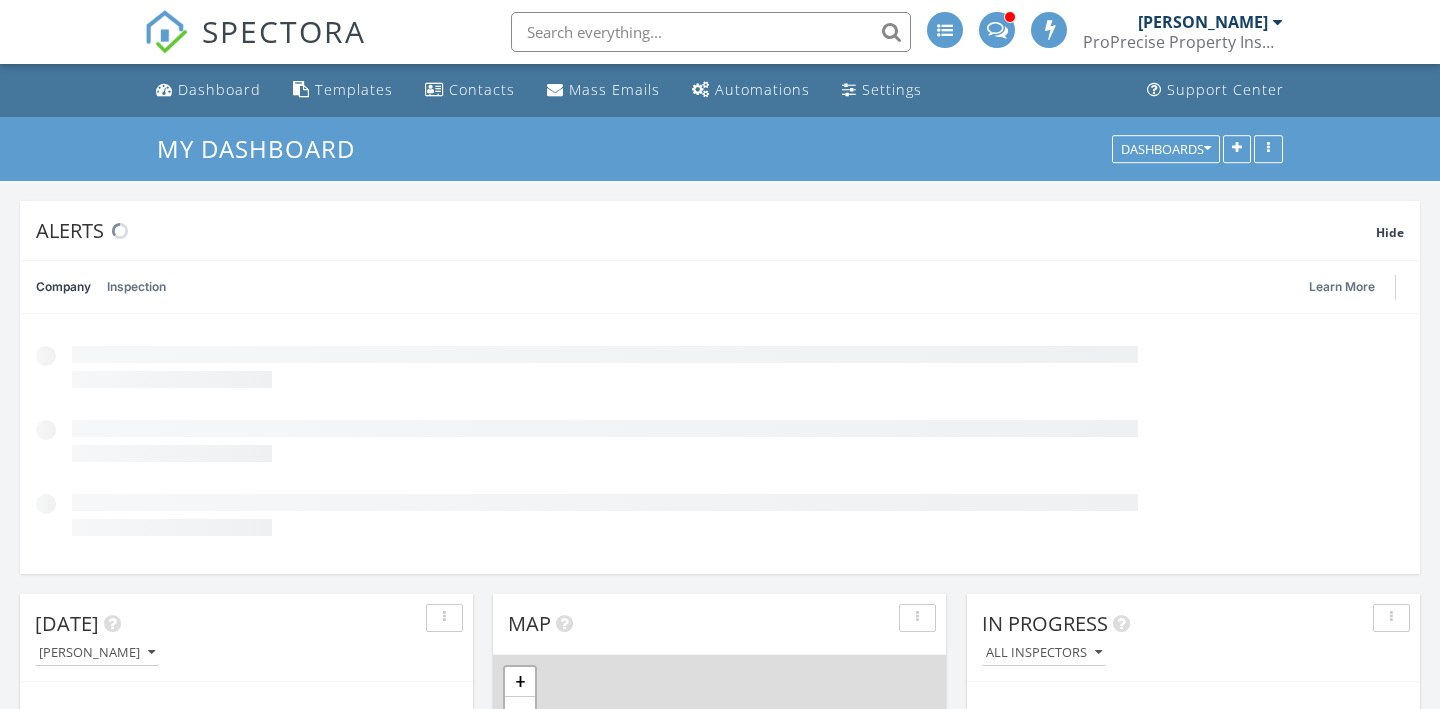 scroll, scrollTop: 0, scrollLeft: 0, axis: both 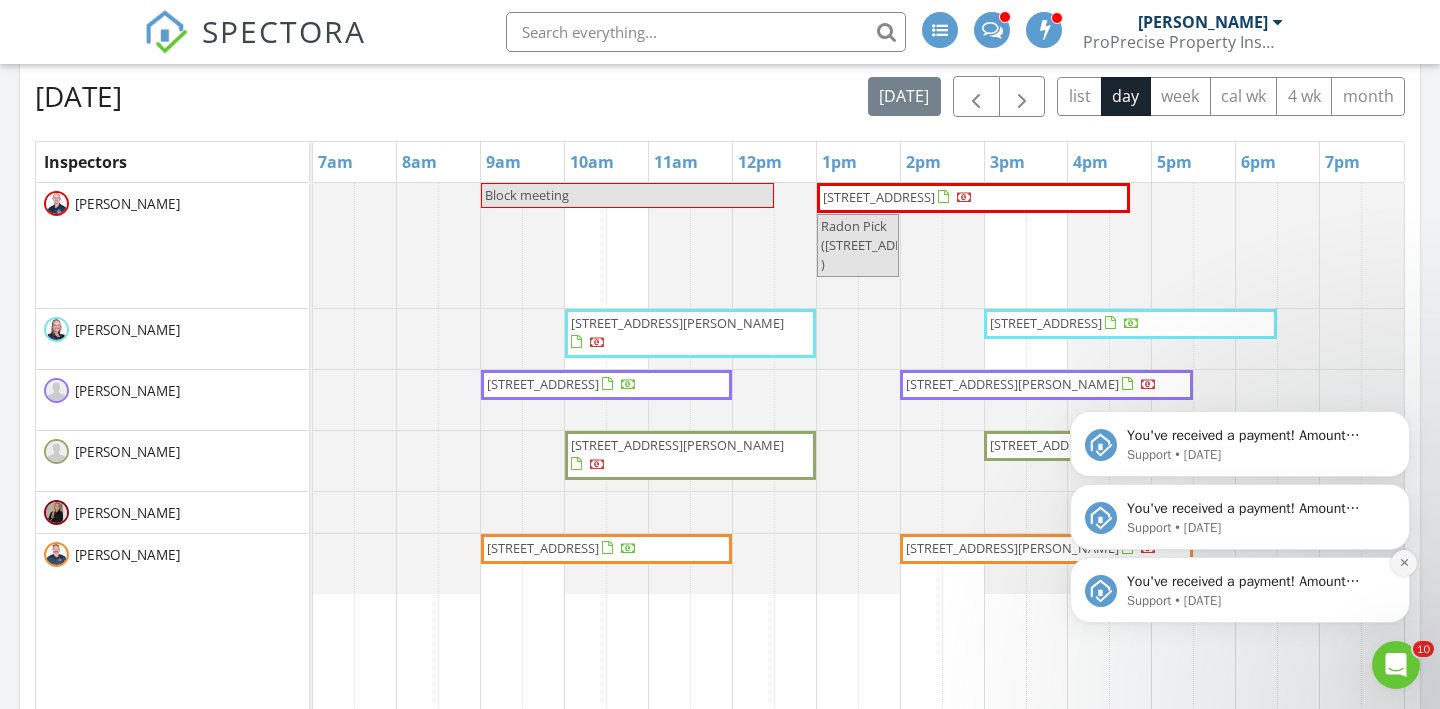click 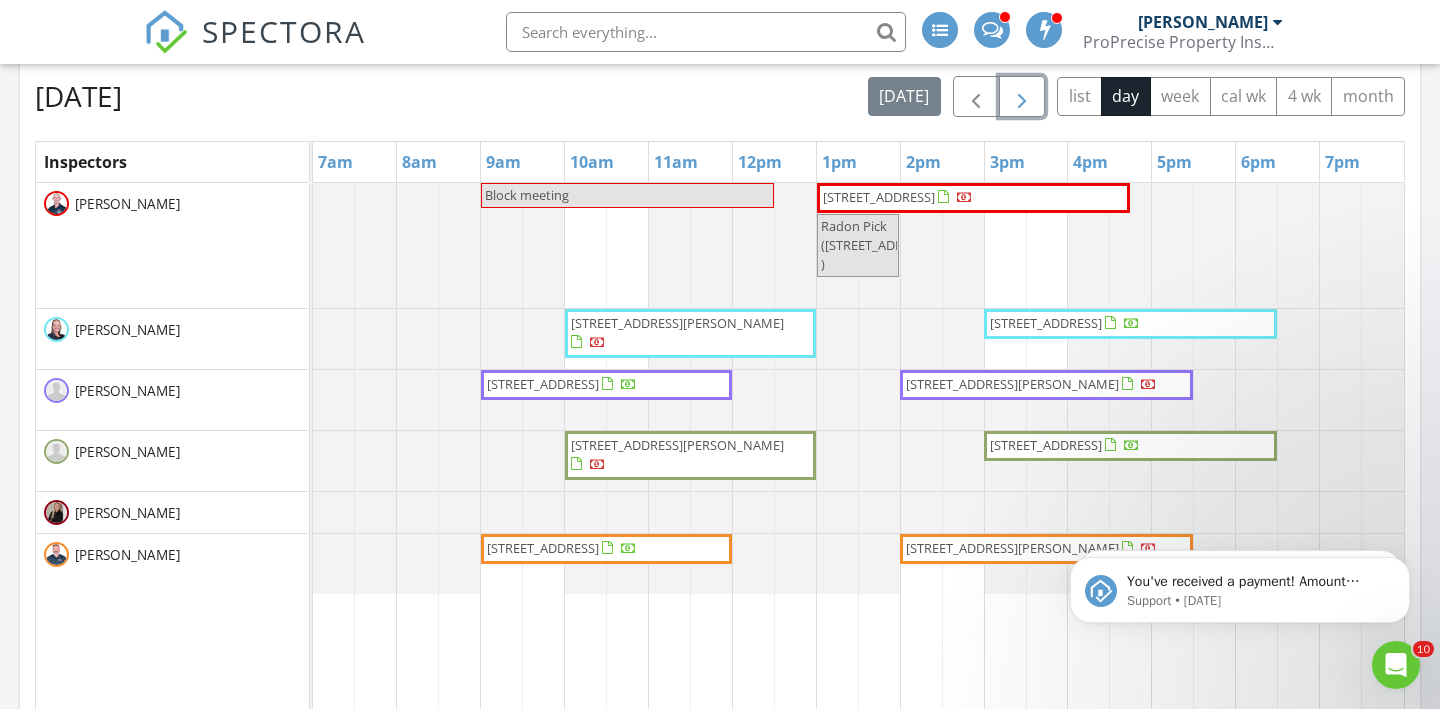 click at bounding box center (1022, 97) 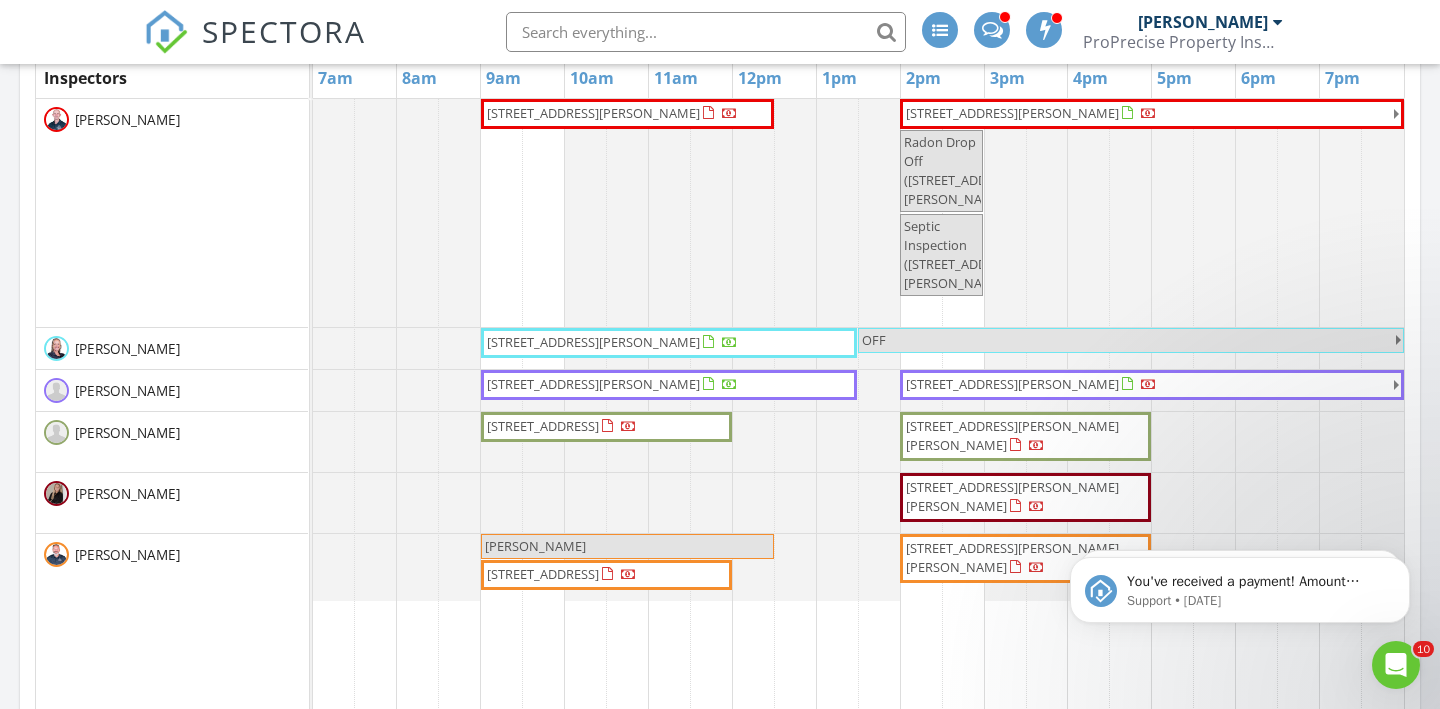 scroll, scrollTop: 1124, scrollLeft: 0, axis: vertical 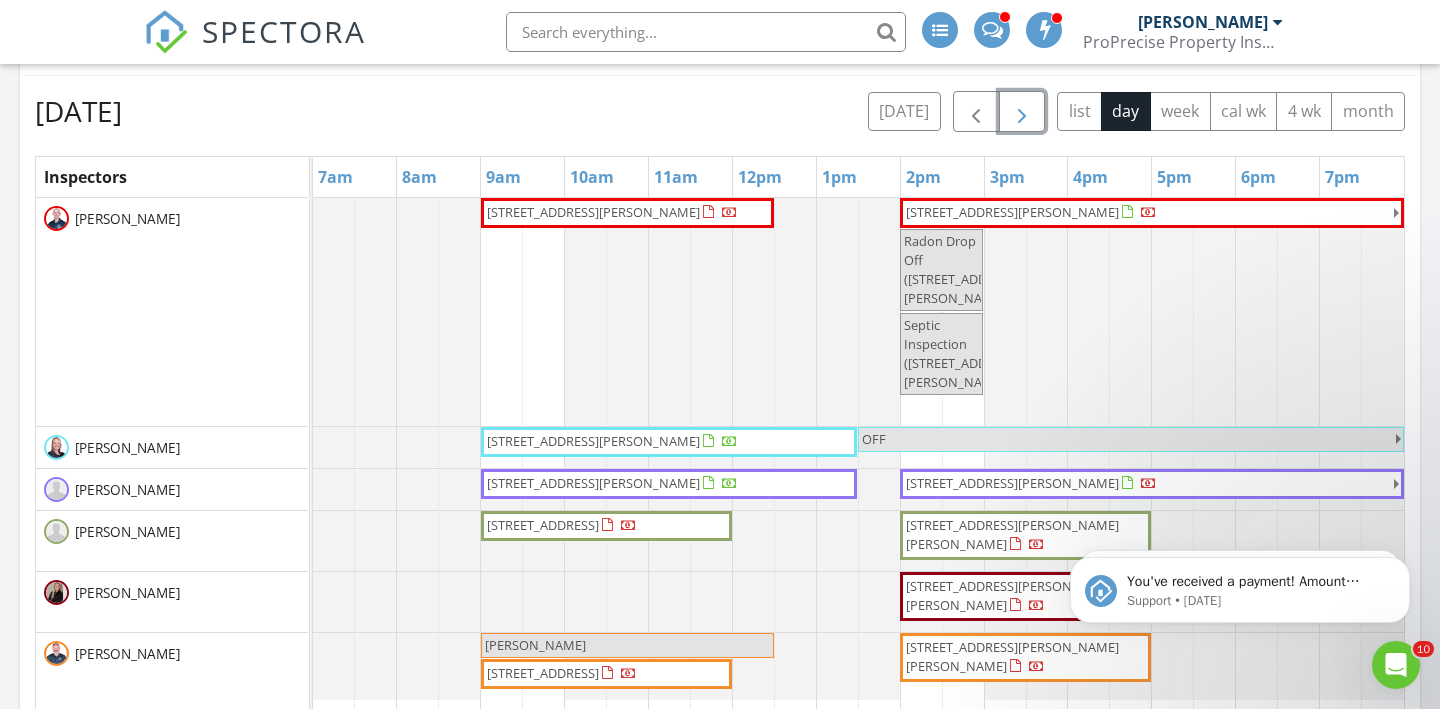 click at bounding box center (1022, 111) 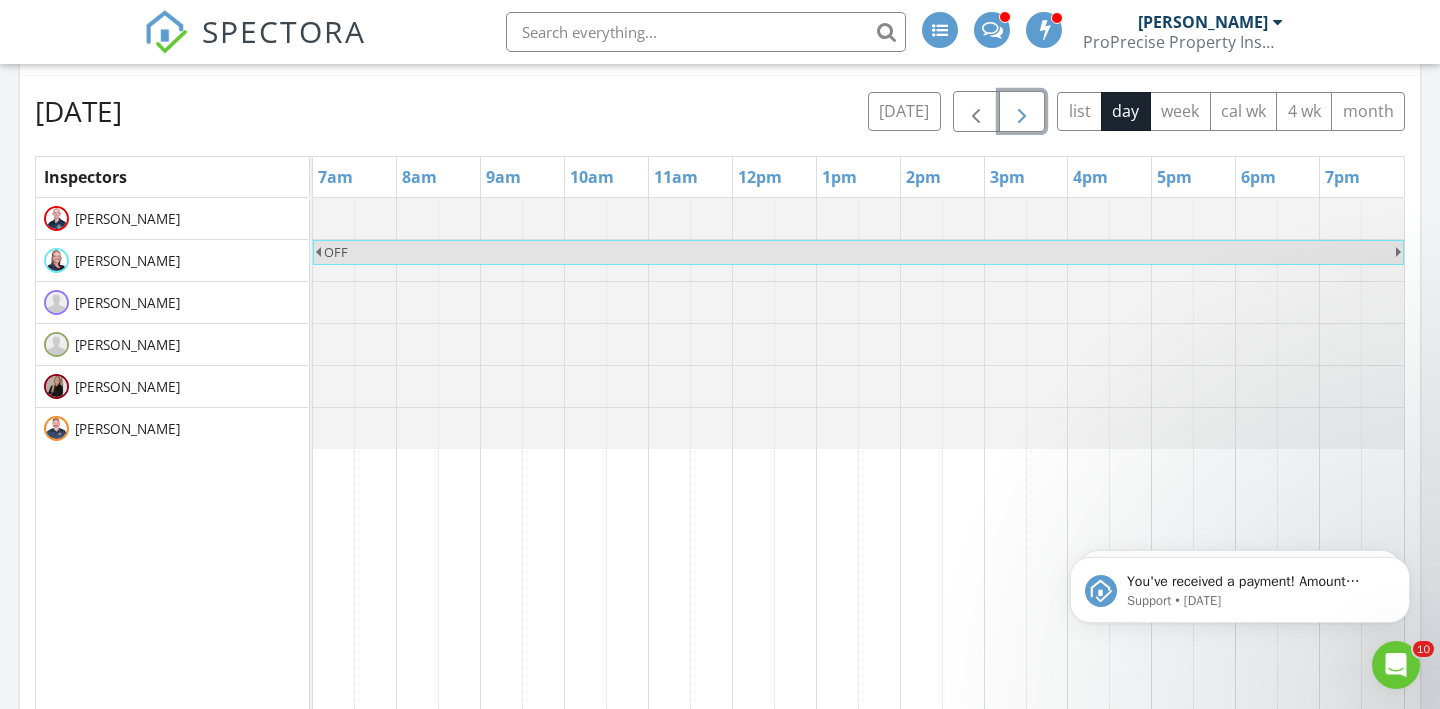 click at bounding box center [1022, 111] 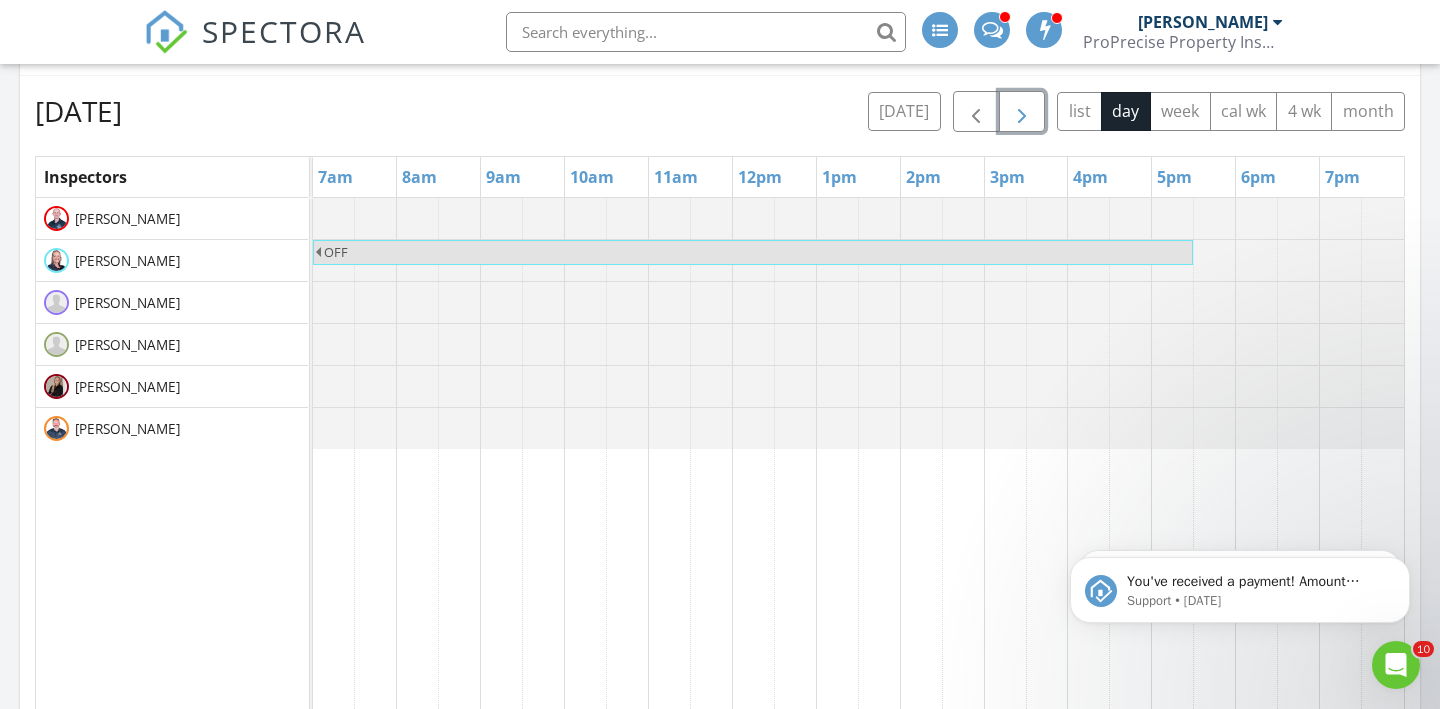 click at bounding box center (1022, 112) 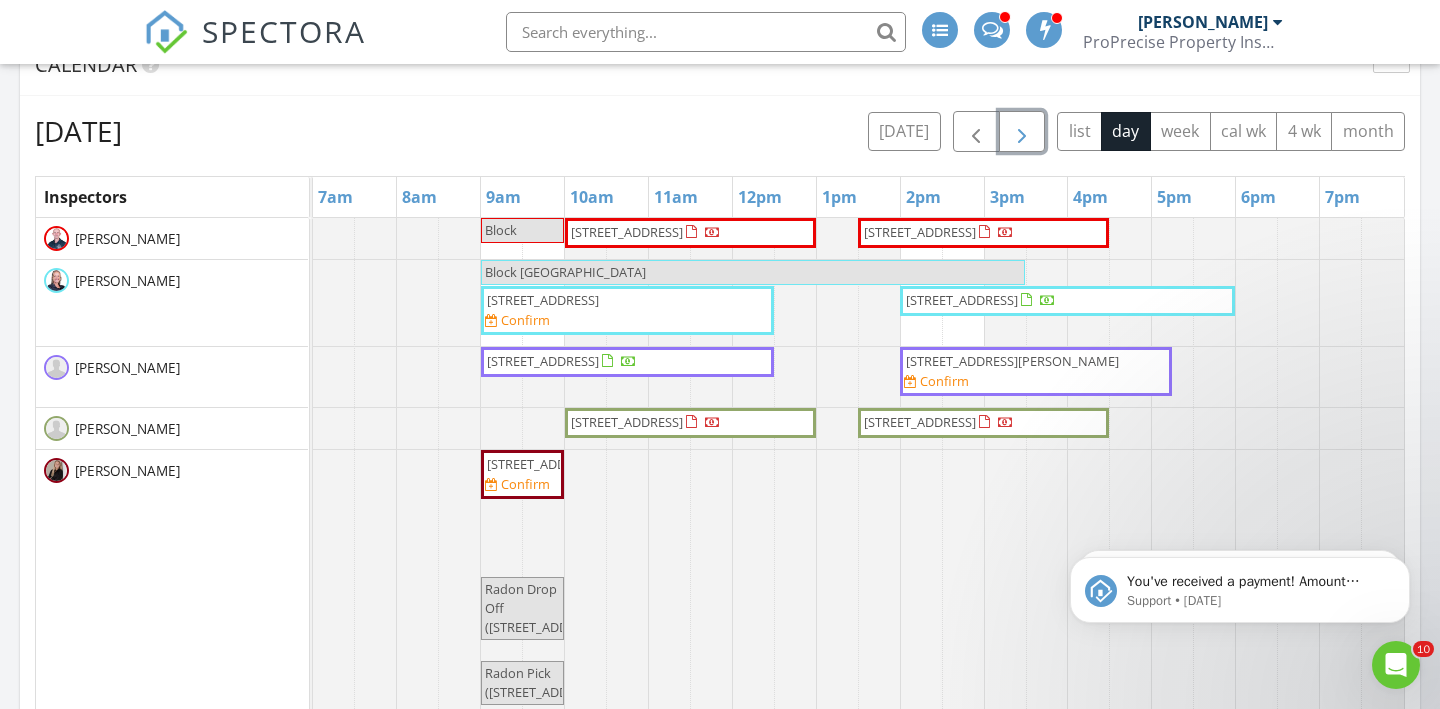 scroll, scrollTop: 1000, scrollLeft: 0, axis: vertical 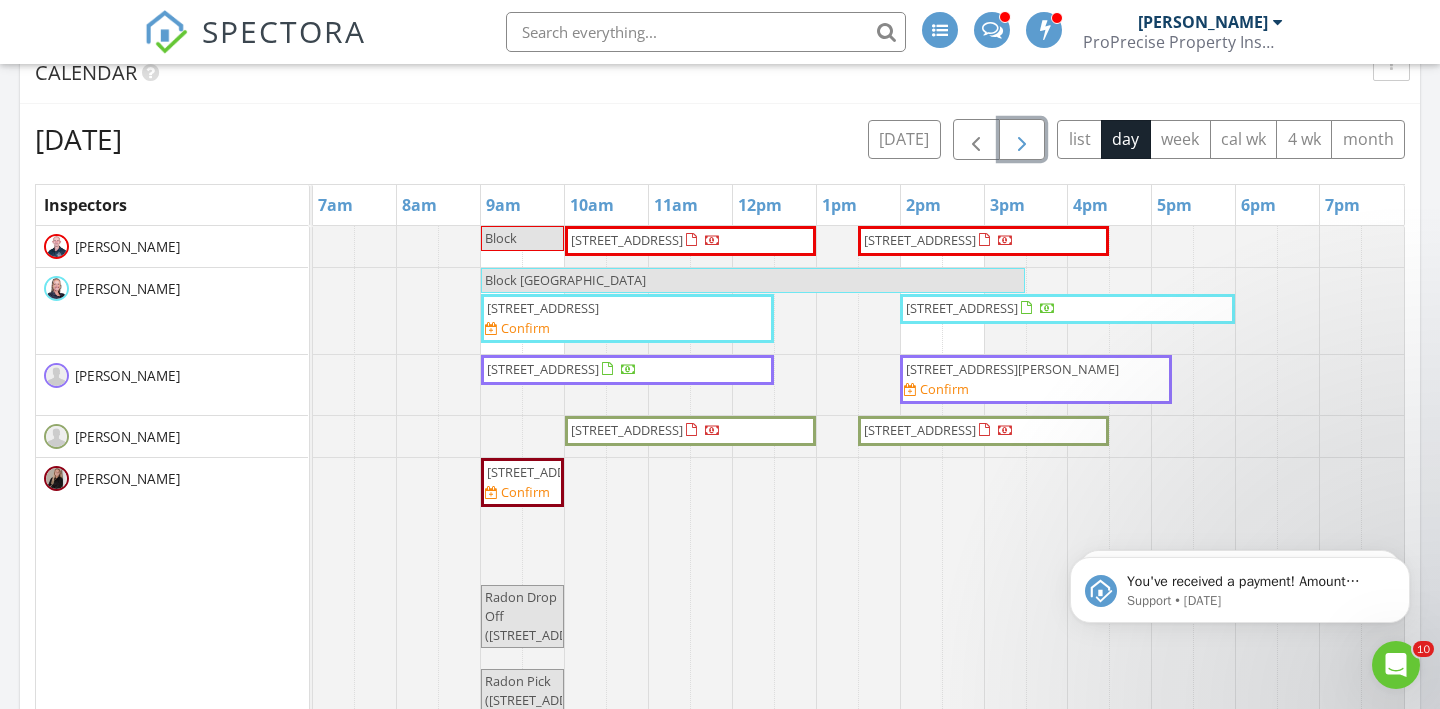click at bounding box center [1022, 140] 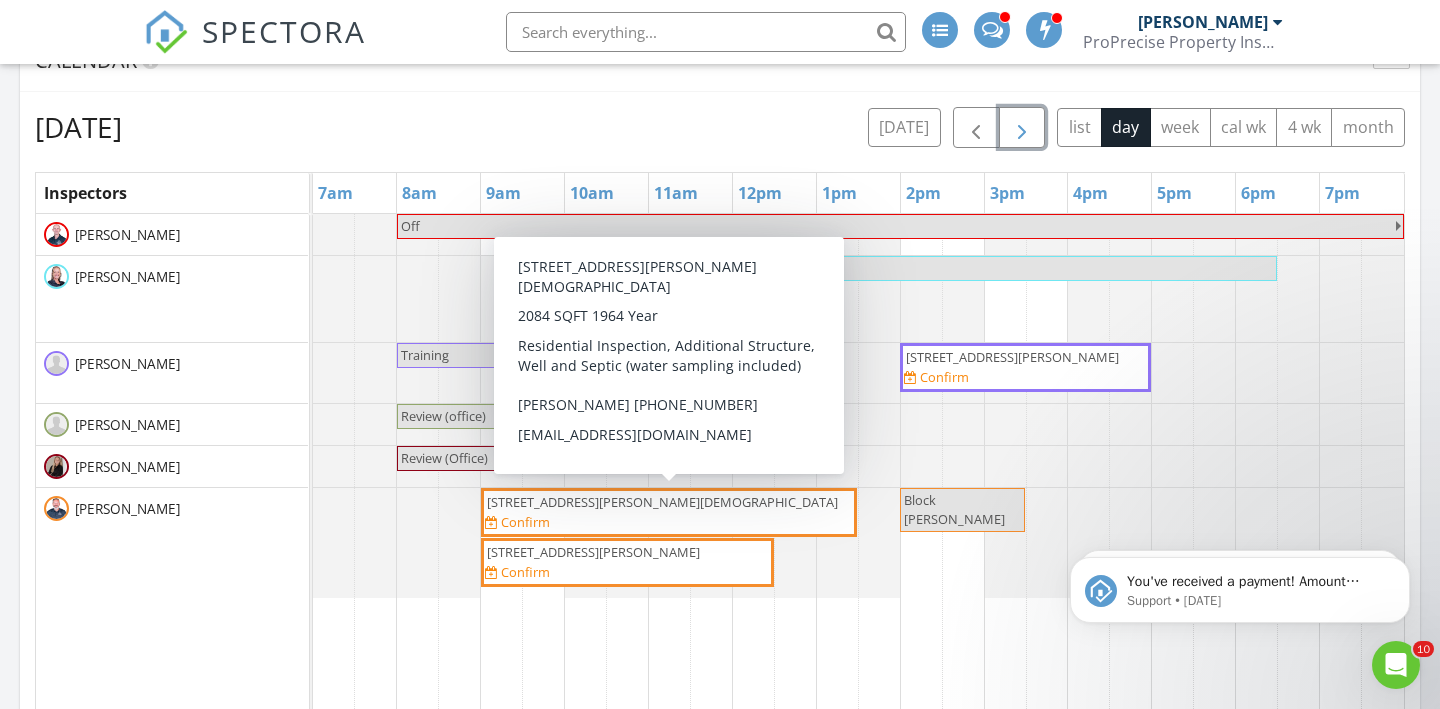 scroll, scrollTop: 1008, scrollLeft: 0, axis: vertical 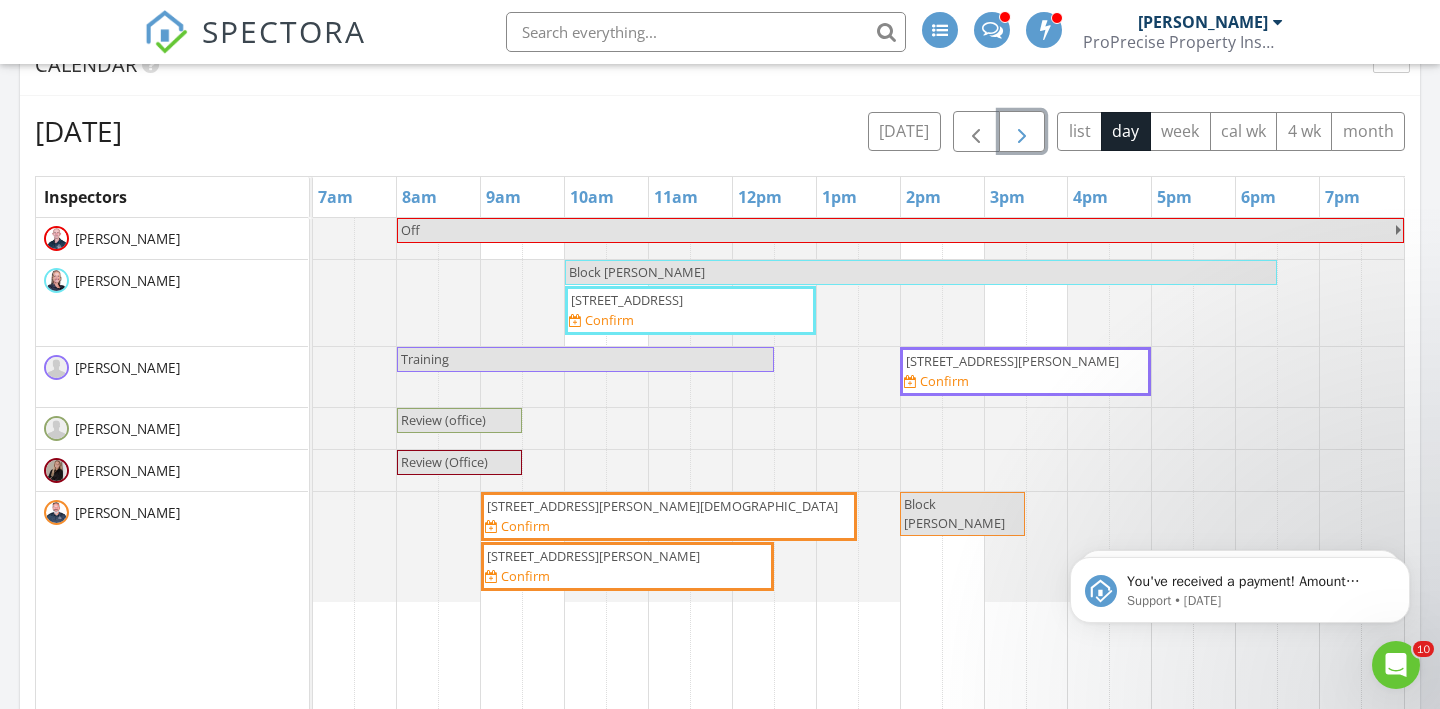 click on "2815 Shepler Church Ave SW, Canton 44706
Confirm" at bounding box center [669, 516] 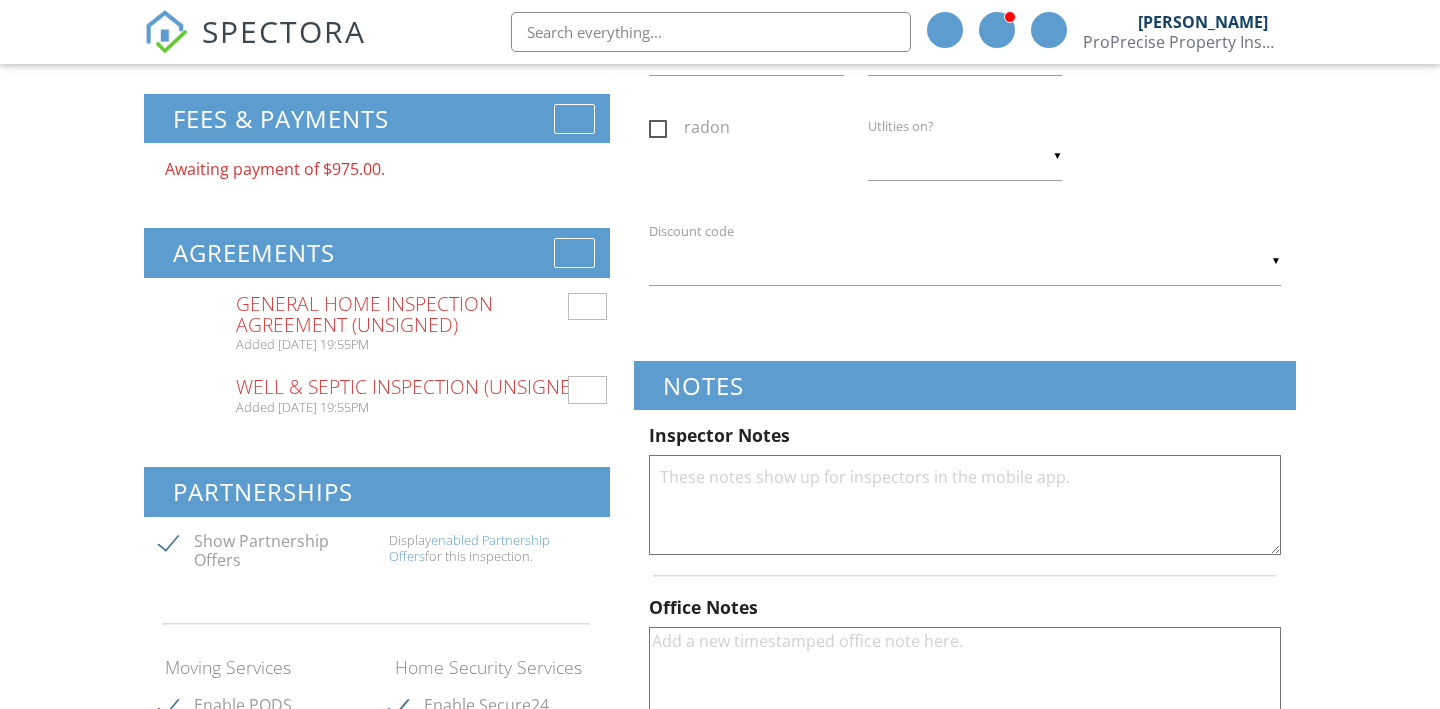 scroll, scrollTop: 0, scrollLeft: 0, axis: both 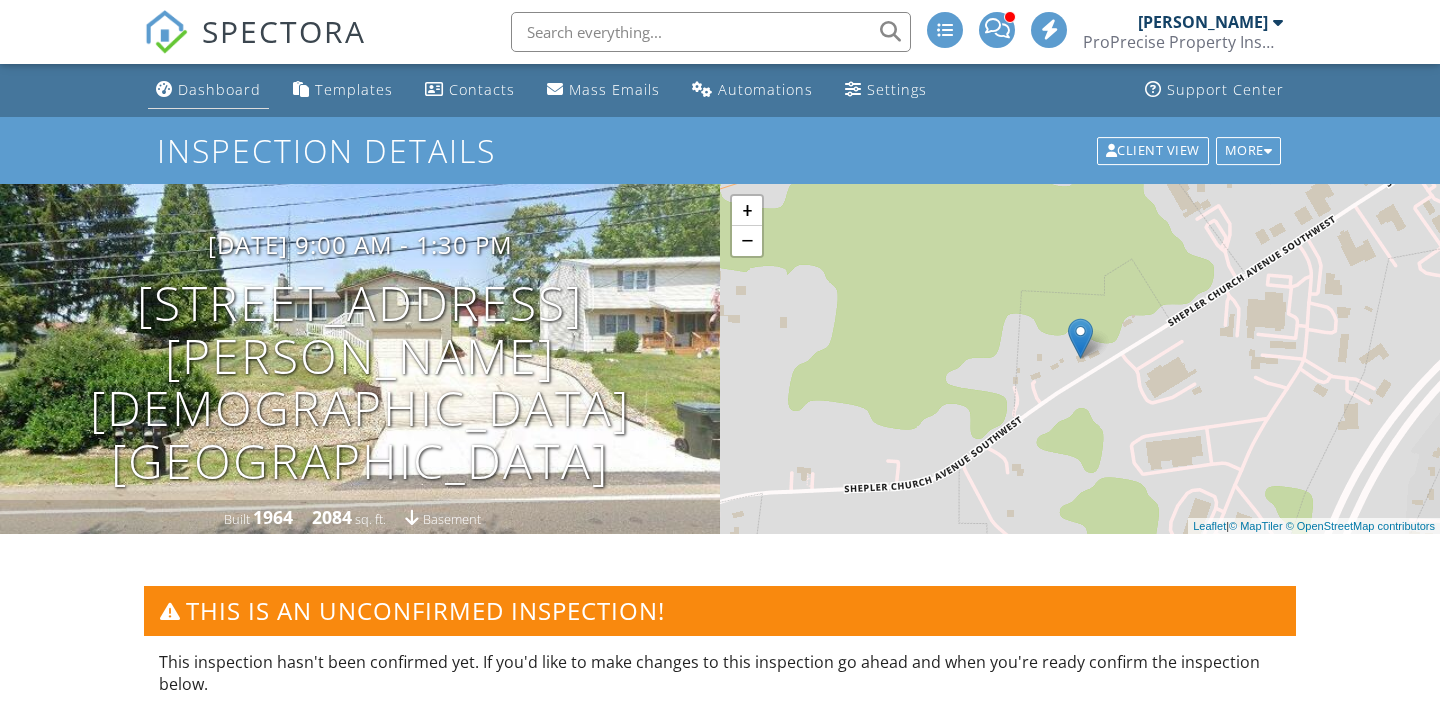 click on "Dashboard" at bounding box center [219, 89] 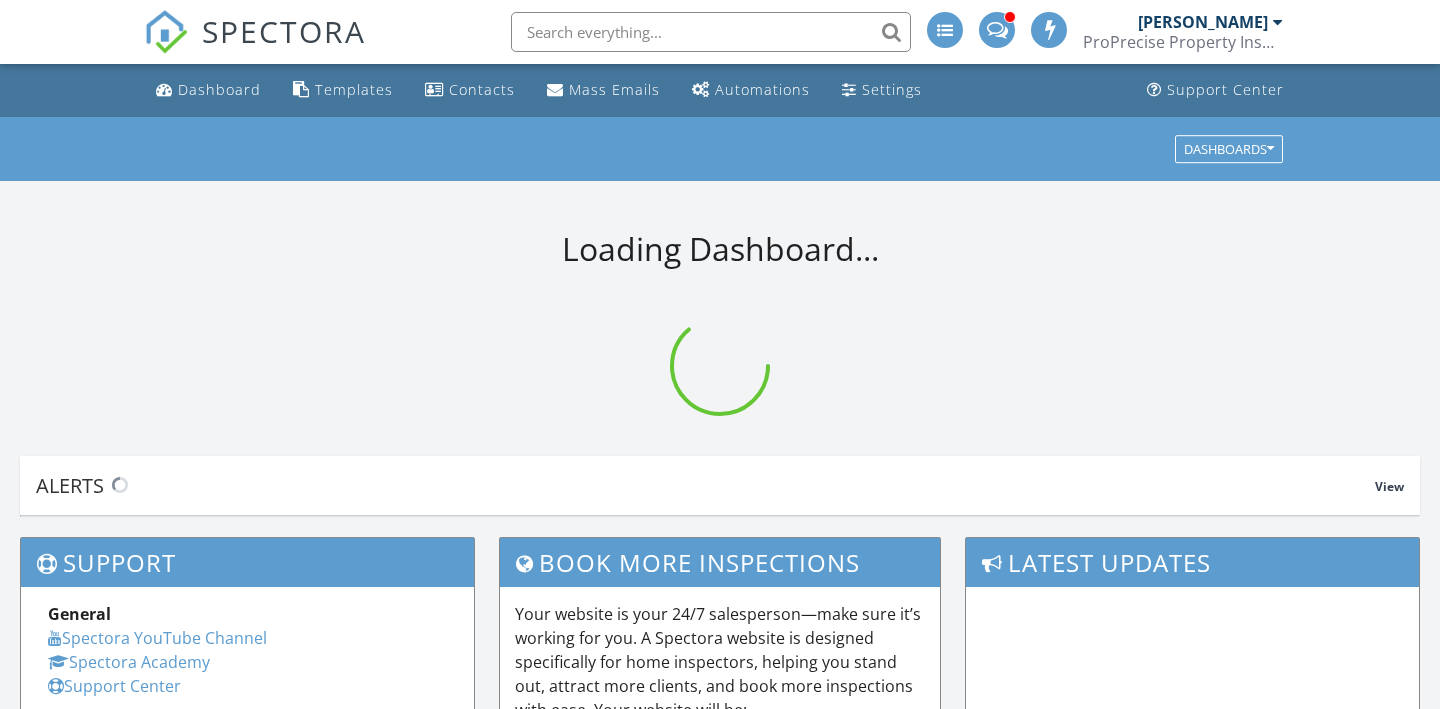 scroll, scrollTop: 0, scrollLeft: 0, axis: both 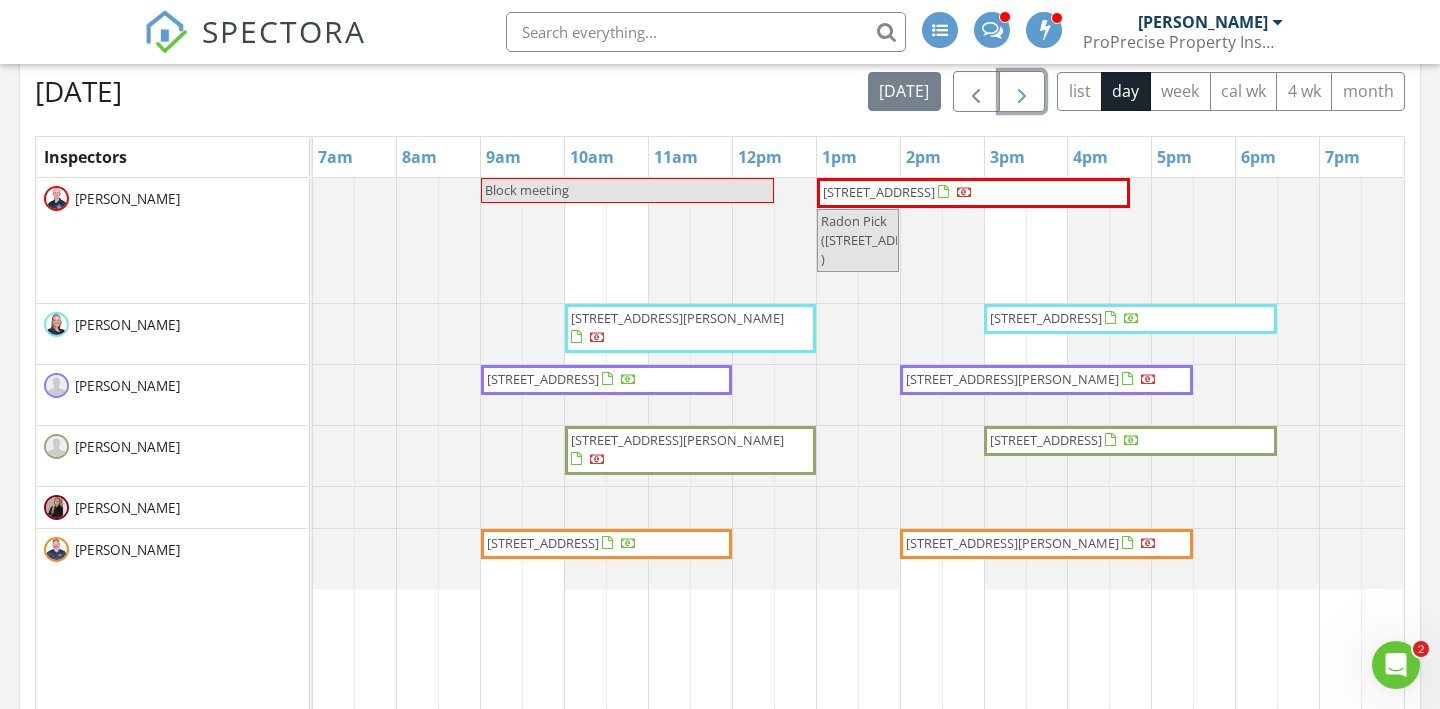 click at bounding box center [1022, 92] 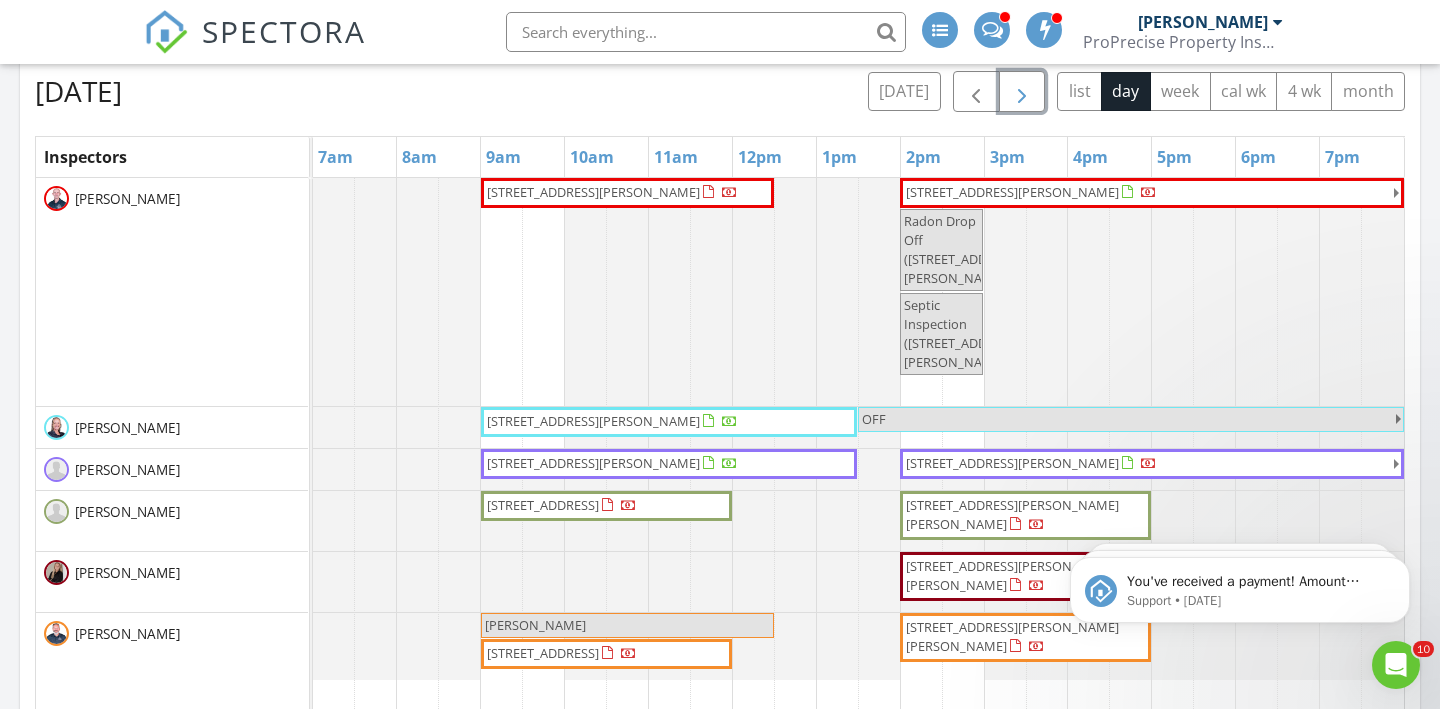 scroll, scrollTop: 0, scrollLeft: 0, axis: both 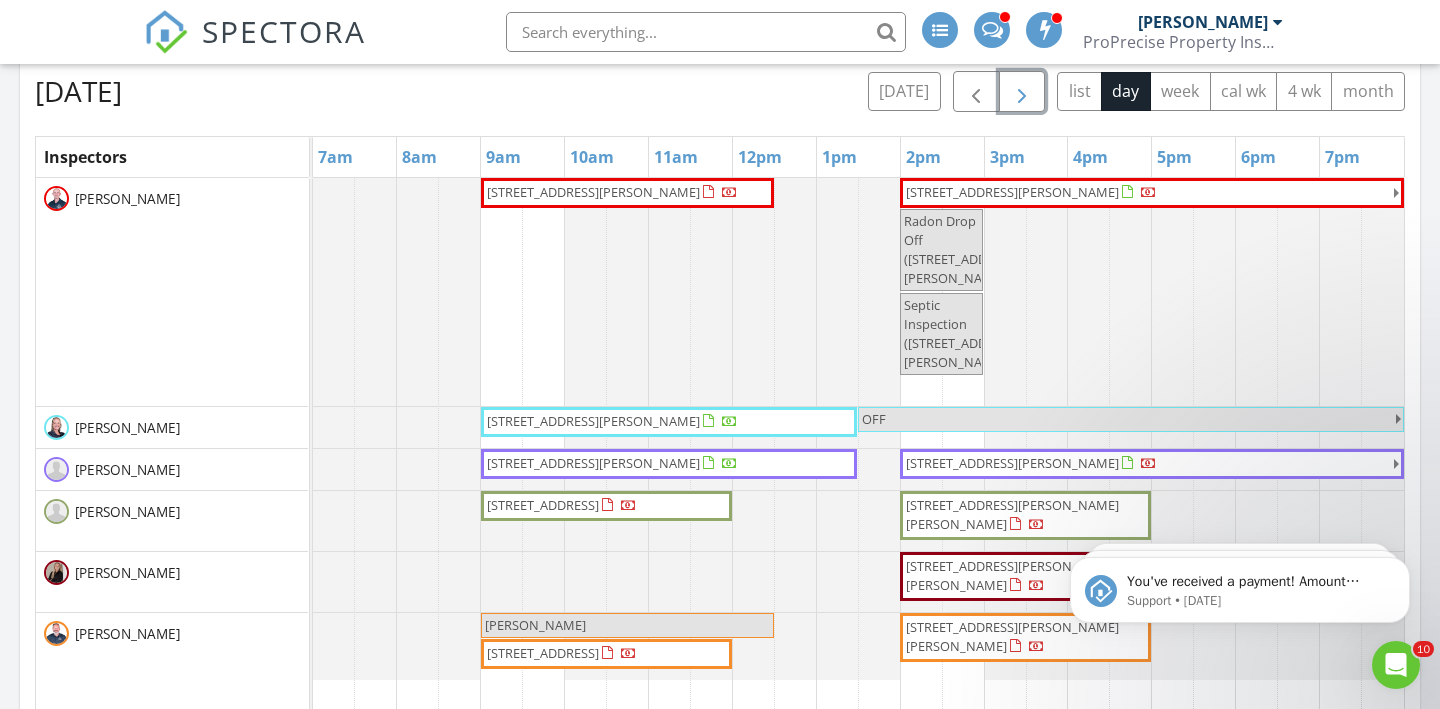 click at bounding box center [1022, 92] 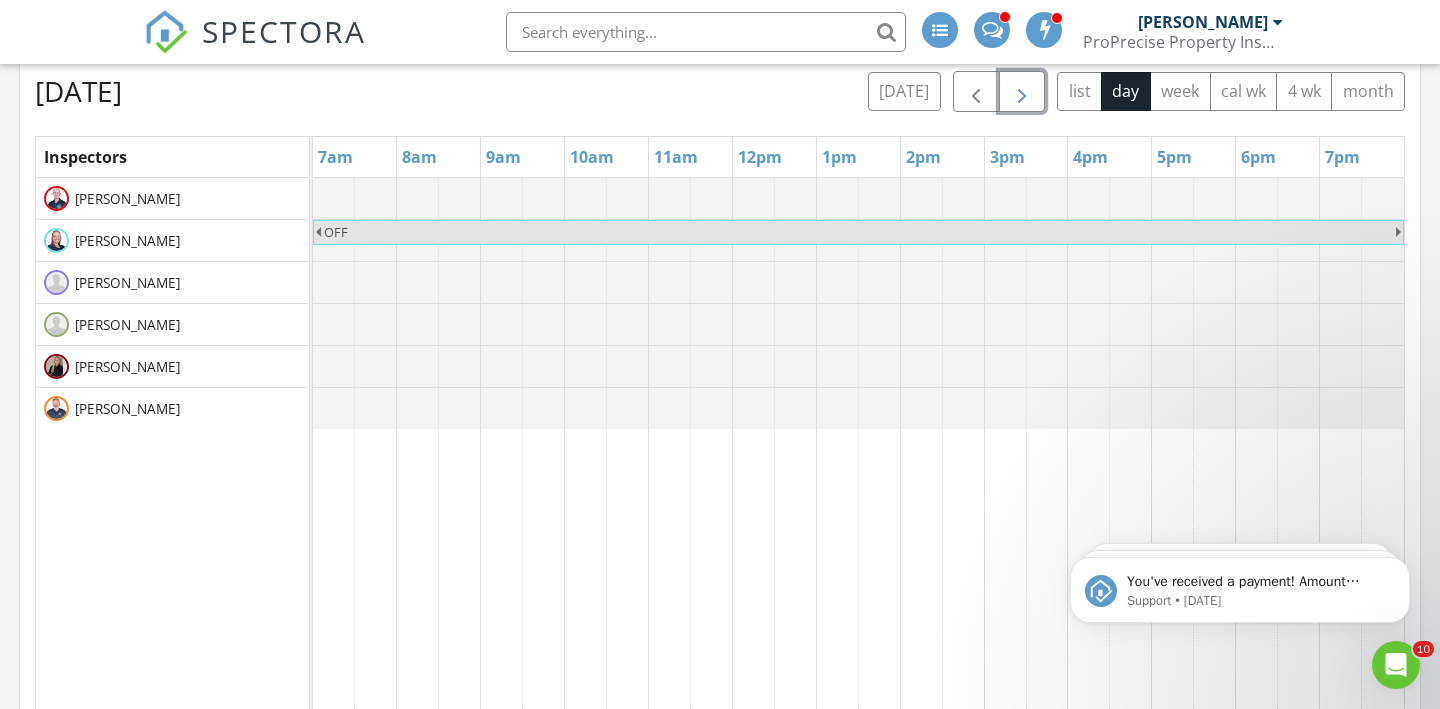 click at bounding box center (1022, 92) 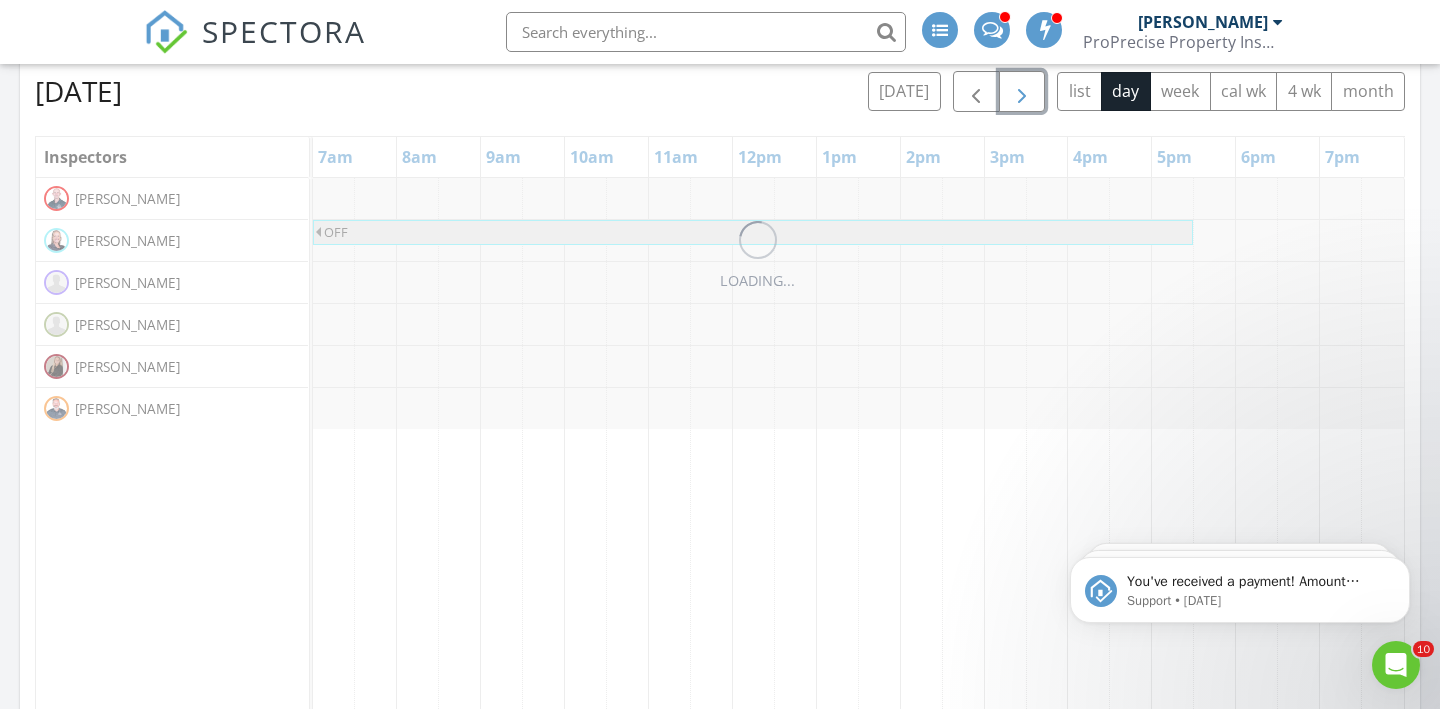 click at bounding box center (1022, 92) 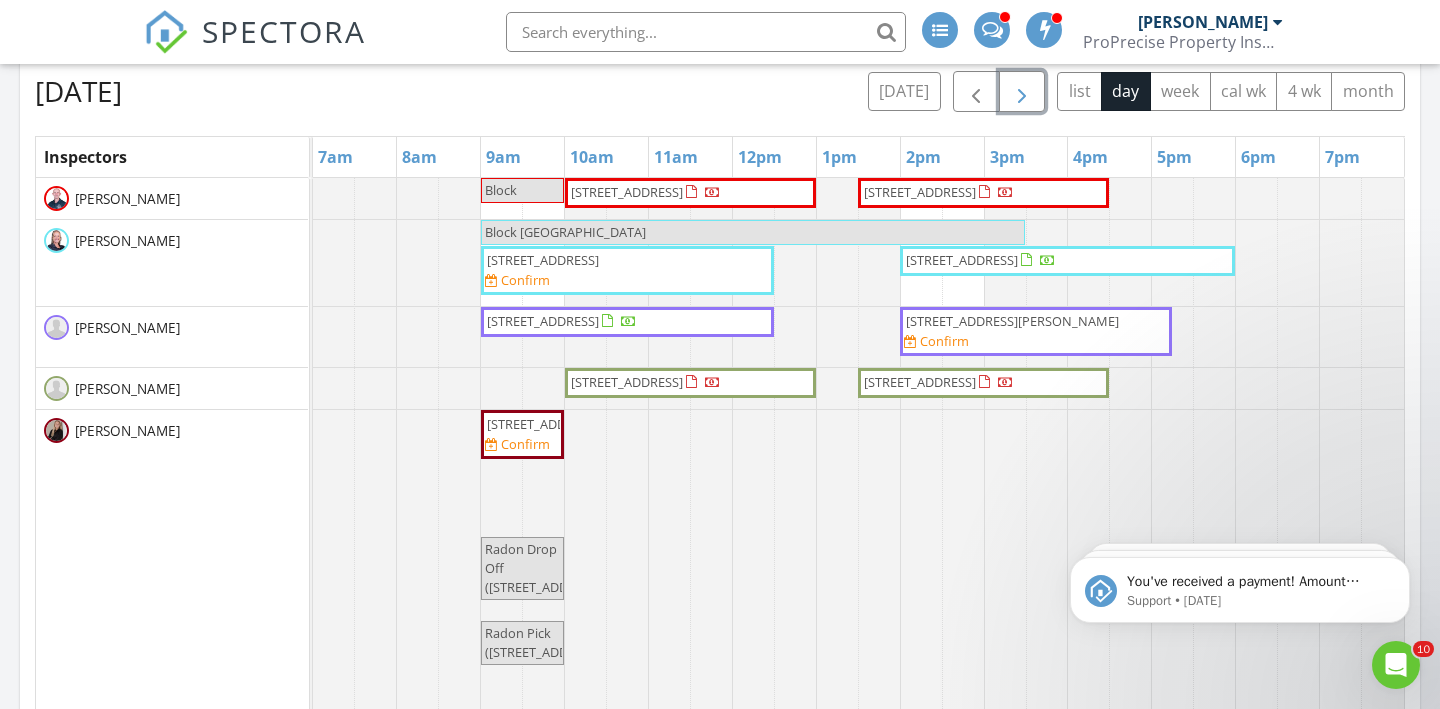 click at bounding box center [1022, 92] 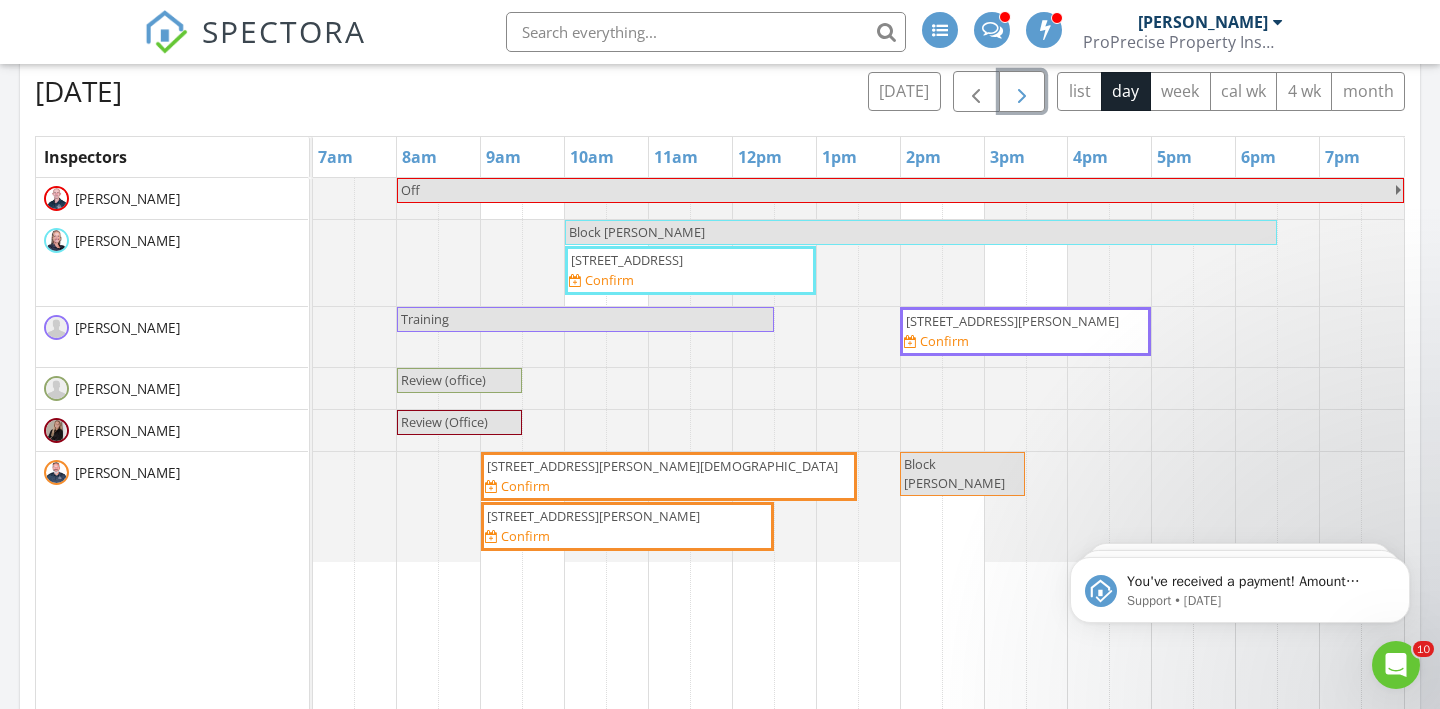 scroll, scrollTop: 1130, scrollLeft: 0, axis: vertical 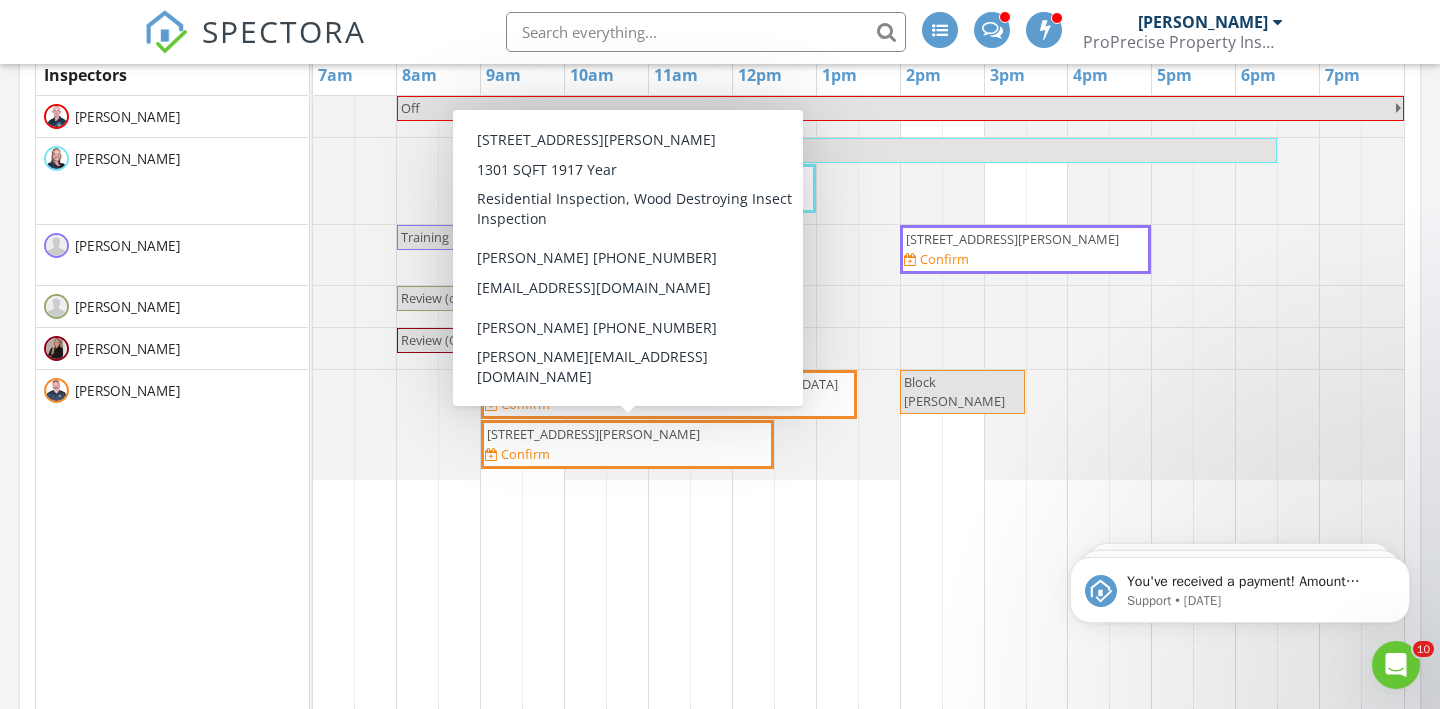 click on "12 Burton Ave NW, Massillon 44646" at bounding box center [593, 434] 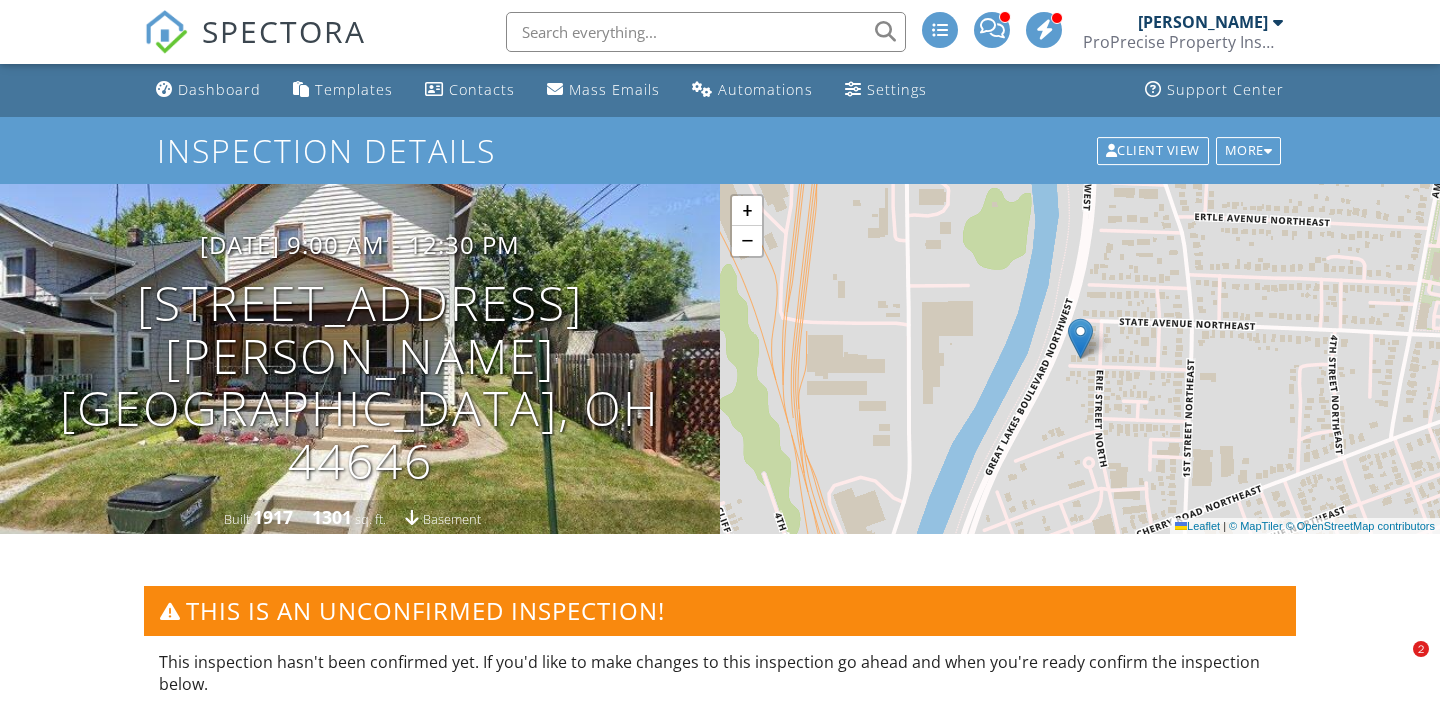 scroll, scrollTop: 758, scrollLeft: 0, axis: vertical 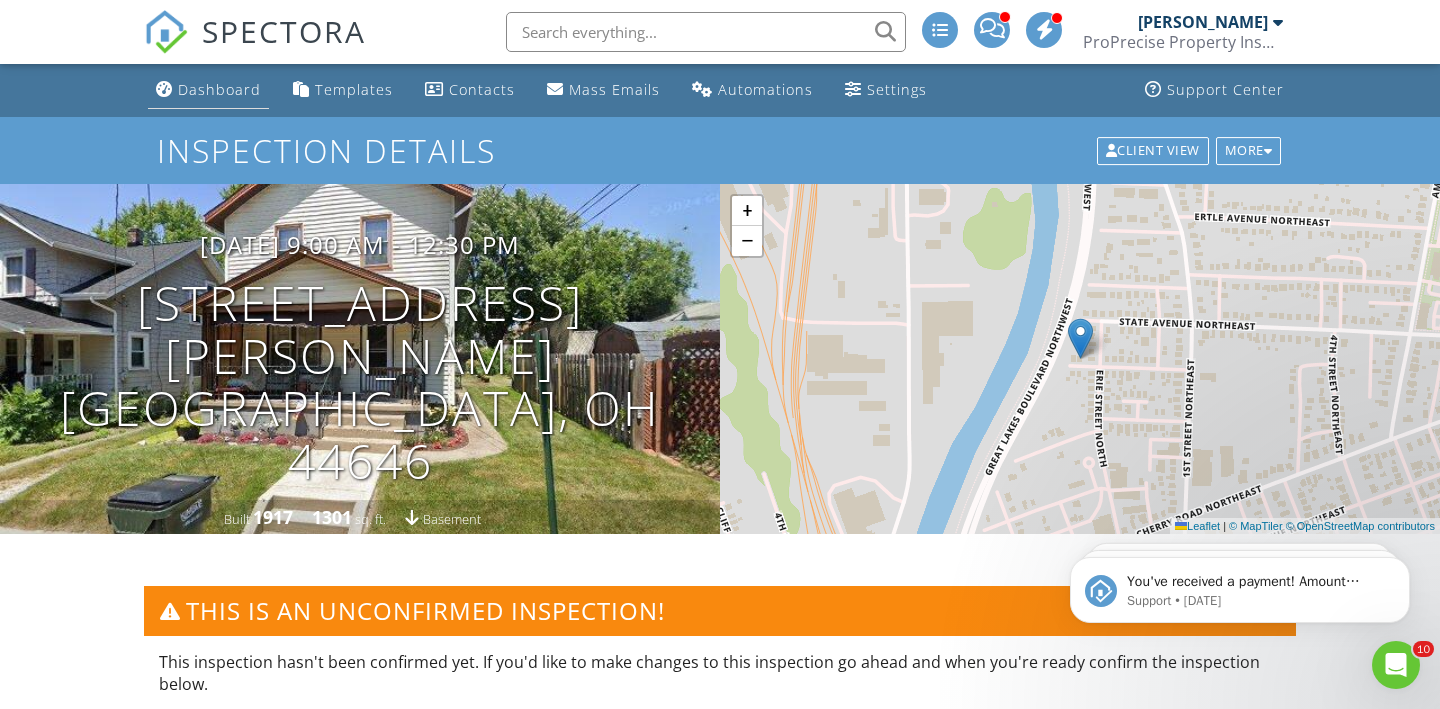 click on "Dashboard" at bounding box center (219, 89) 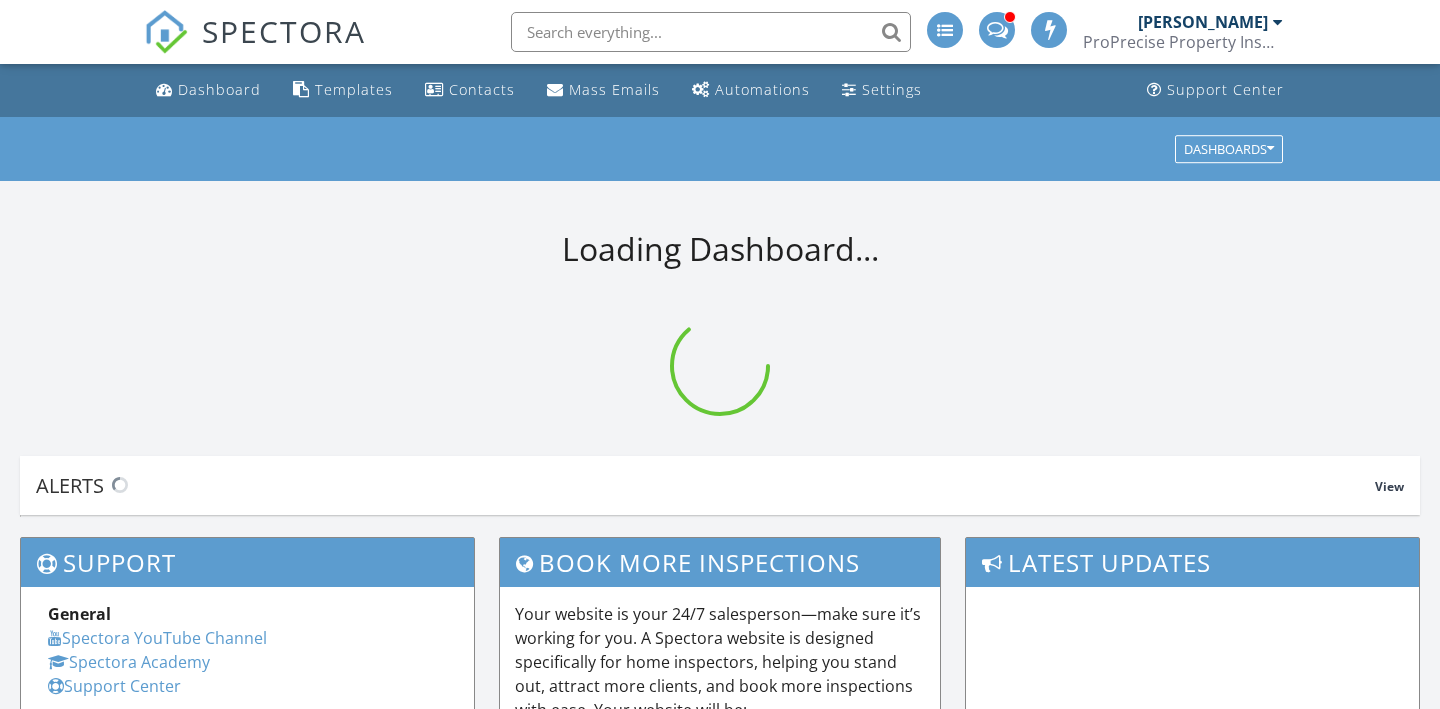 scroll, scrollTop: 0, scrollLeft: 0, axis: both 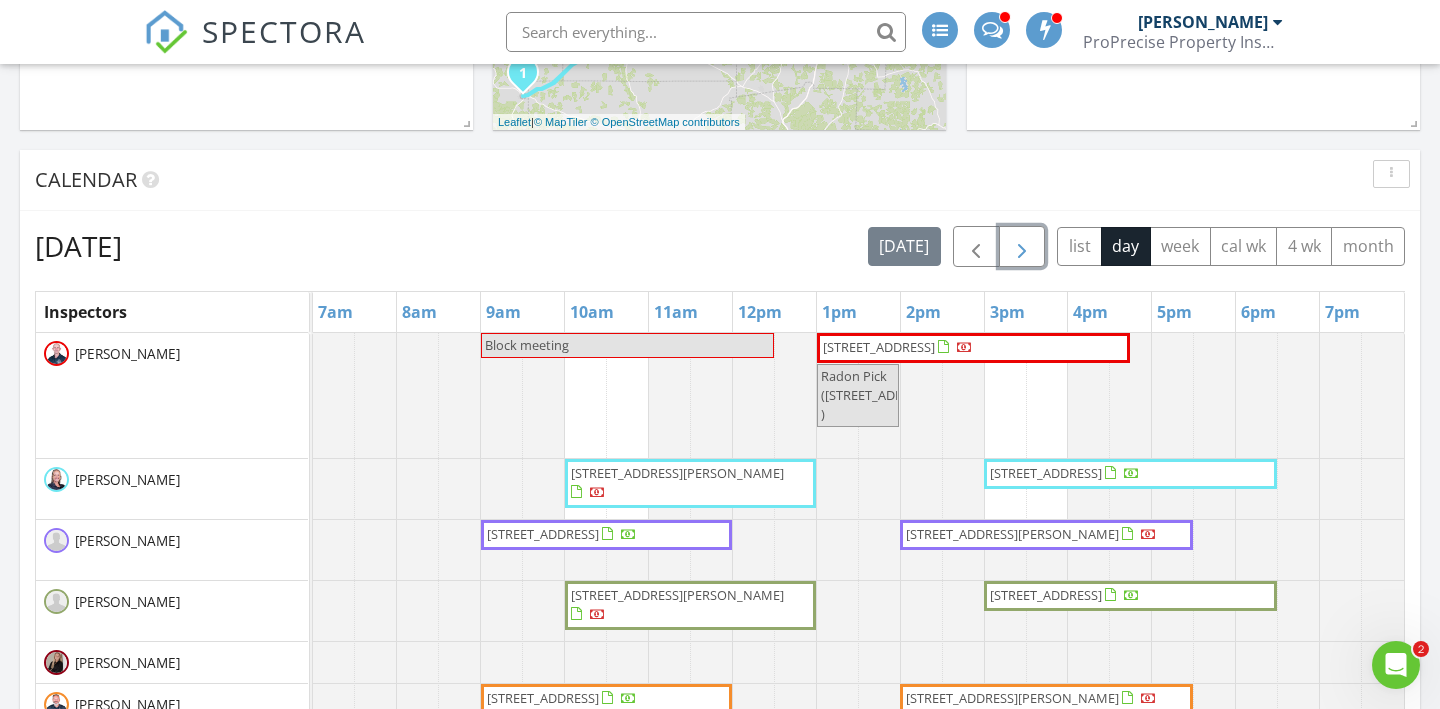 click at bounding box center (1022, 246) 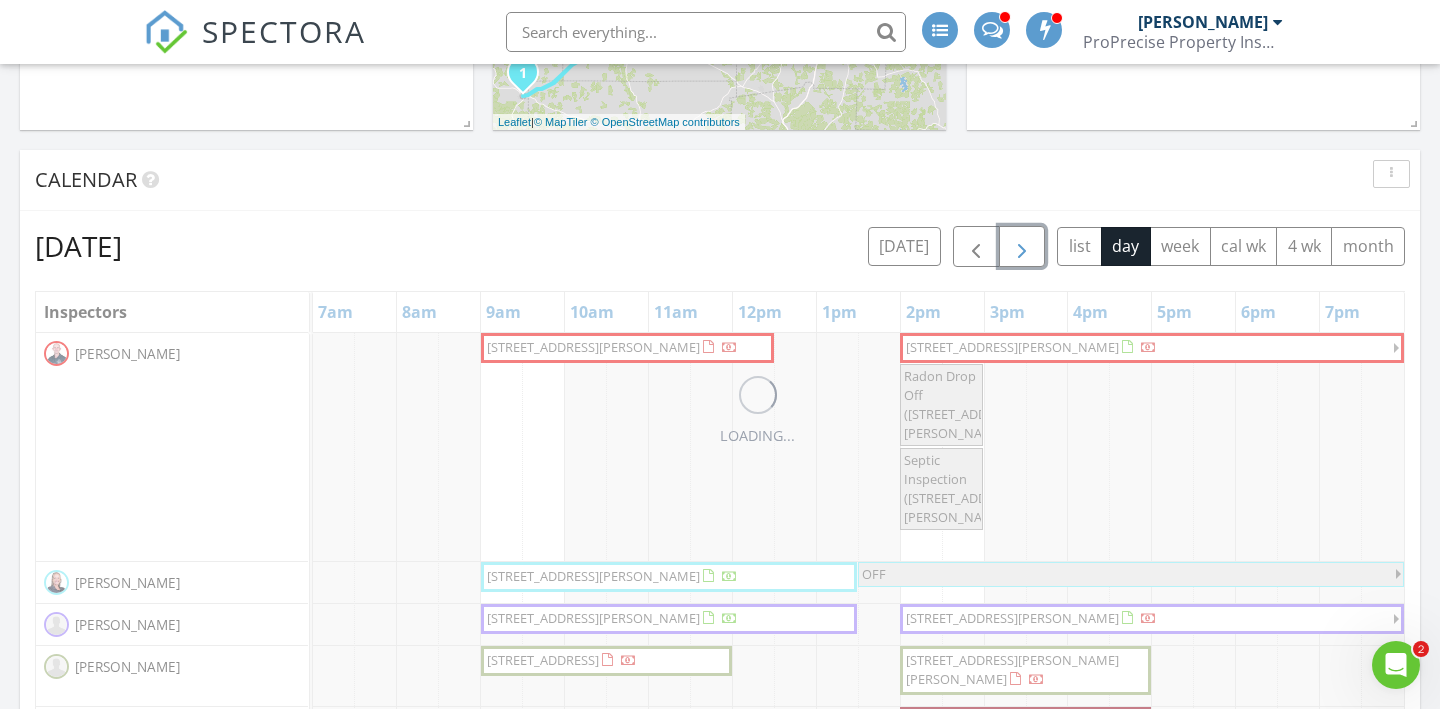 click at bounding box center (1022, 246) 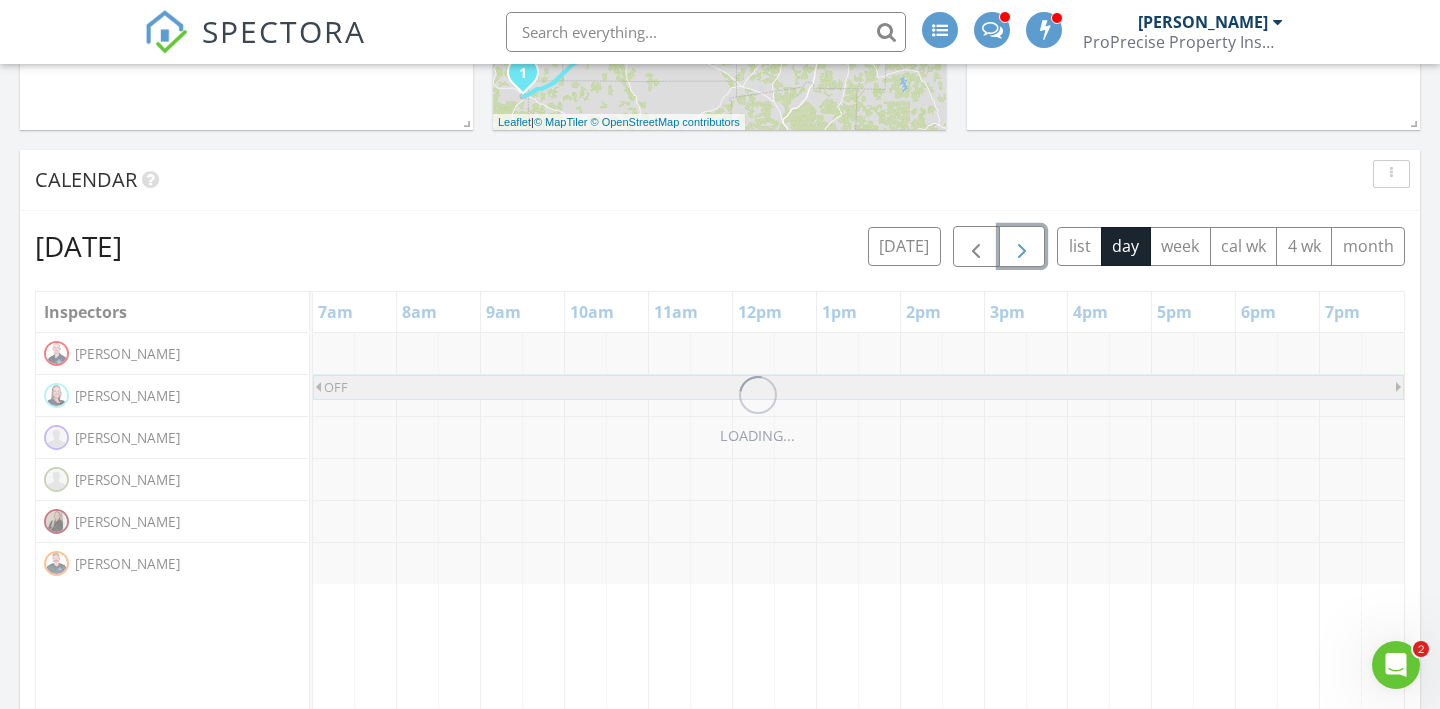 click at bounding box center [1022, 246] 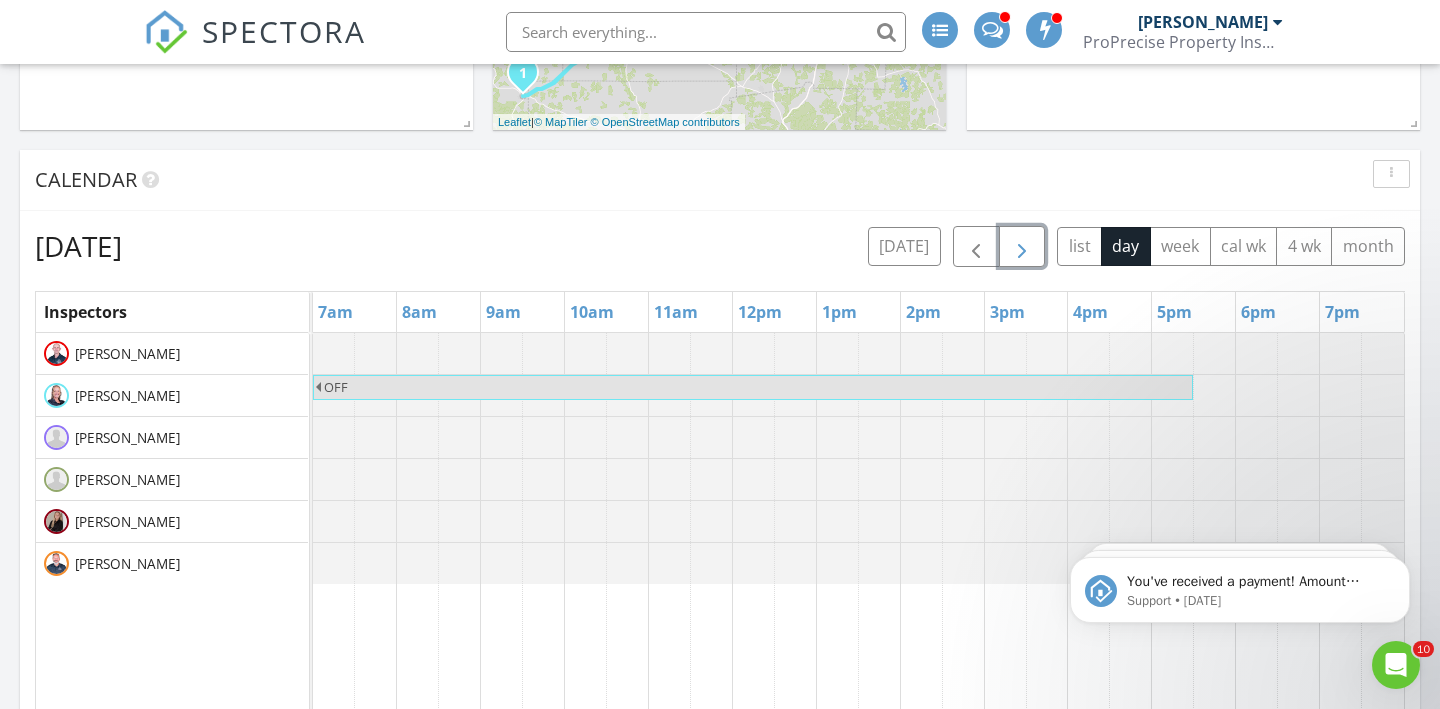 scroll, scrollTop: 0, scrollLeft: 0, axis: both 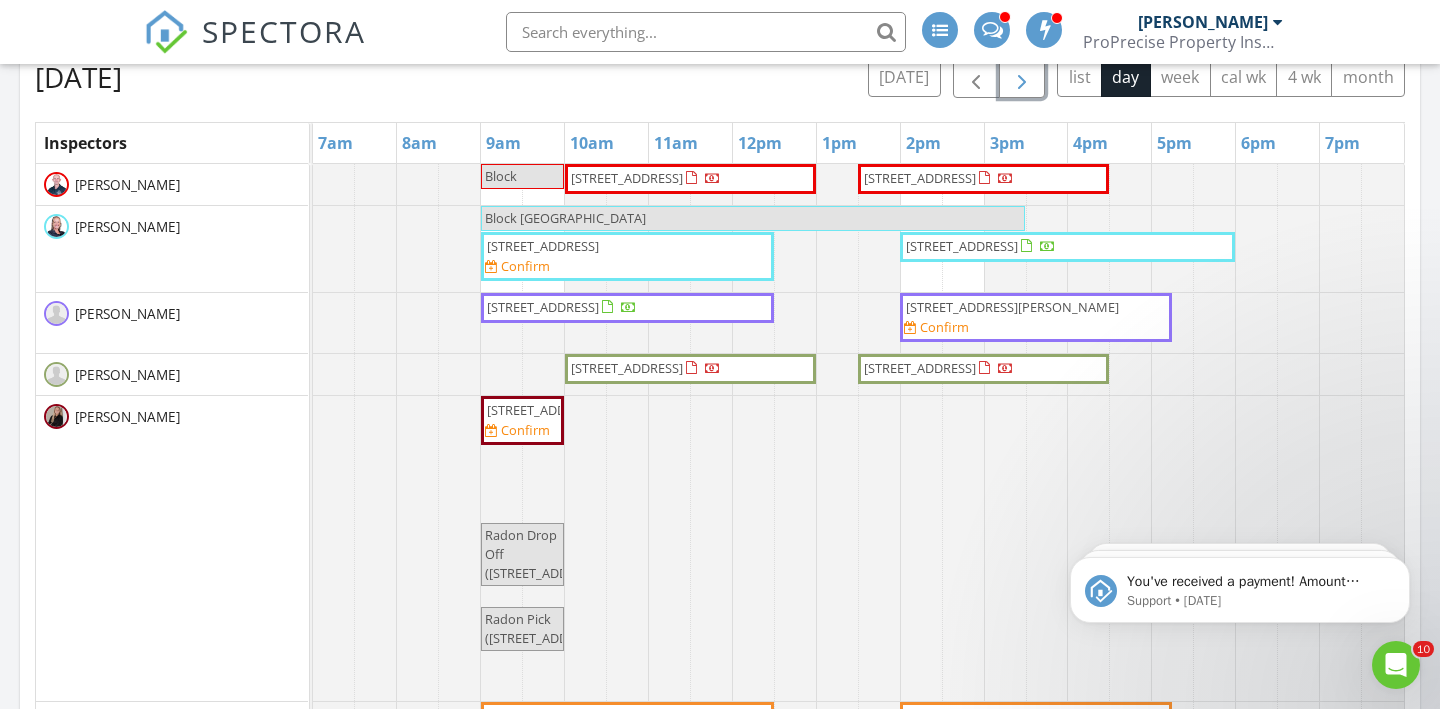 click at bounding box center (1022, 78) 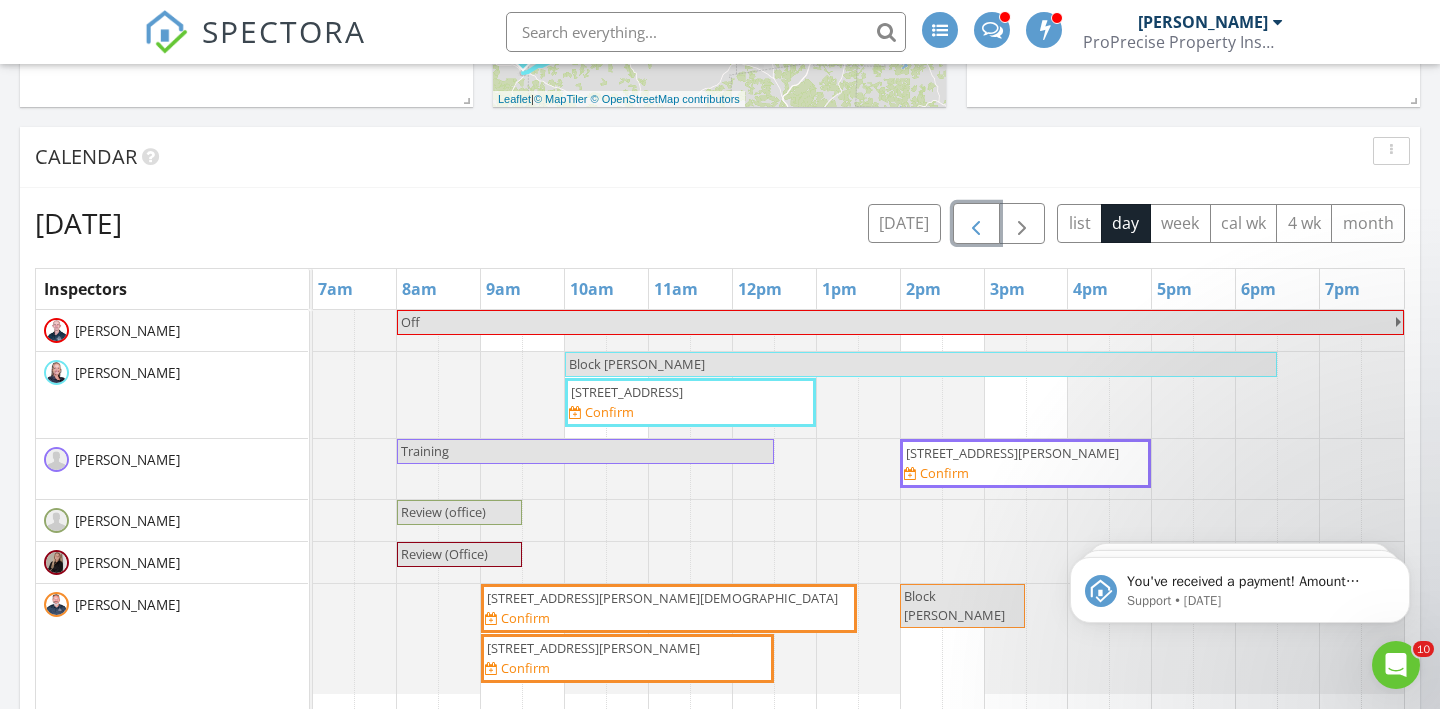 click at bounding box center (976, 223) 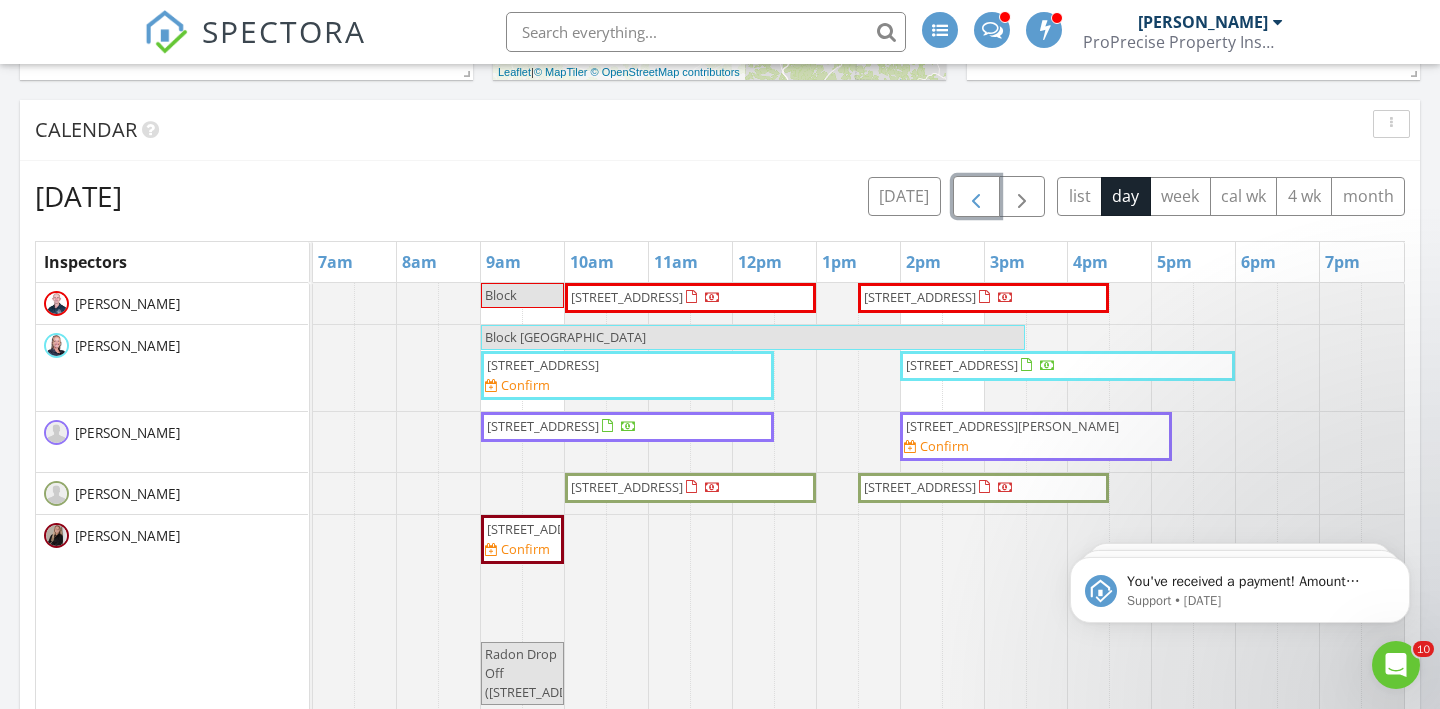 scroll, scrollTop: 856, scrollLeft: 0, axis: vertical 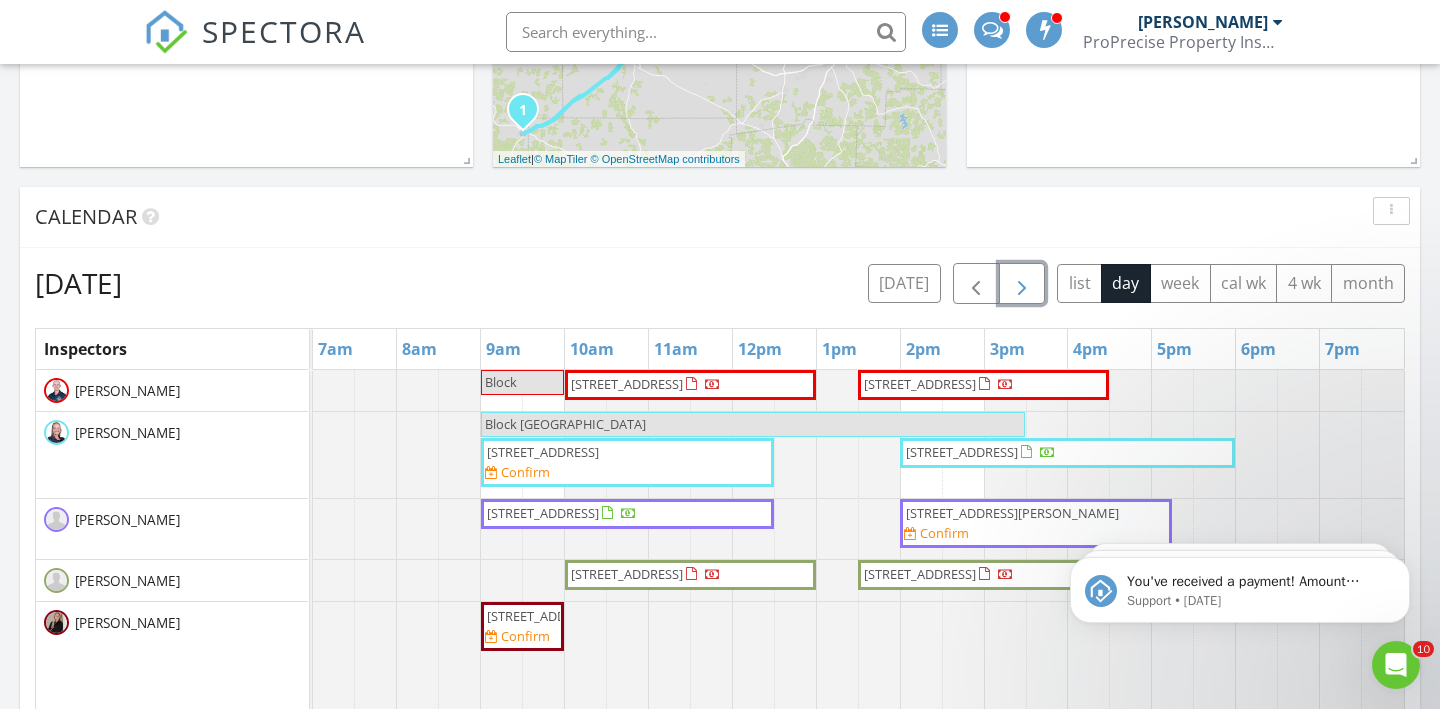 click at bounding box center (1022, 284) 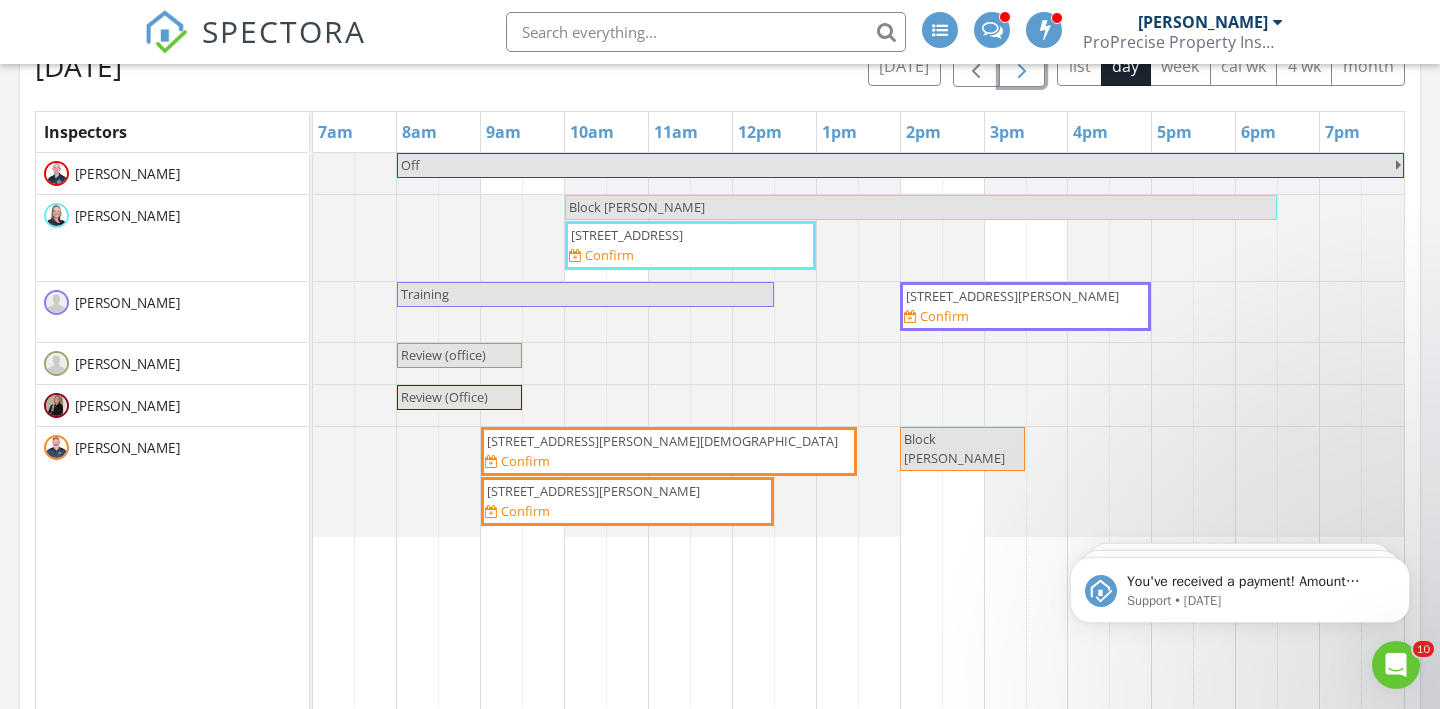 scroll, scrollTop: 1075, scrollLeft: 0, axis: vertical 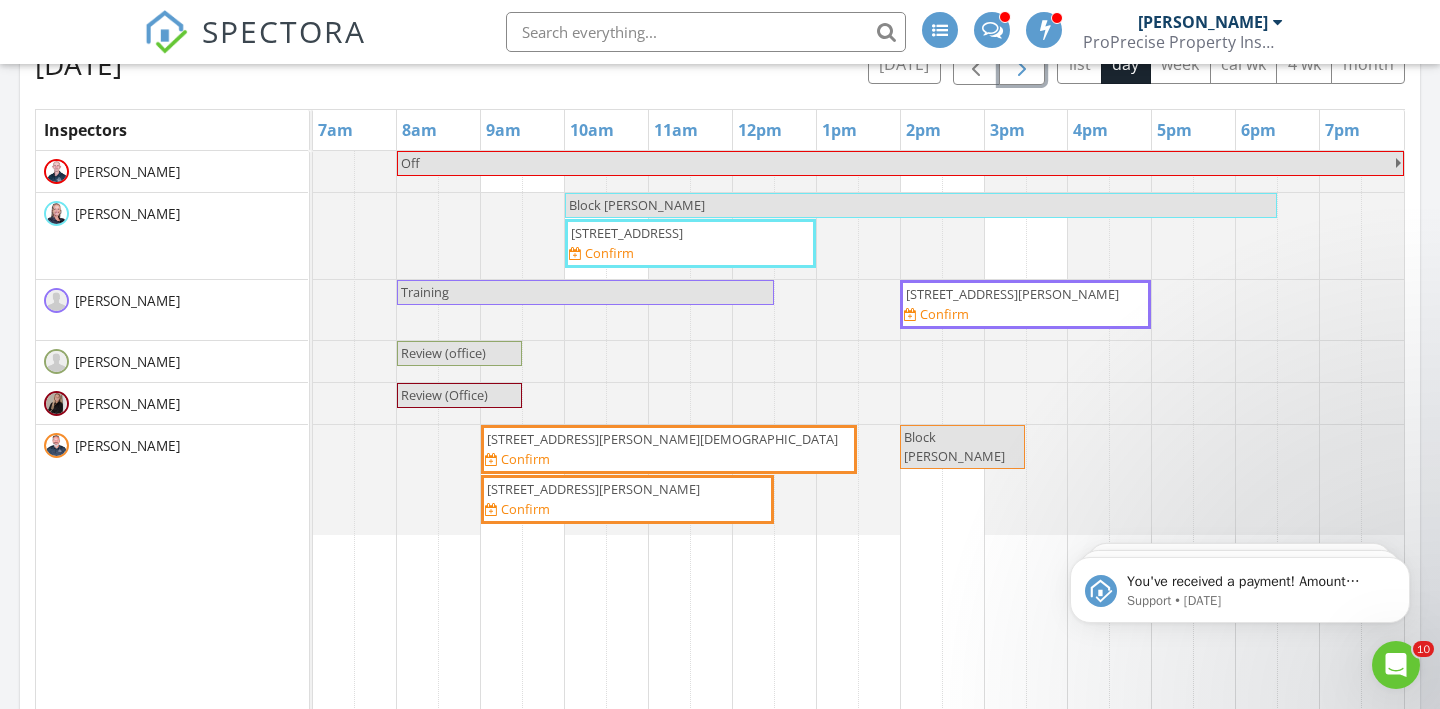 click at bounding box center (1022, 65) 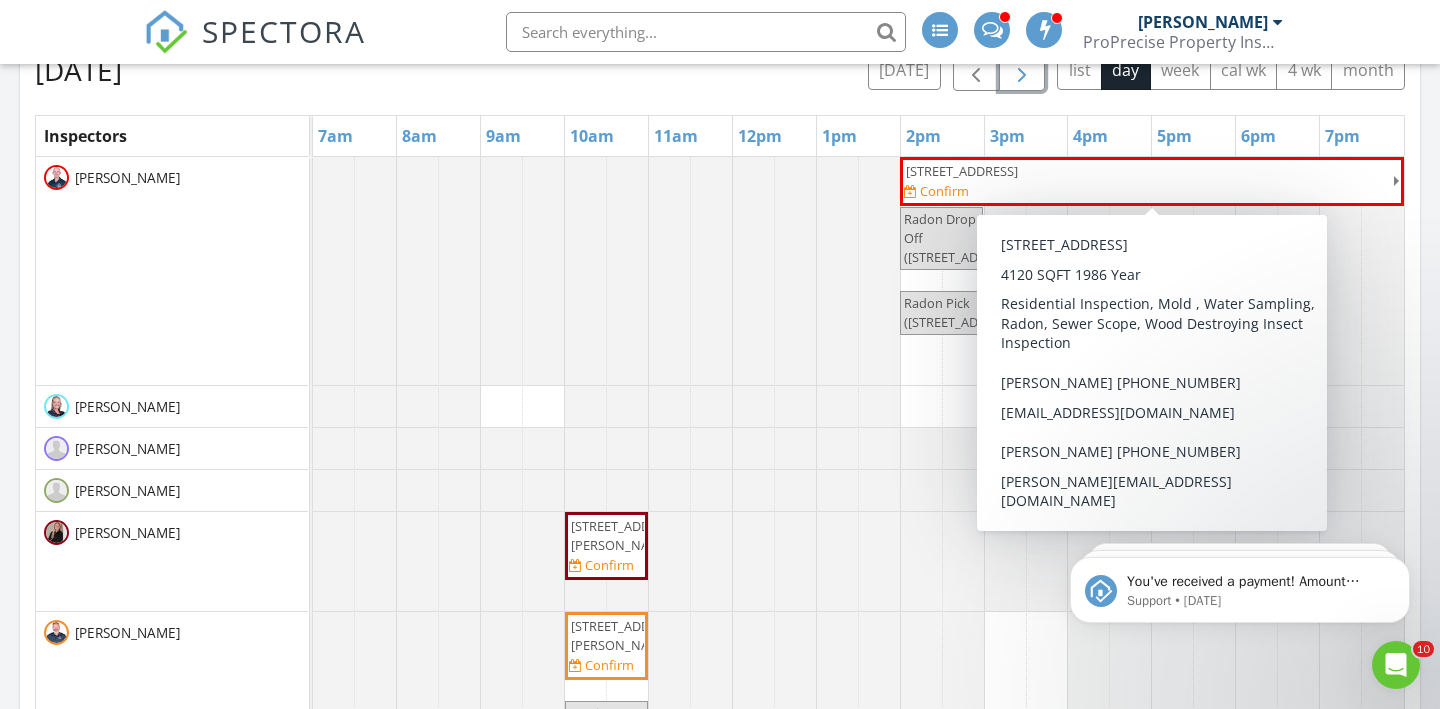 scroll, scrollTop: 1063, scrollLeft: 0, axis: vertical 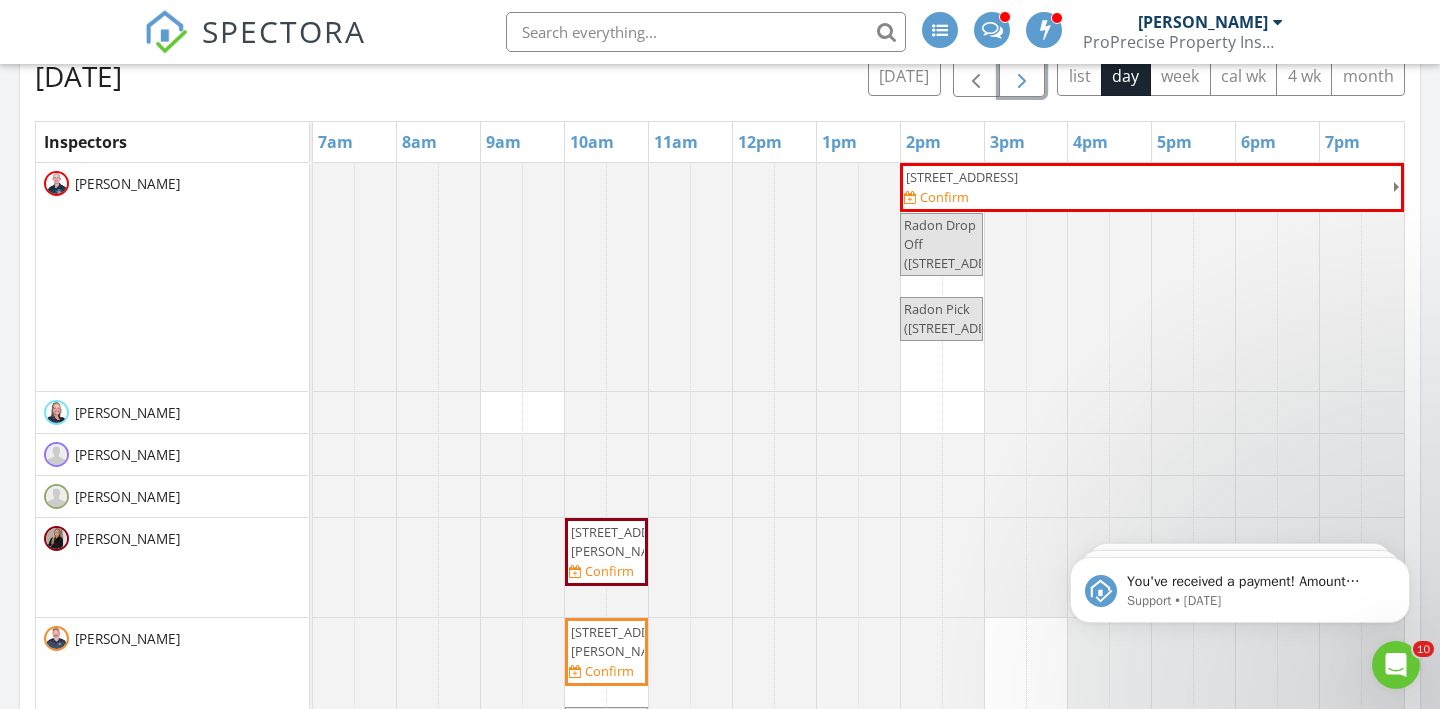 click at bounding box center [1022, 77] 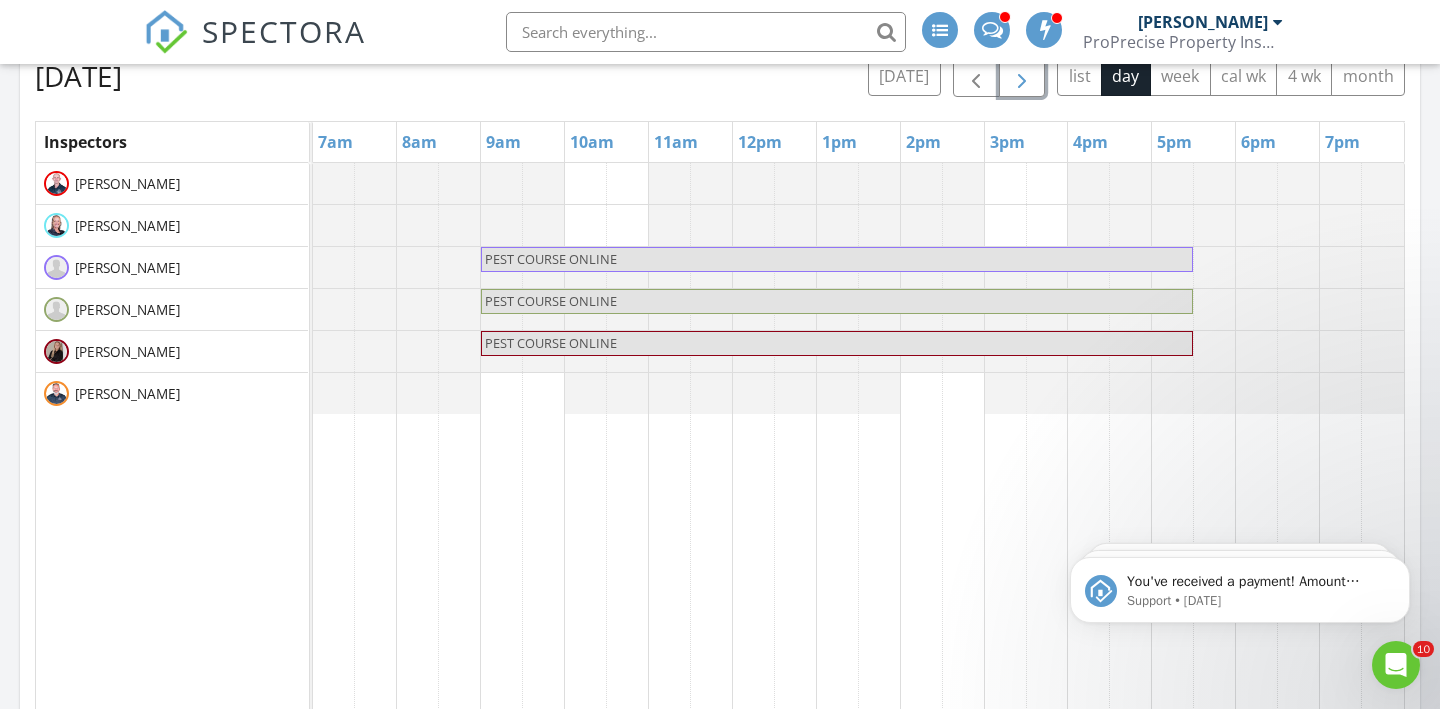 click at bounding box center [1022, 77] 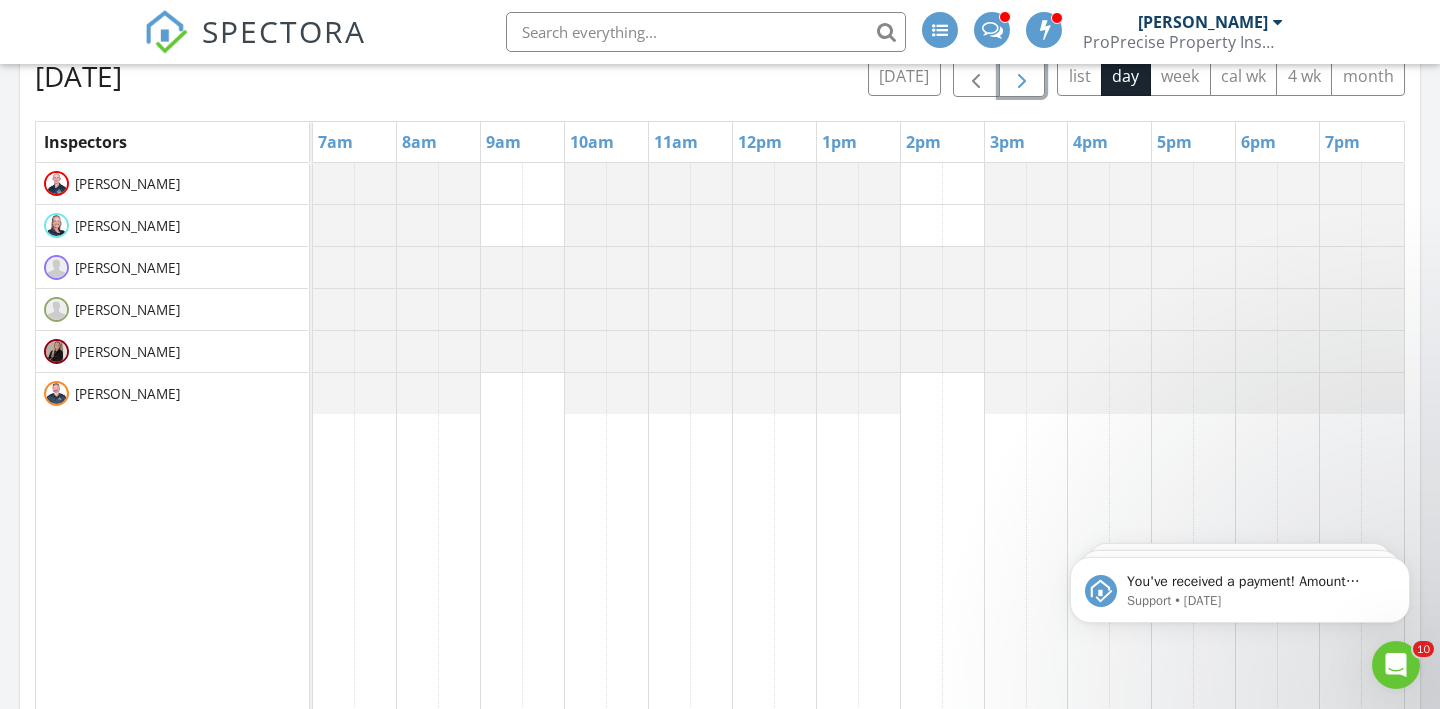 click at bounding box center [1022, 77] 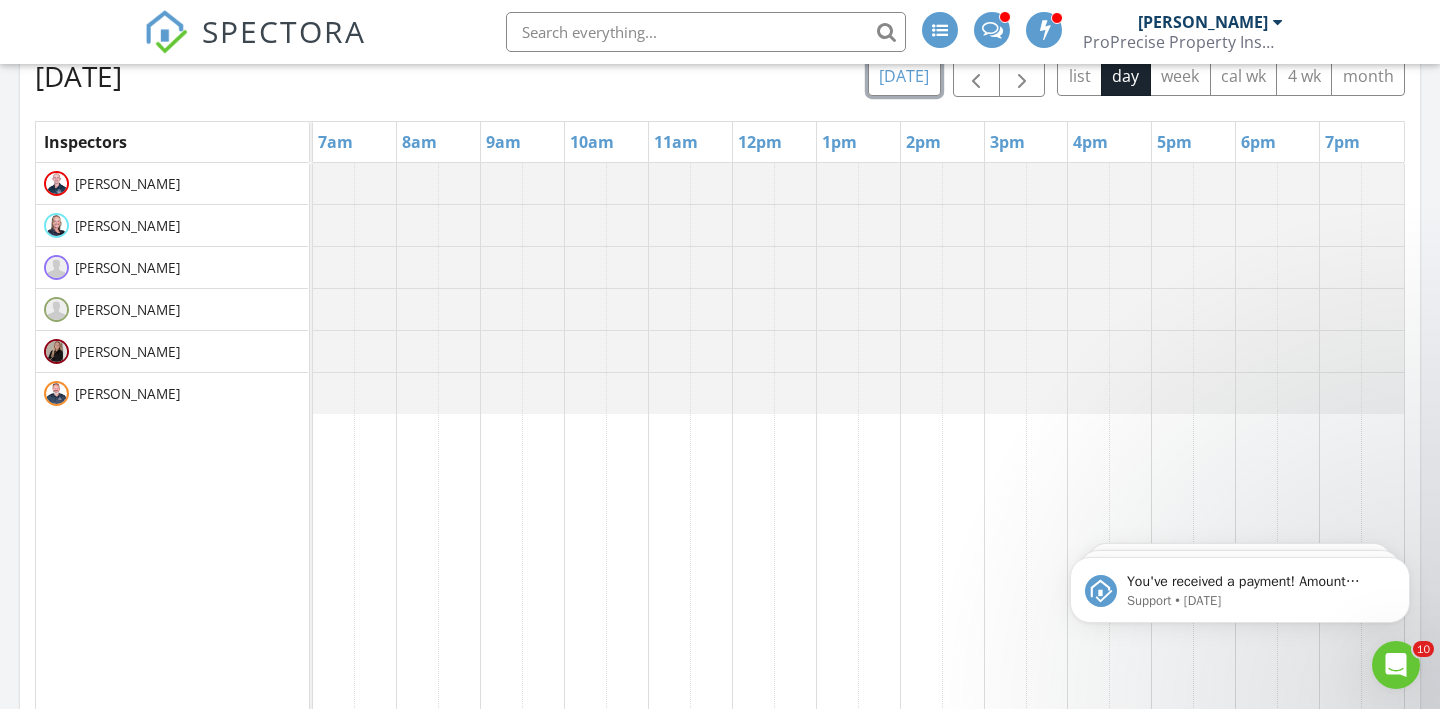 click on "today" at bounding box center (904, 76) 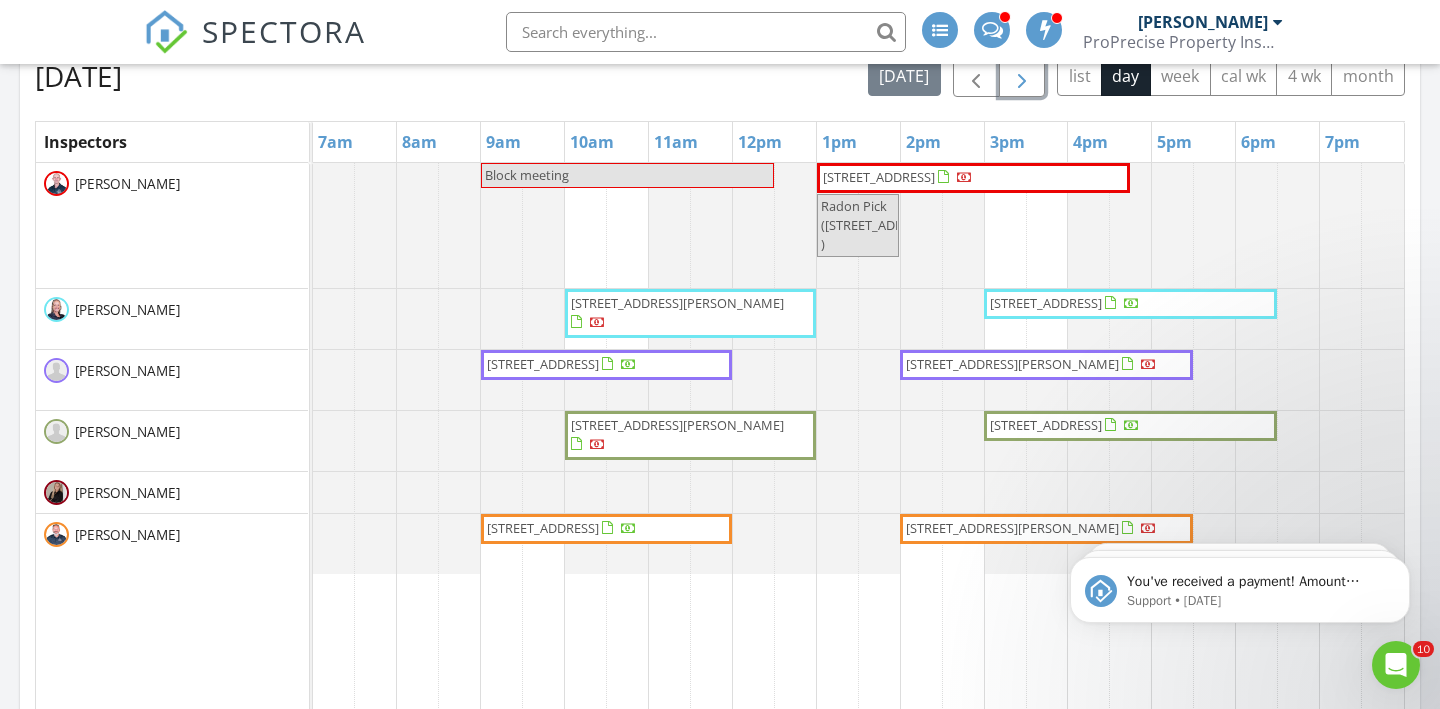 click at bounding box center (1022, 77) 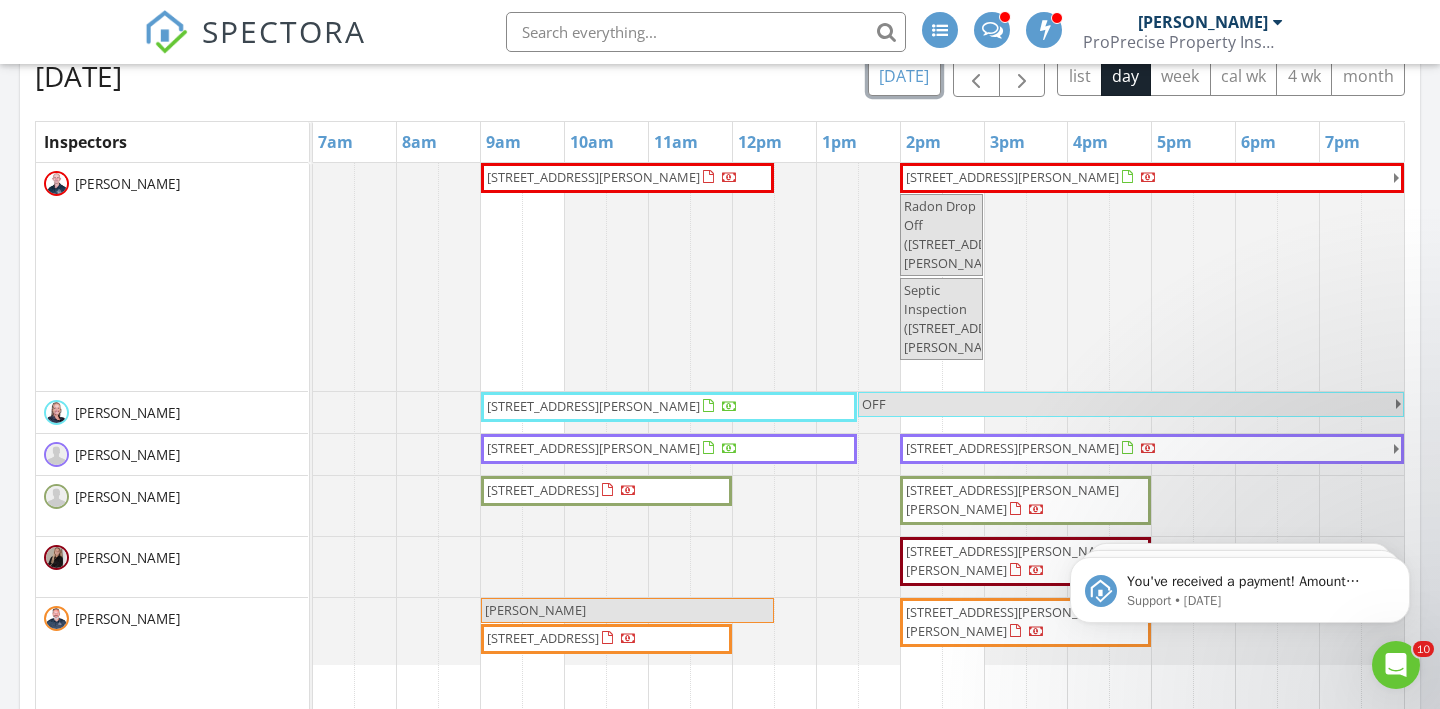click on "today" at bounding box center [904, 76] 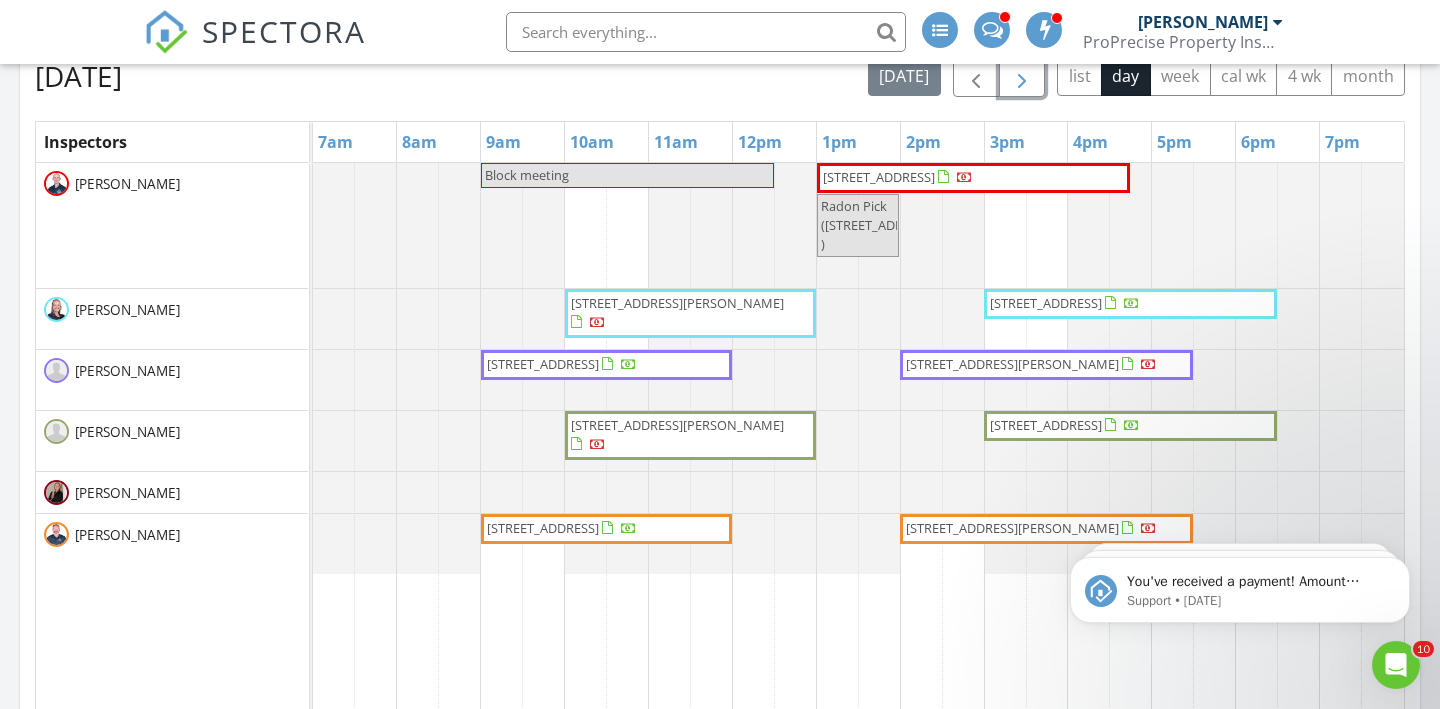click at bounding box center (1022, 77) 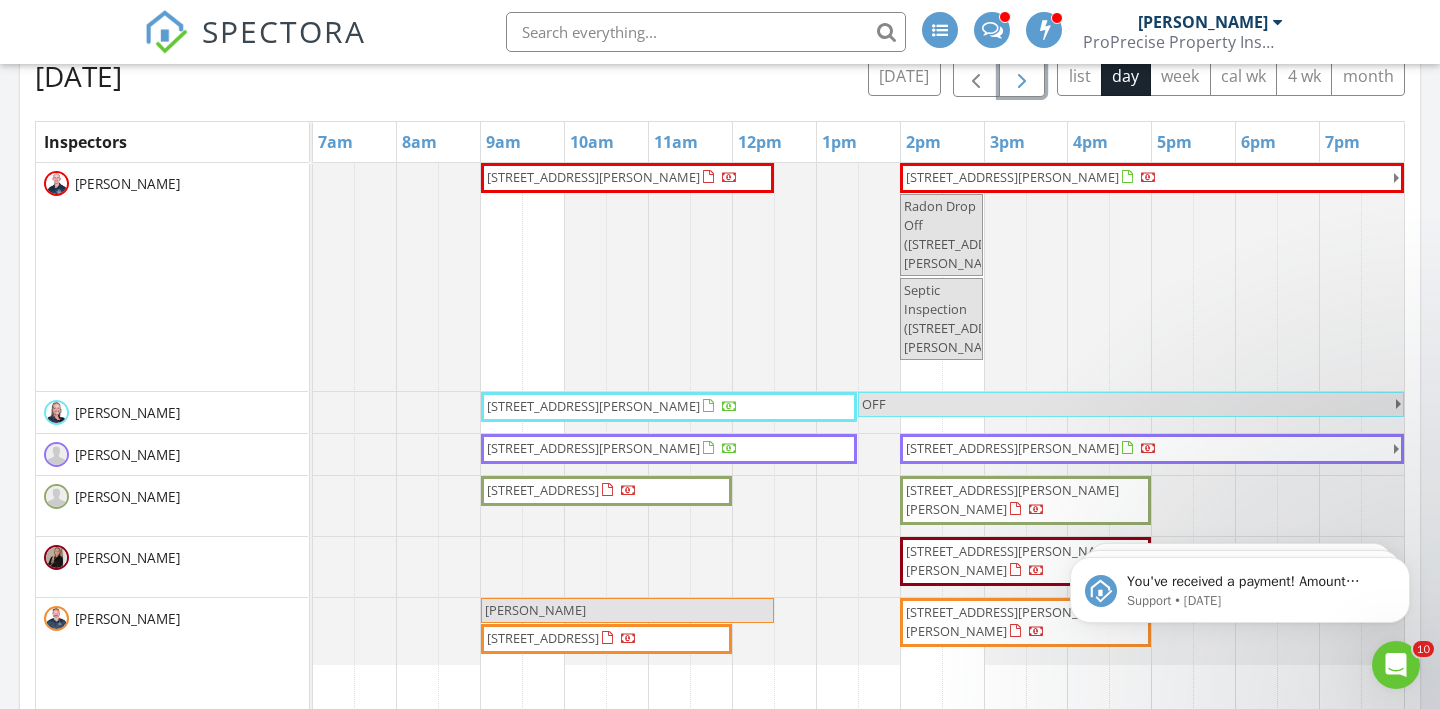 click at bounding box center [1022, 77] 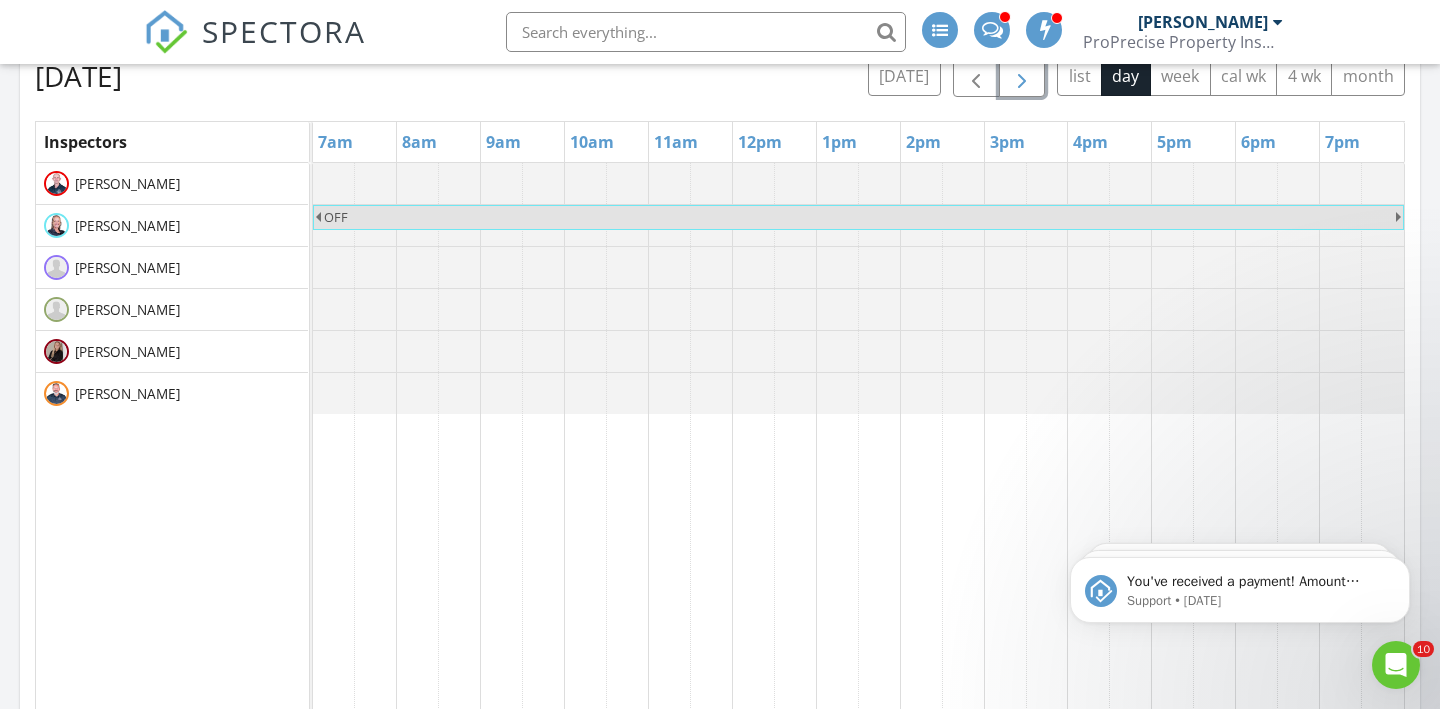 click at bounding box center [1022, 77] 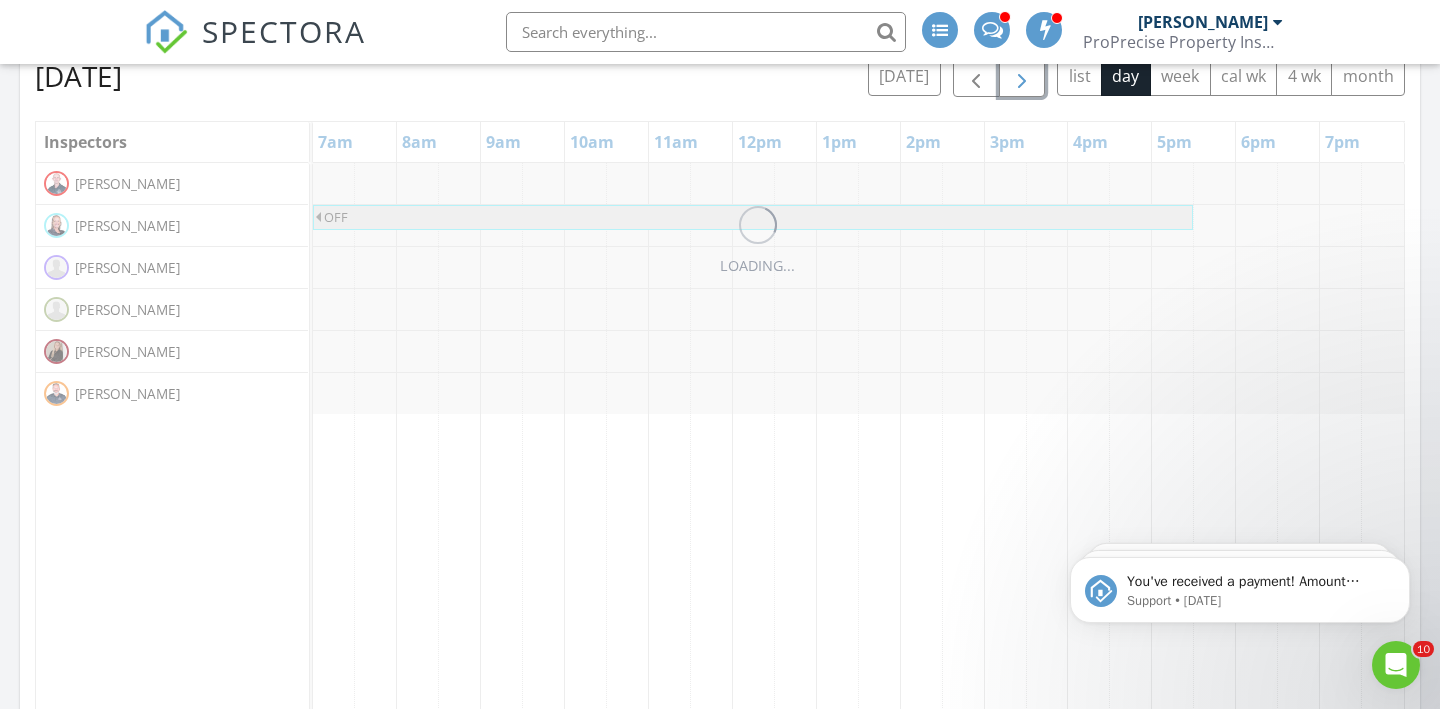 click at bounding box center [1022, 77] 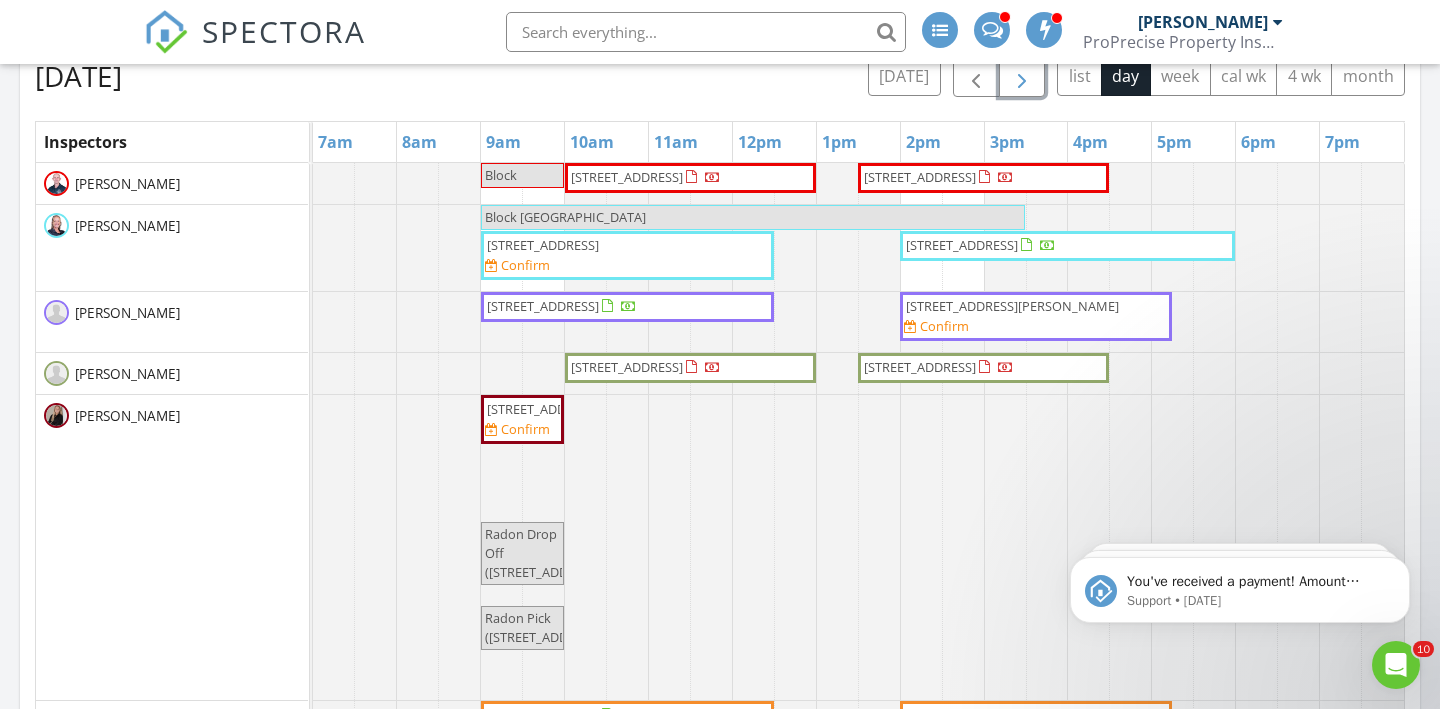 click at bounding box center [1022, 77] 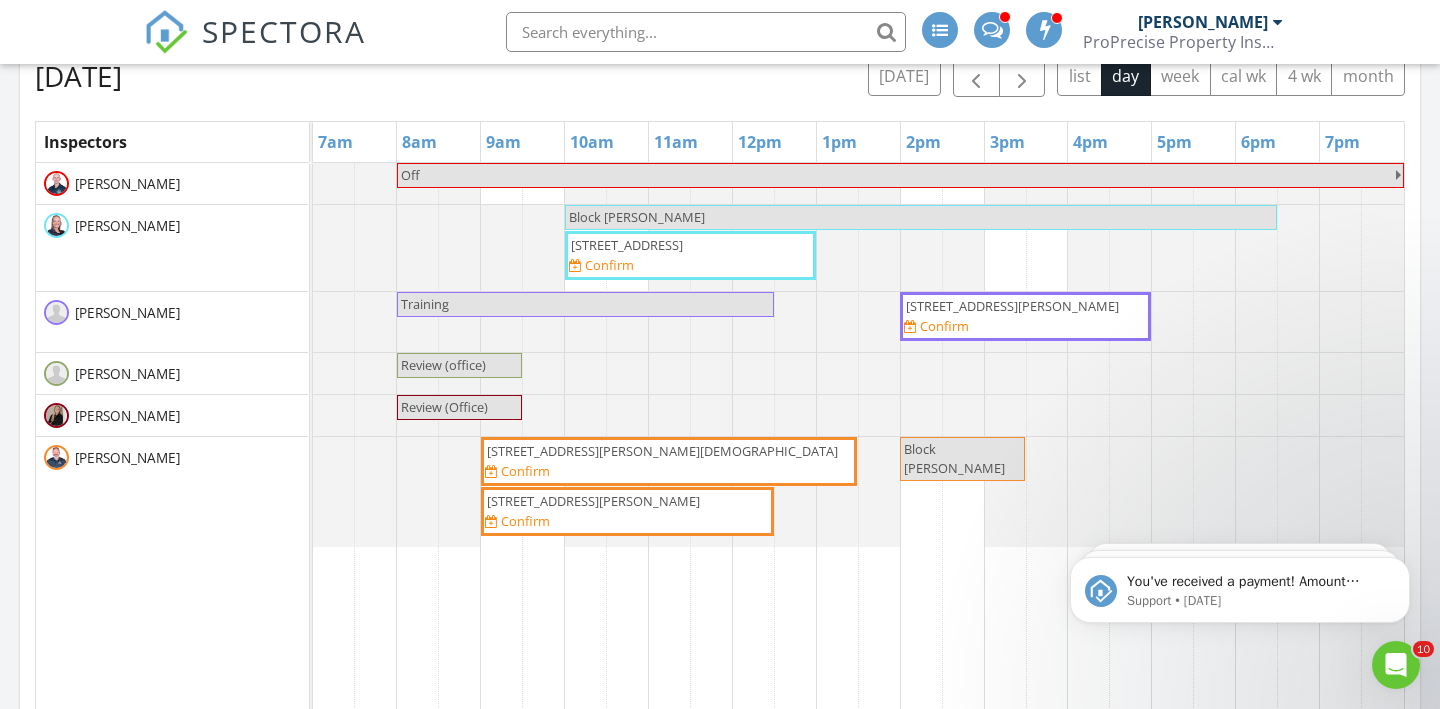click on "Tuesday, July 15, 2025 today list day week cal wk 4 wk month Inspectors 7am 8am 9am 10am 11am 12pm 1pm 2pm 3pm 4pm 5pm 6pm 7pm Ryan Coy Kelly Newman Matt Ruggiero Jay Mowder Miranda Meffe David Schultz
Off
Block Kelly wise Buzek
2274 8th St SW, Akron 44314
Confirm
Training
1213 McKinley Ave, Akron 44306
Confirm
Review (office)" at bounding box center [720, 495] 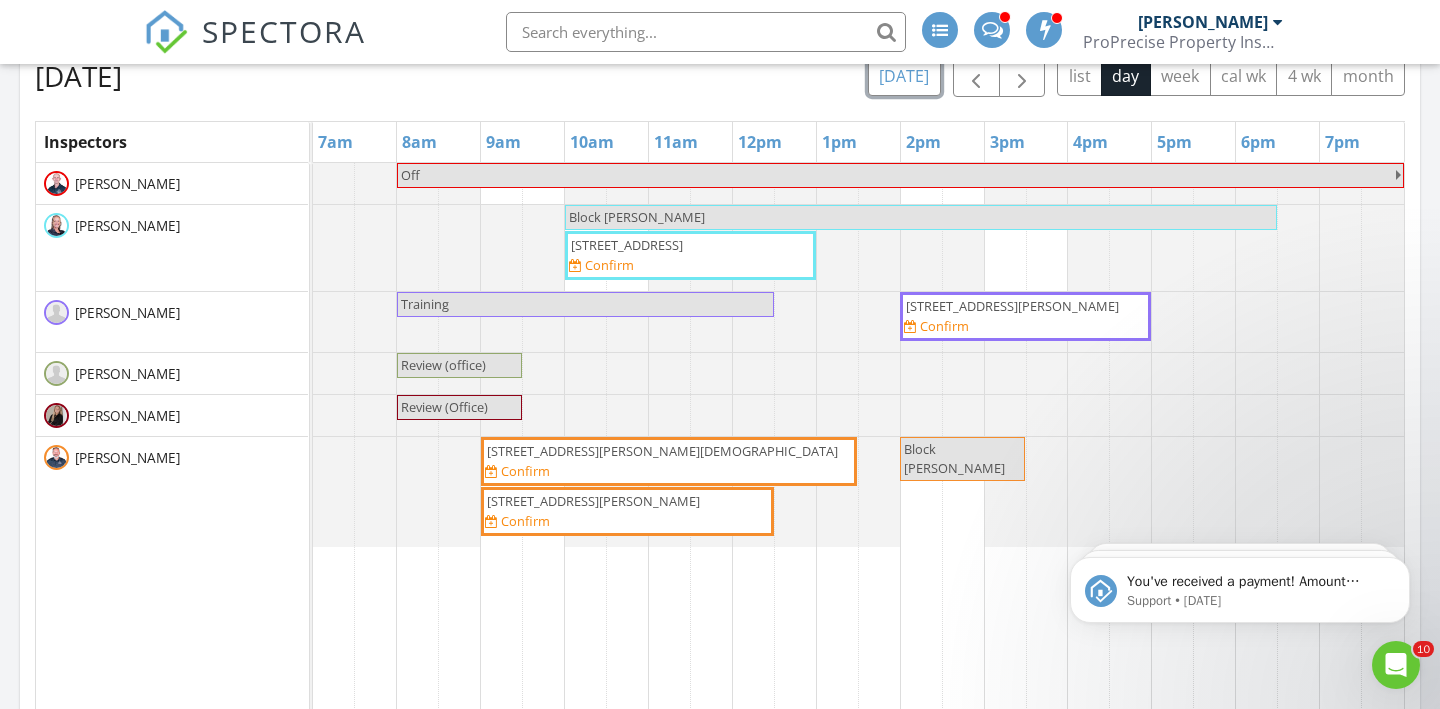 click on "today" at bounding box center (904, 76) 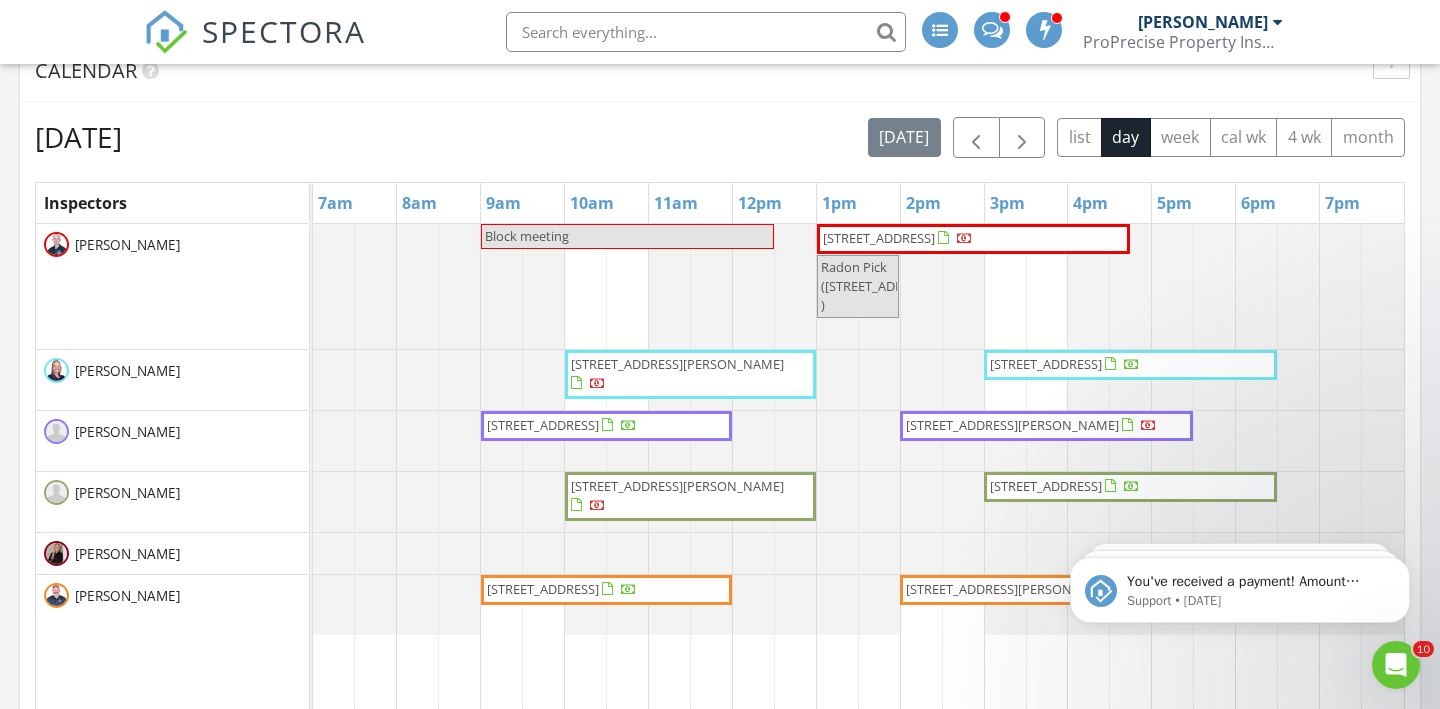 scroll, scrollTop: 961, scrollLeft: 0, axis: vertical 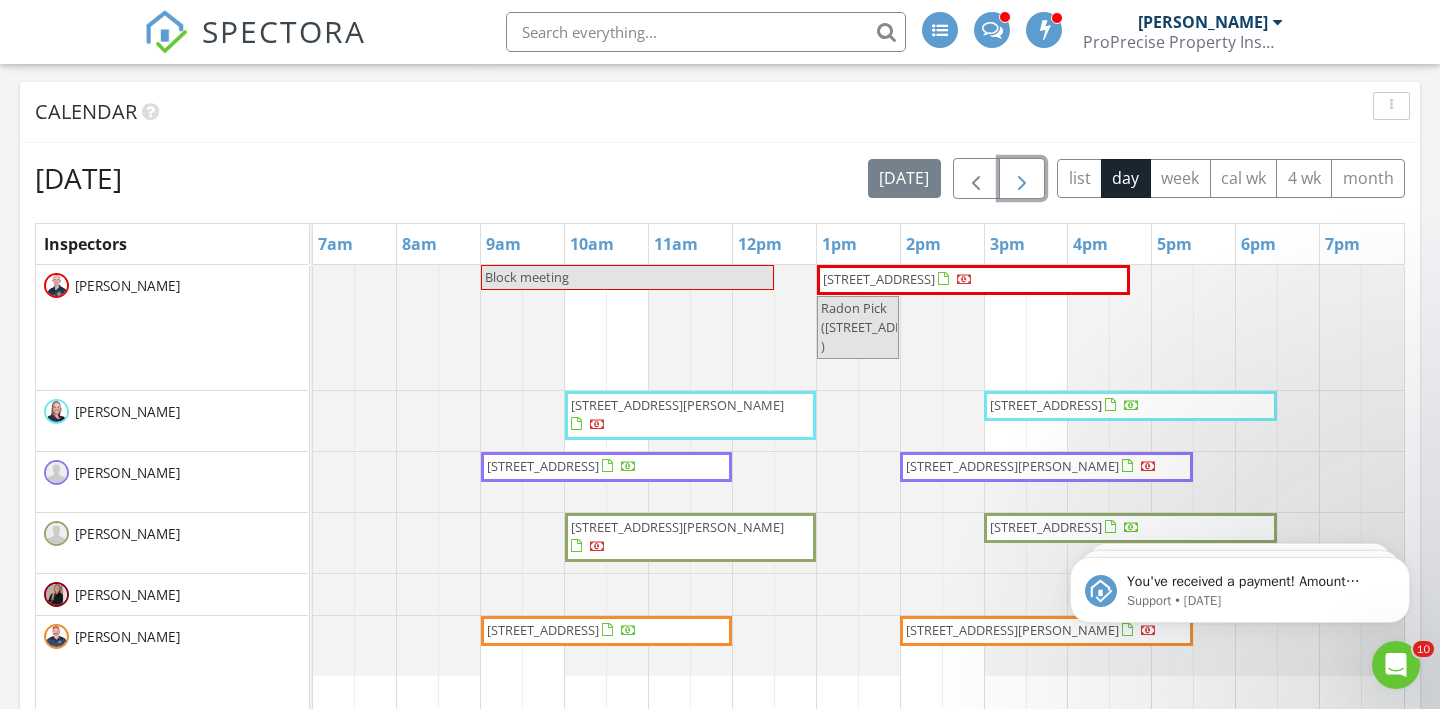 click at bounding box center (1022, 179) 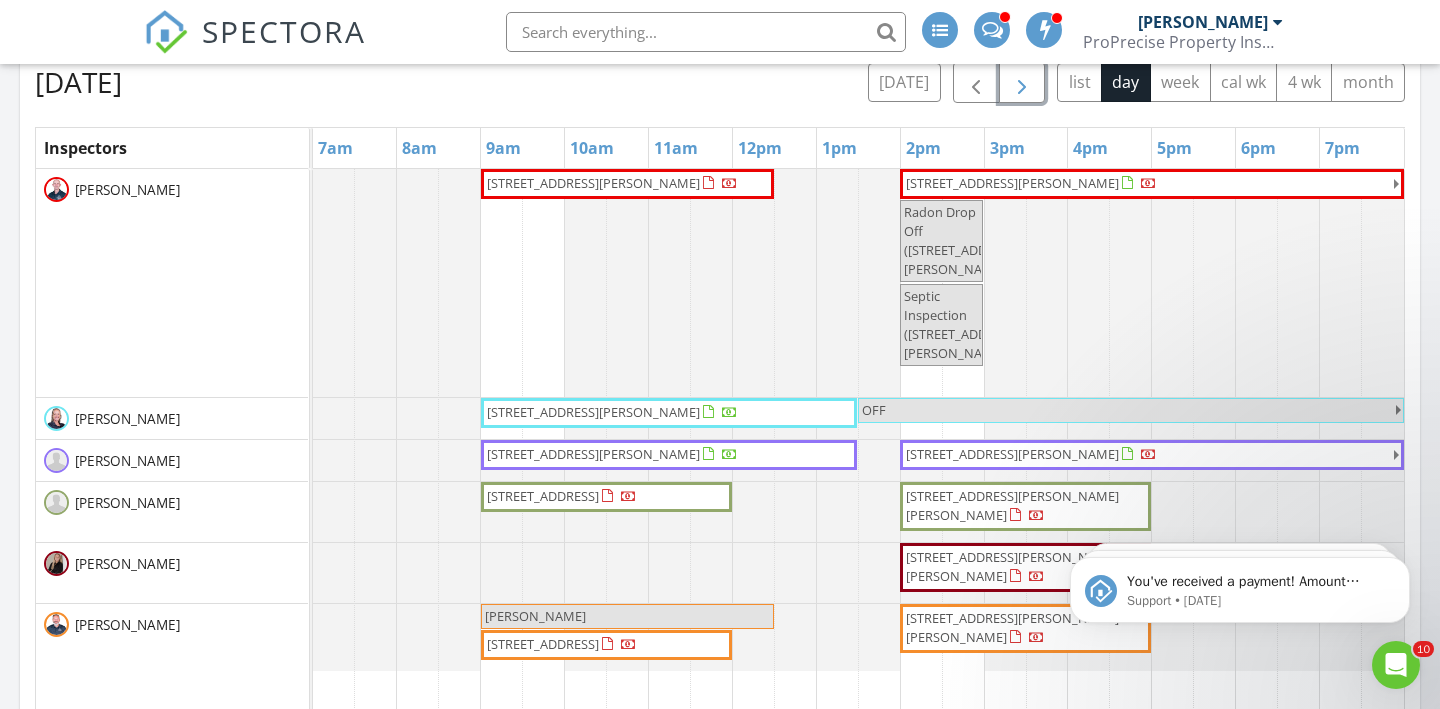 scroll, scrollTop: 1060, scrollLeft: 0, axis: vertical 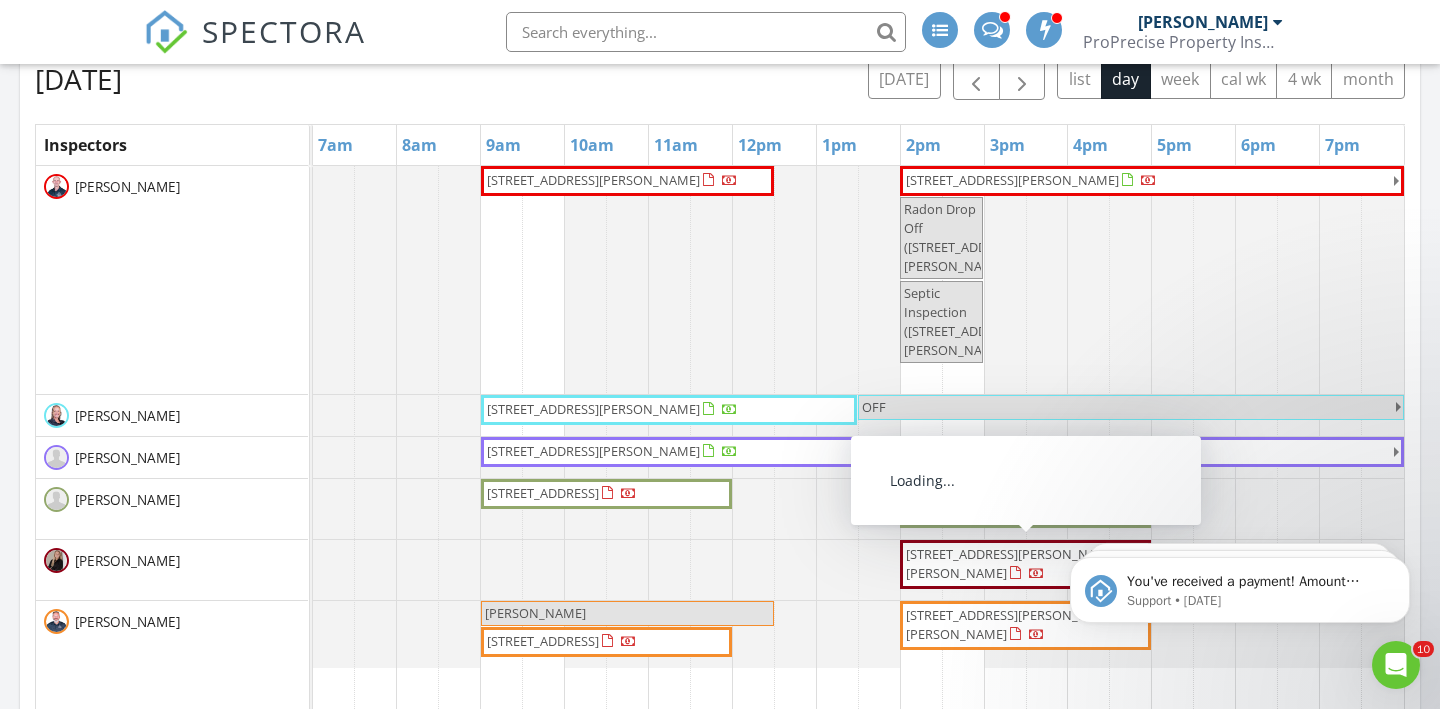 click at bounding box center [1046, 32] 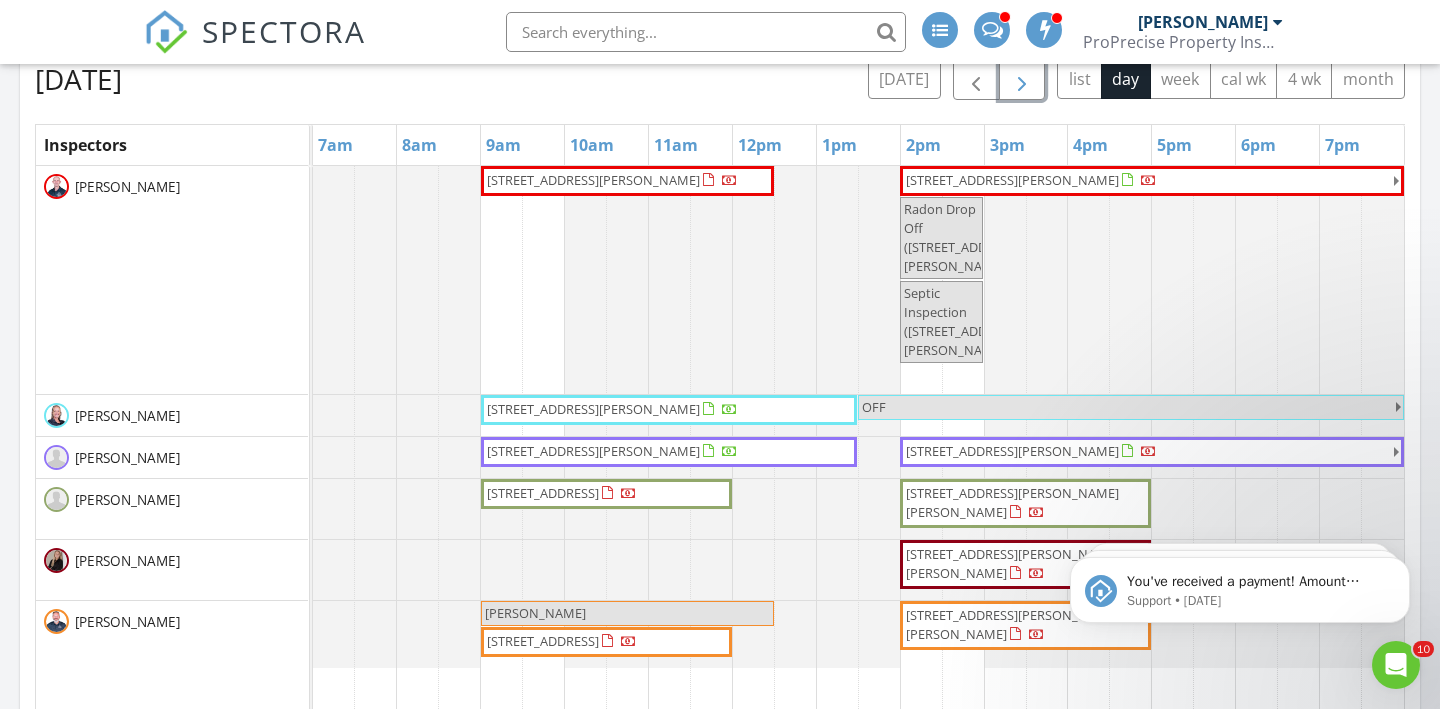 click at bounding box center (1022, 80) 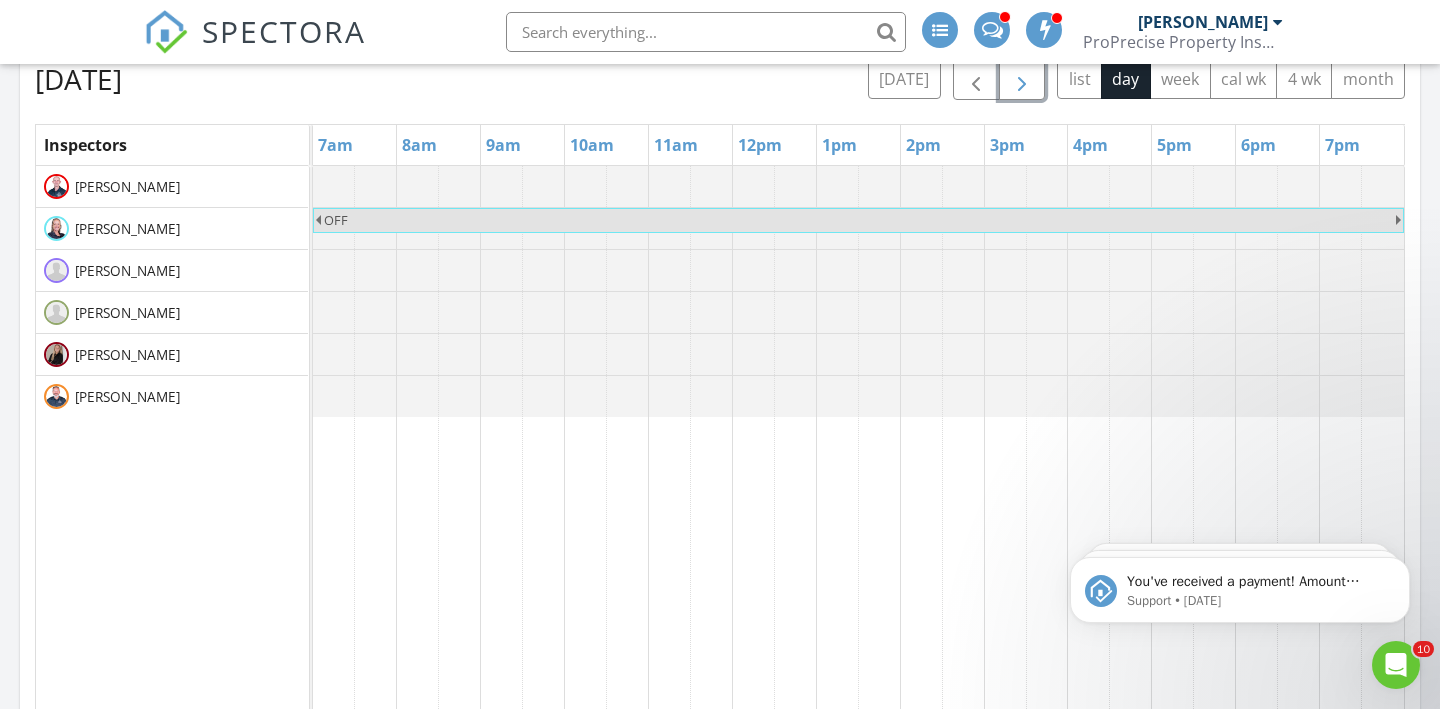 click at bounding box center (1022, 80) 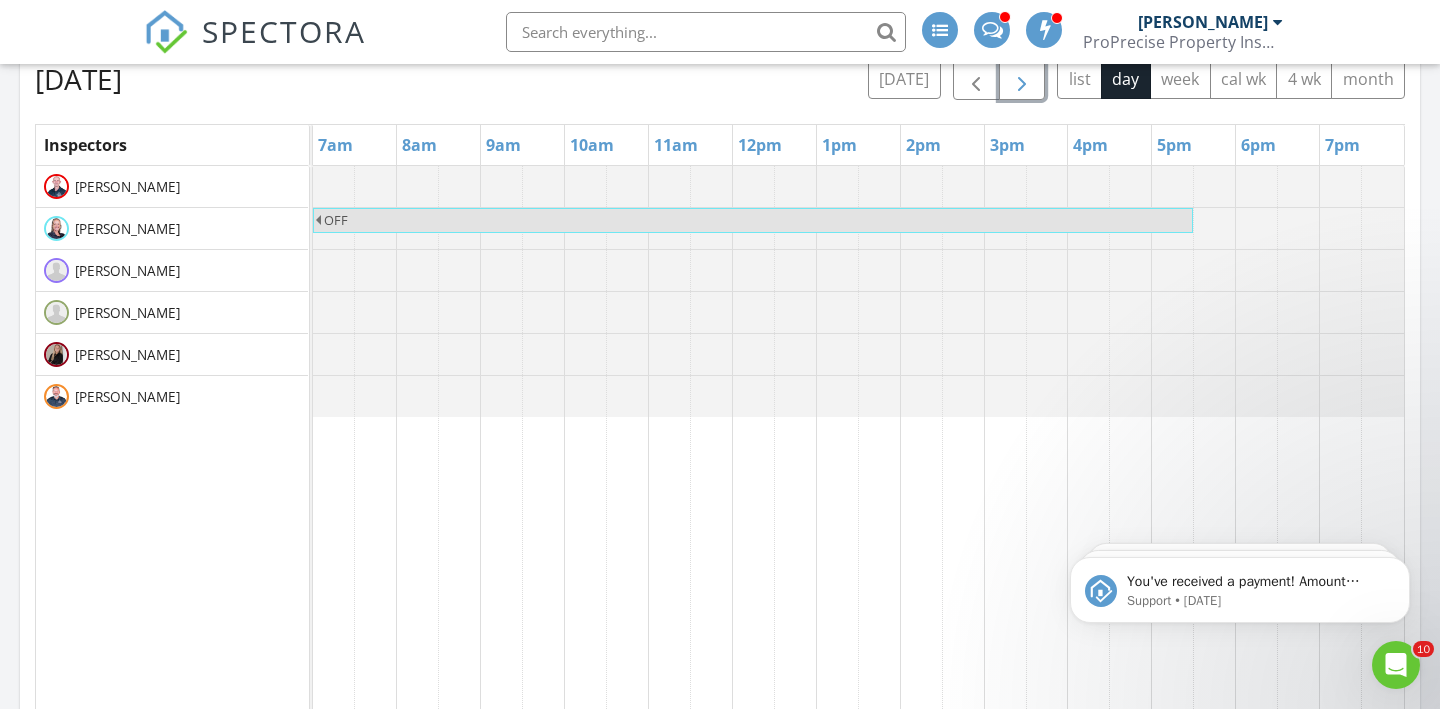 click at bounding box center [1022, 80] 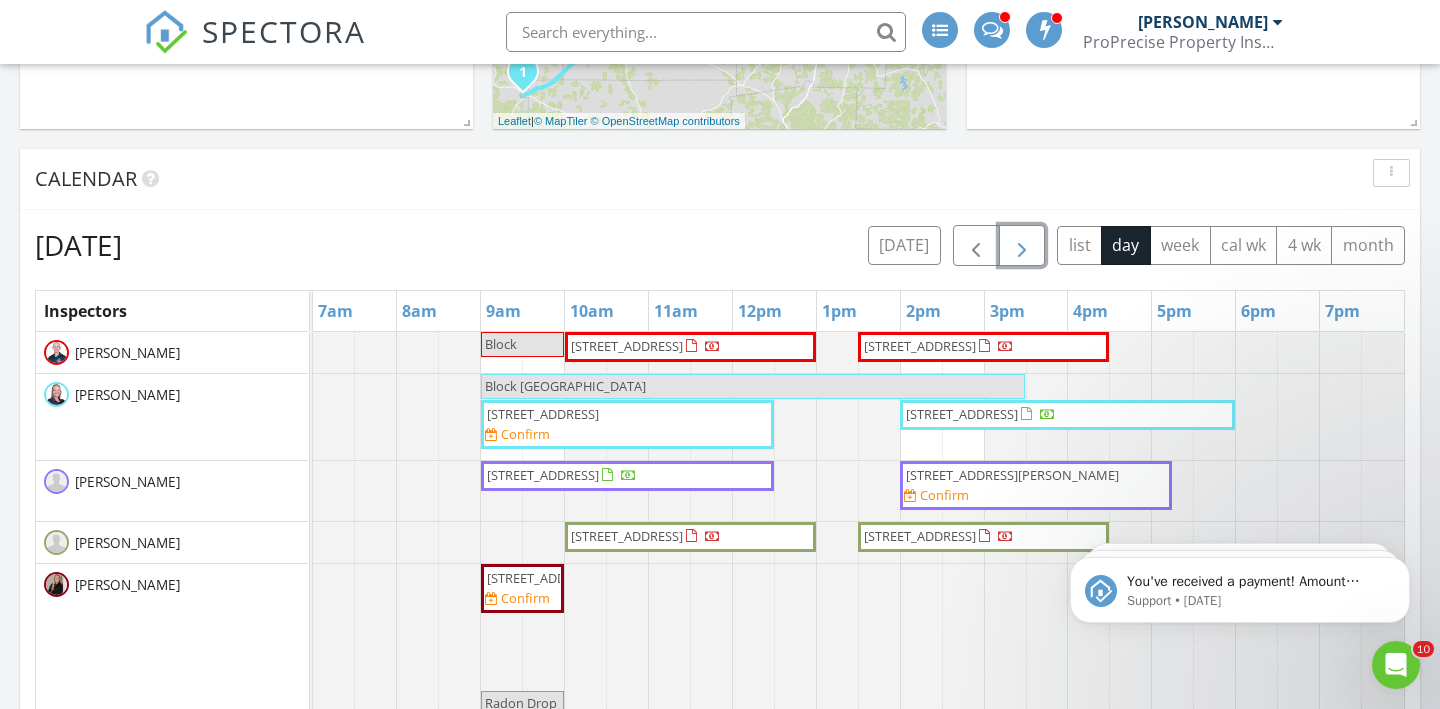 scroll, scrollTop: 872, scrollLeft: 0, axis: vertical 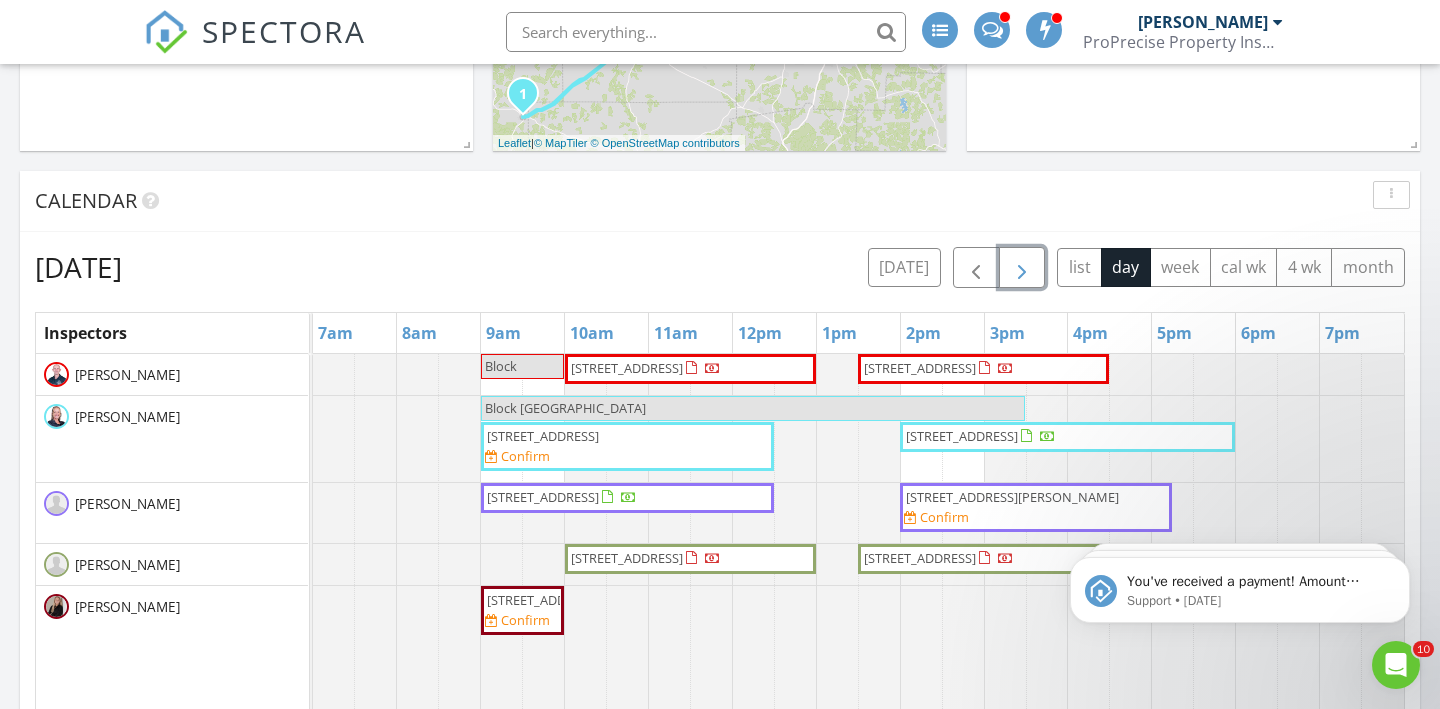 click at bounding box center [1022, 268] 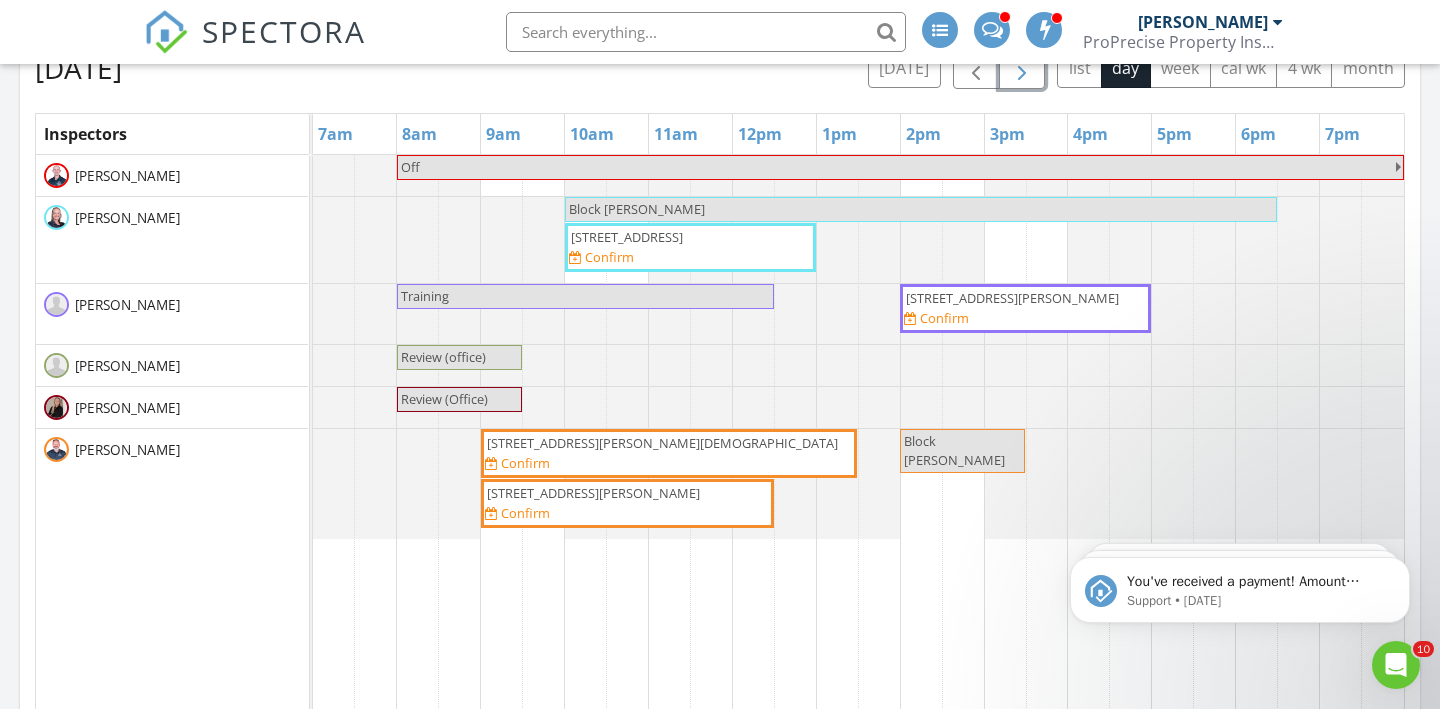 scroll, scrollTop: 1049, scrollLeft: 0, axis: vertical 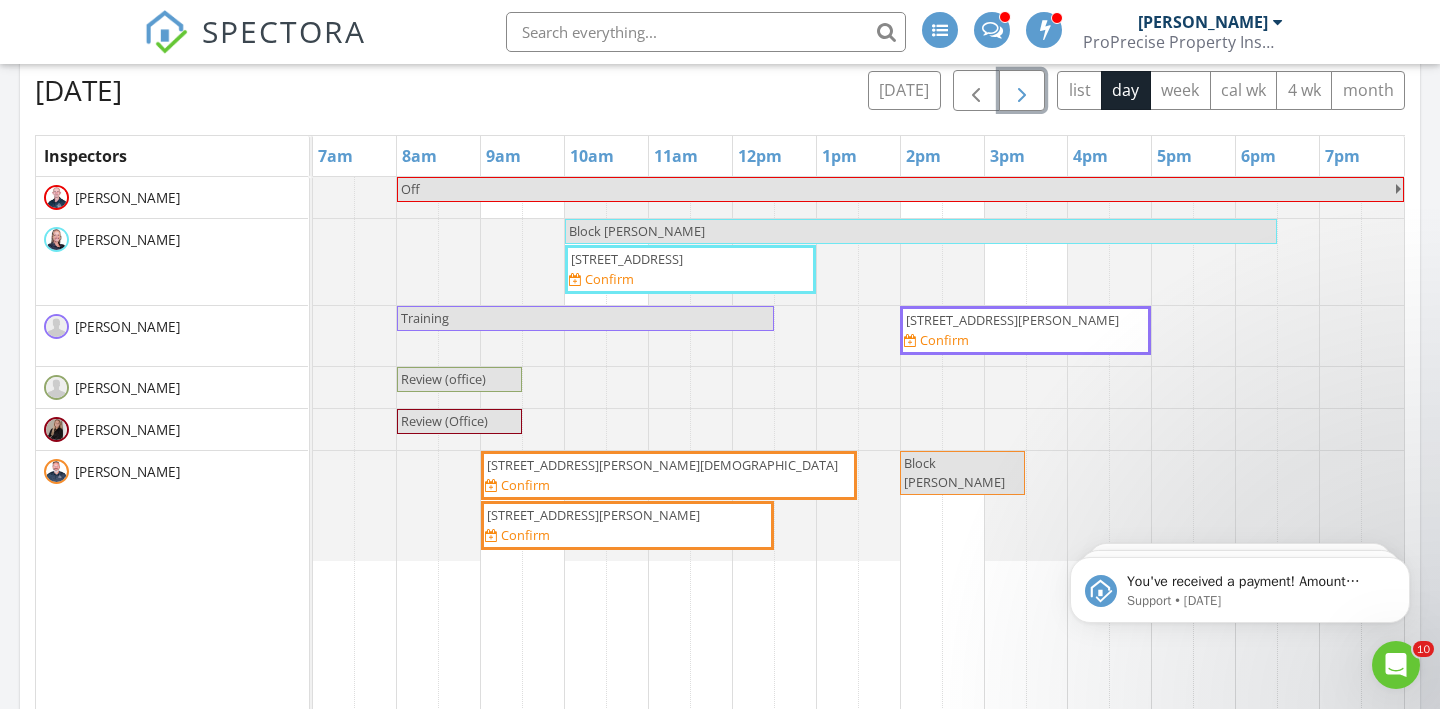 click at bounding box center (1022, 90) 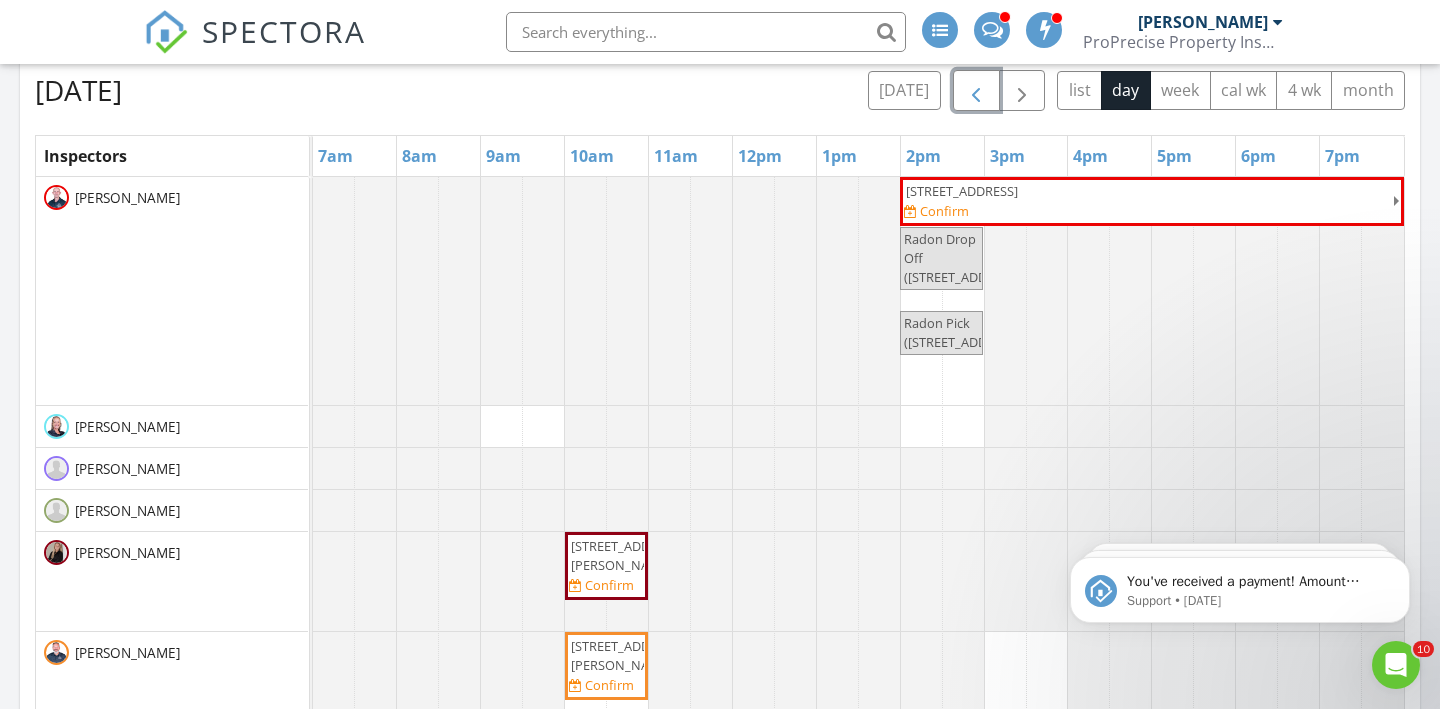 click at bounding box center (976, 91) 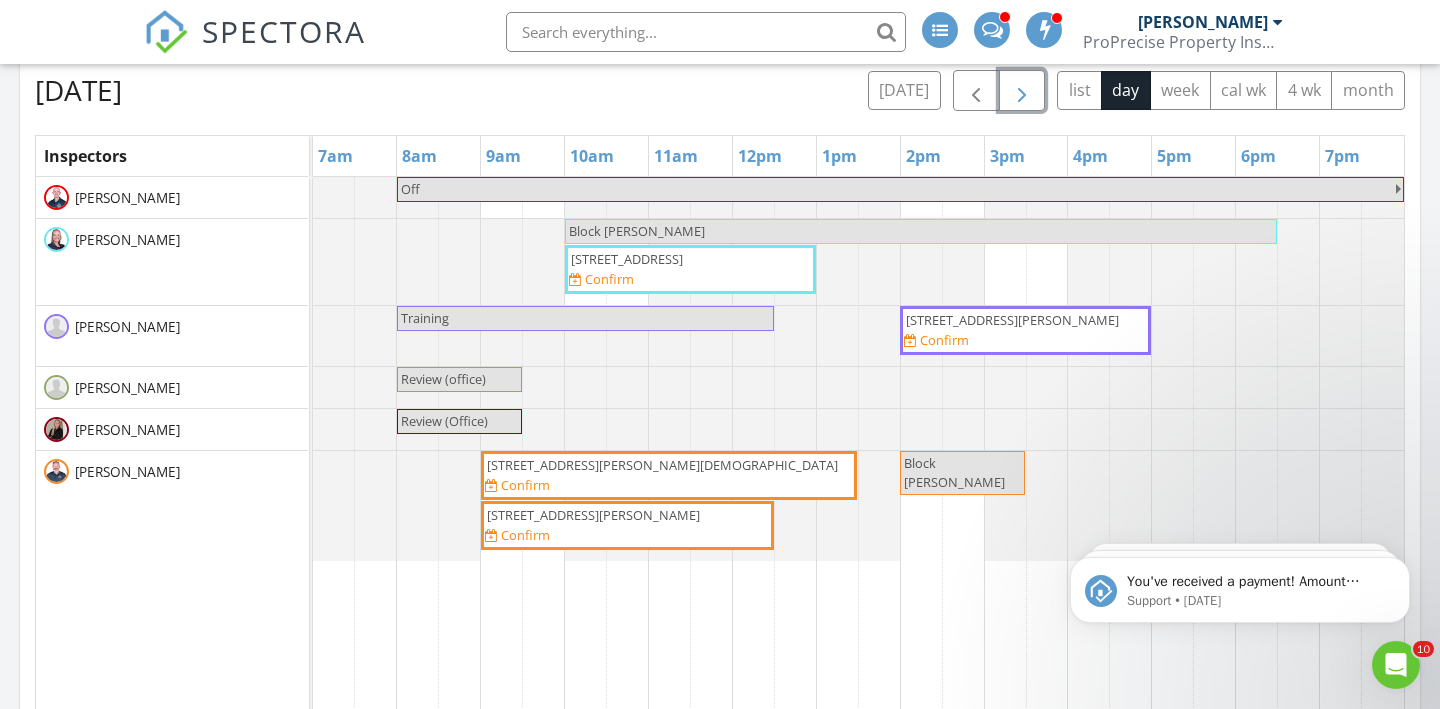 click at bounding box center (1022, 91) 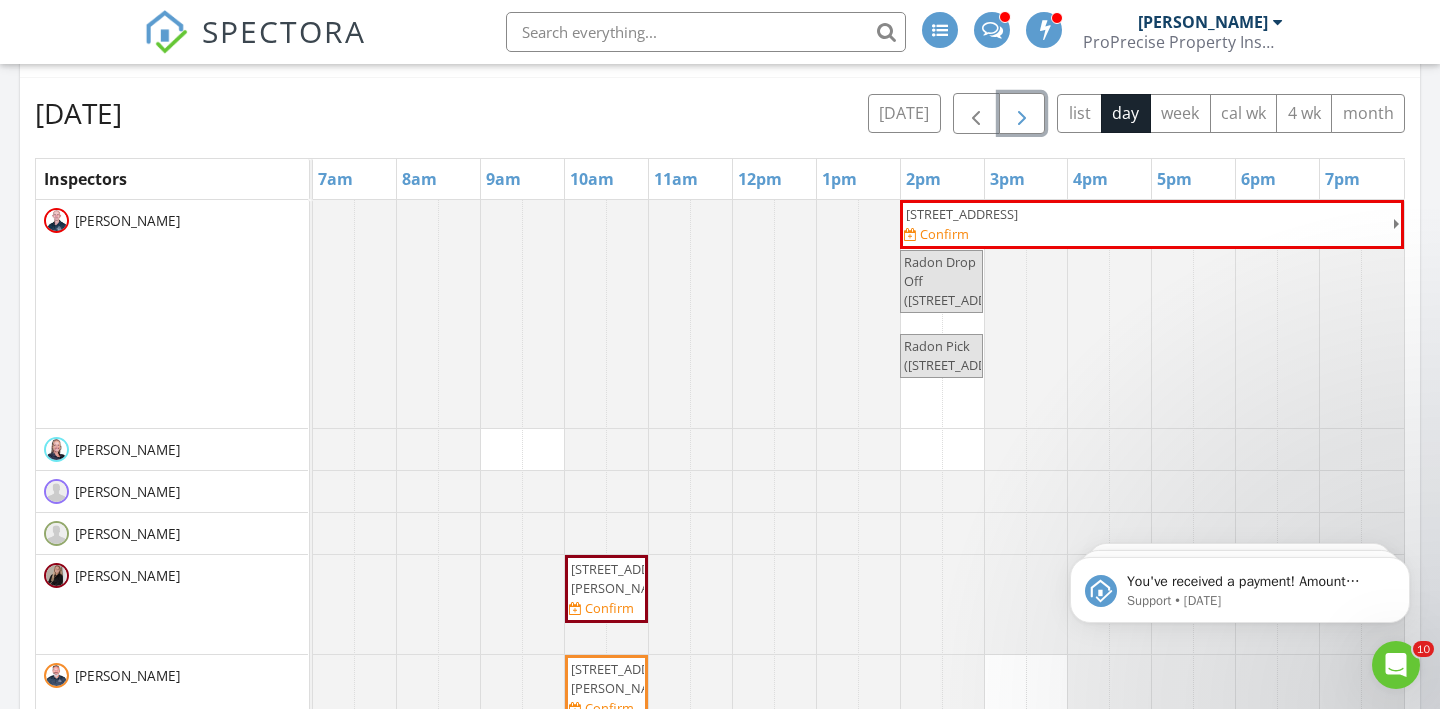 scroll, scrollTop: 947, scrollLeft: 0, axis: vertical 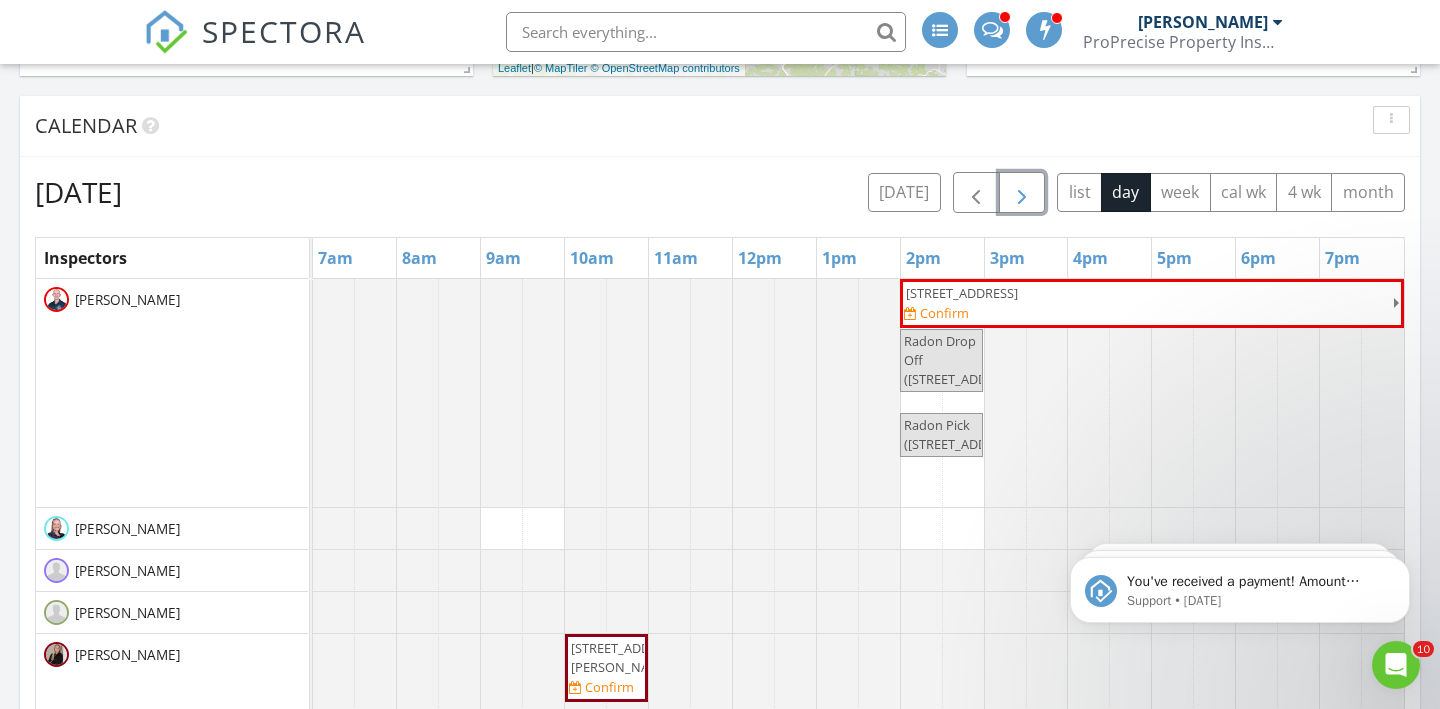 click at bounding box center [1022, 192] 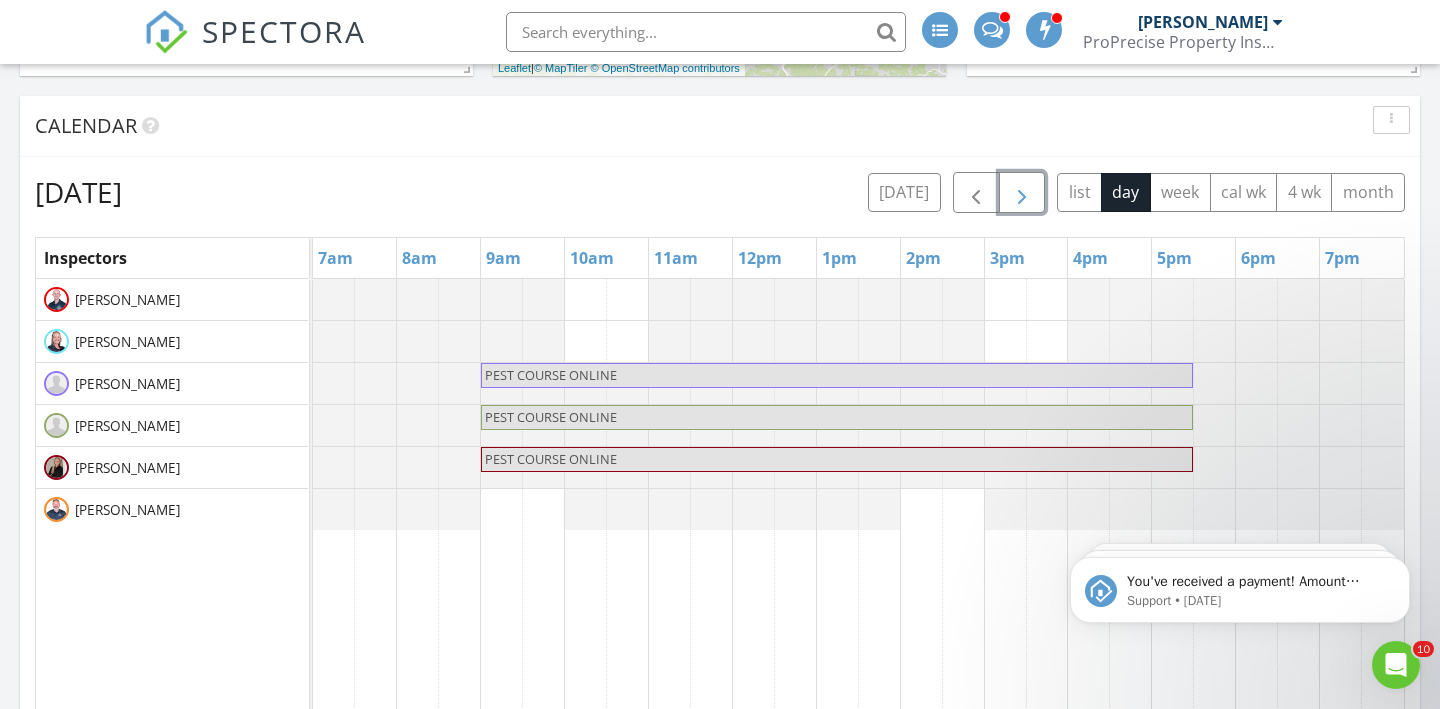 click at bounding box center [1022, 192] 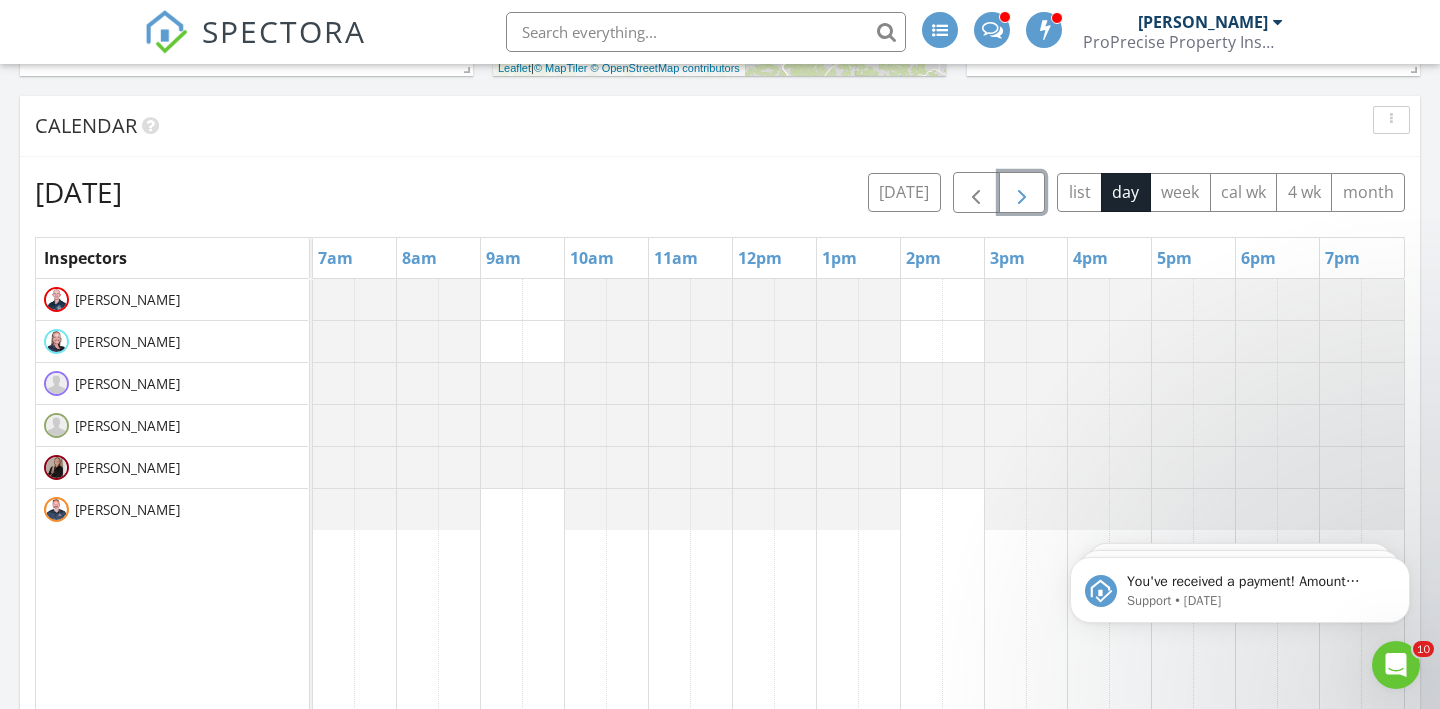 click at bounding box center (1022, 192) 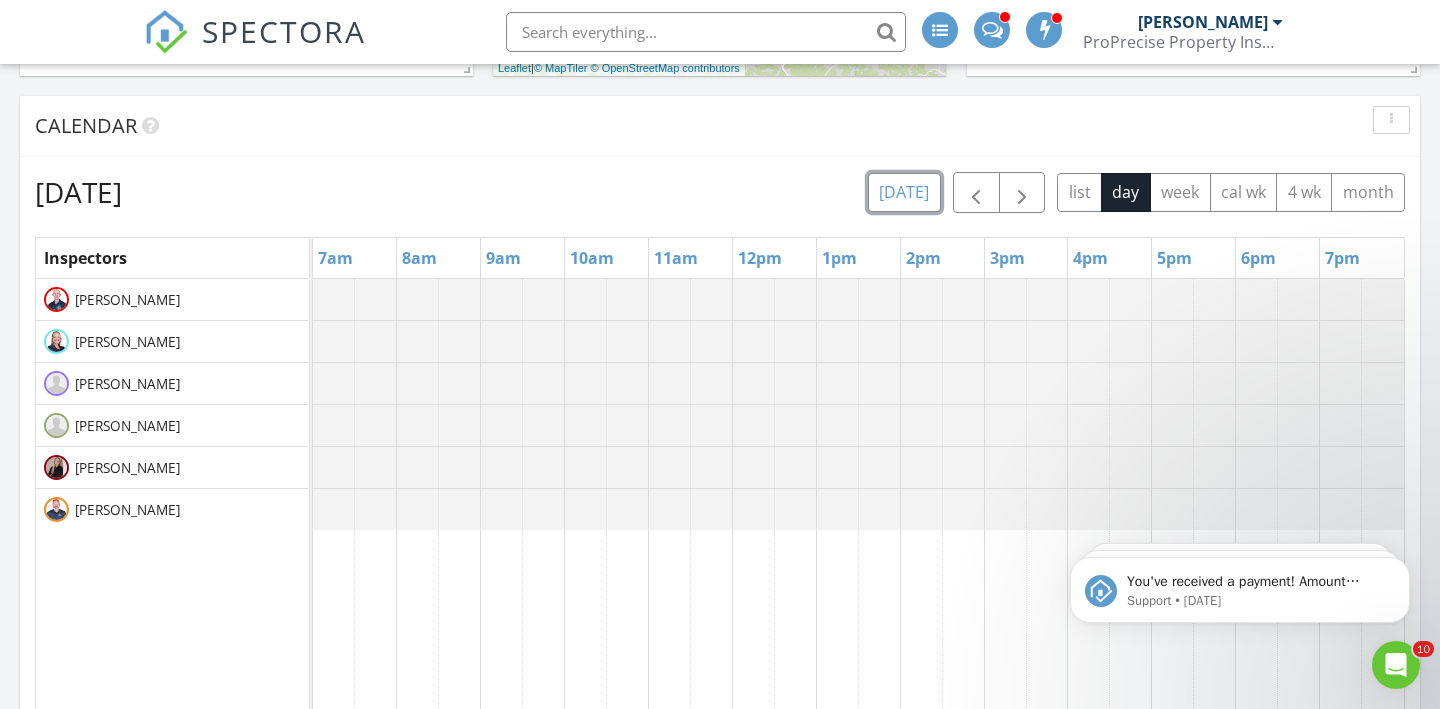 click on "today" at bounding box center [904, 192] 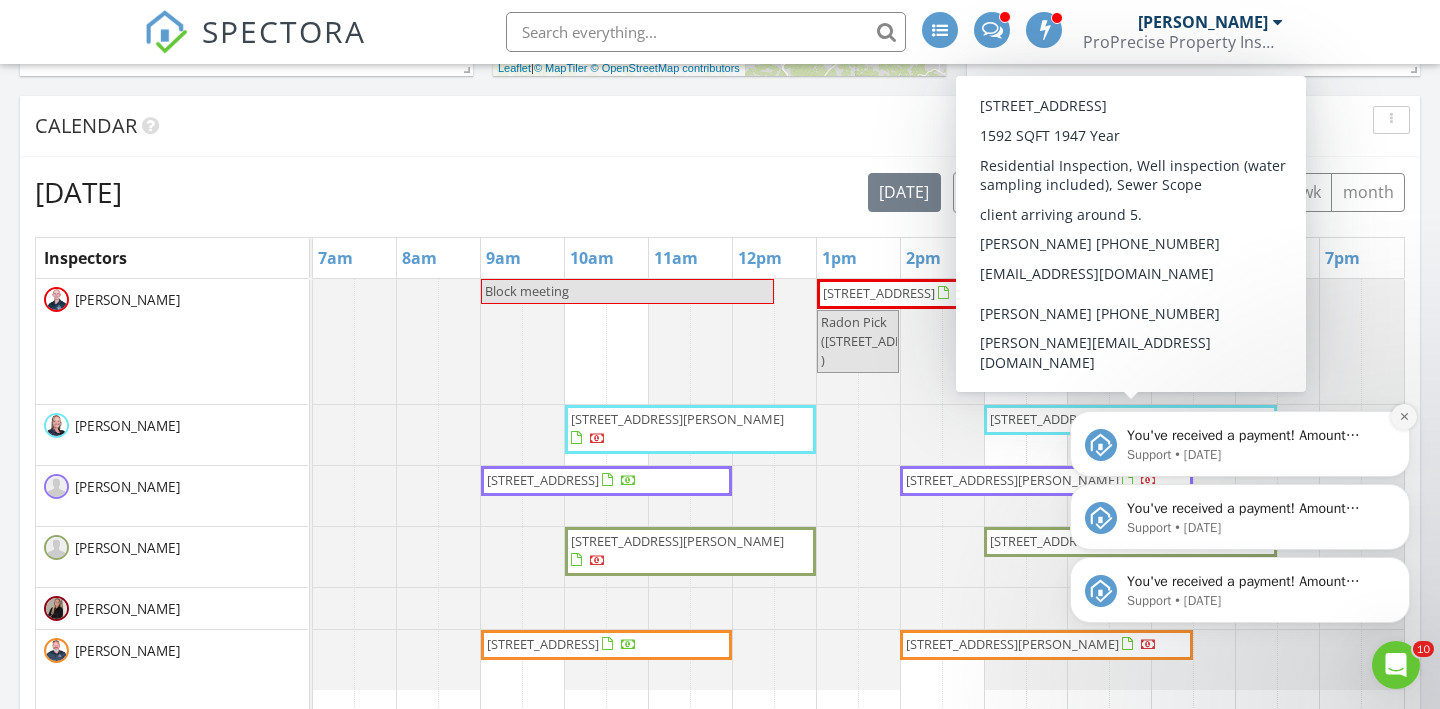 click at bounding box center [1404, 417] 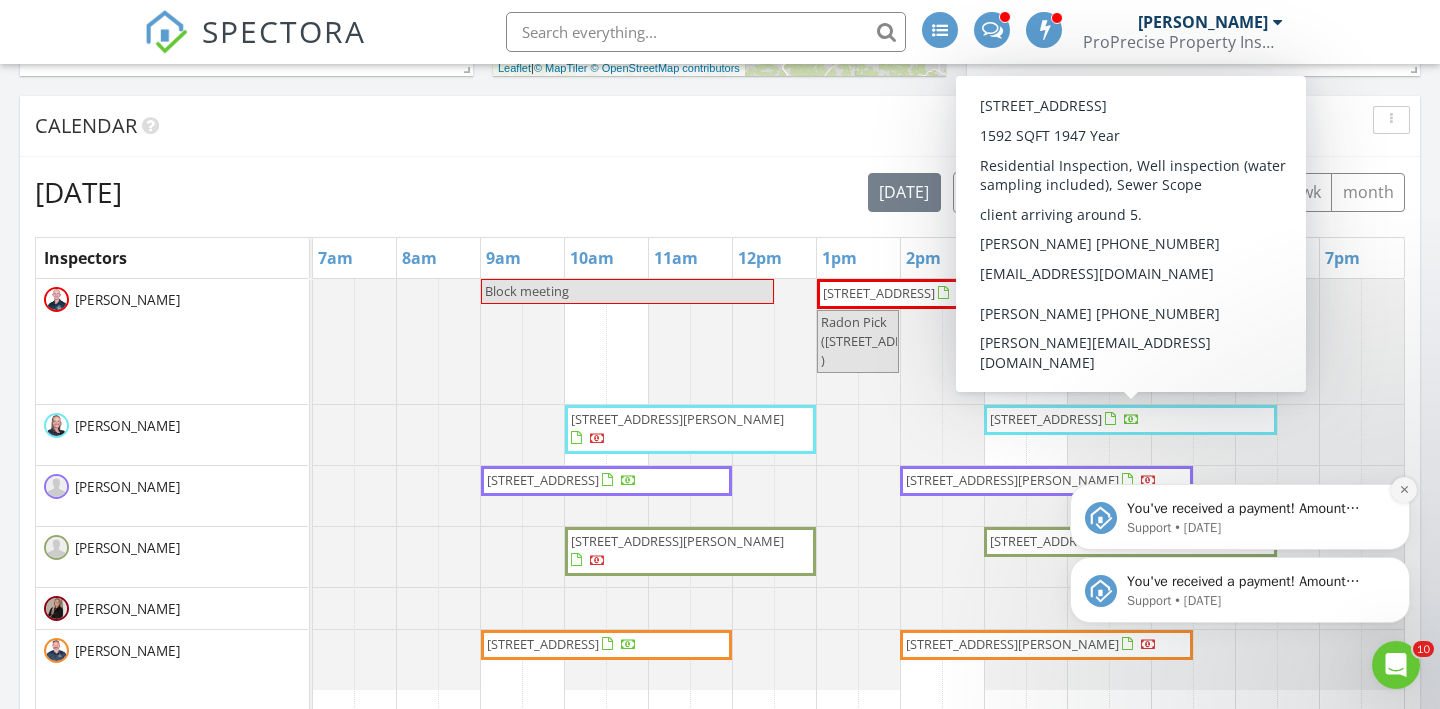 click at bounding box center [1404, 490] 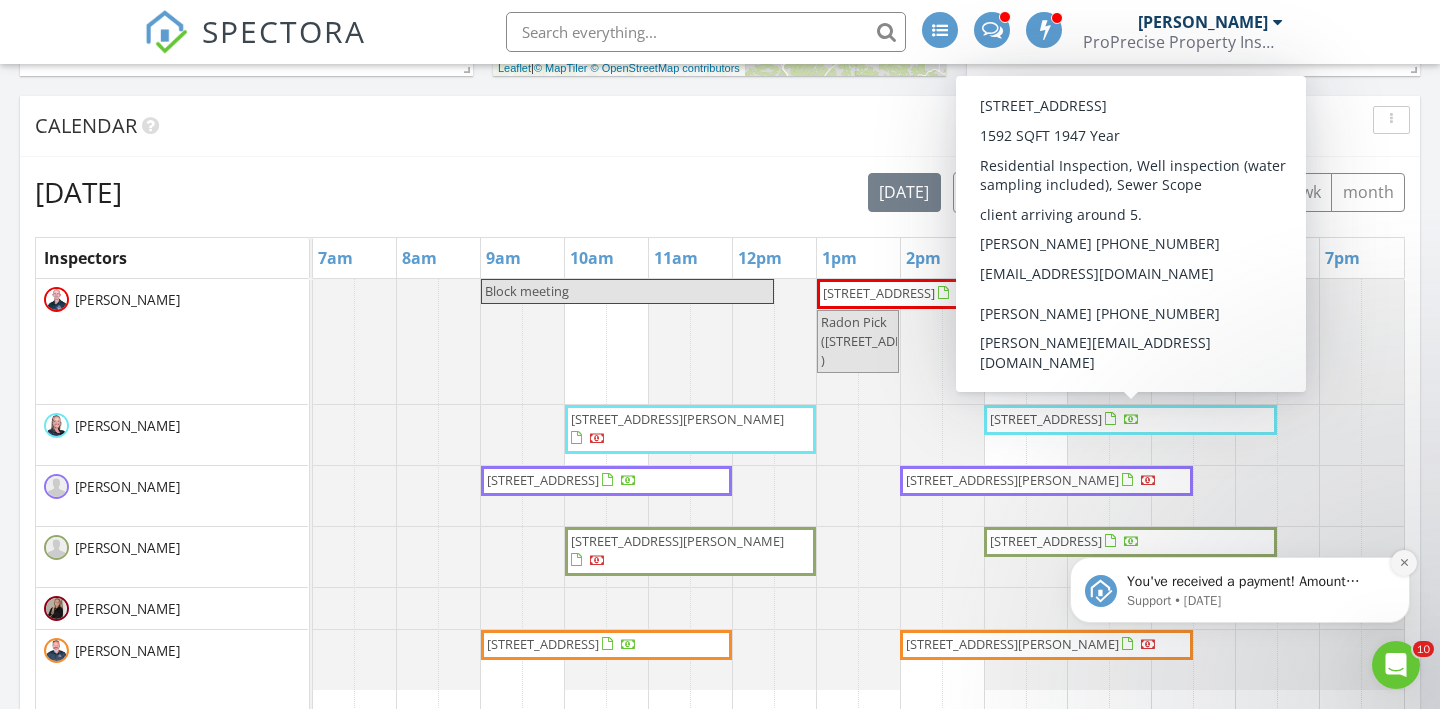 click at bounding box center [1404, 563] 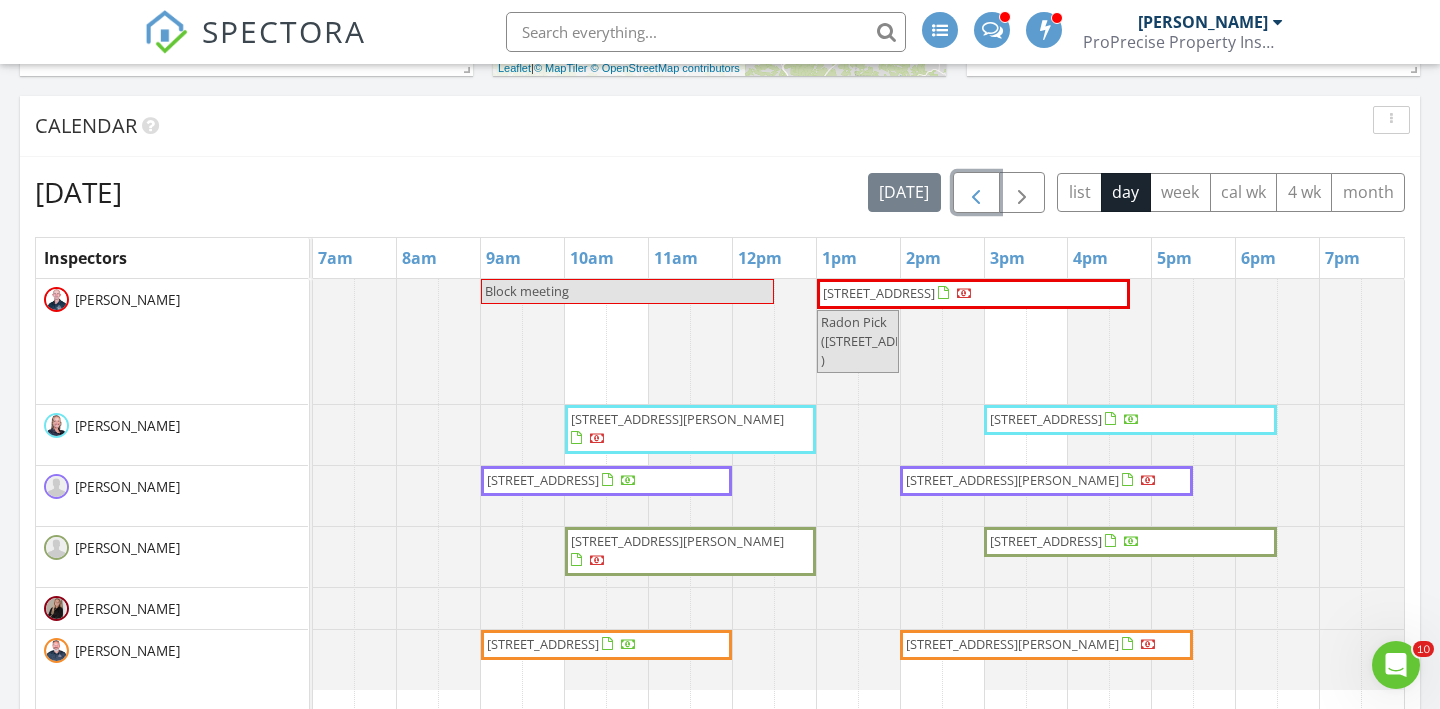 click at bounding box center [976, 193] 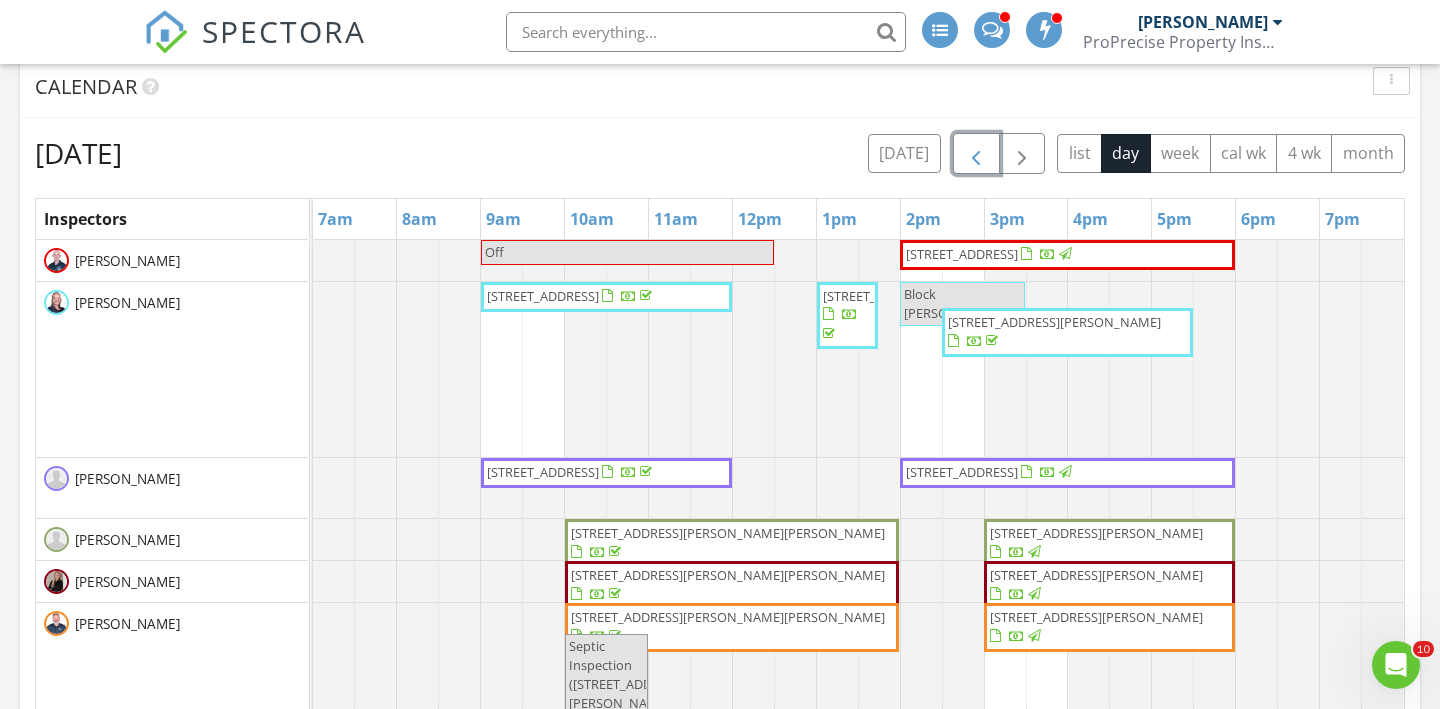scroll, scrollTop: 963, scrollLeft: 0, axis: vertical 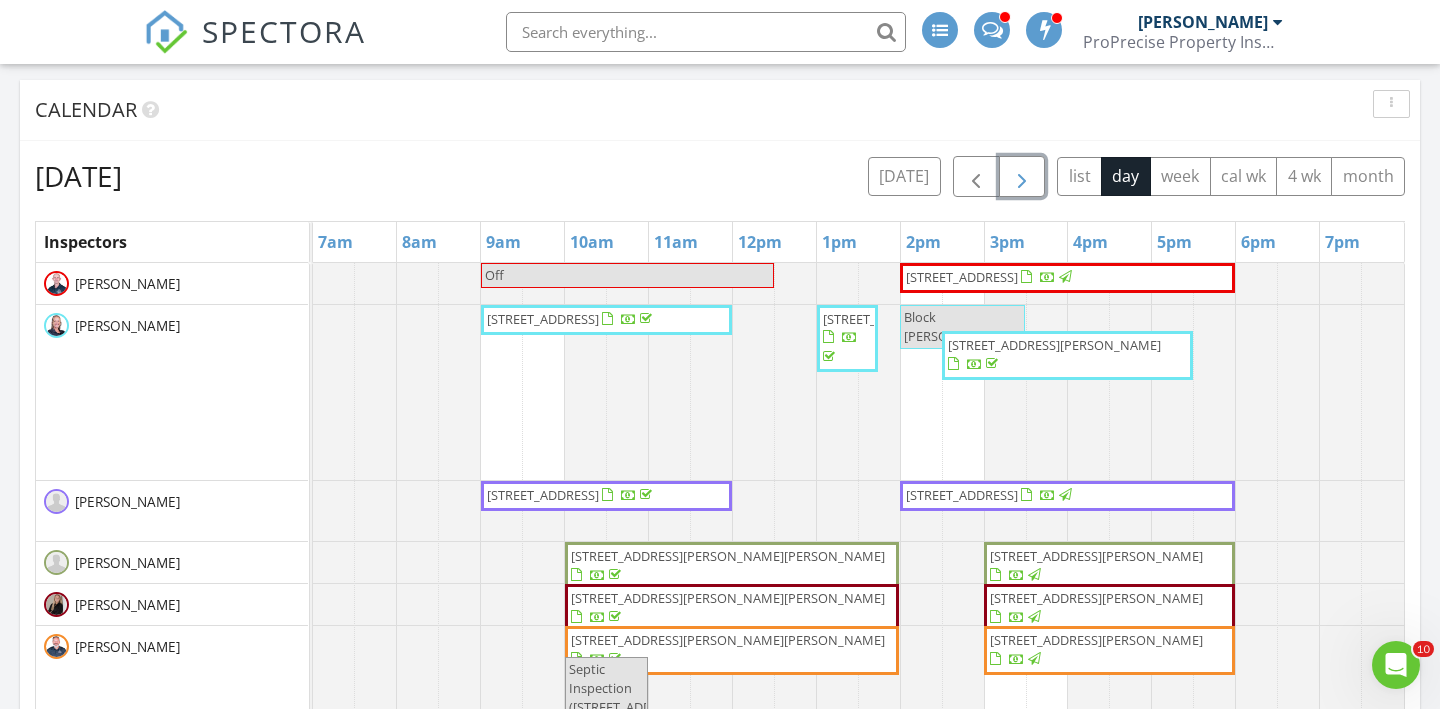 click at bounding box center [1022, 177] 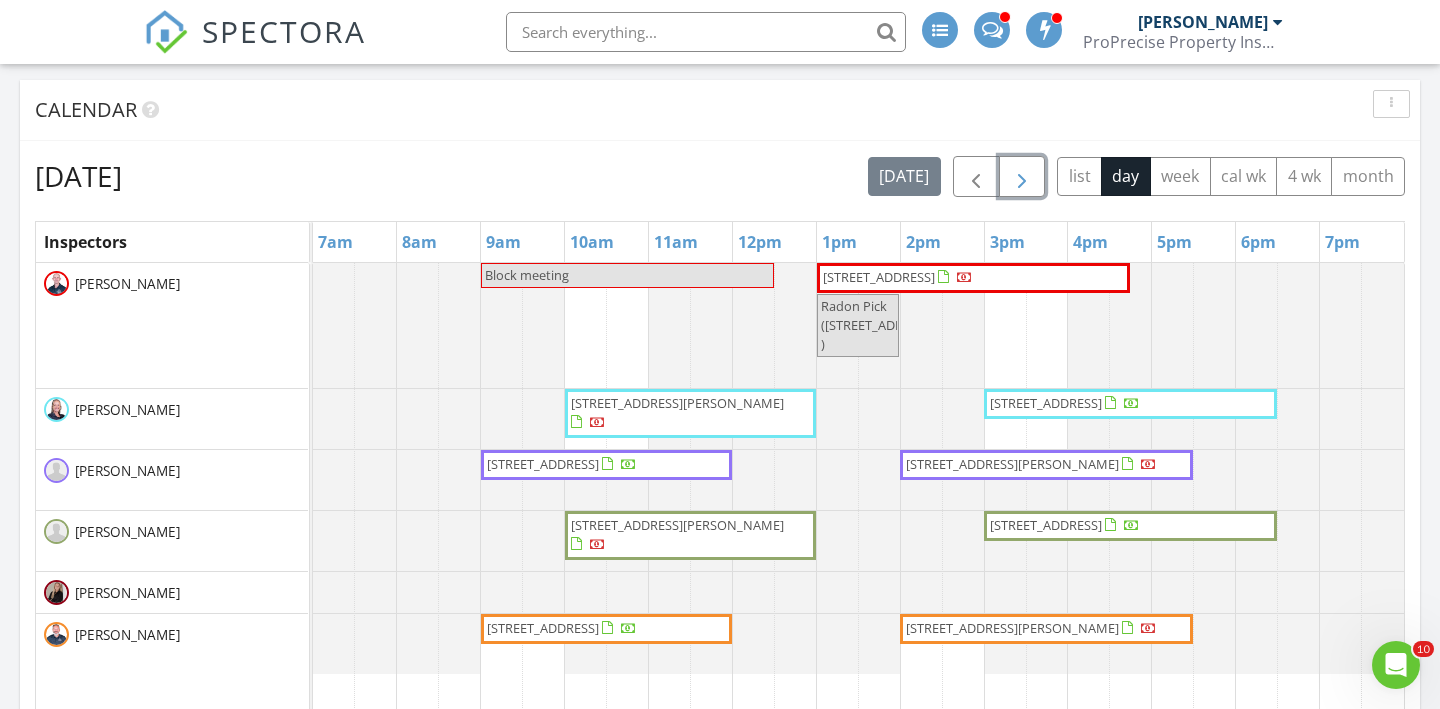 click at bounding box center [1022, 177] 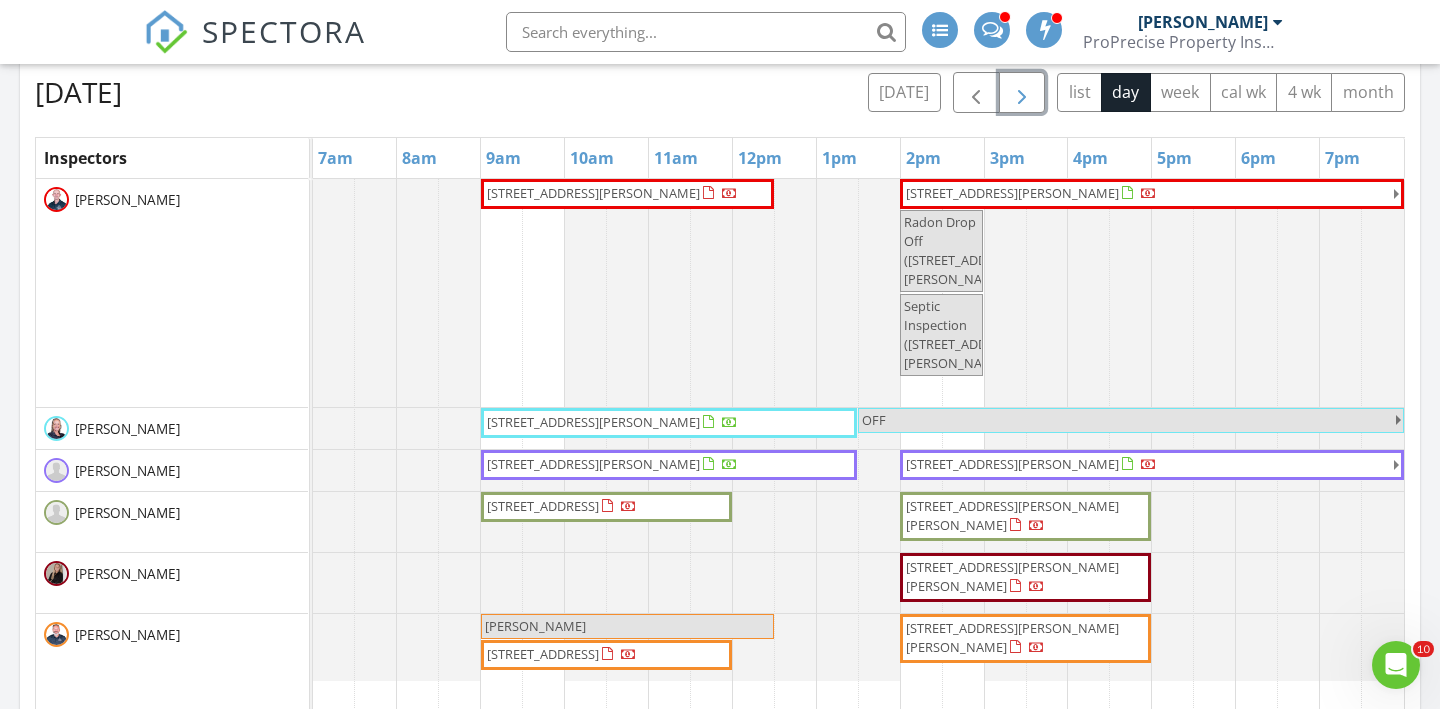 scroll, scrollTop: 1044, scrollLeft: 0, axis: vertical 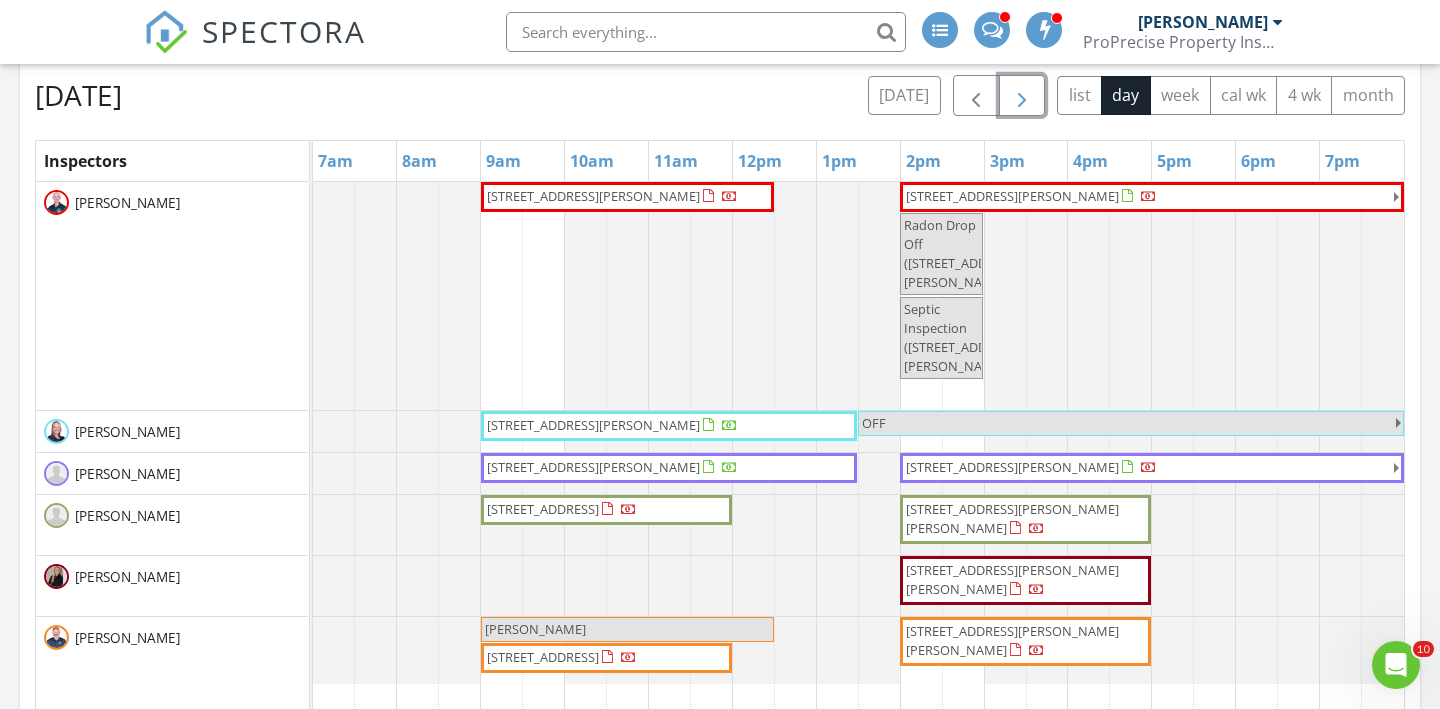 click on "1196 Gaynelle Ave, Streetsboro 44241" at bounding box center [593, 196] 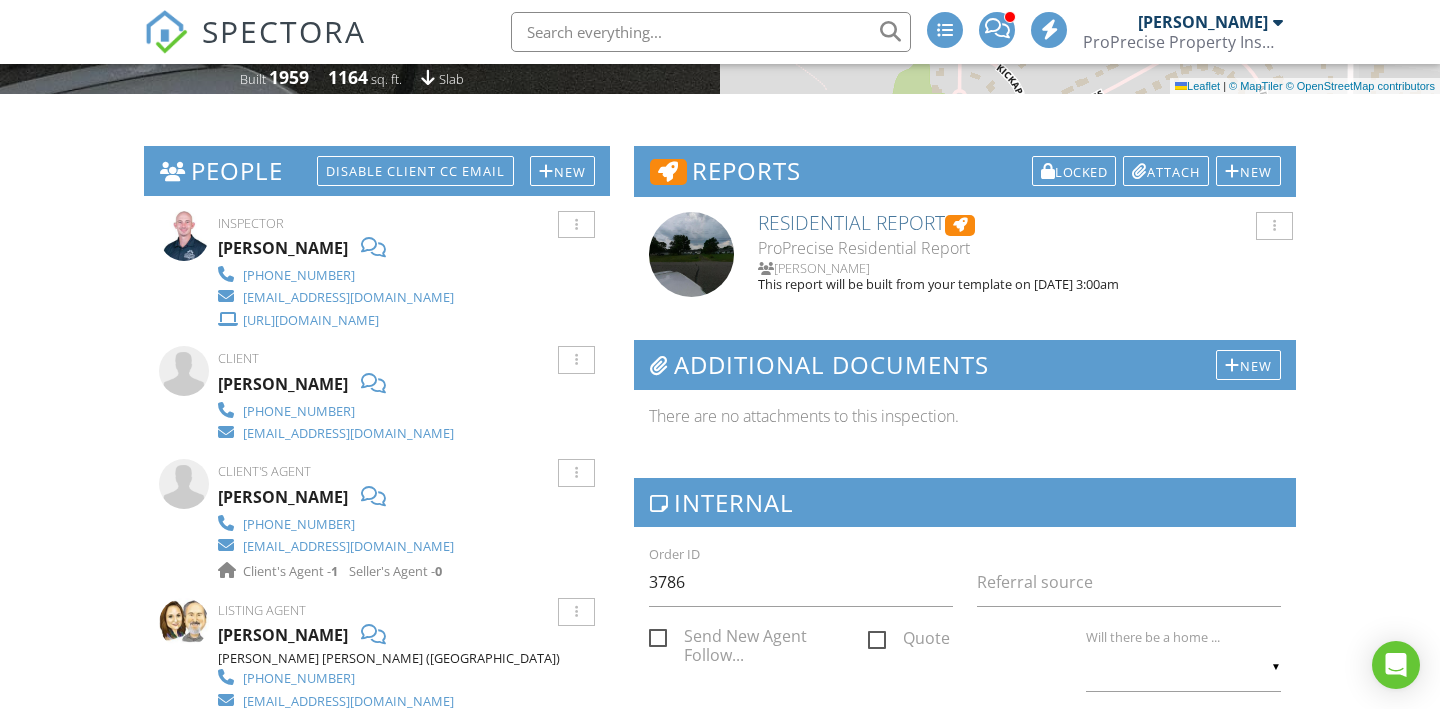 scroll, scrollTop: 0, scrollLeft: 0, axis: both 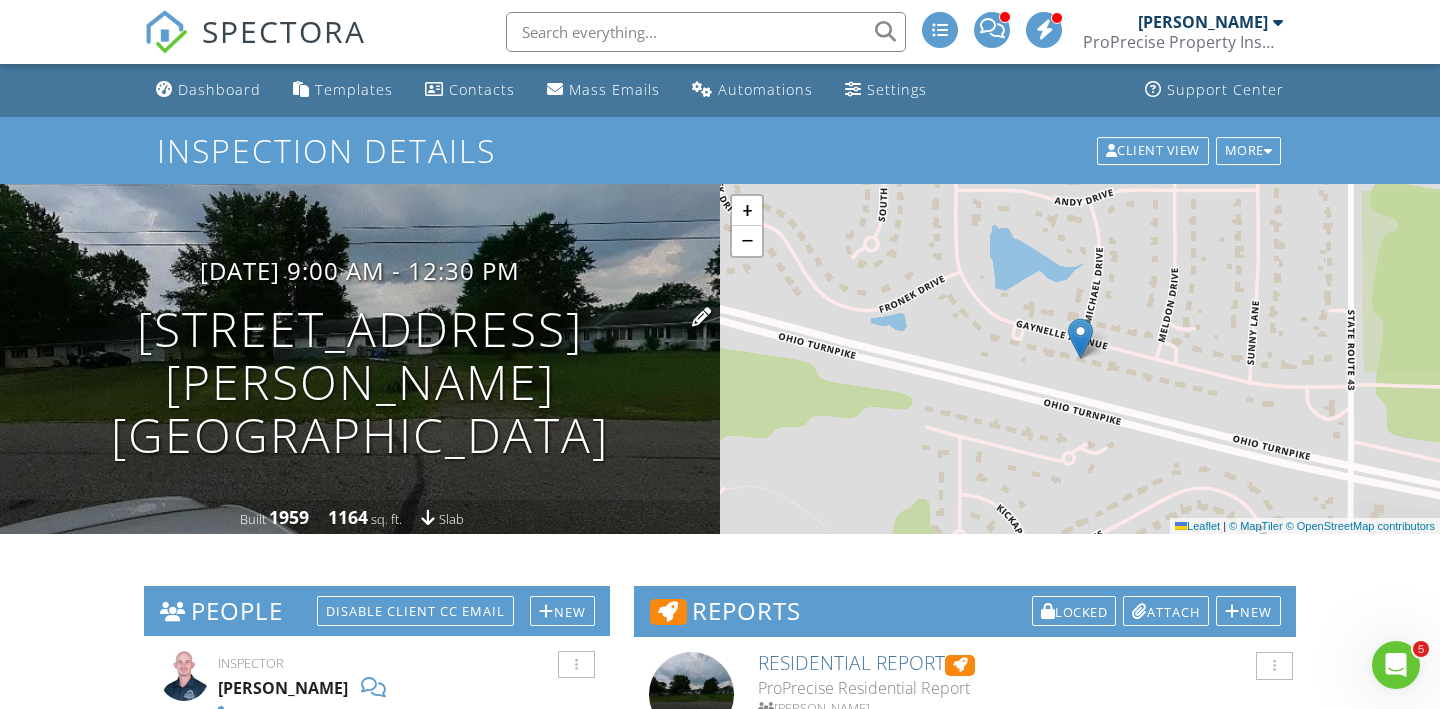 click on "1196 Gaynelle Ave
Streetsboro, OH 44241" at bounding box center [360, 382] 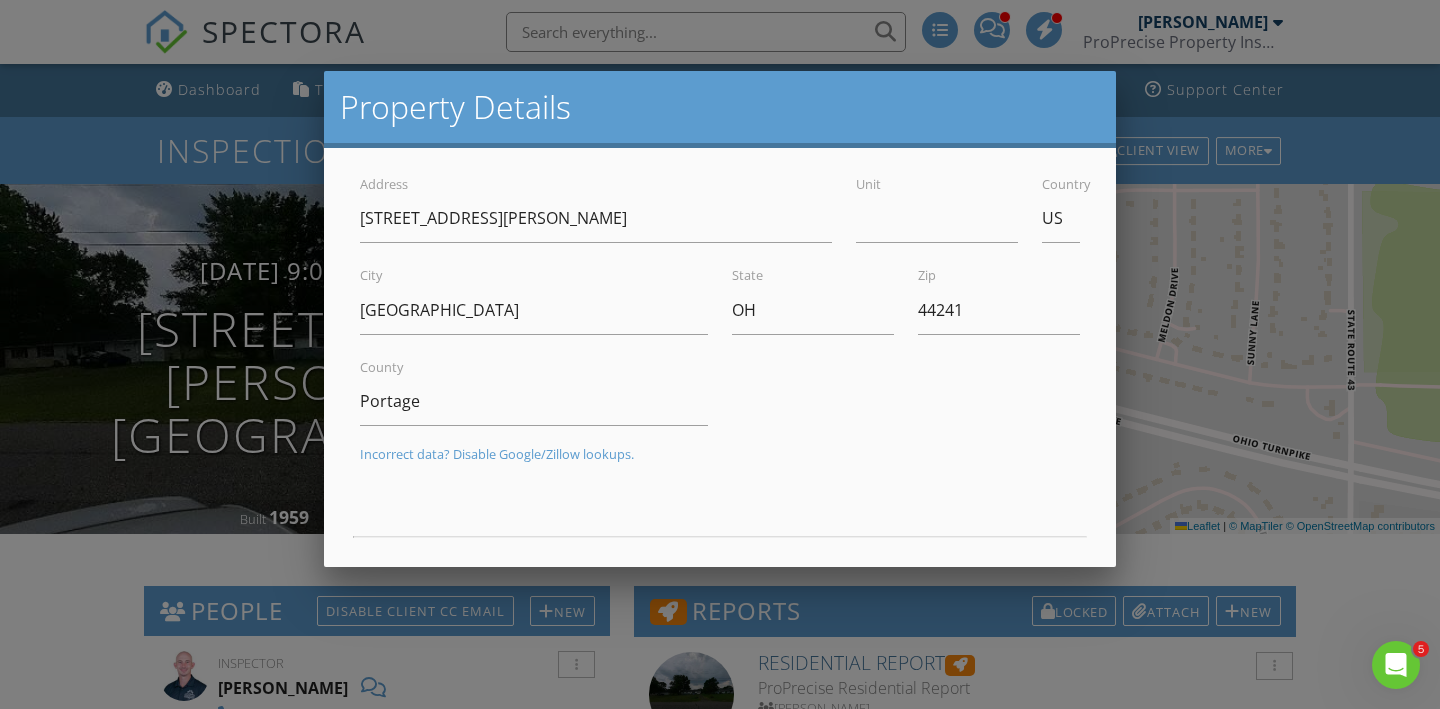 click at bounding box center [720, 343] 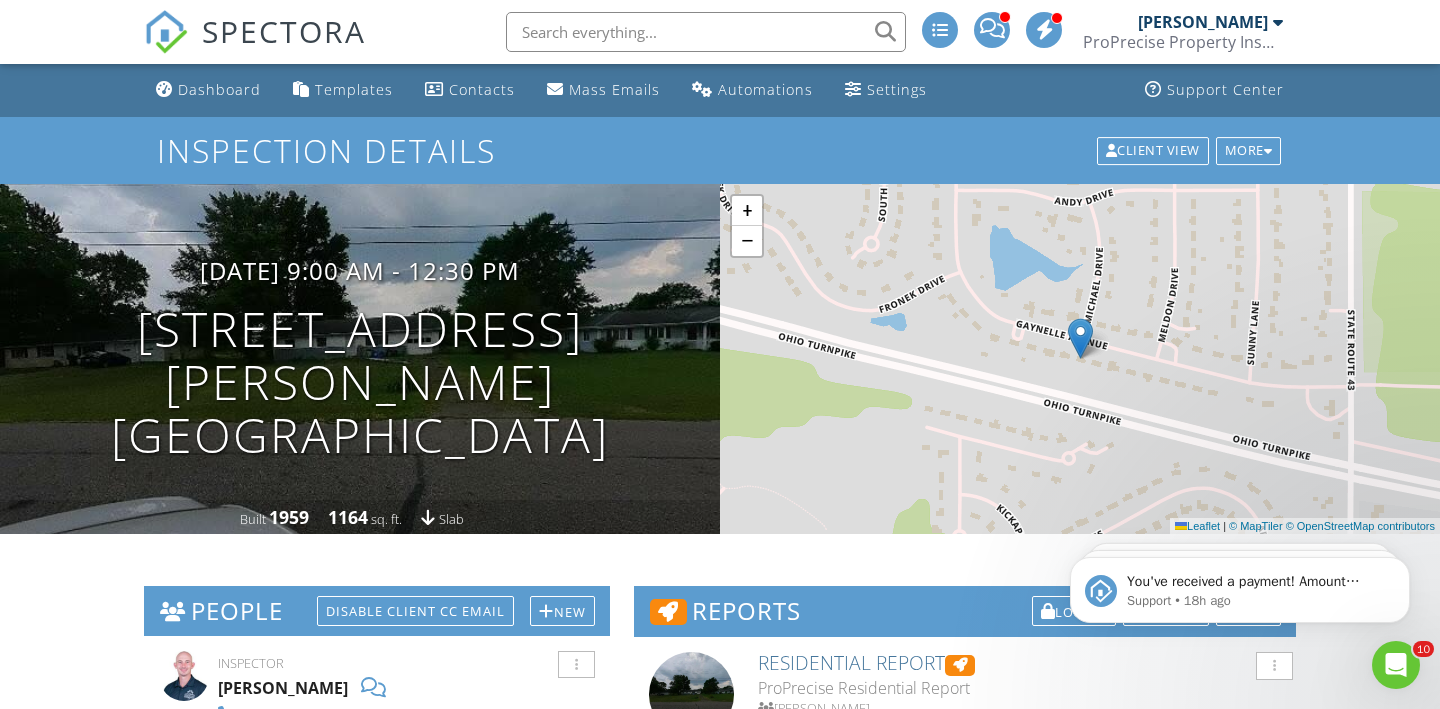scroll, scrollTop: 0, scrollLeft: 0, axis: both 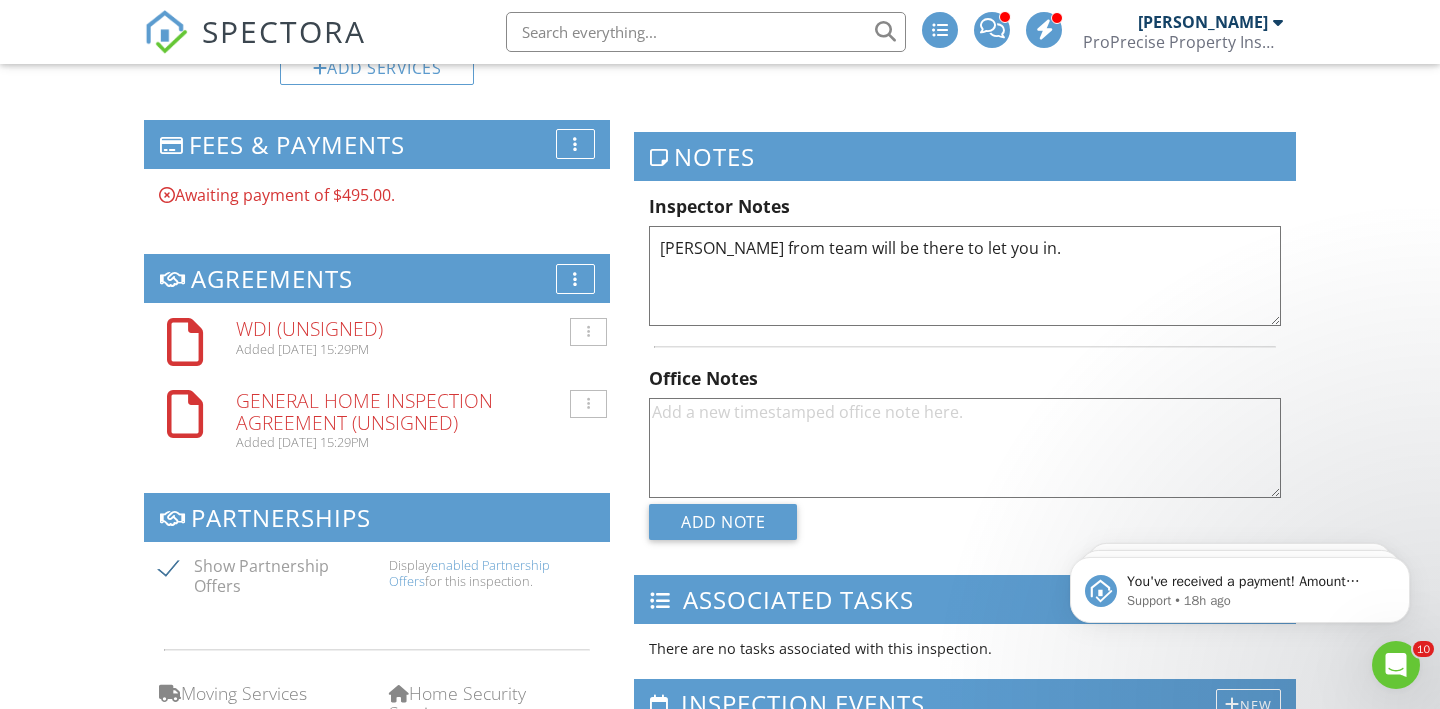 click on "Greg from team will be there to let you in." at bounding box center (965, 276) 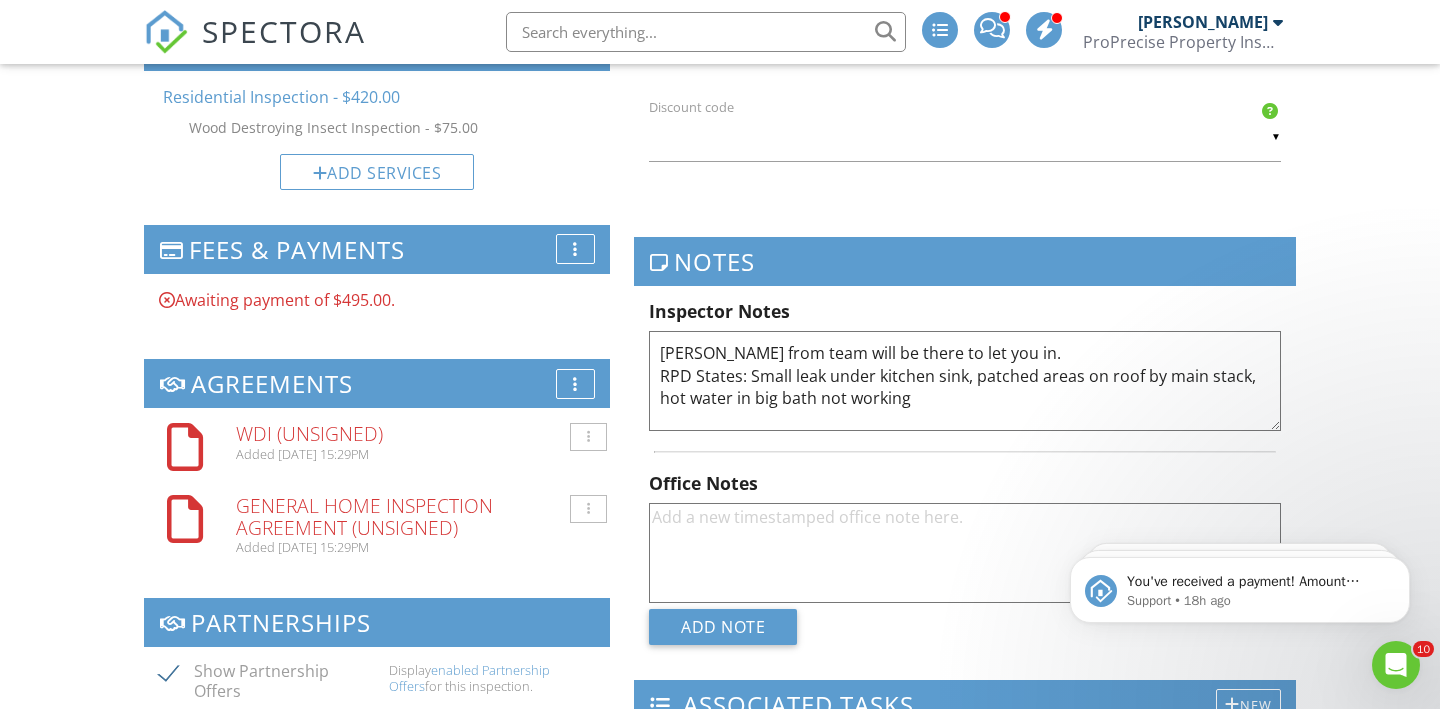 scroll, scrollTop: 1430, scrollLeft: 0, axis: vertical 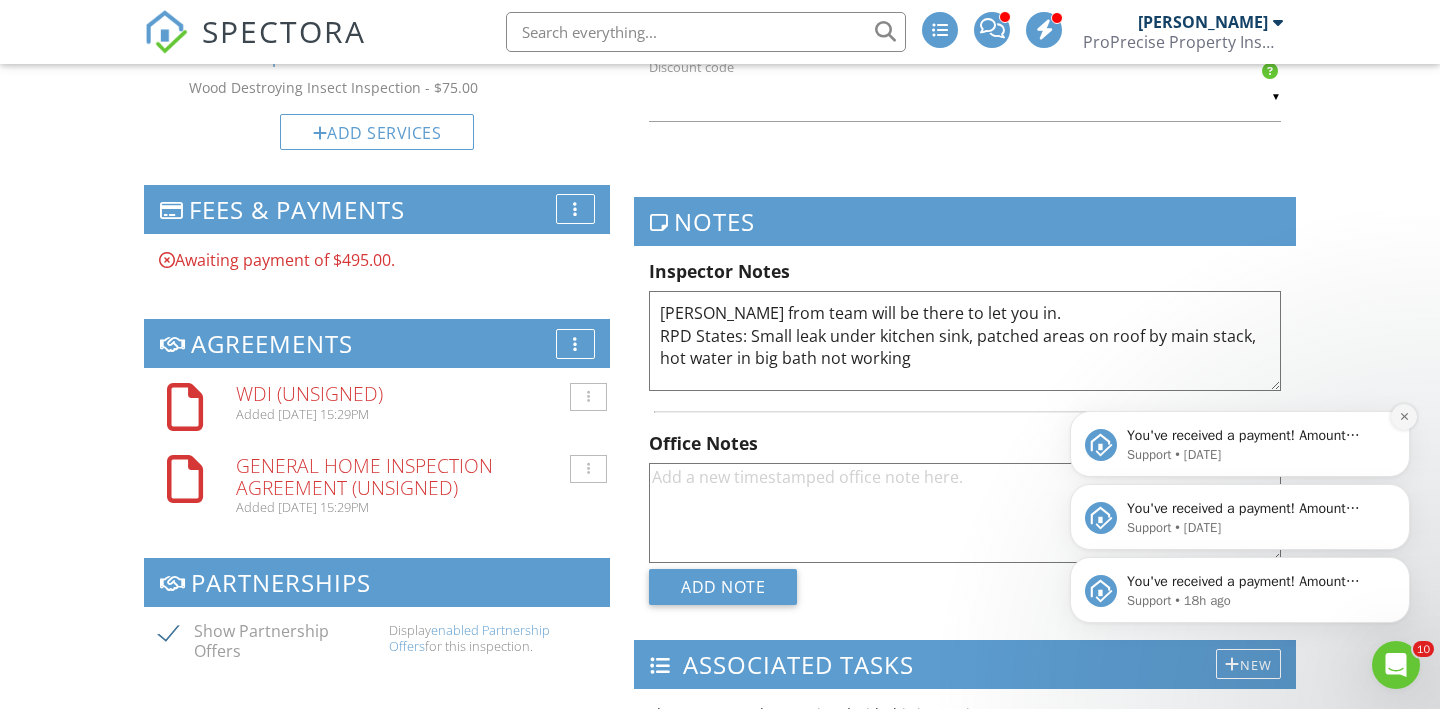 type on "Greg from team will be there to let you in.
RPD States: Small leak under kitchen sink, patched areas on roof by main stack, hot water in big bath not working" 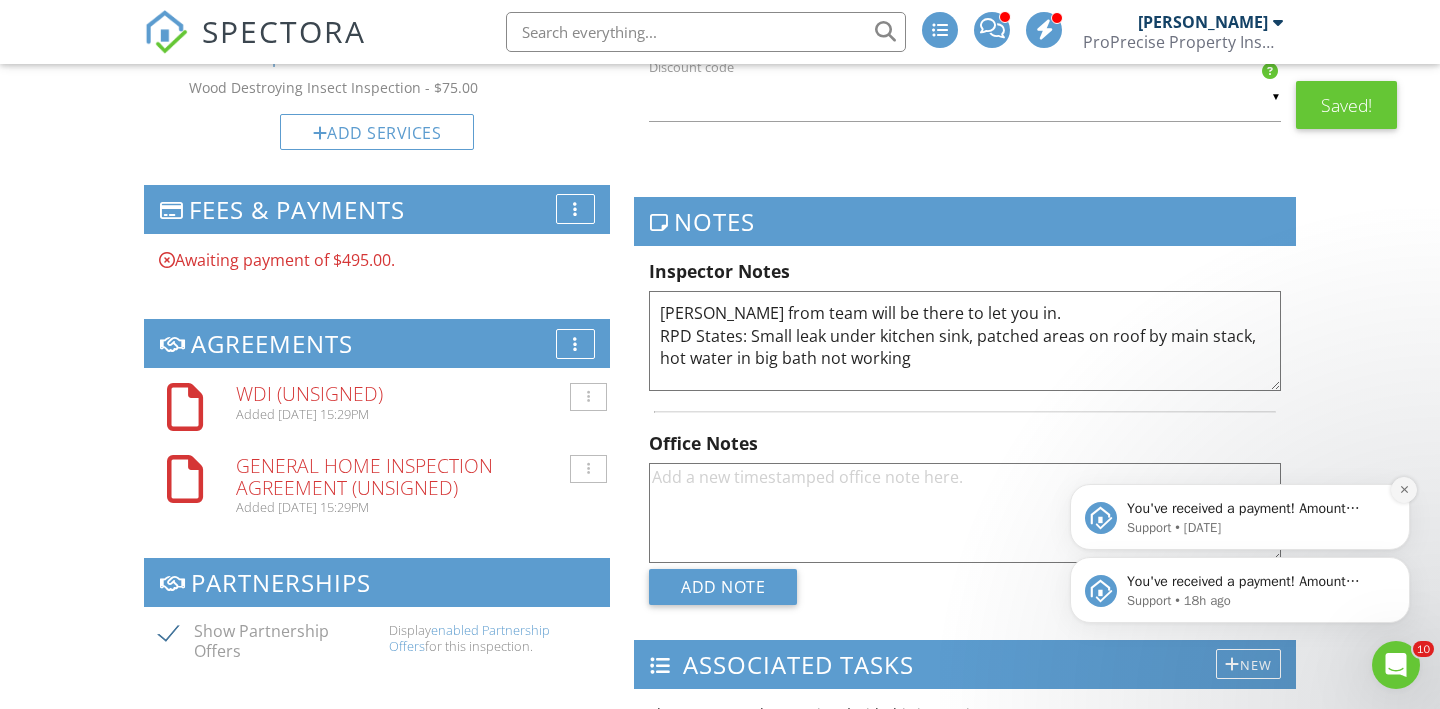 click at bounding box center [1404, 490] 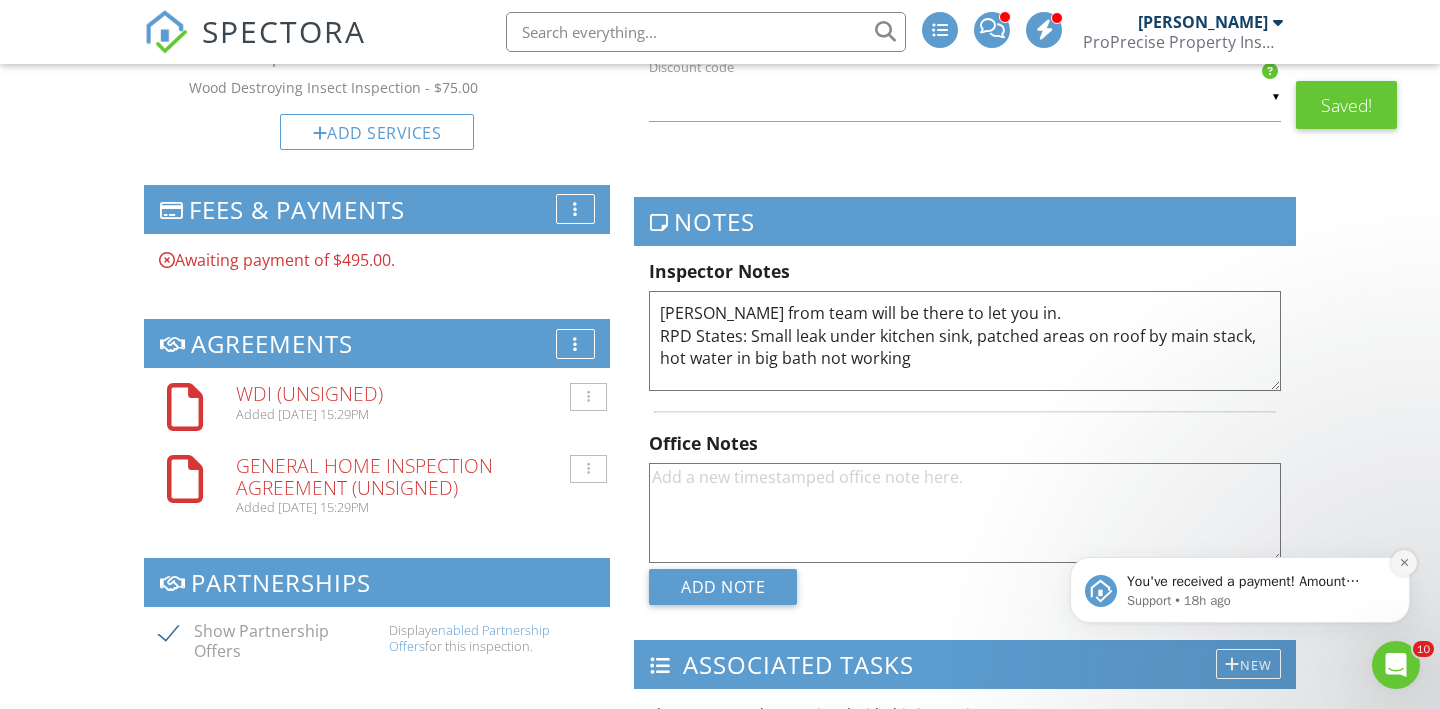 click 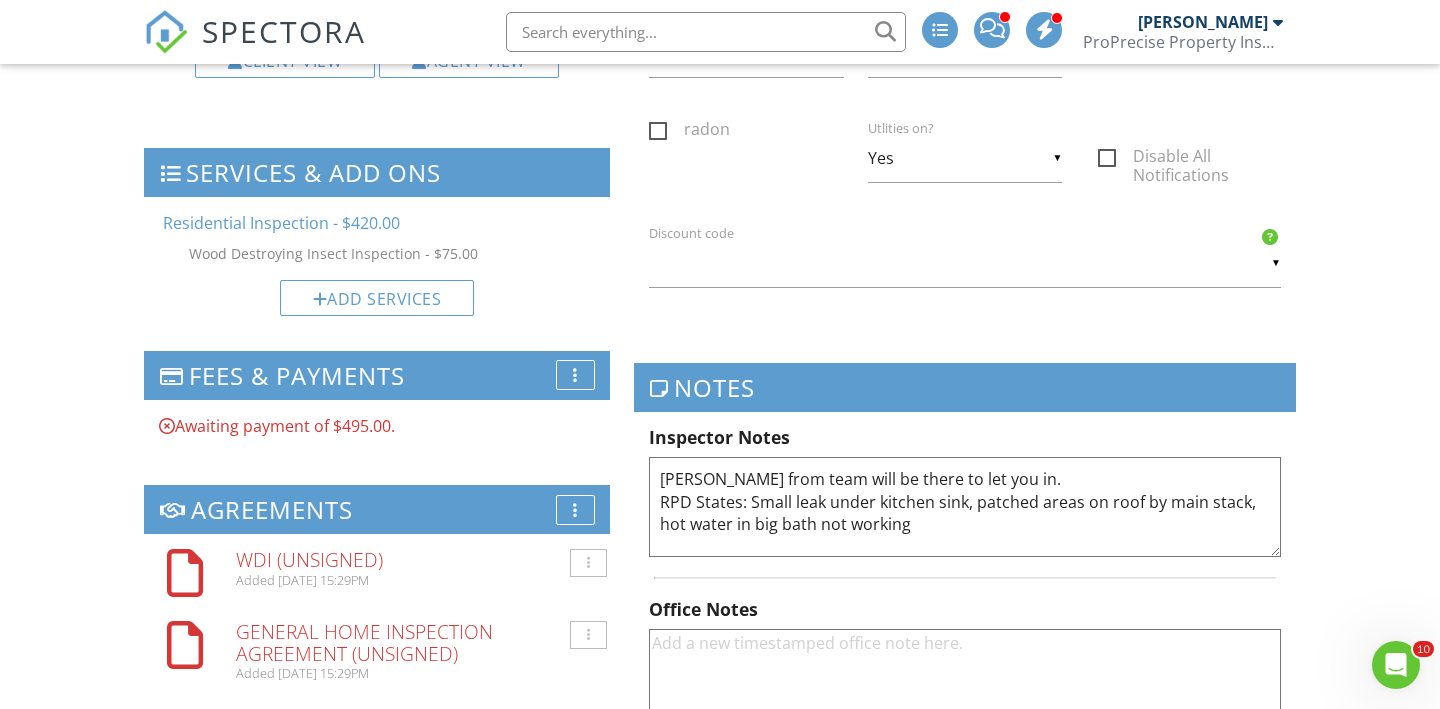 scroll, scrollTop: 1258, scrollLeft: 0, axis: vertical 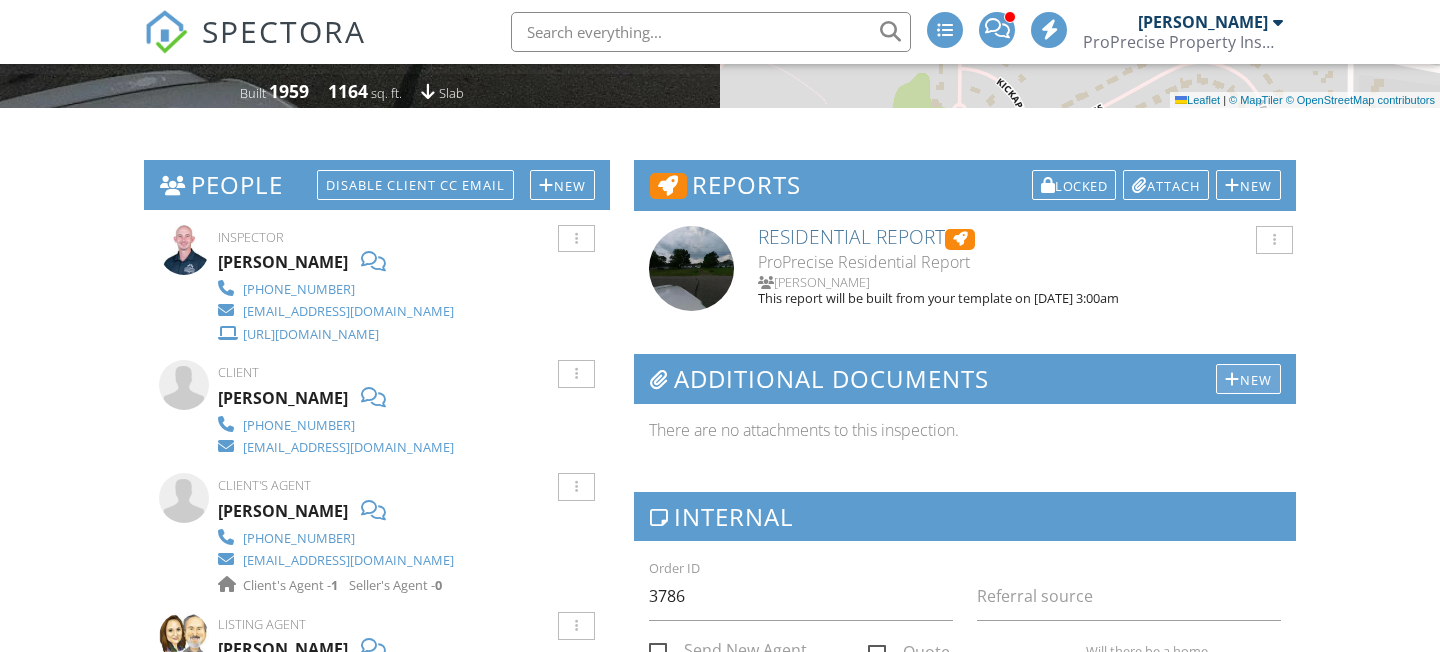 drag, startPoint x: 0, startPoint y: 0, endPoint x: 1263, endPoint y: 375, distance: 1317.4954 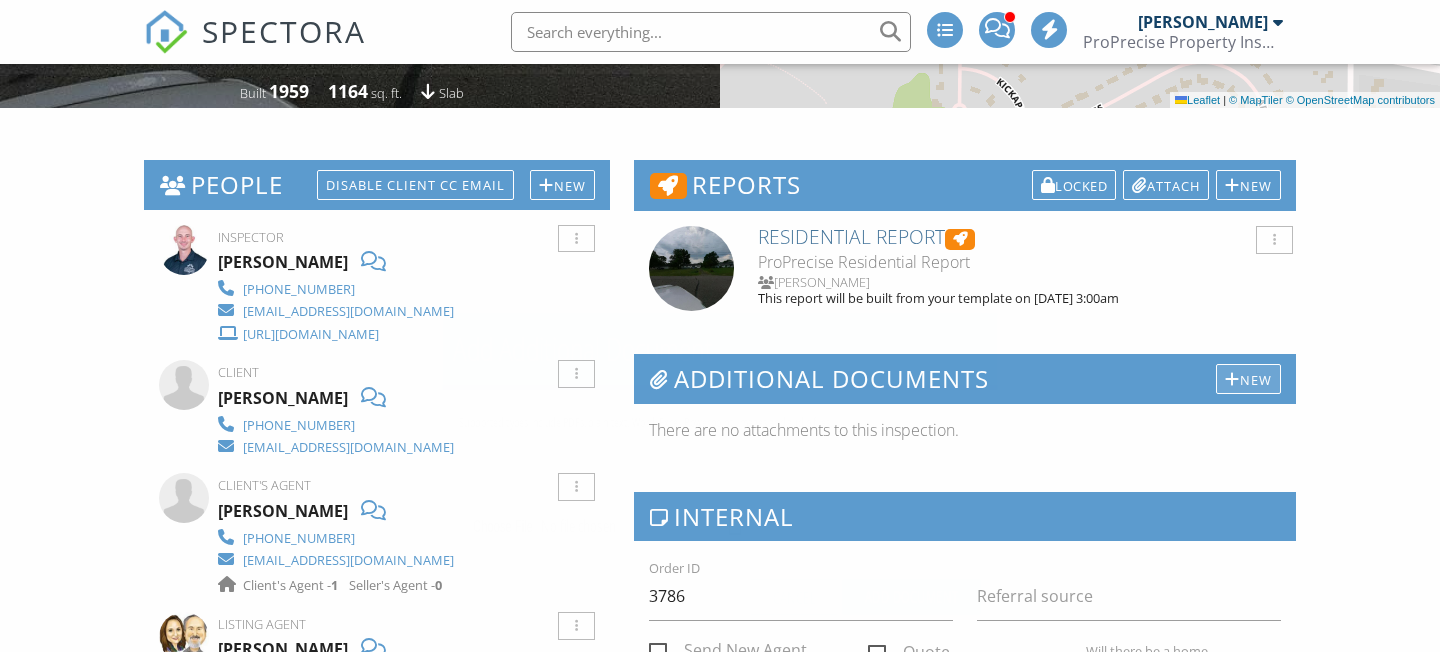 scroll, scrollTop: 426, scrollLeft: 0, axis: vertical 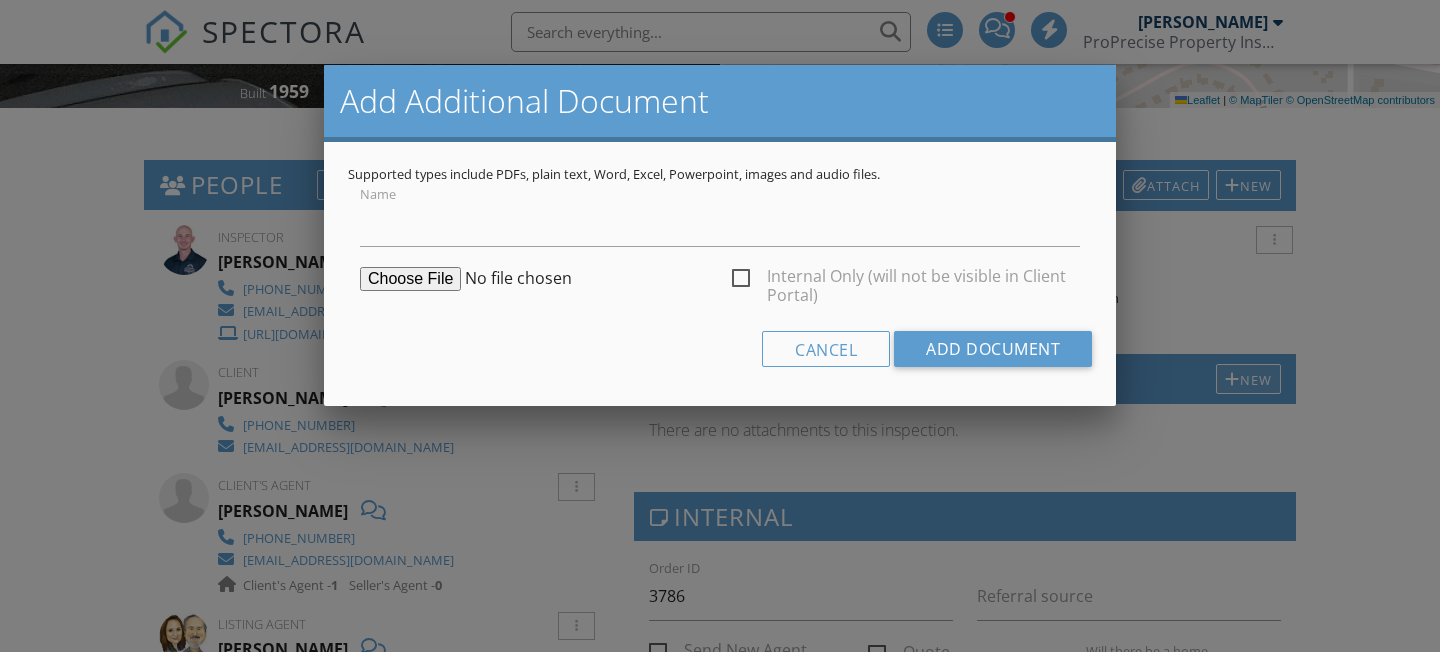 click on "Internal Only (will not be visible in Client Portal)" at bounding box center (906, 279) 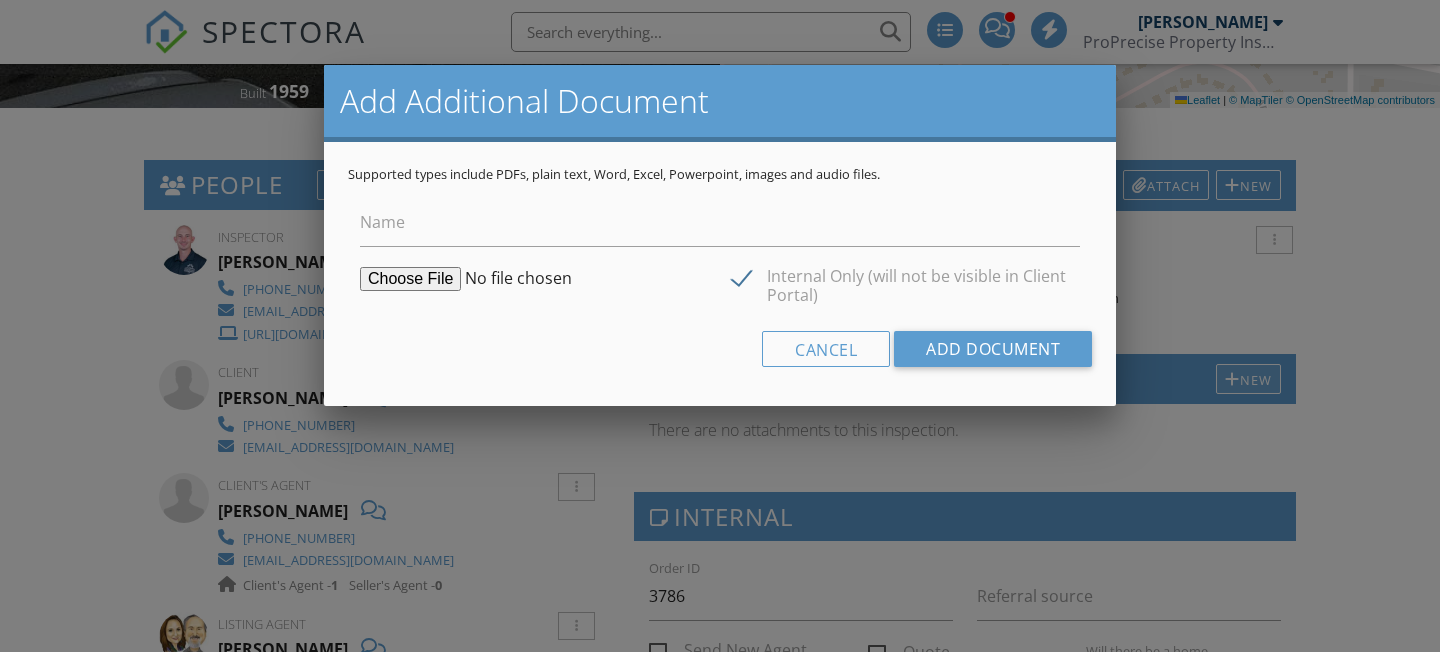 click on "Internal Only (will not be visible in Client Portal)" at bounding box center [906, 279] 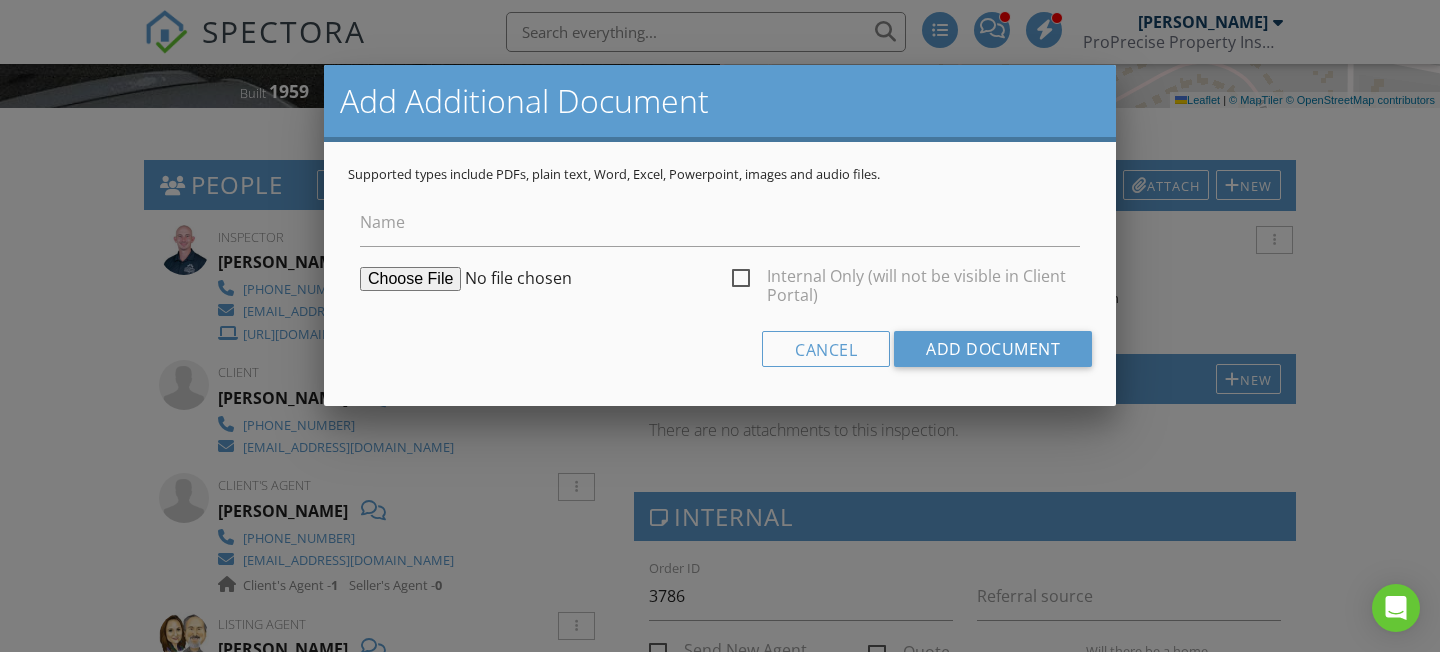 drag, startPoint x: 1263, startPoint y: 375, endPoint x: 742, endPoint y: 281, distance: 529.4119 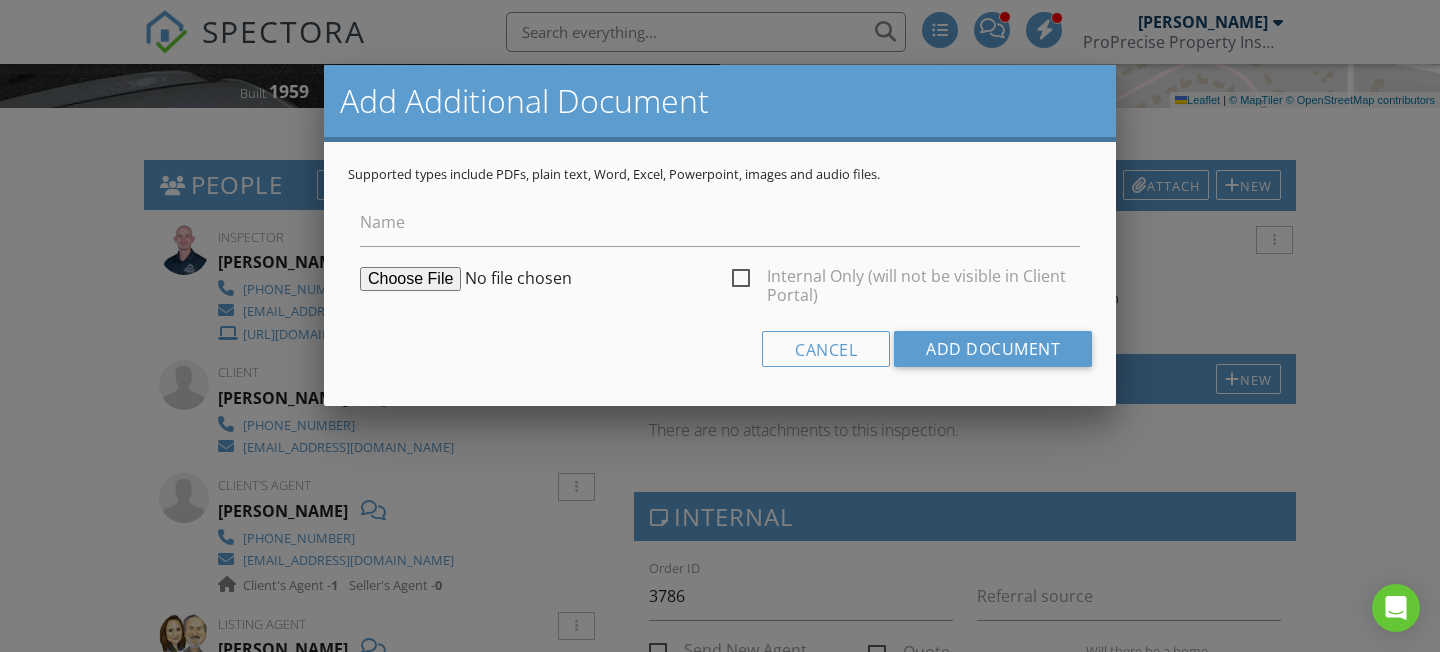 click on "Internal Only (will not be visible in Client Portal)" at bounding box center [906, 279] 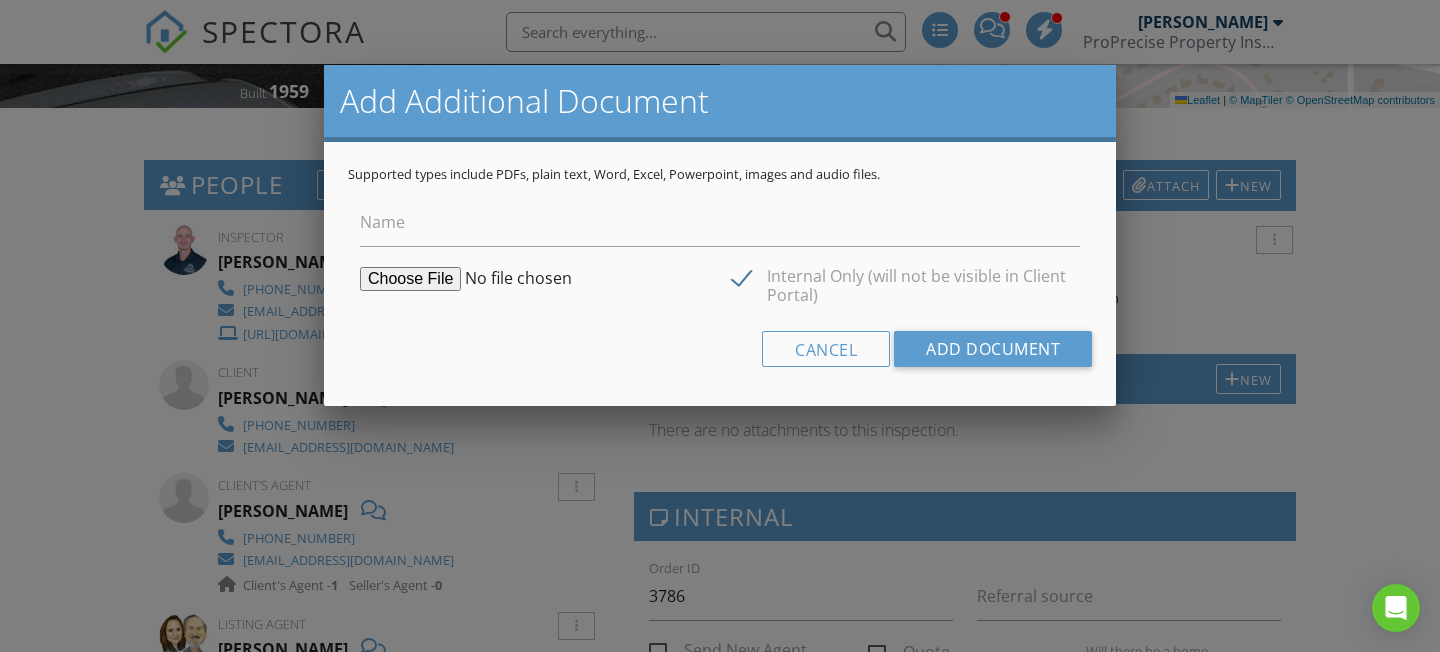 click at bounding box center (513, 279) 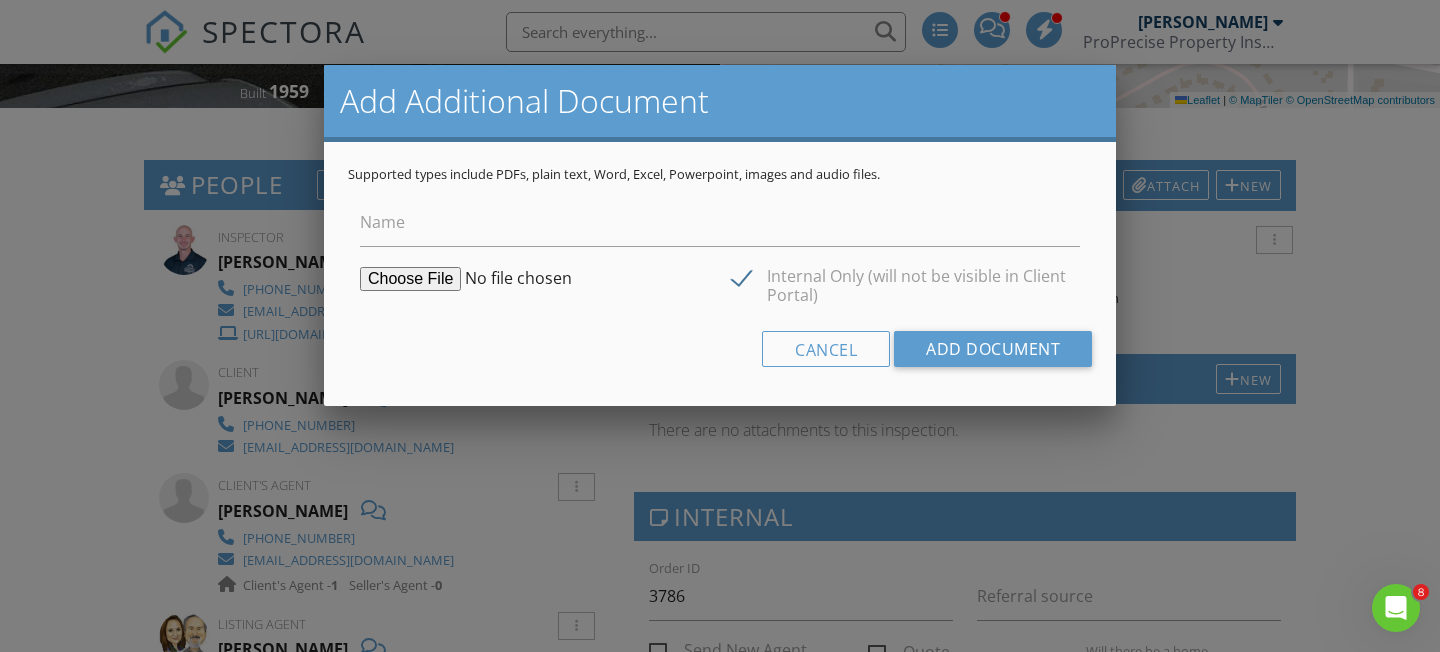 scroll, scrollTop: 0, scrollLeft: 0, axis: both 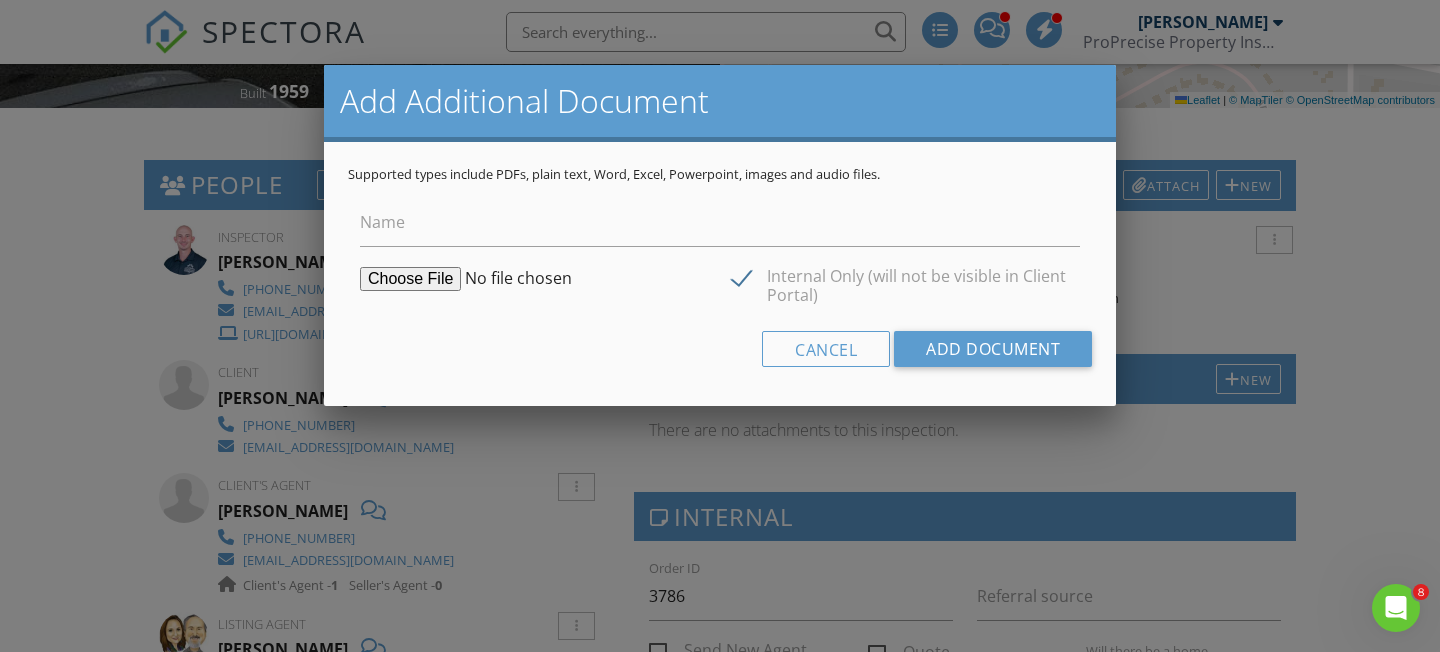 type on "C:\fakepath\RPD (1) (1).pdf" 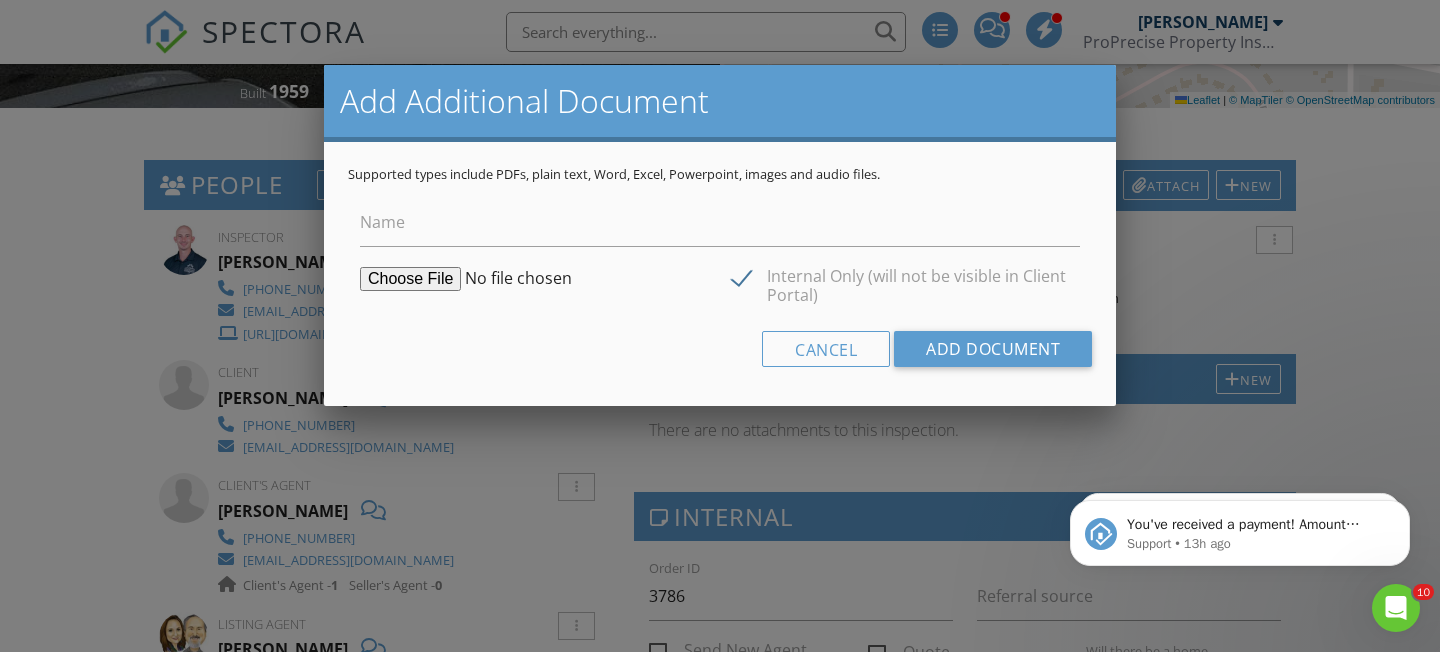 scroll, scrollTop: 0, scrollLeft: 0, axis: both 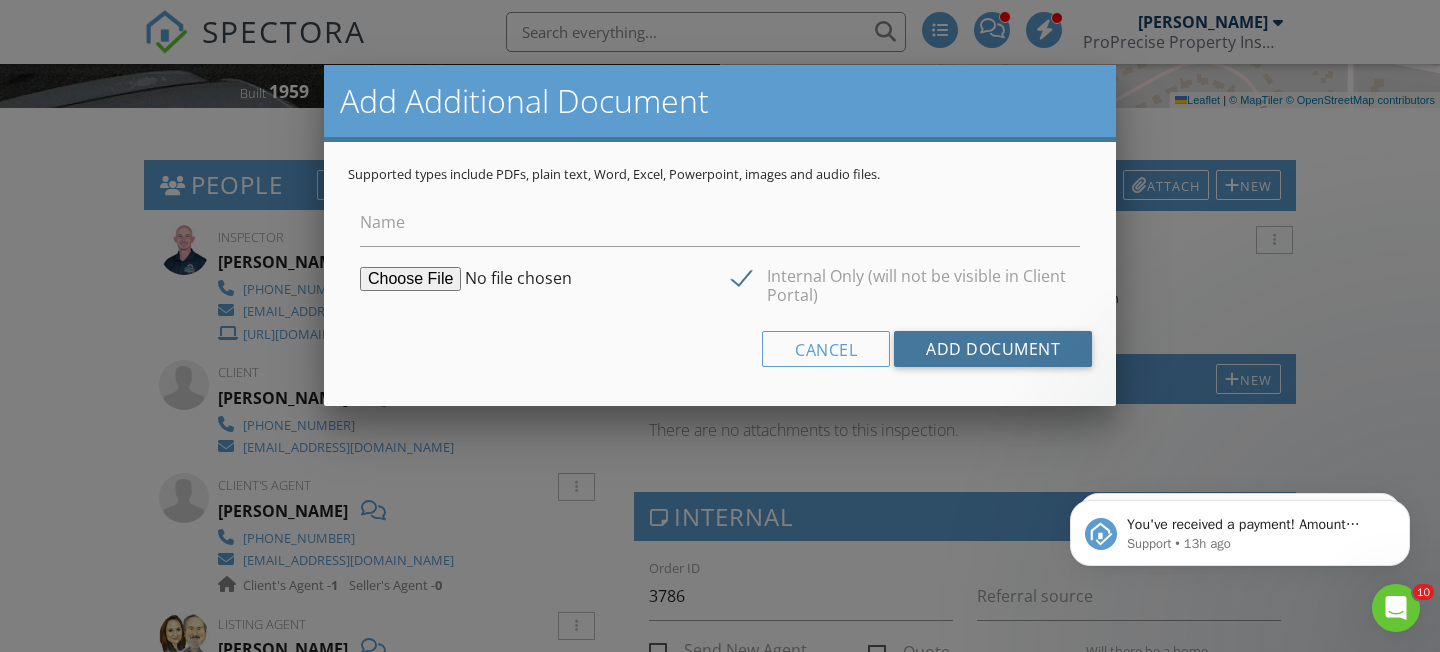 click on "Add Document" at bounding box center [993, 349] 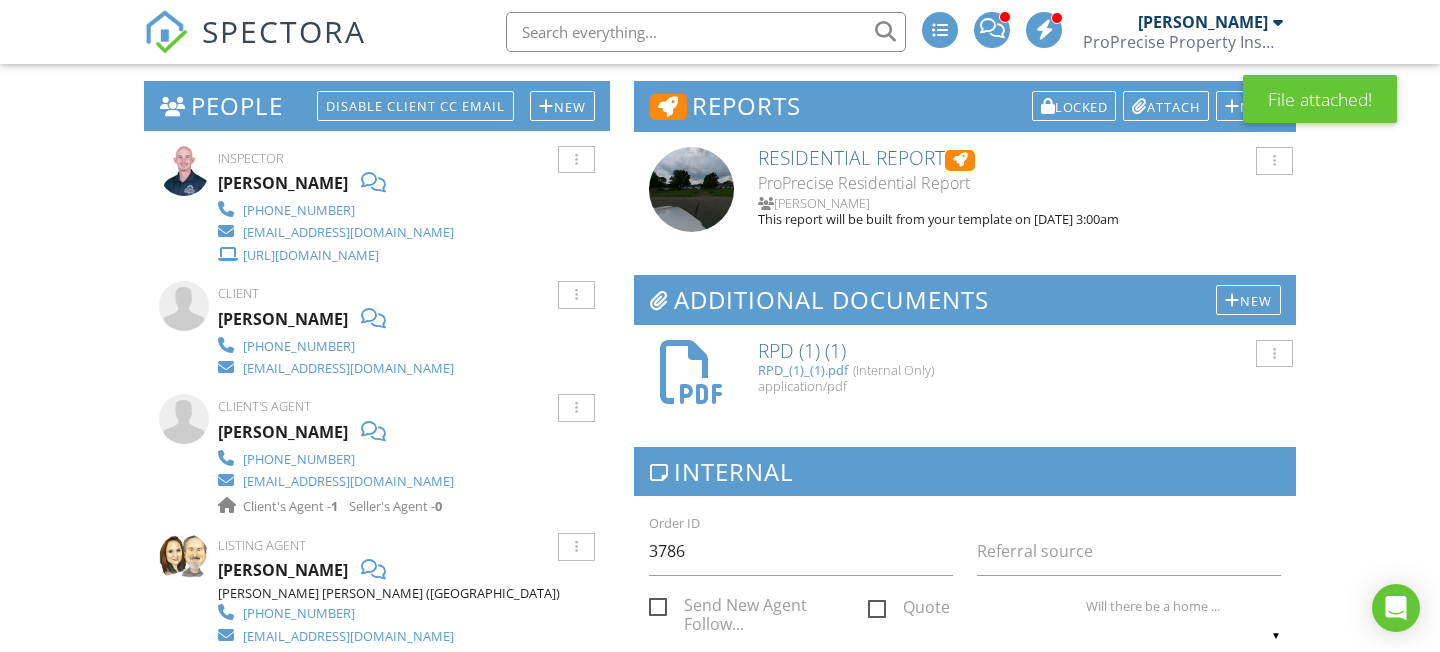 scroll, scrollTop: 458, scrollLeft: 0, axis: vertical 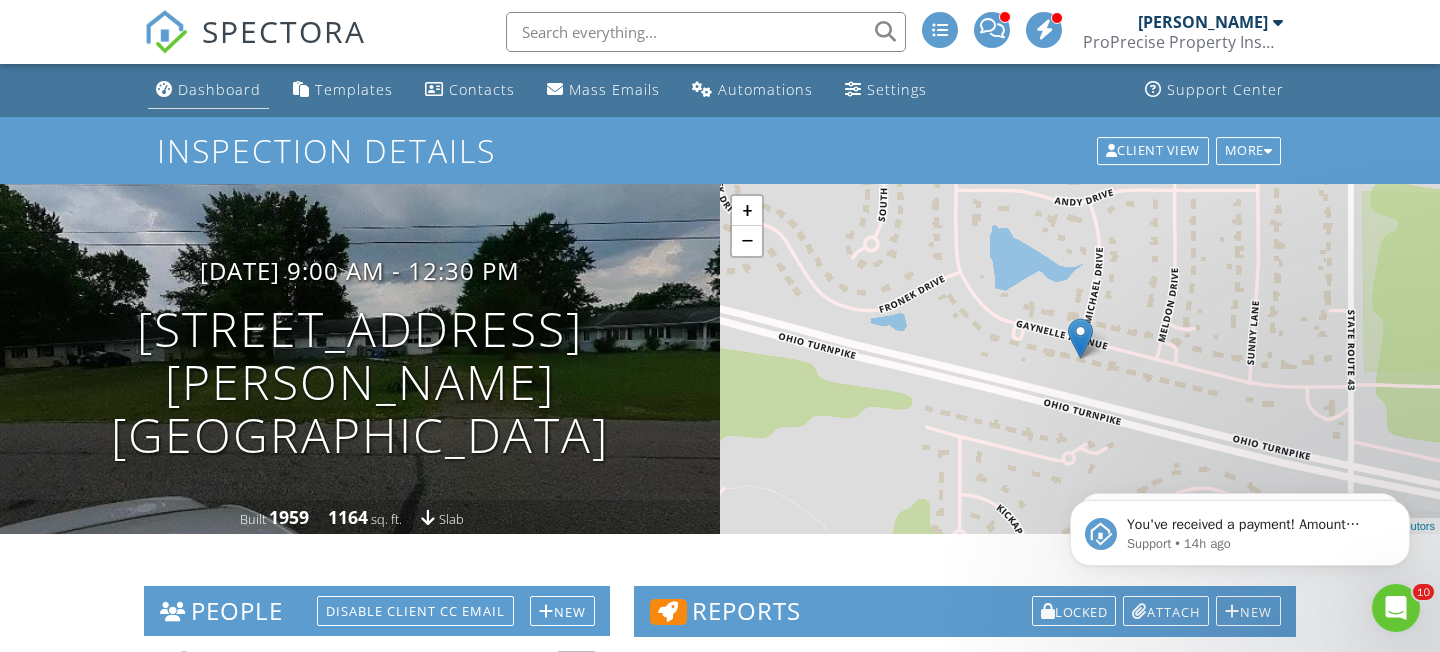 click on "Dashboard" at bounding box center (219, 89) 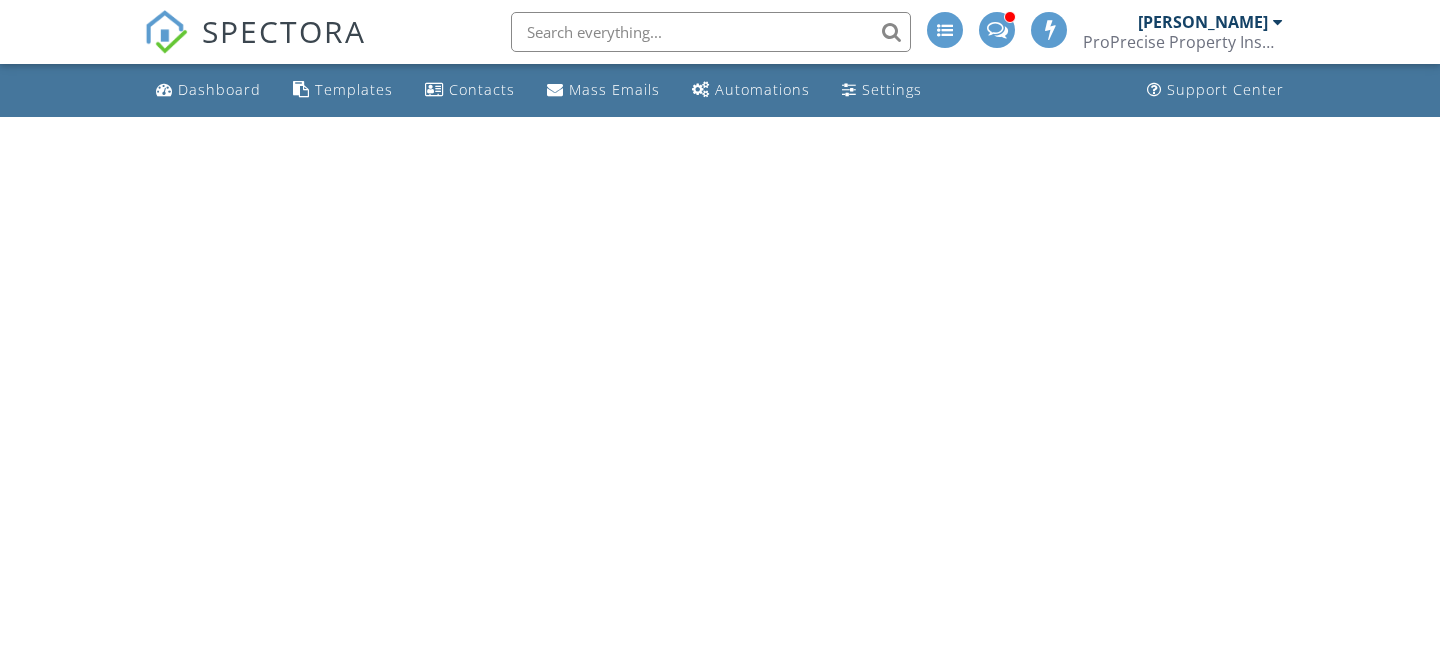 scroll, scrollTop: 0, scrollLeft: 0, axis: both 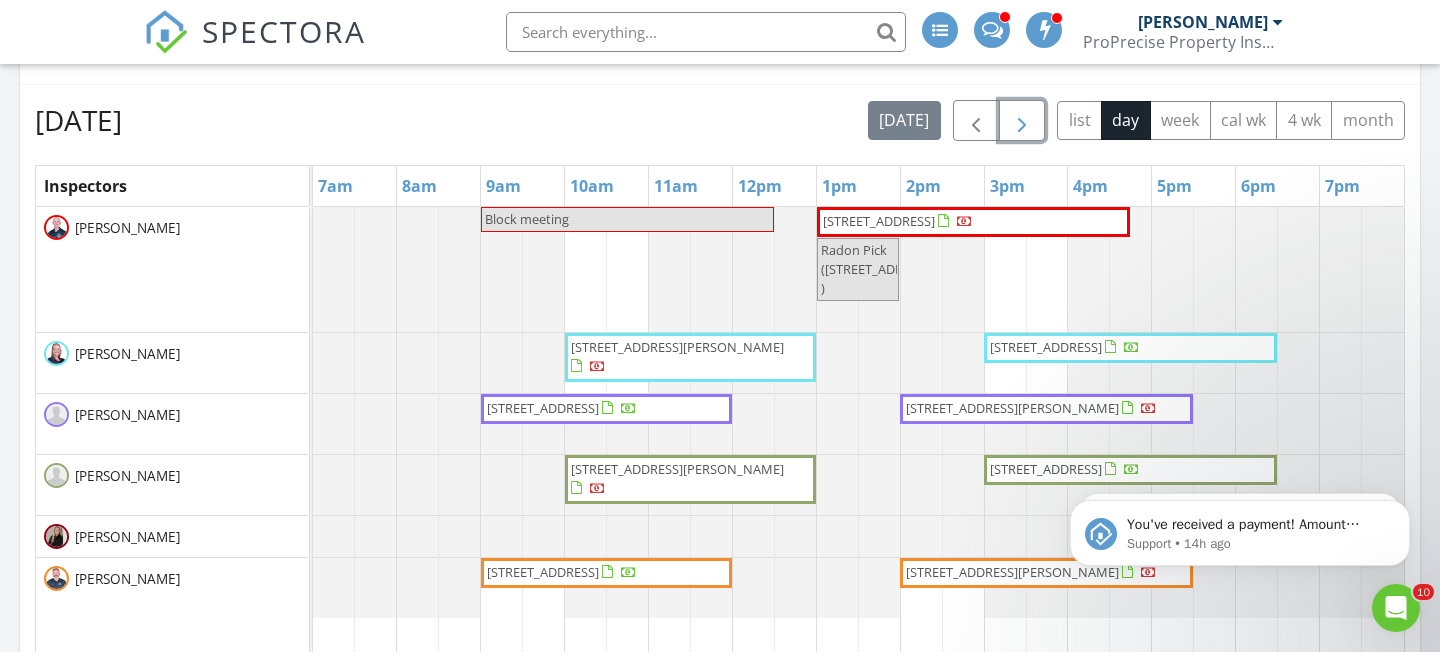 click at bounding box center [1022, 120] 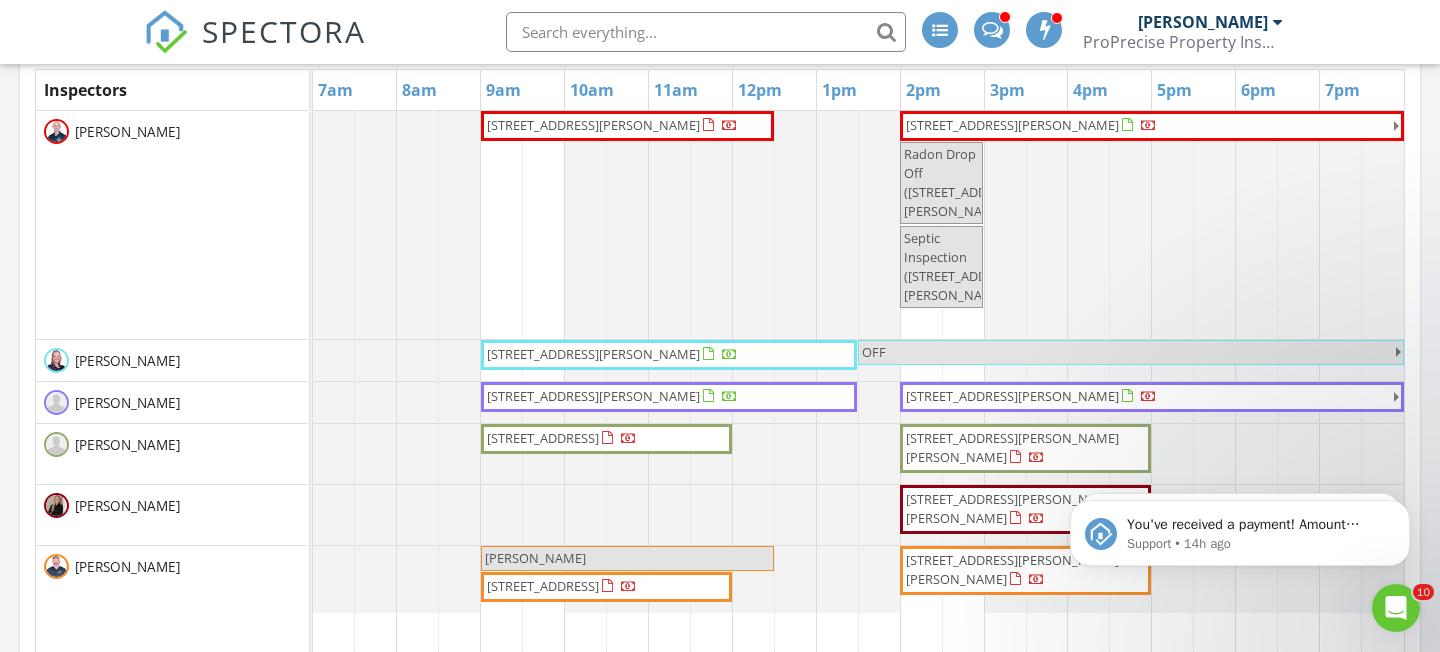 scroll, scrollTop: 1134, scrollLeft: 0, axis: vertical 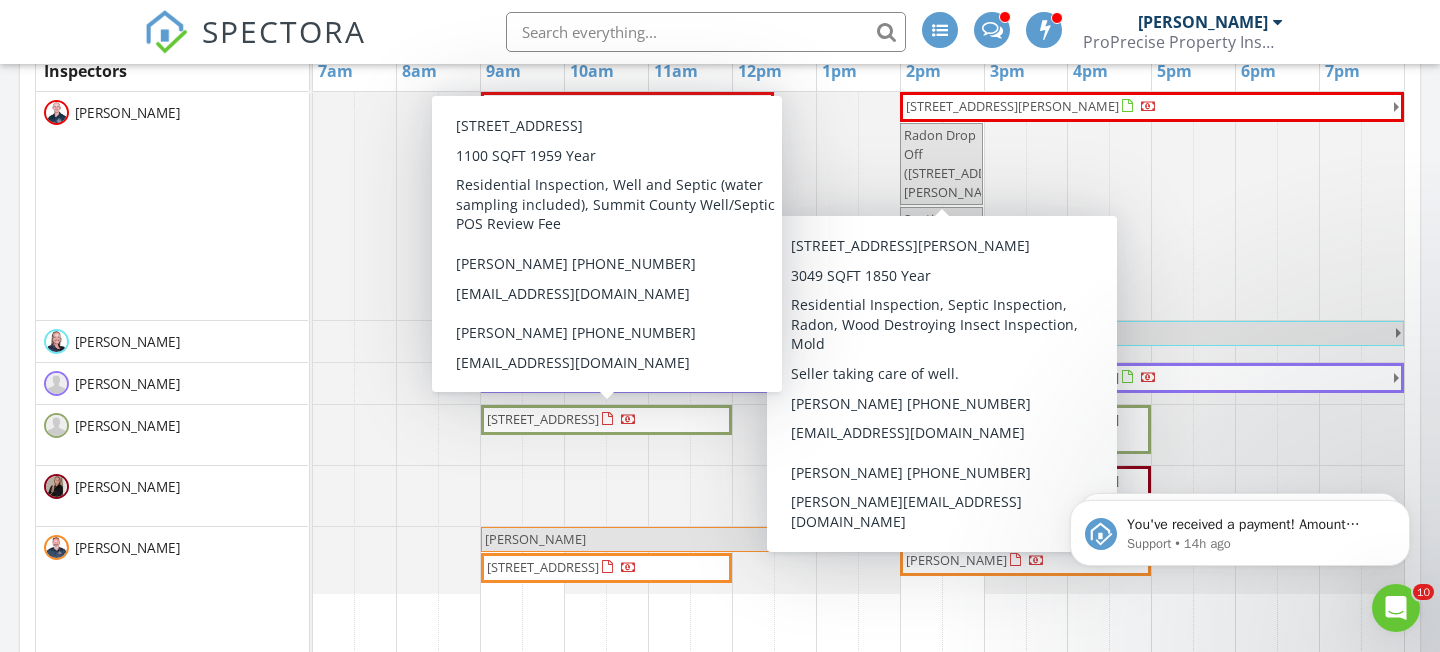 click on "[STREET_ADDRESS]" at bounding box center [543, 419] 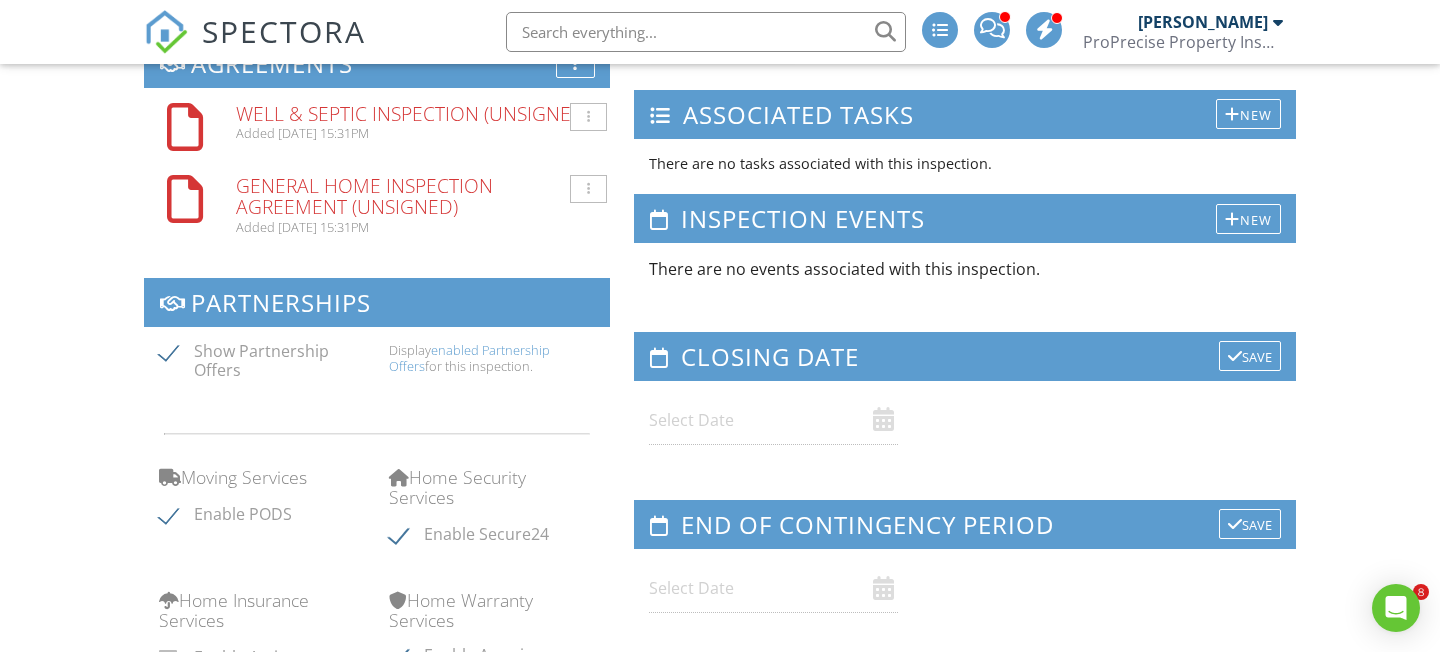 scroll, scrollTop: 1702, scrollLeft: 0, axis: vertical 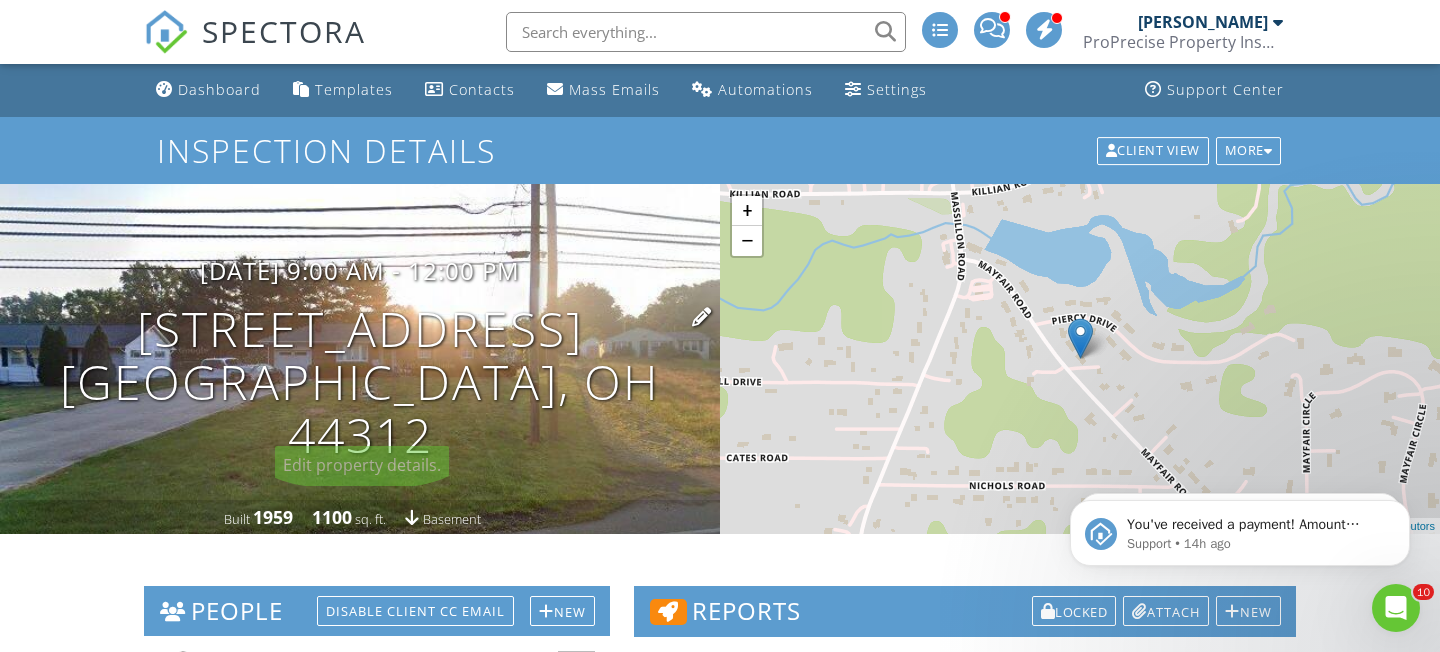 click on "2557 Mayfair Rd
Akron, OH 44312" at bounding box center (360, 382) 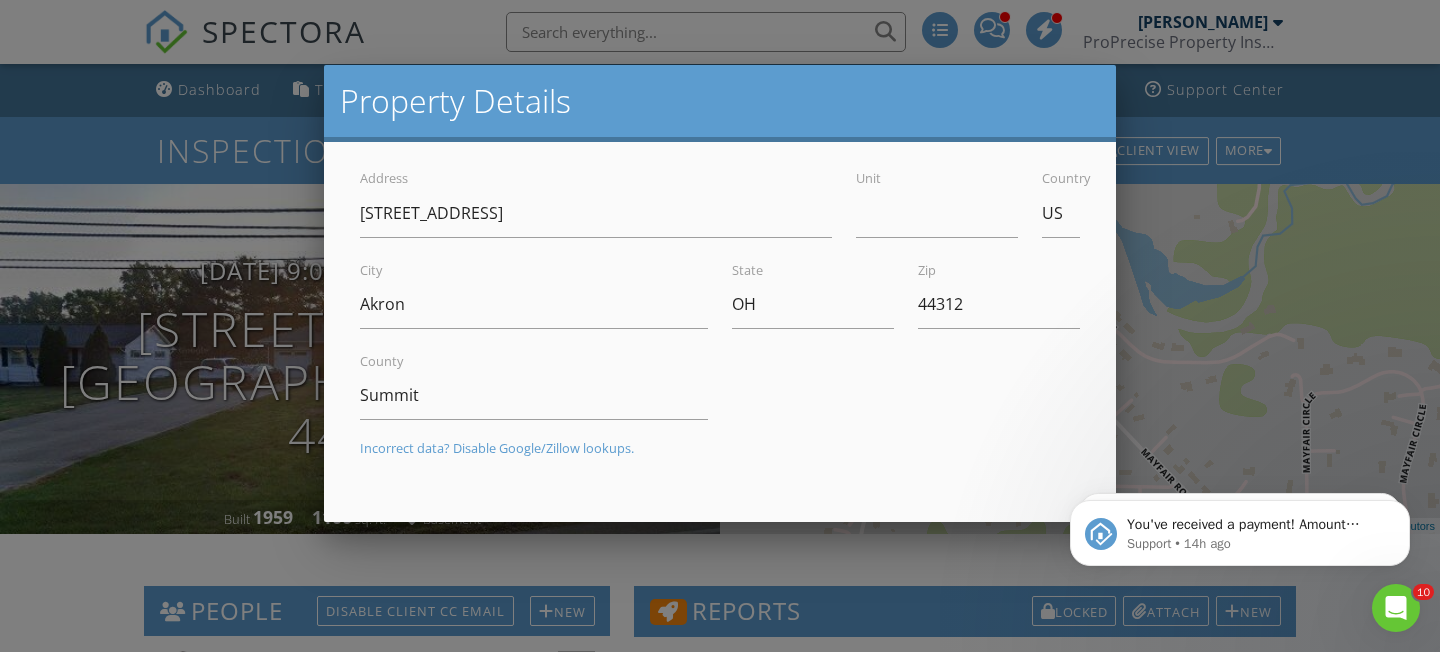click at bounding box center (720, 307) 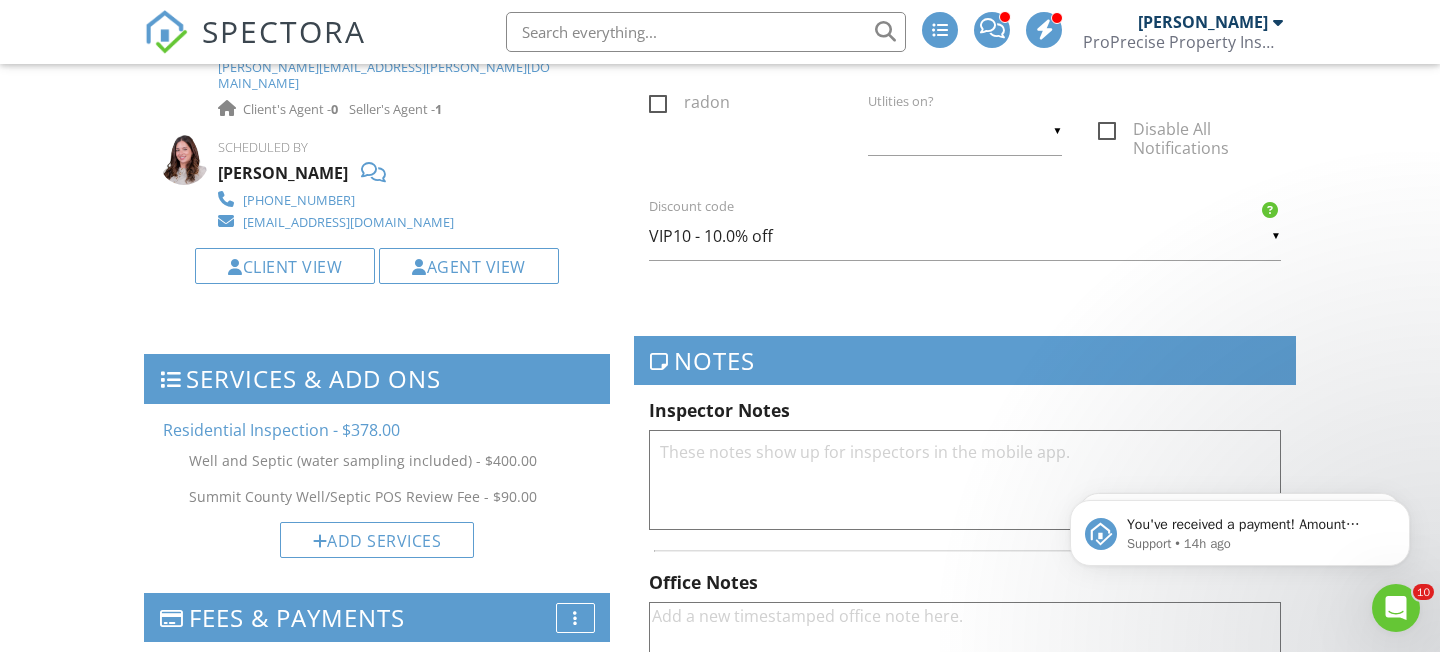 scroll, scrollTop: 1387, scrollLeft: 0, axis: vertical 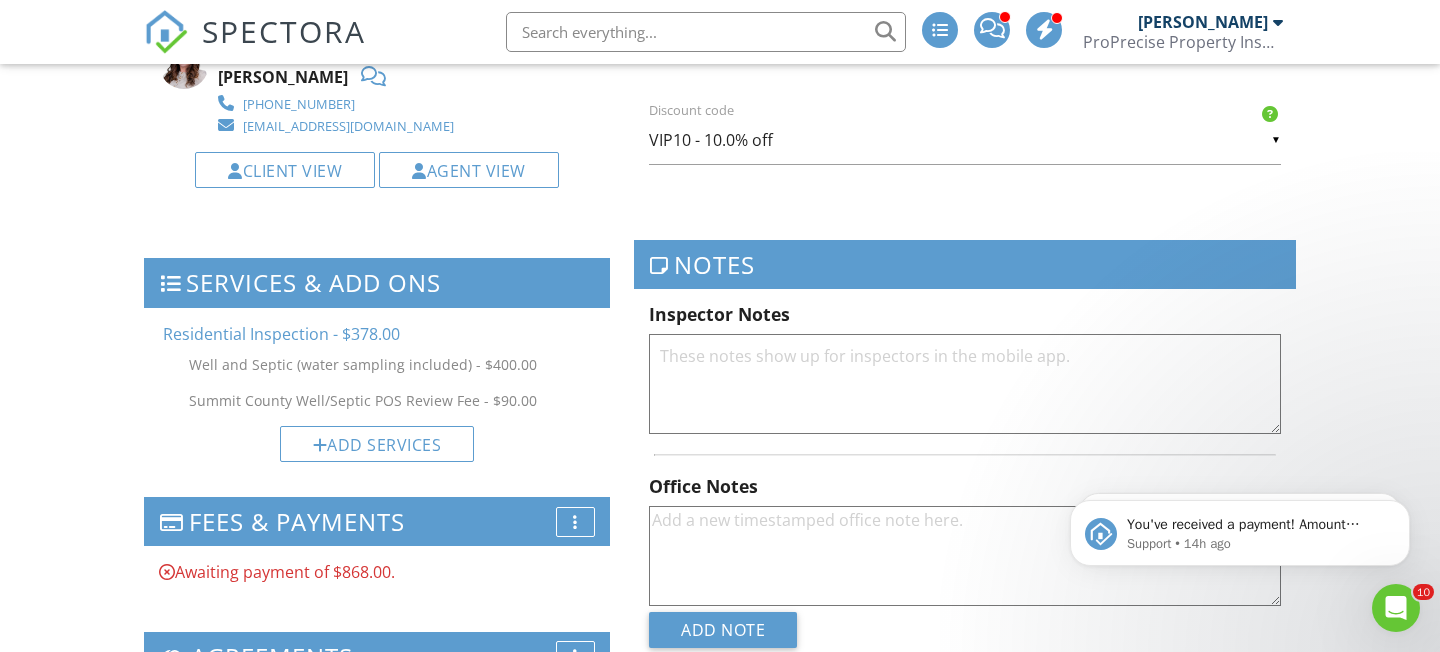 click at bounding box center (965, 384) 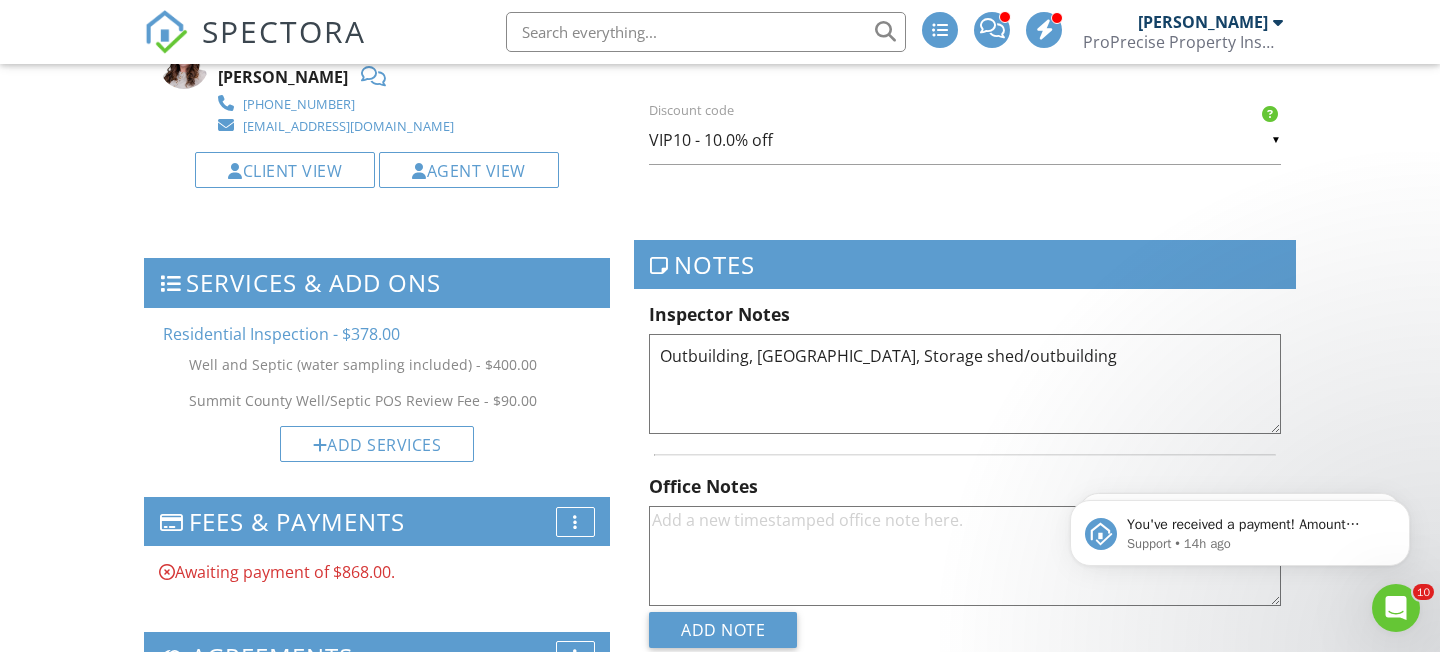 click on "Outbuilding, Pole Barn, Storage shed/outbuilding" at bounding box center (965, 384) 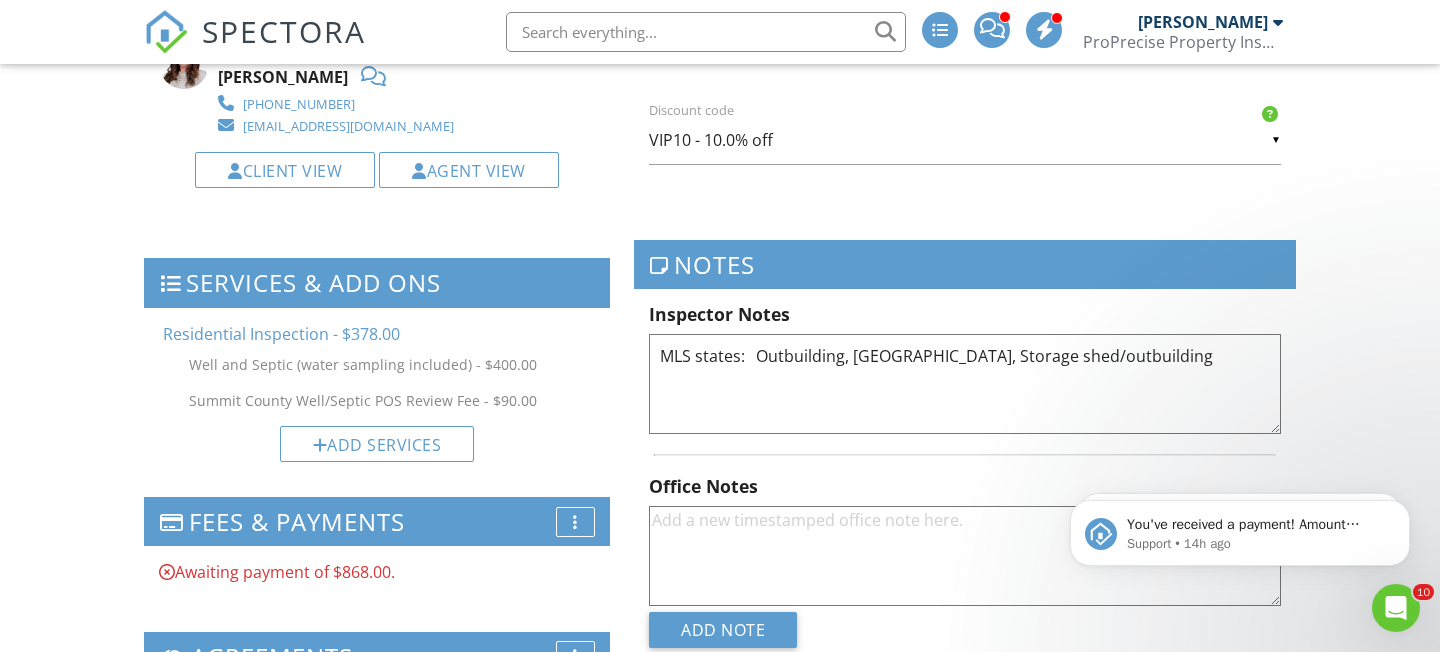 click on "MLS states:	Outbuilding, Pole Barn, Storage shed/outbuilding" at bounding box center [965, 384] 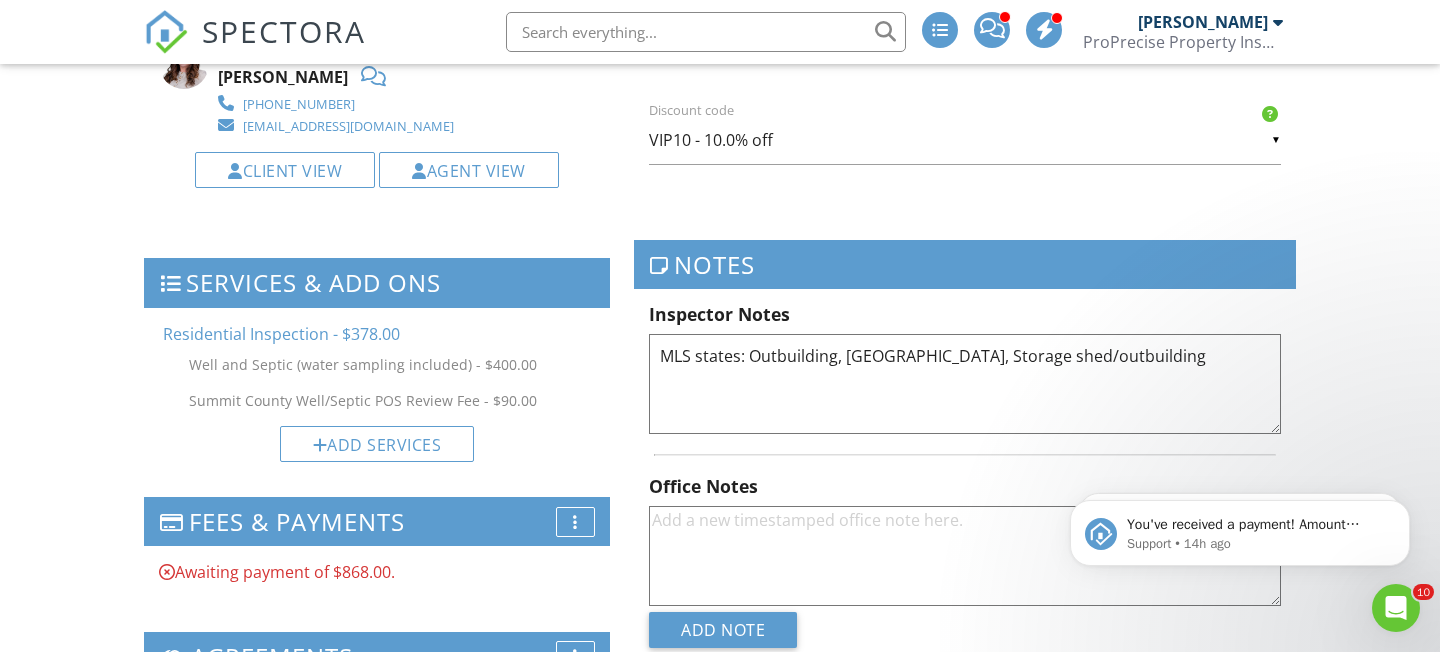type on "MLS states: Outbuilding, Pole Barn, Storage shed/outbuilding" 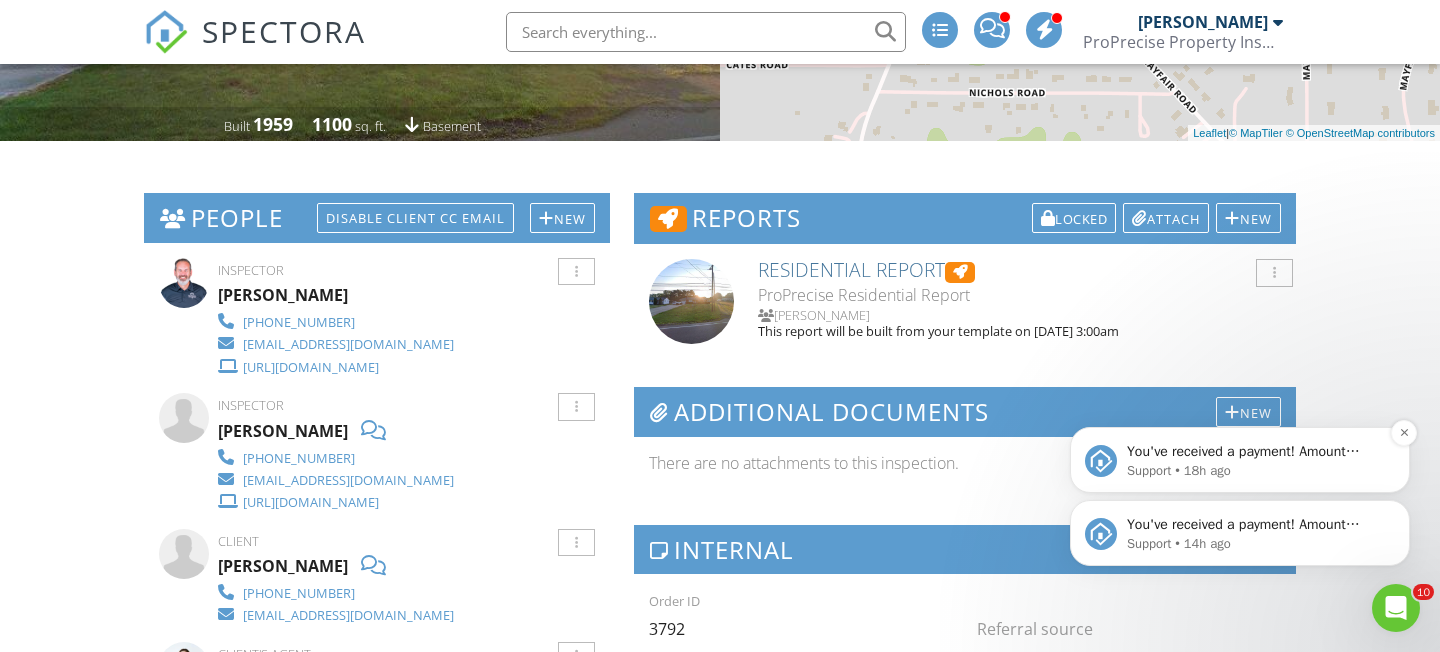 scroll, scrollTop: 639, scrollLeft: 0, axis: vertical 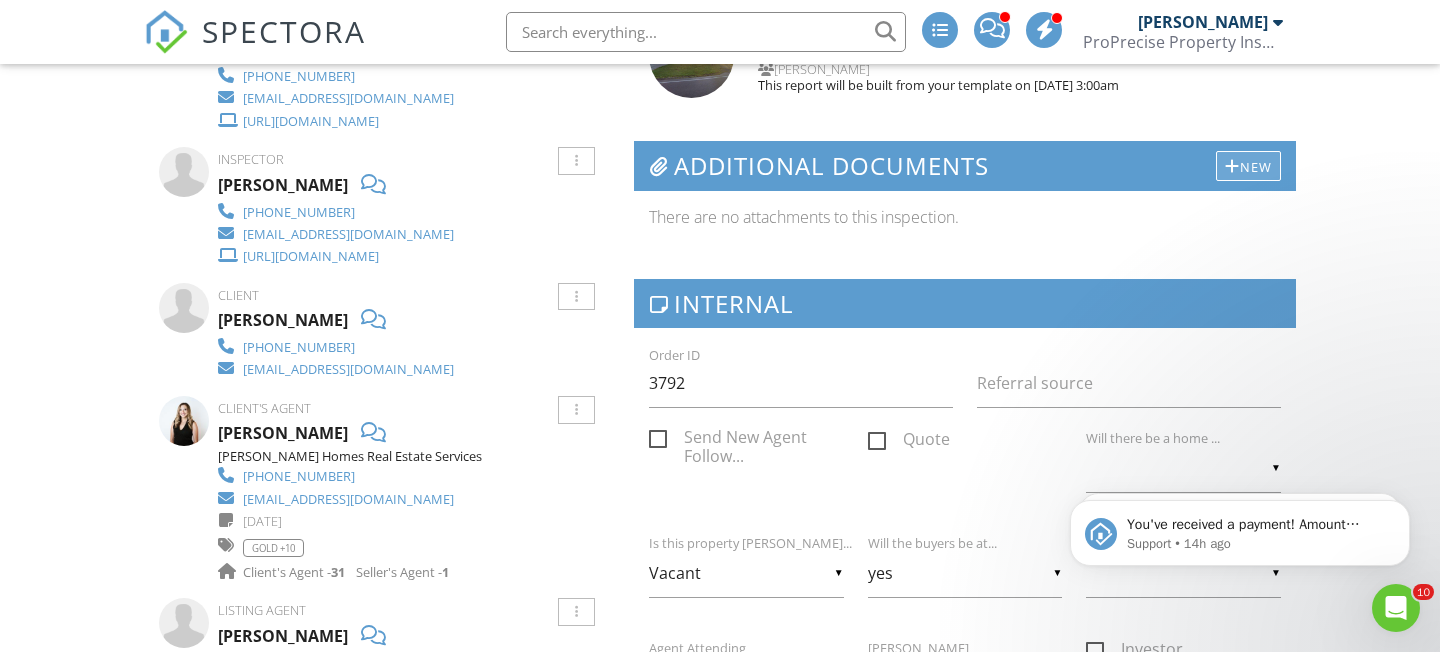 click on "New" at bounding box center (1248, 166) 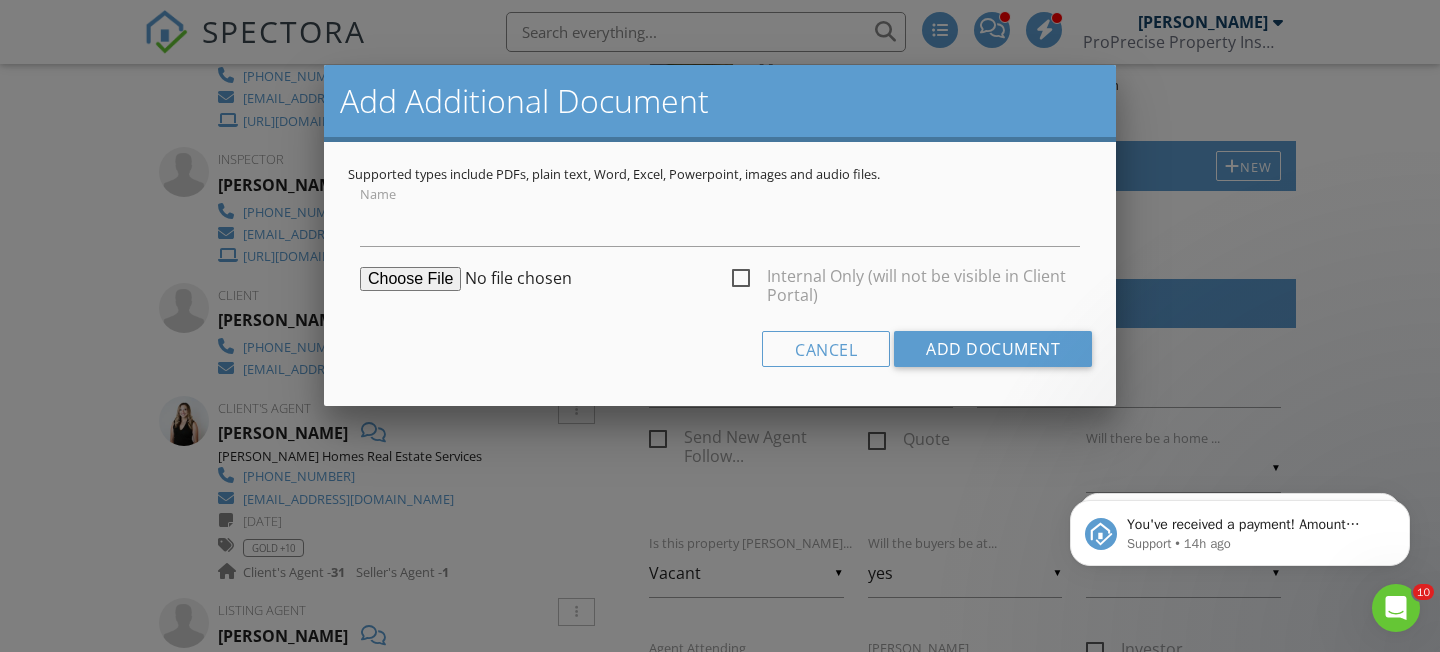 click on "Internal Only (will not be visible in Client Portal)" at bounding box center [906, 279] 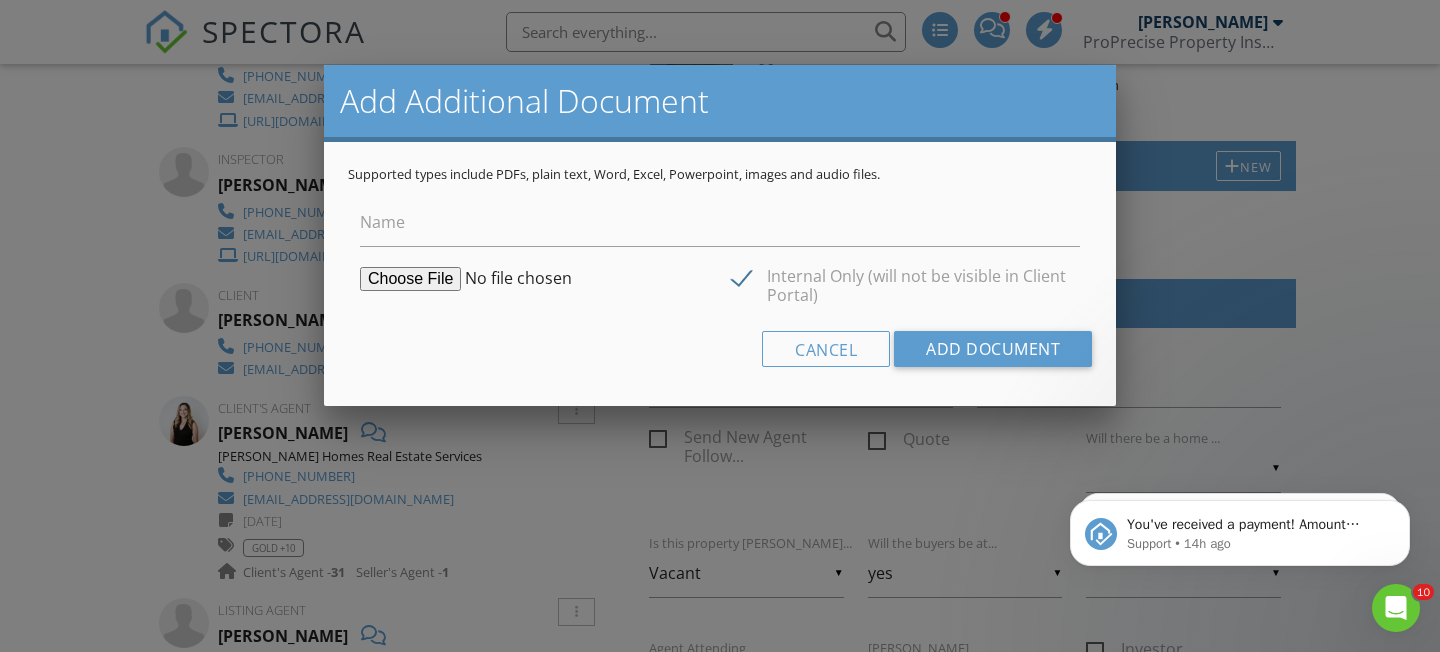click at bounding box center [513, 279] 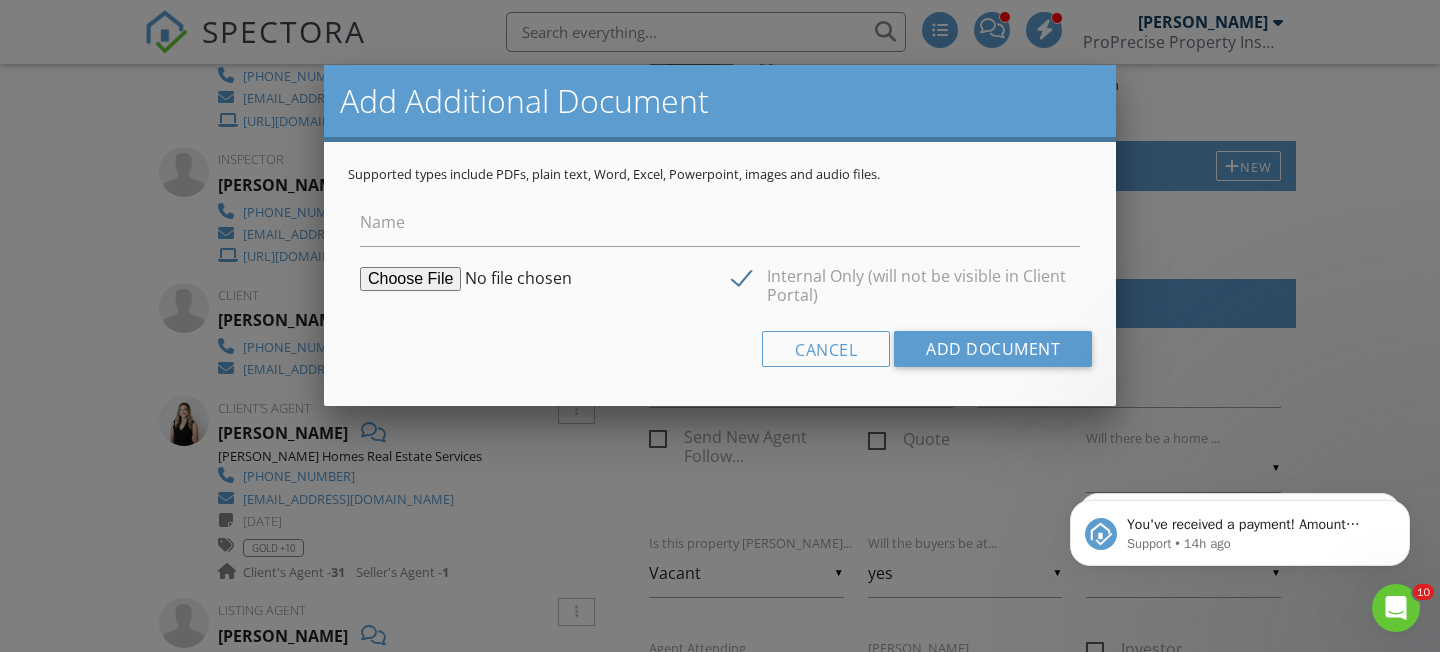 type on "C:\fakepath\Scan_06262025111104.pdf" 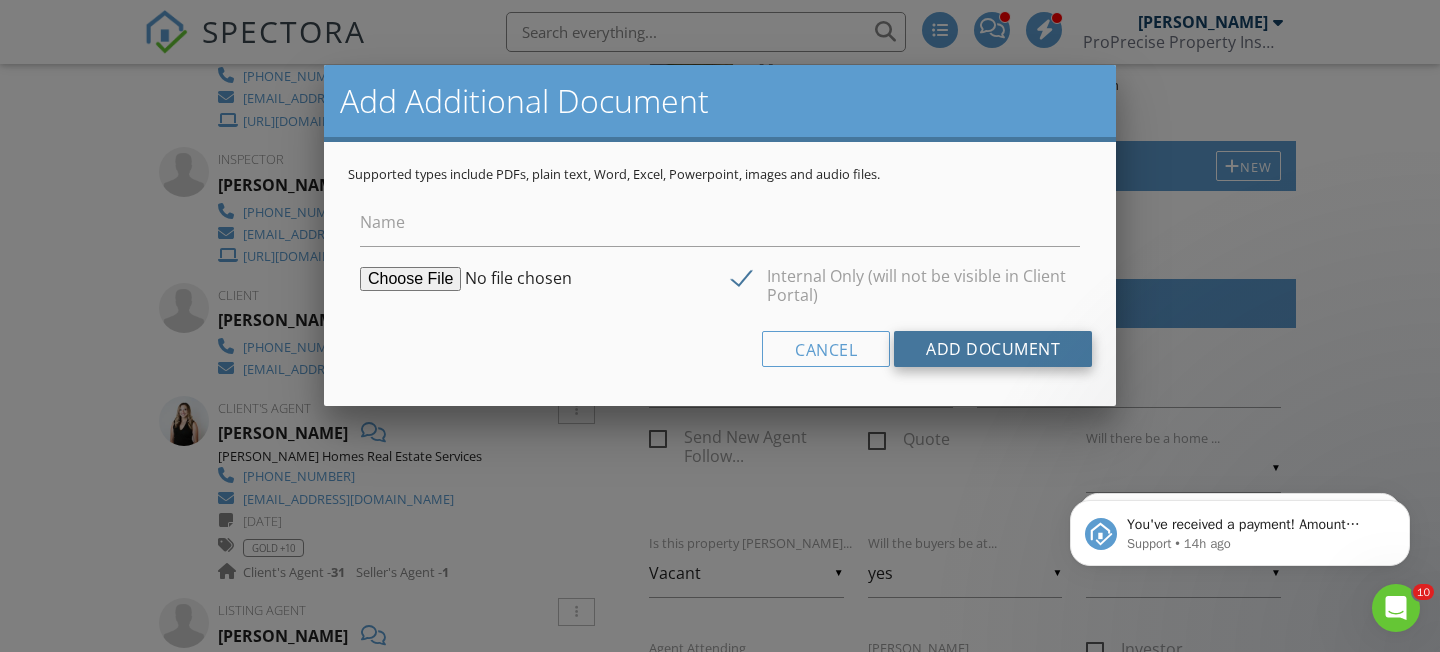 click on "Add Document" at bounding box center (993, 349) 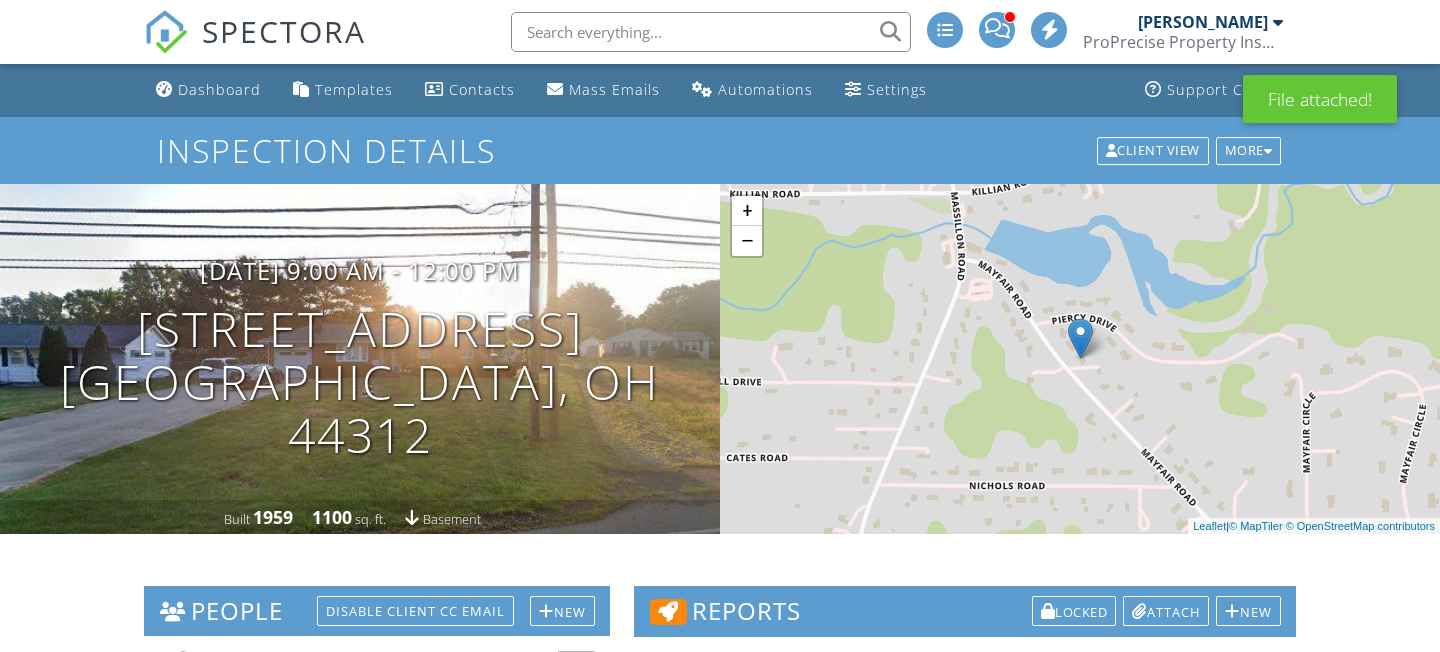 scroll, scrollTop: 0, scrollLeft: 0, axis: both 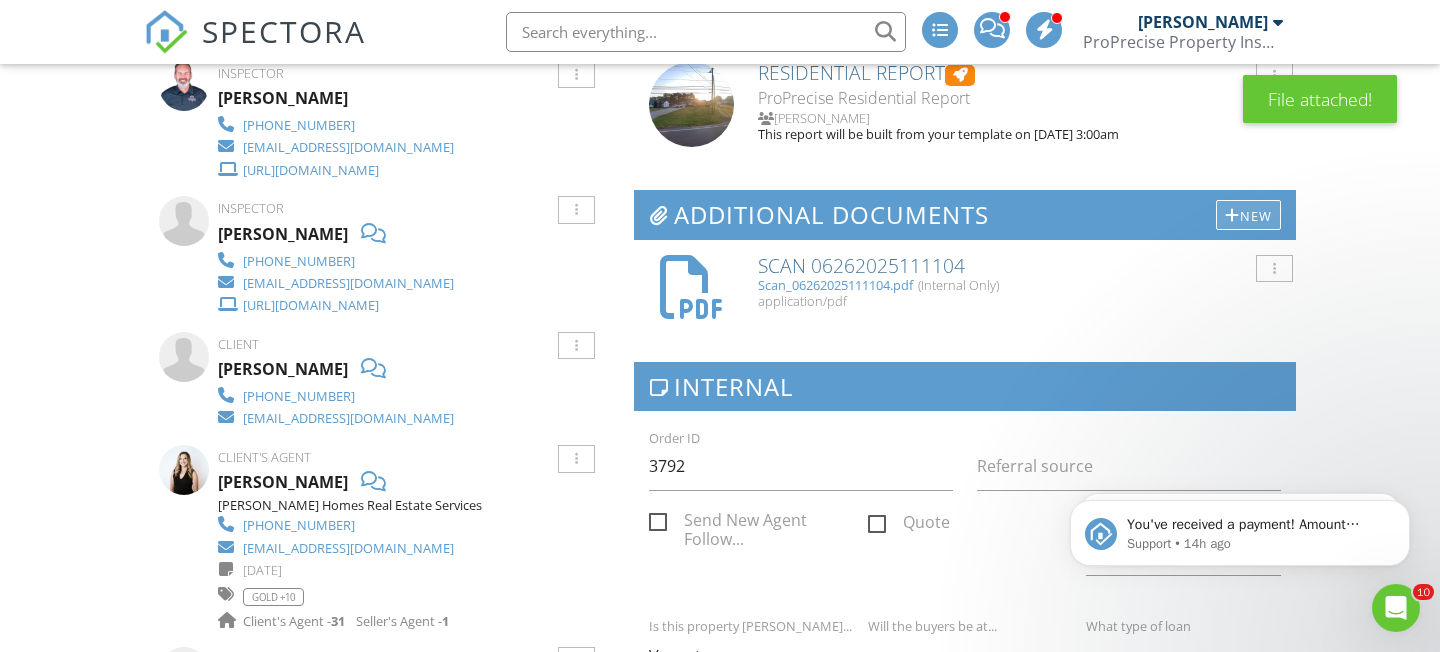 click on "New" at bounding box center [1248, 215] 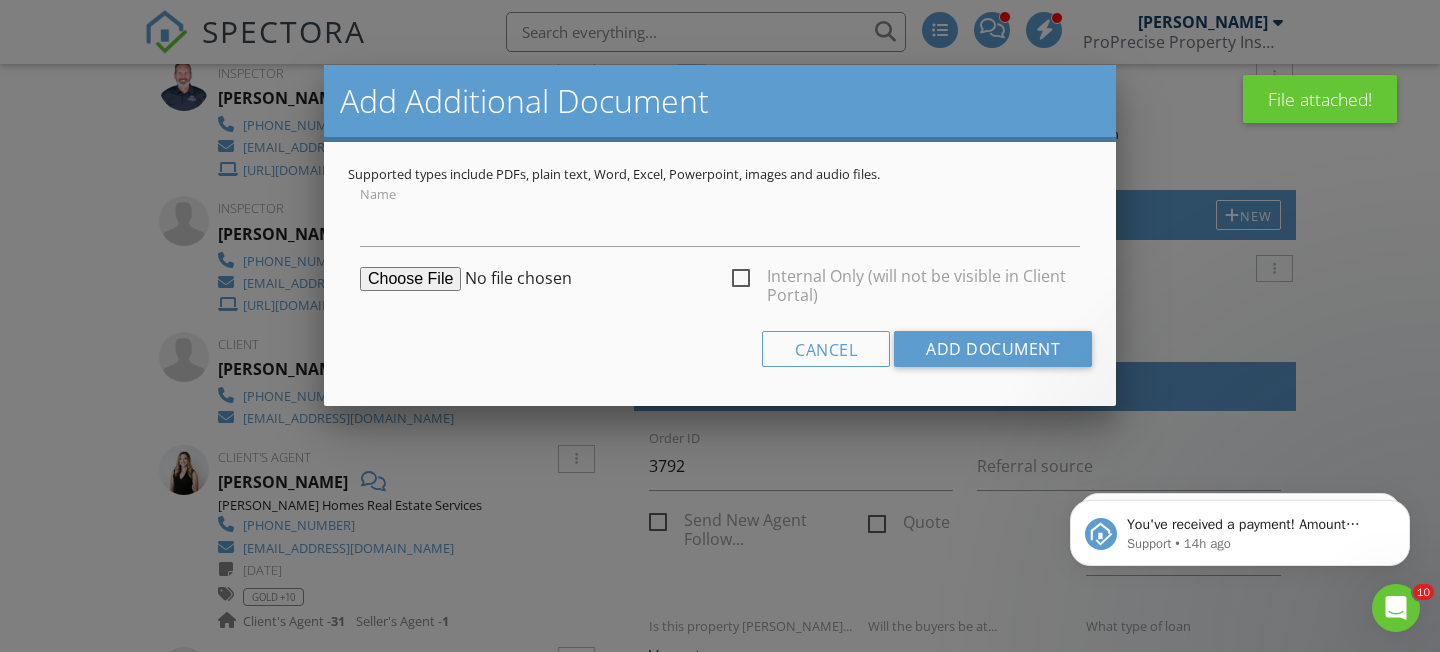 click on "Internal Only (will not be visible in Client Portal)" at bounding box center (906, 279) 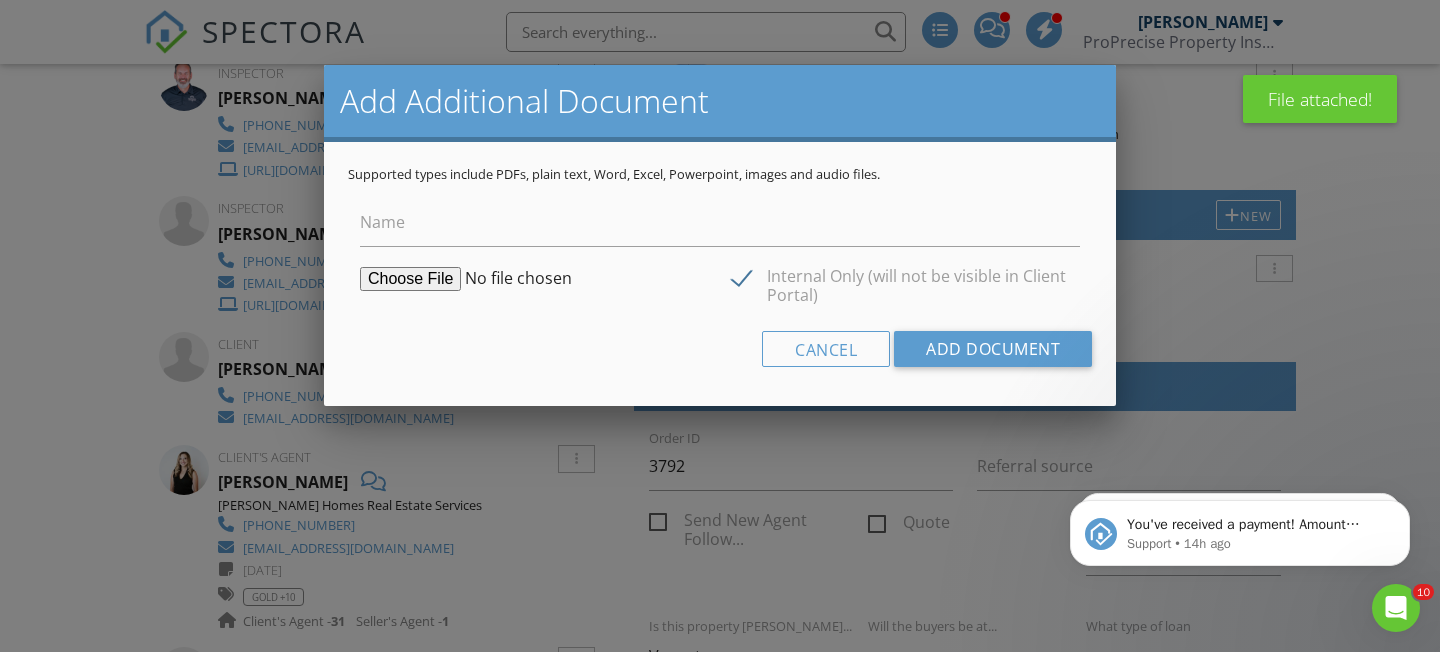 click at bounding box center [513, 279] 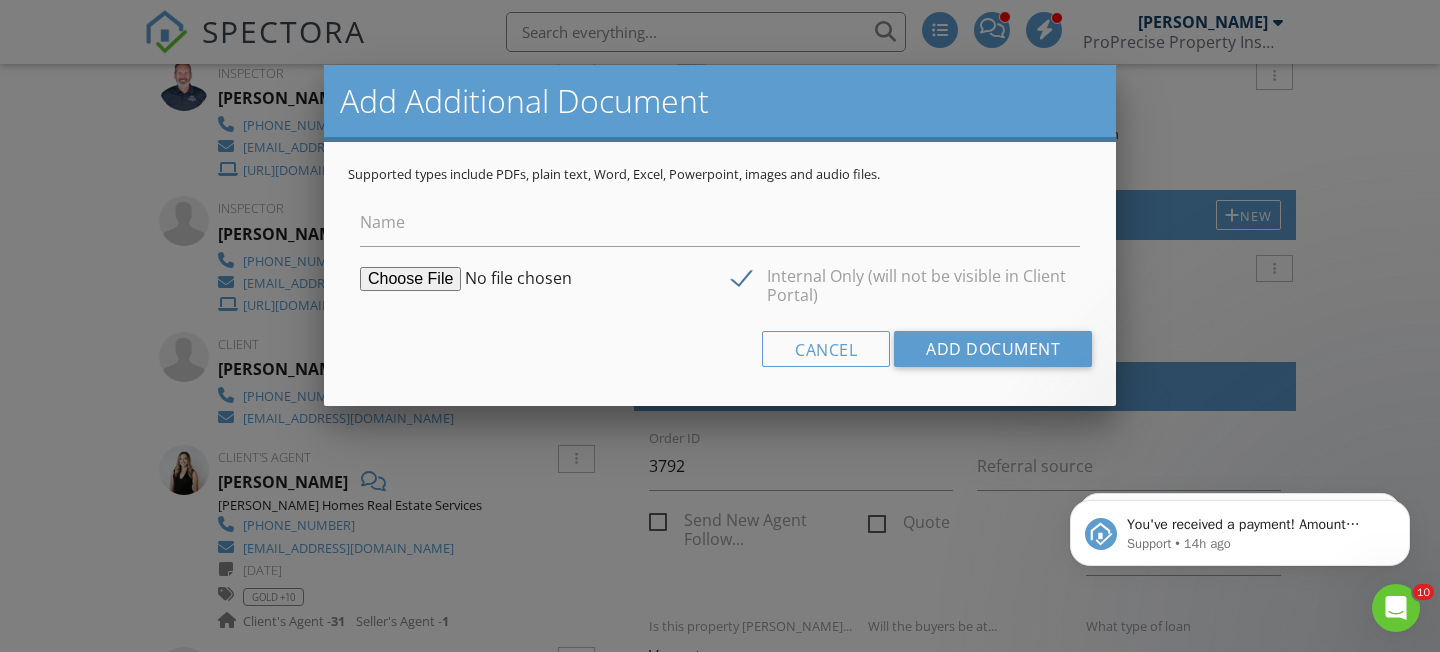type on "C:\fakepath\Agent_Full5036.pdf" 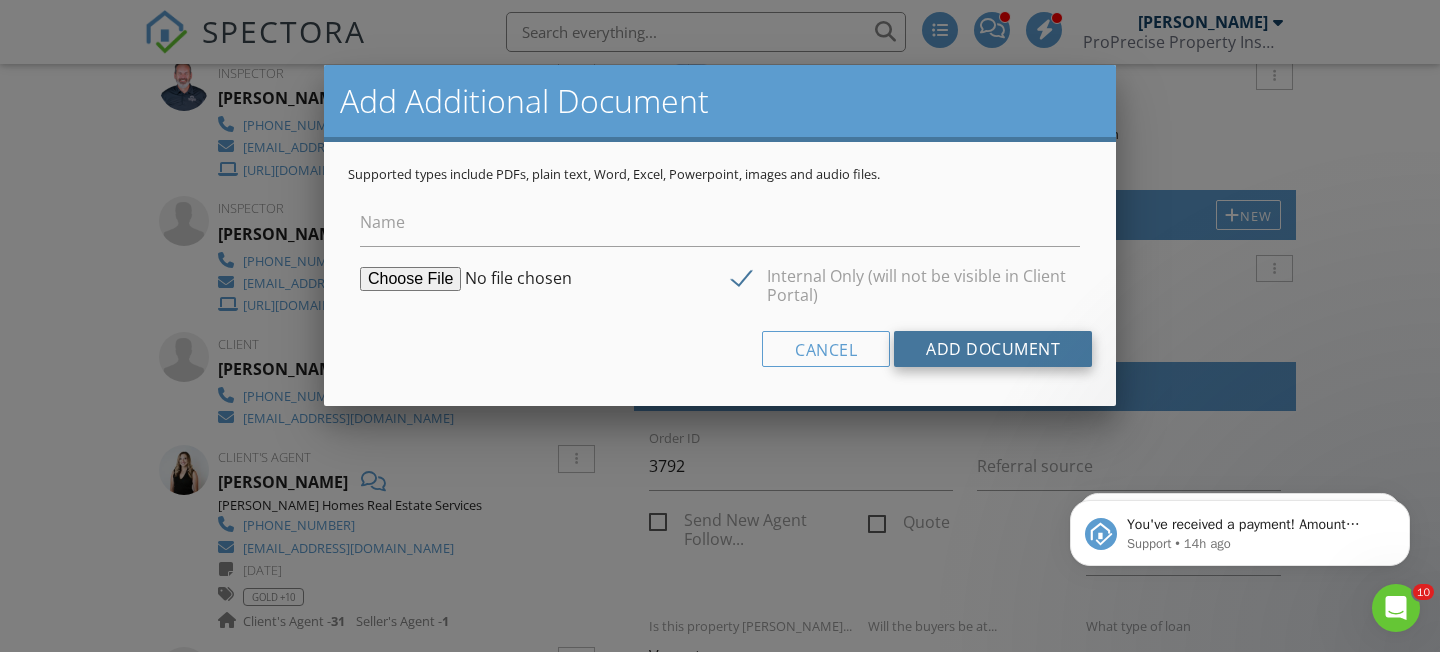click on "Add Document" at bounding box center [993, 349] 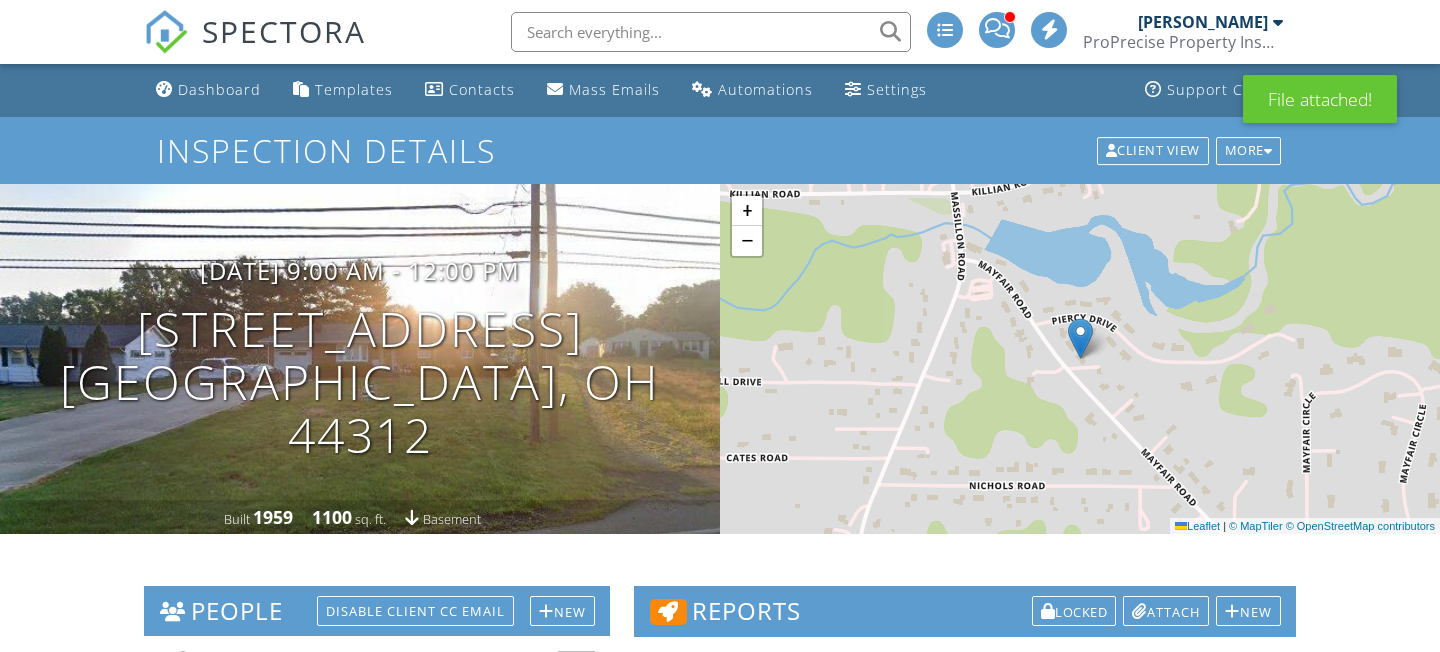 scroll, scrollTop: 0, scrollLeft: 0, axis: both 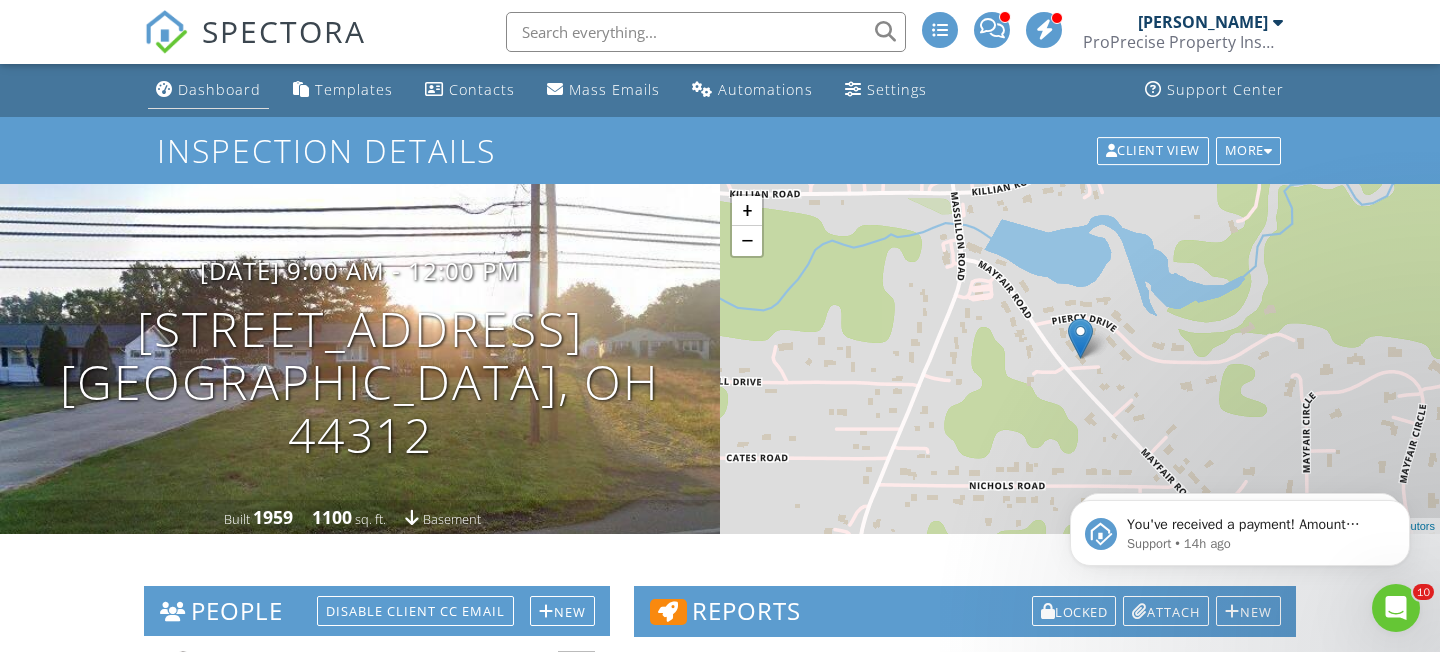 click on "Dashboard" at bounding box center (219, 89) 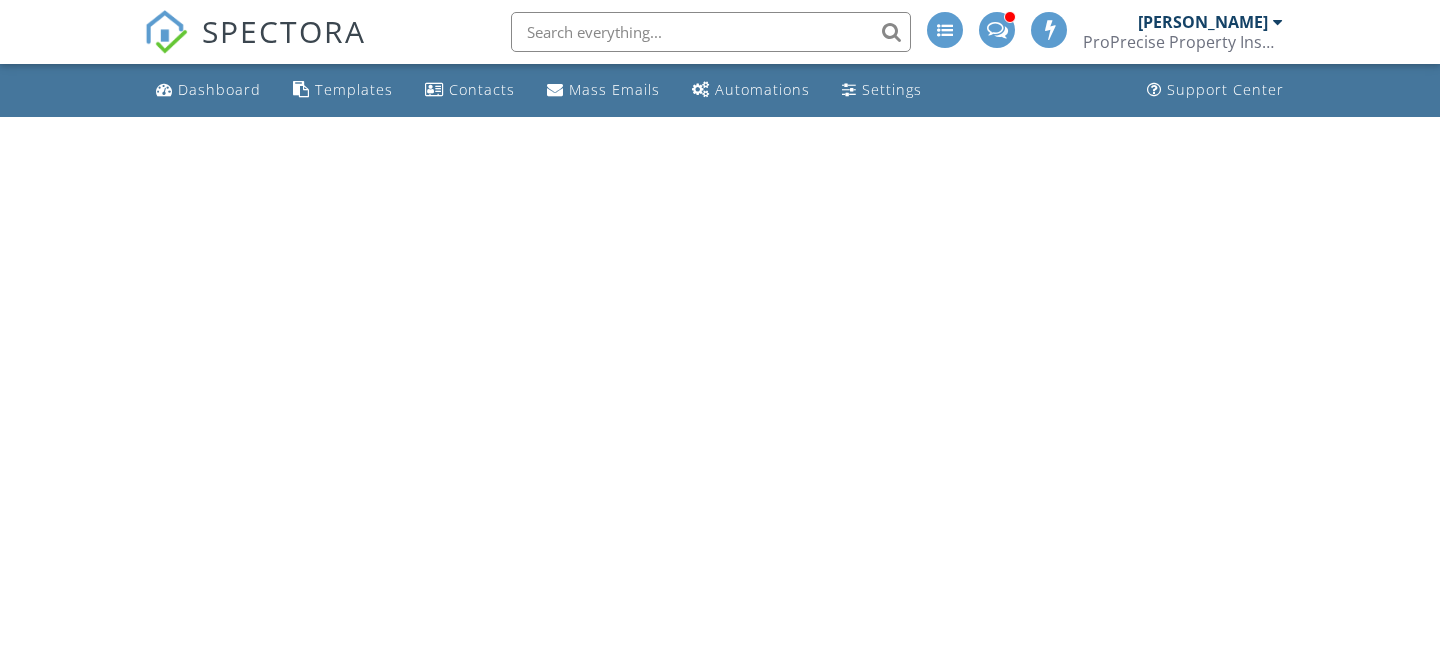 scroll, scrollTop: 0, scrollLeft: 0, axis: both 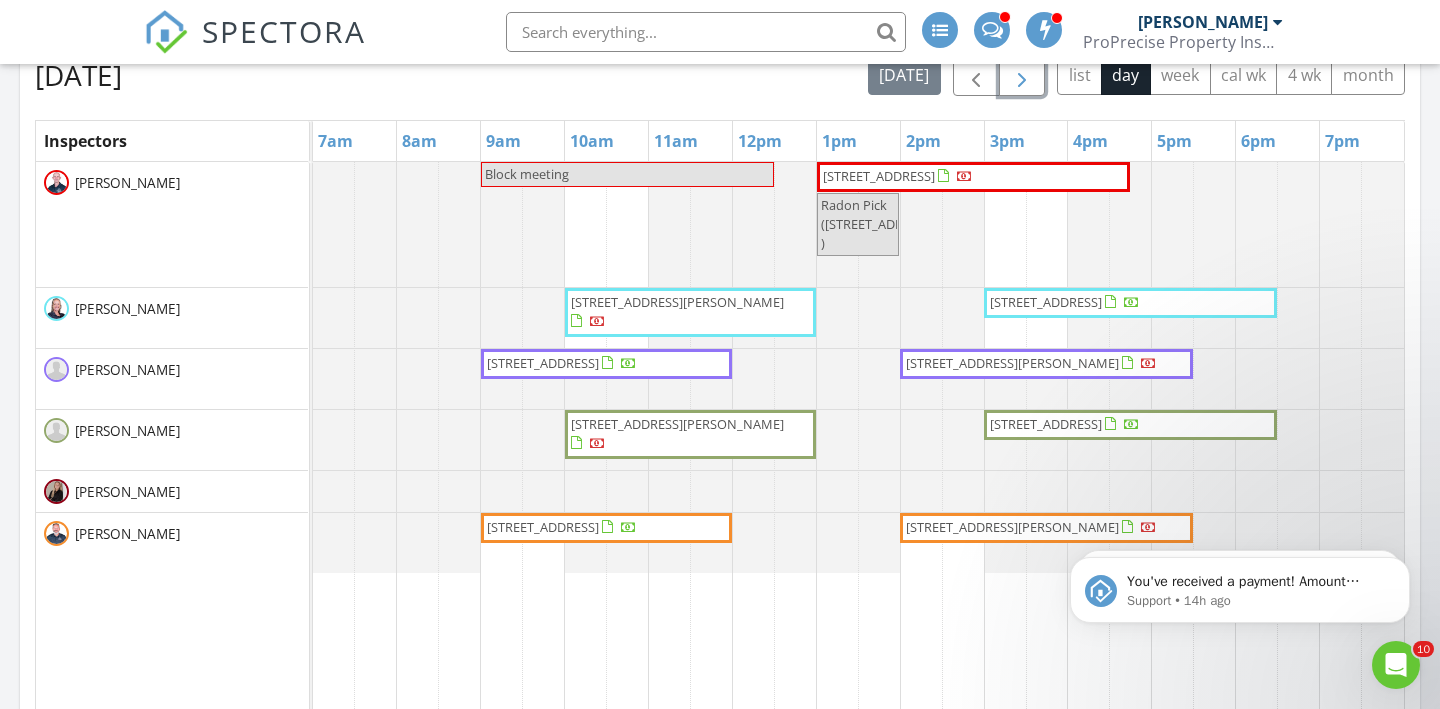 click at bounding box center [1022, 76] 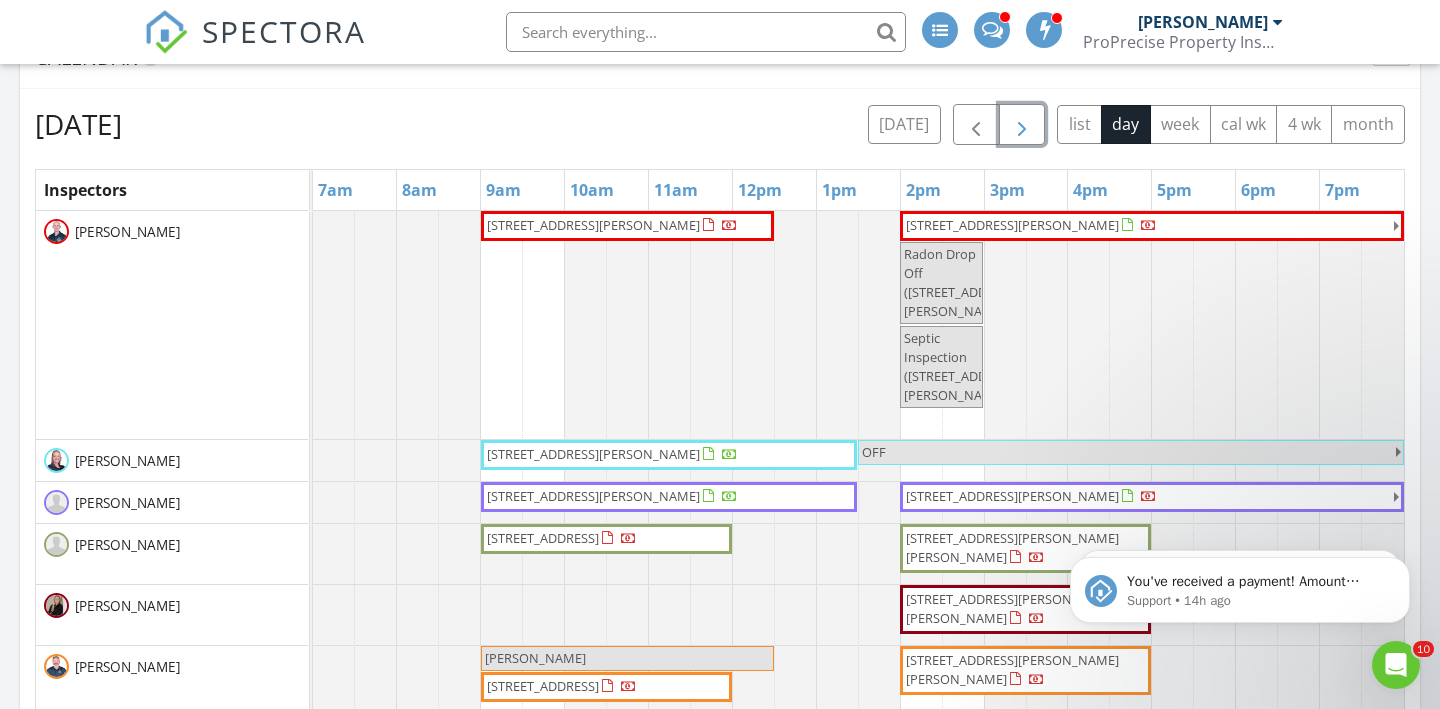 scroll, scrollTop: 979, scrollLeft: 0, axis: vertical 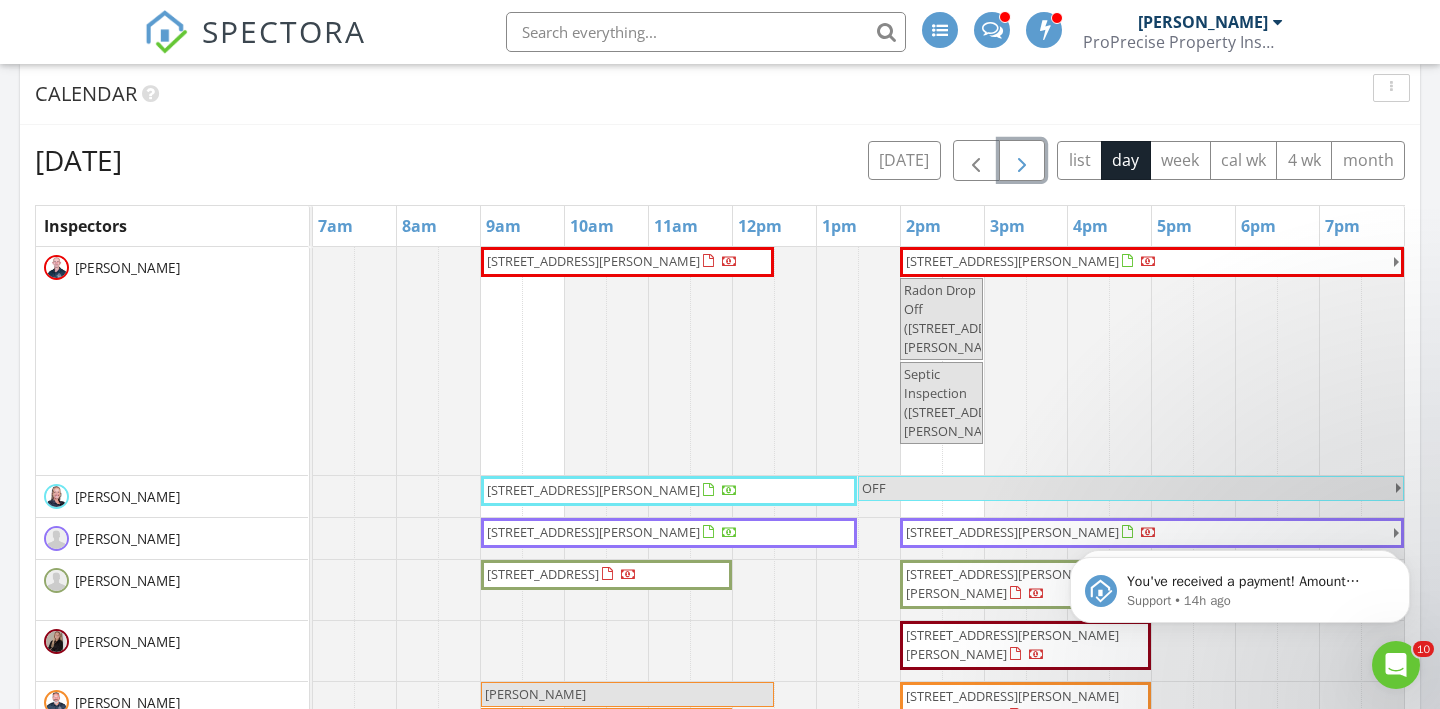 click on "650 Rothrock Cir, Akron 44321" at bounding box center [1031, 262] 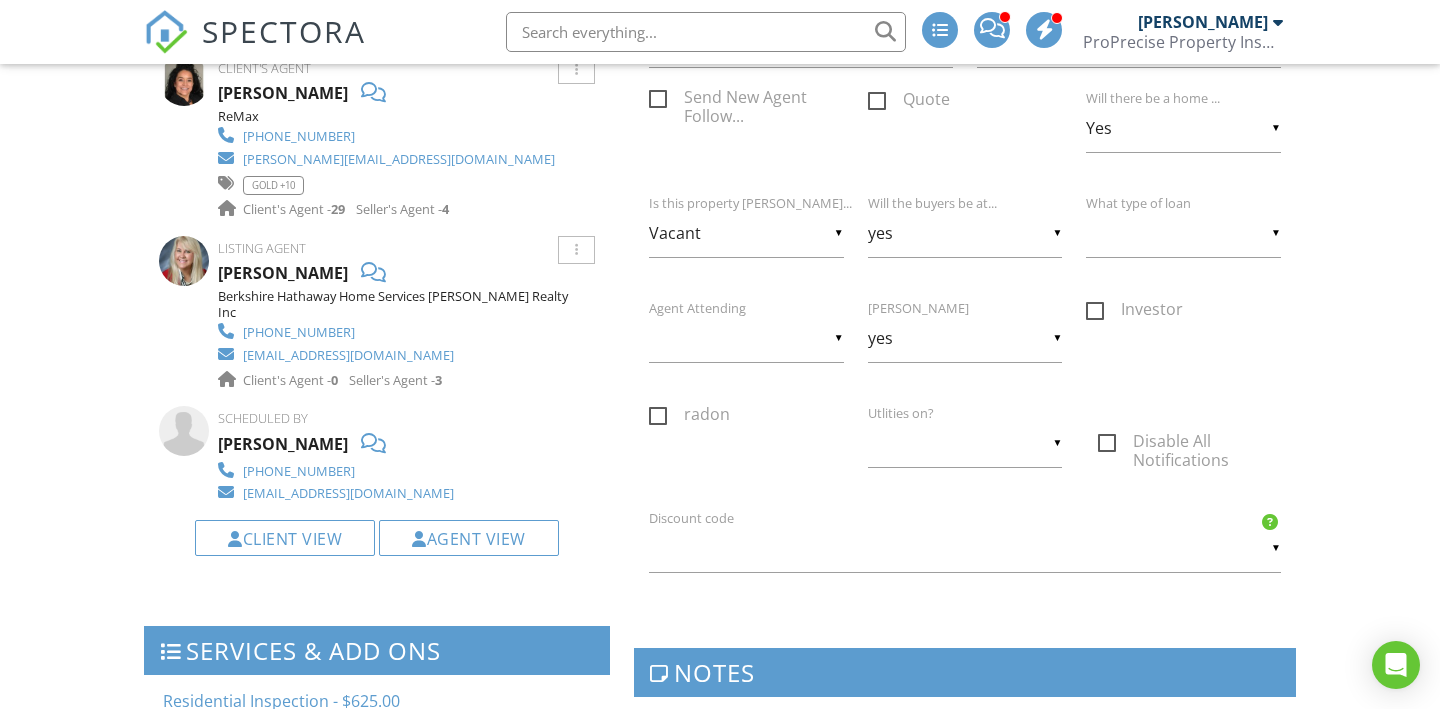 scroll, scrollTop: 982, scrollLeft: 0, axis: vertical 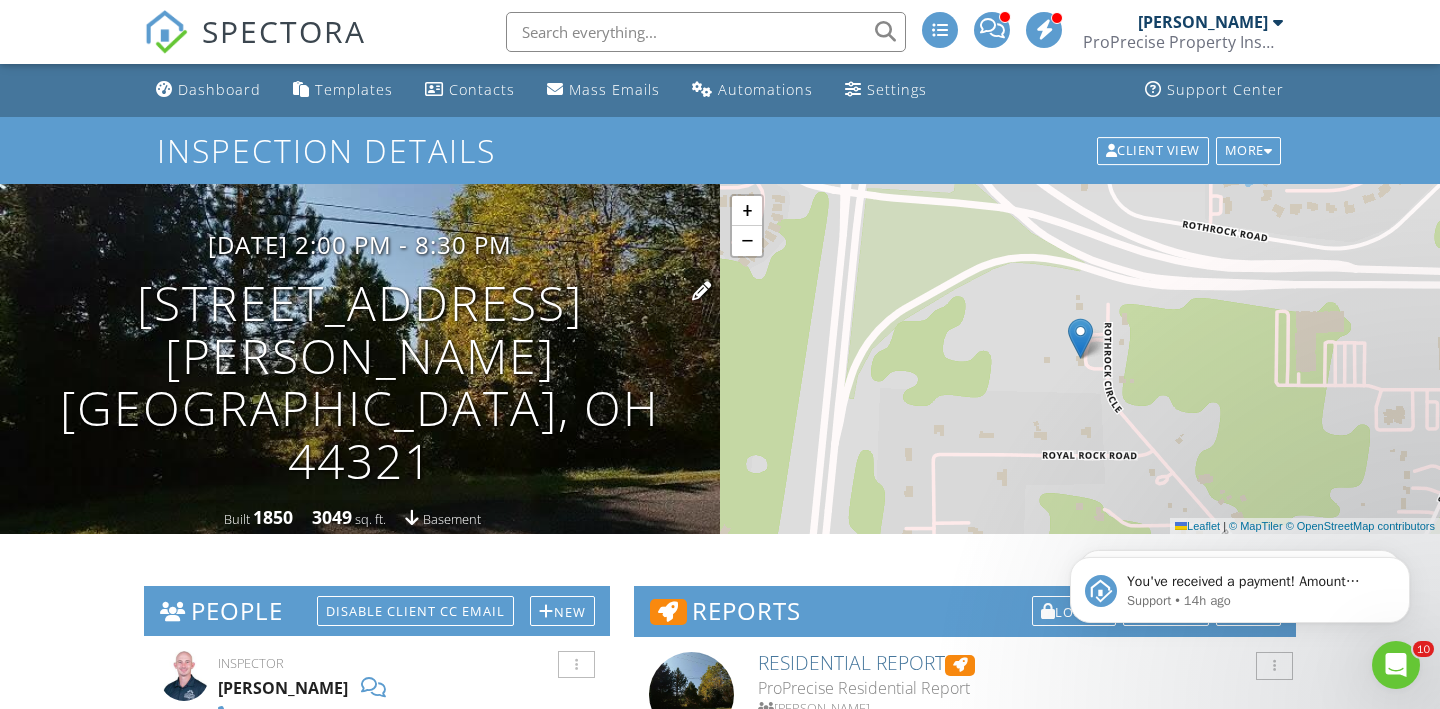 click on "650 Rothrock Cir
Akron, OH 44321" at bounding box center [360, 382] 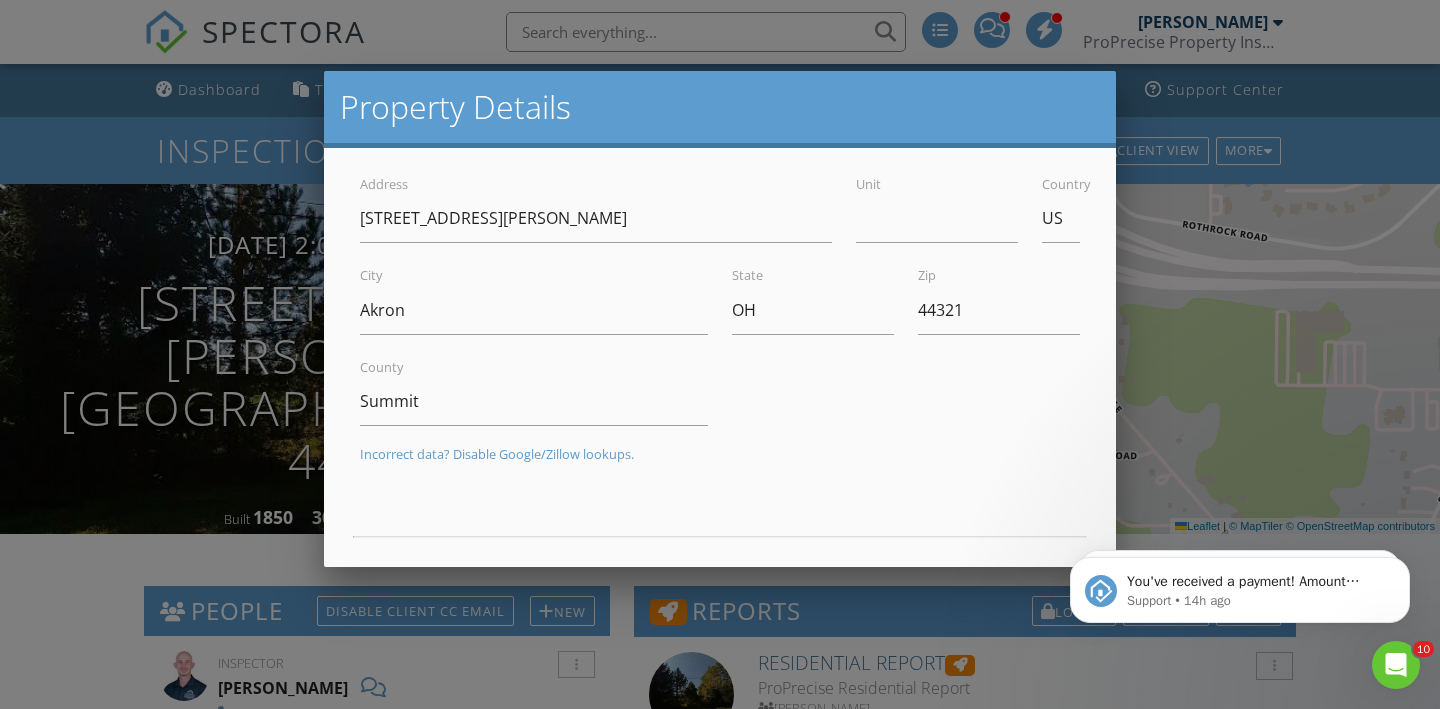 click at bounding box center (720, 343) 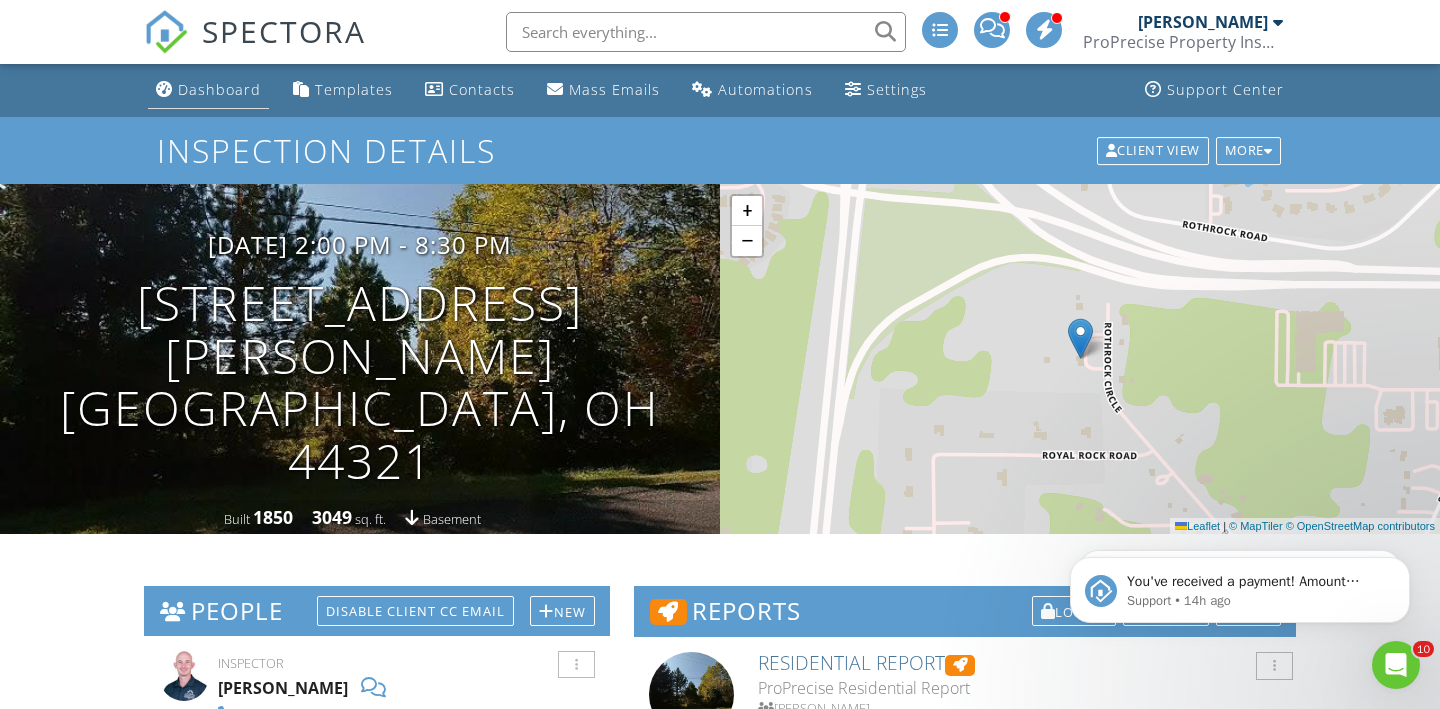 click on "Dashboard" at bounding box center [208, 90] 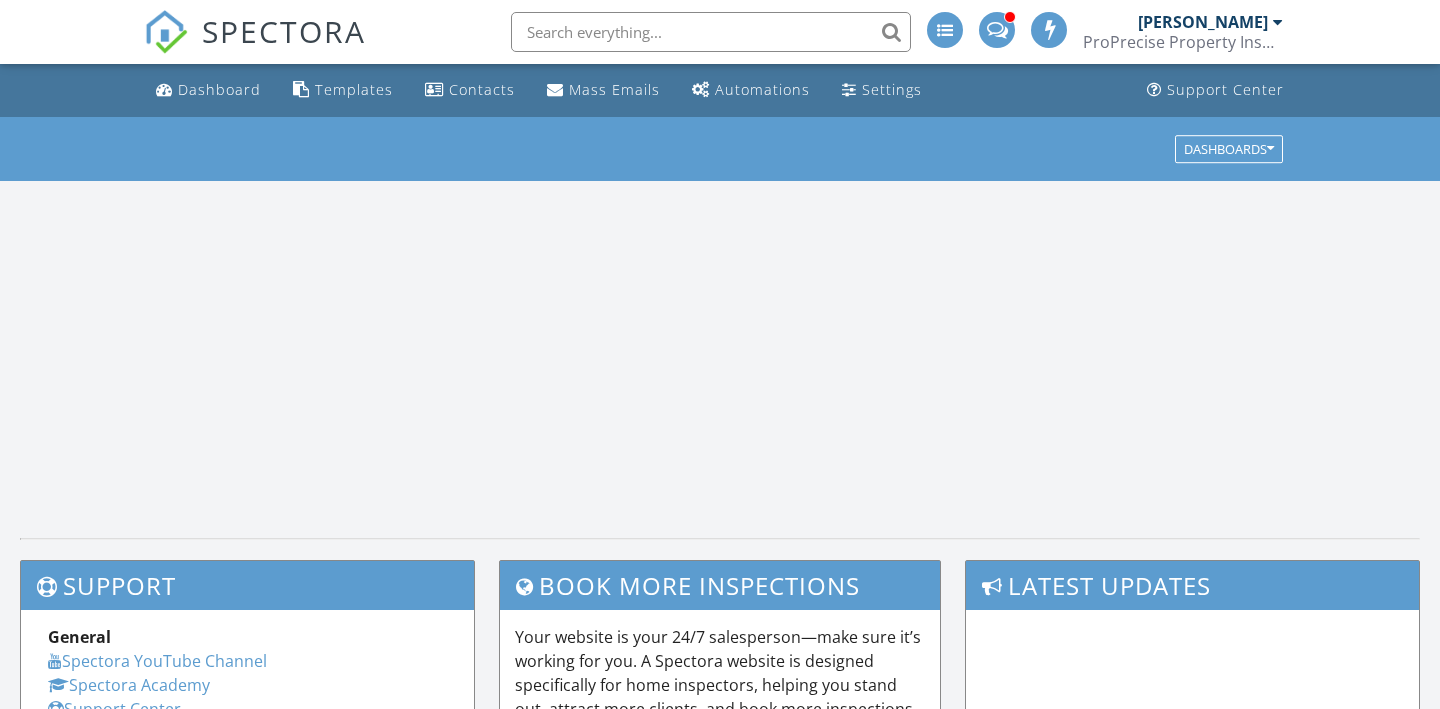 scroll, scrollTop: 0, scrollLeft: 0, axis: both 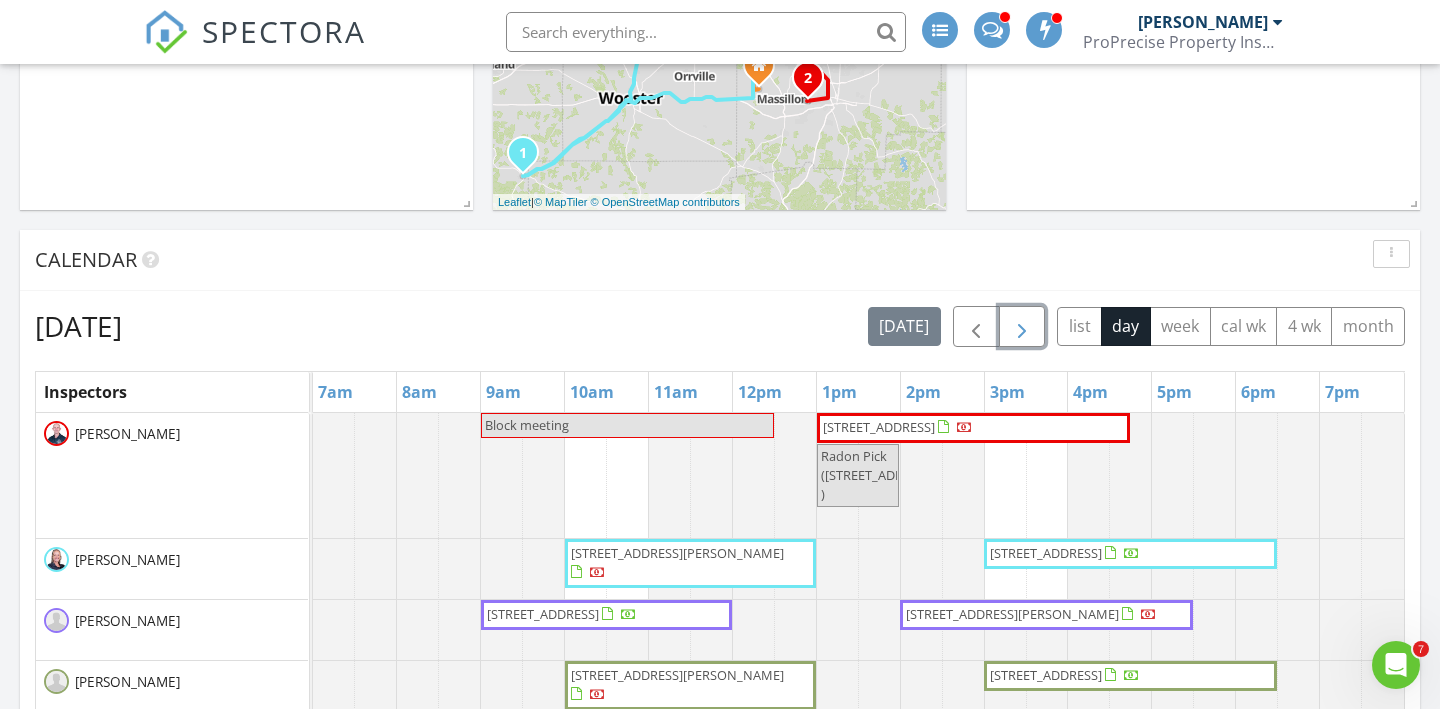 click at bounding box center [1022, 327] 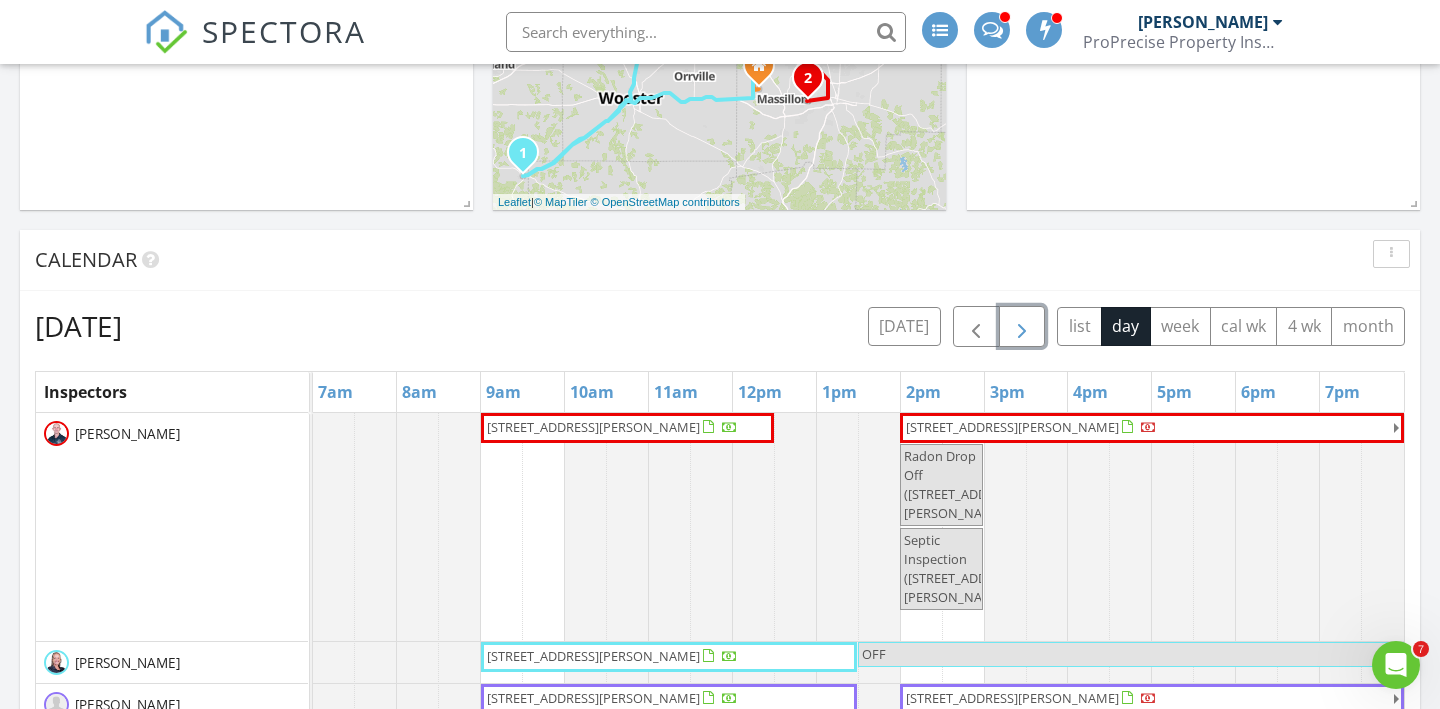 click at bounding box center [1022, 327] 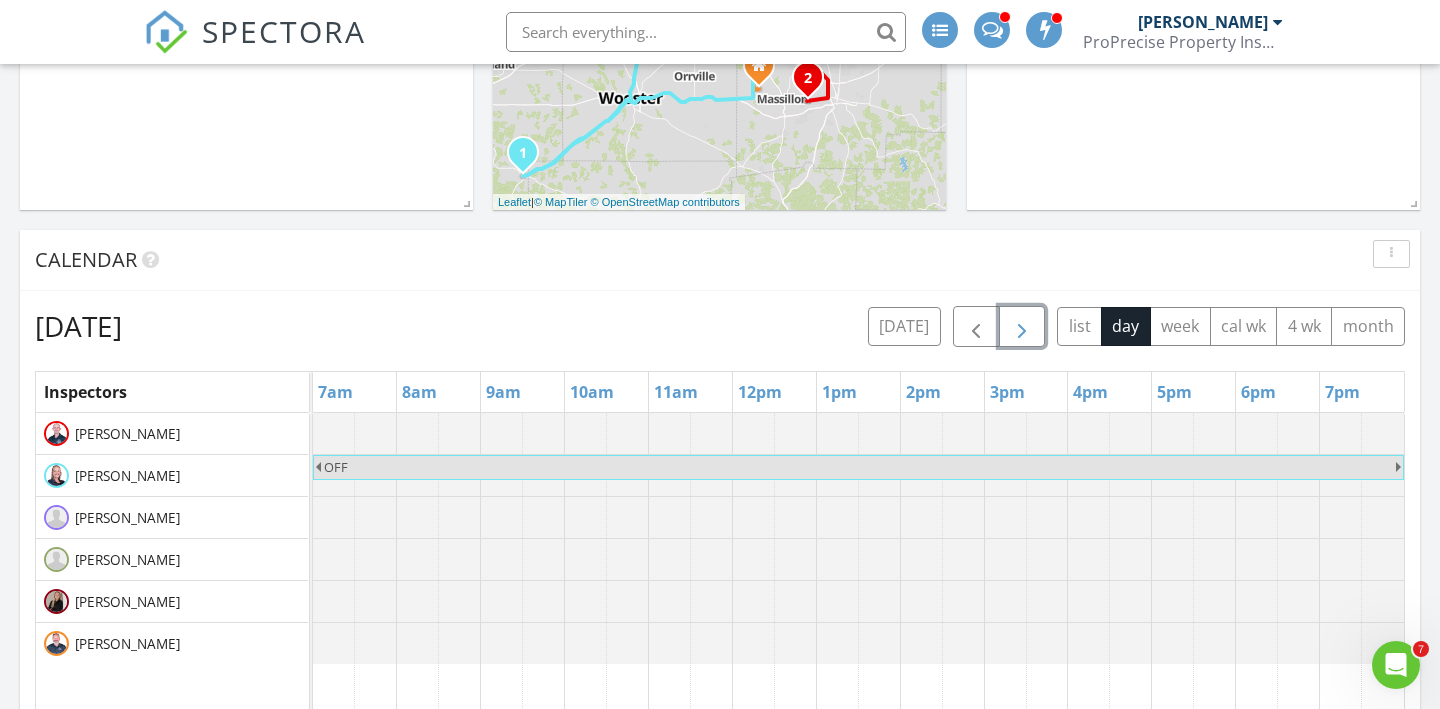 click at bounding box center [1022, 327] 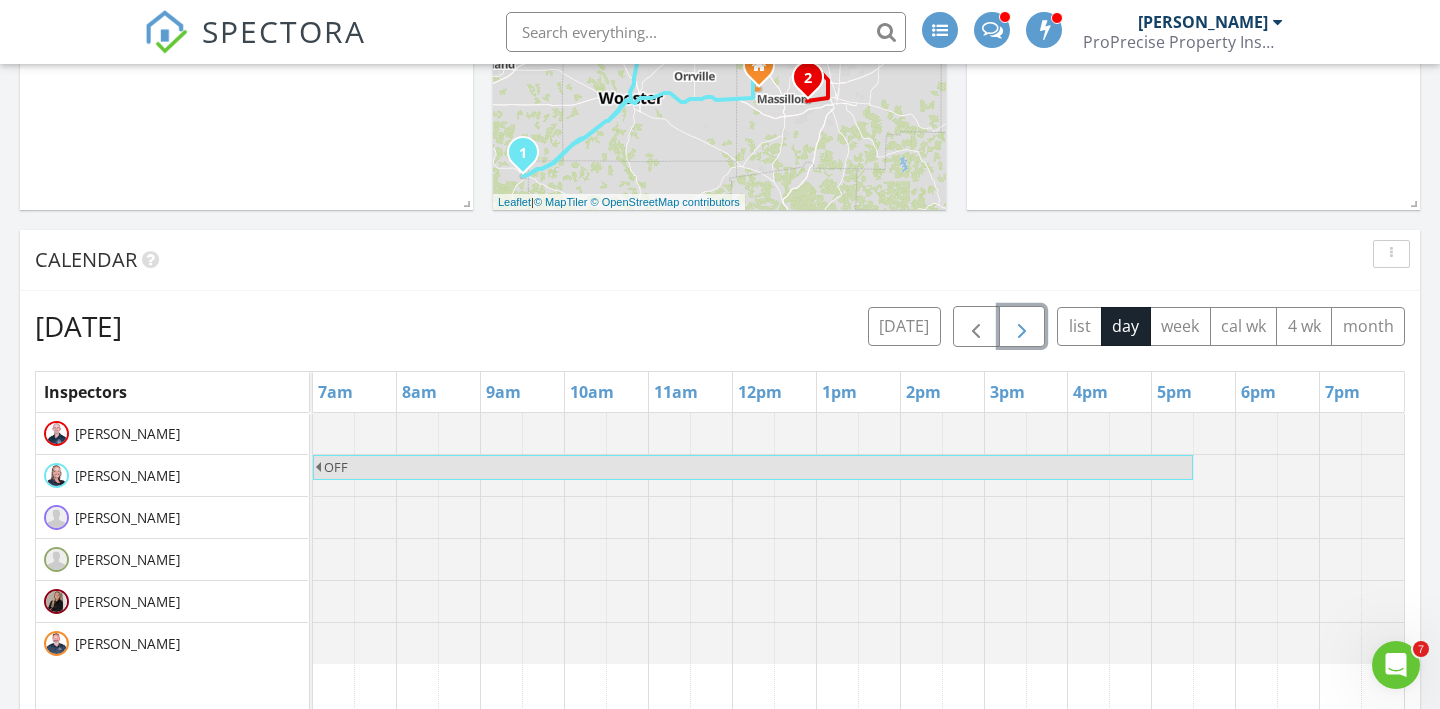 click at bounding box center (1022, 327) 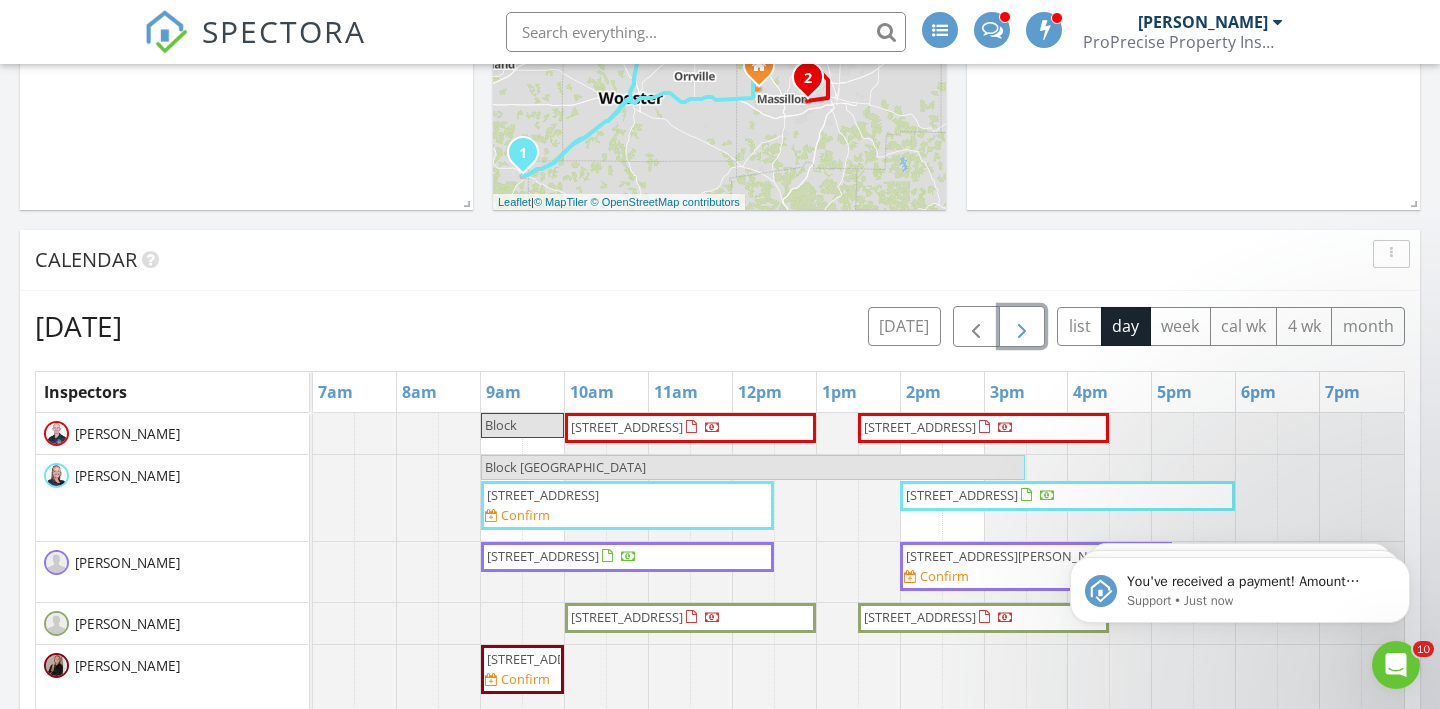 scroll, scrollTop: 0, scrollLeft: 0, axis: both 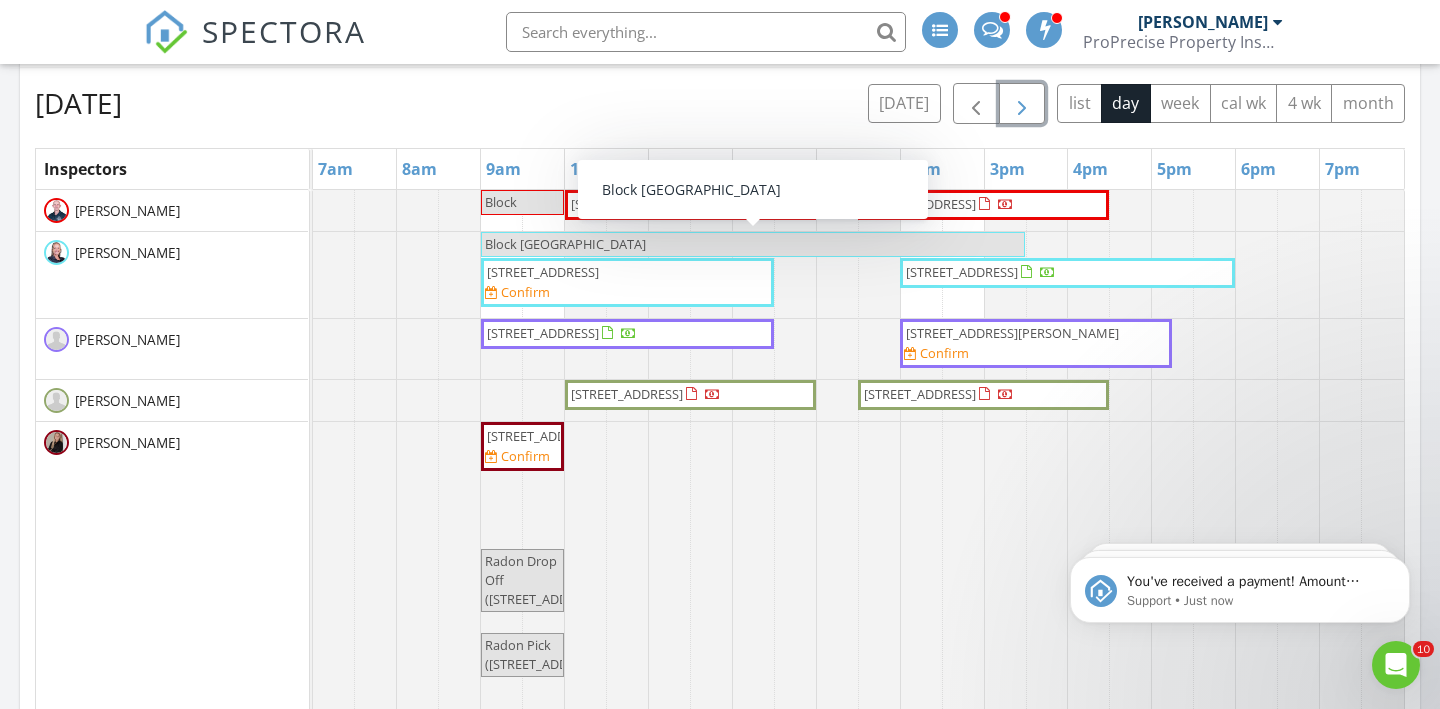 click at bounding box center [1022, 104] 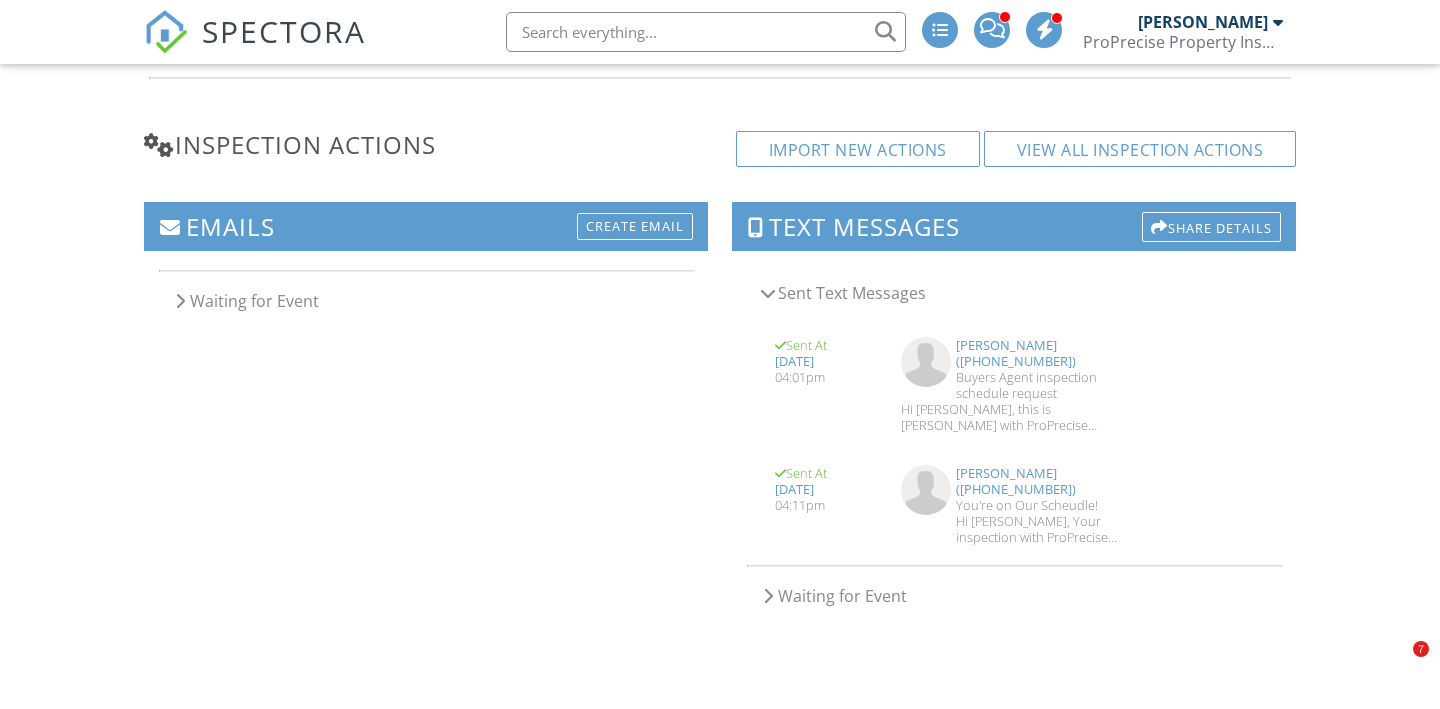 scroll, scrollTop: 0, scrollLeft: 0, axis: both 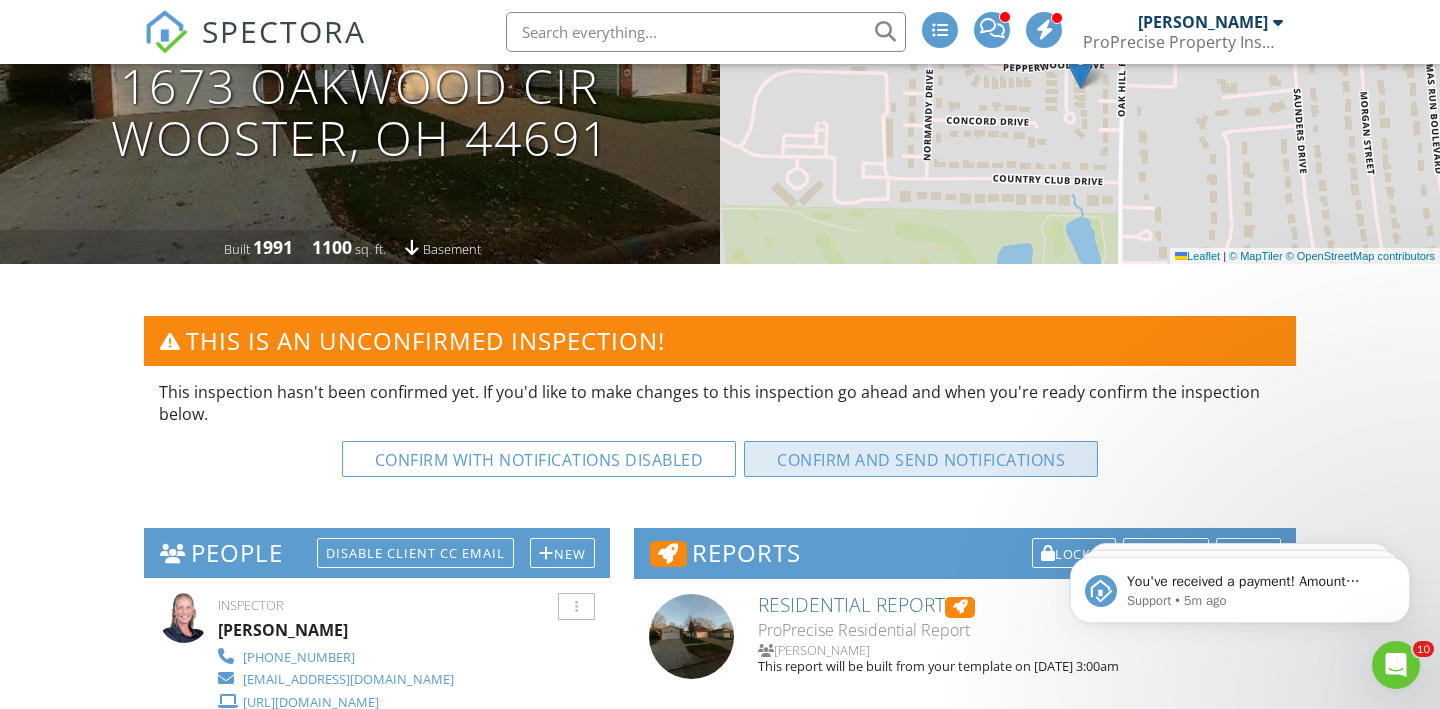 click on "Confirm and send notifications" at bounding box center [539, 459] 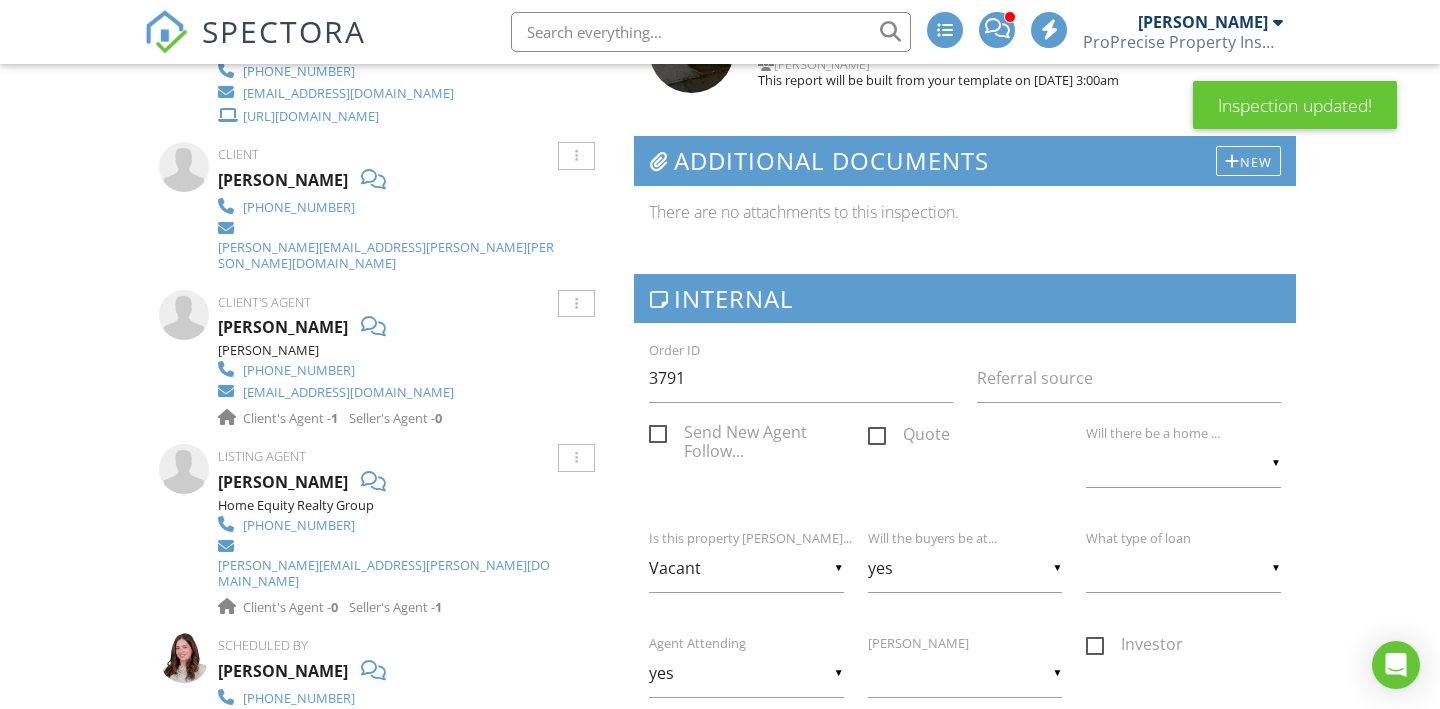 scroll, scrollTop: 652, scrollLeft: 0, axis: vertical 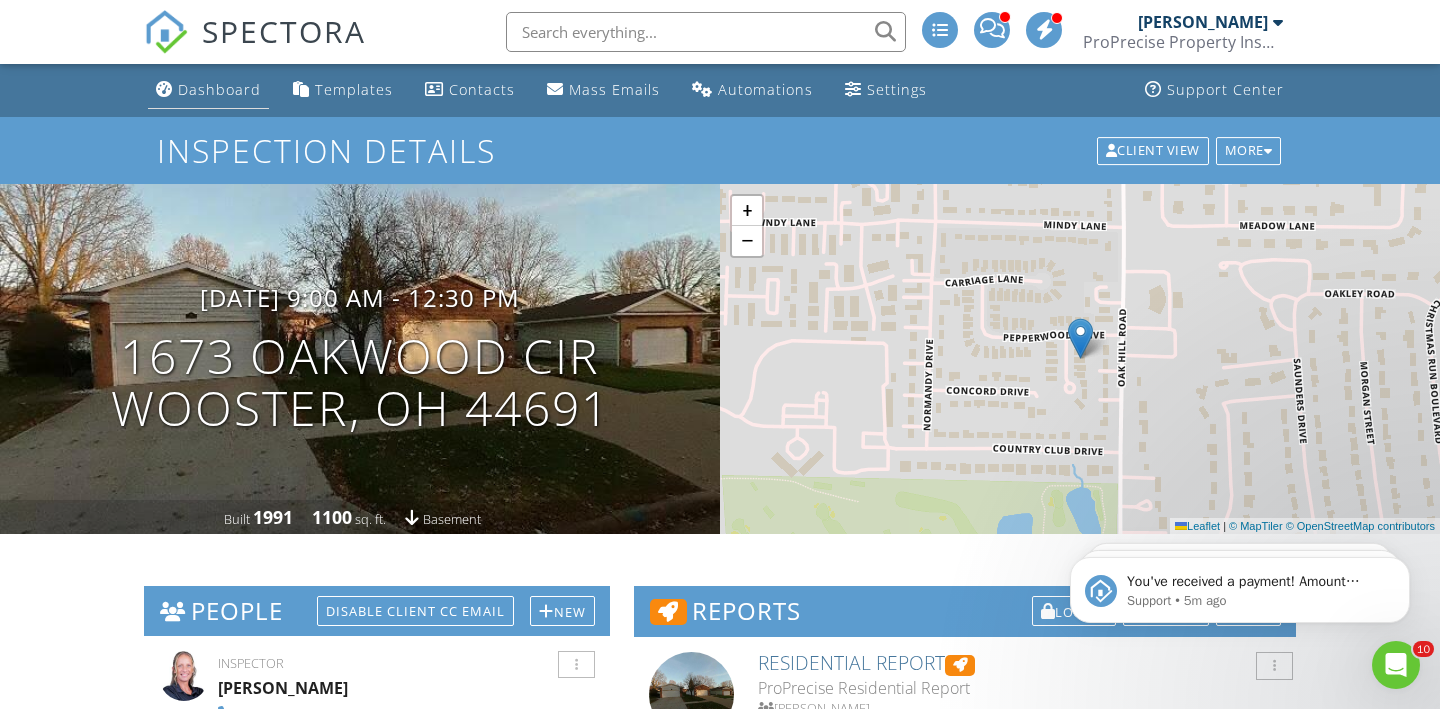 click on "Dashboard" at bounding box center (219, 89) 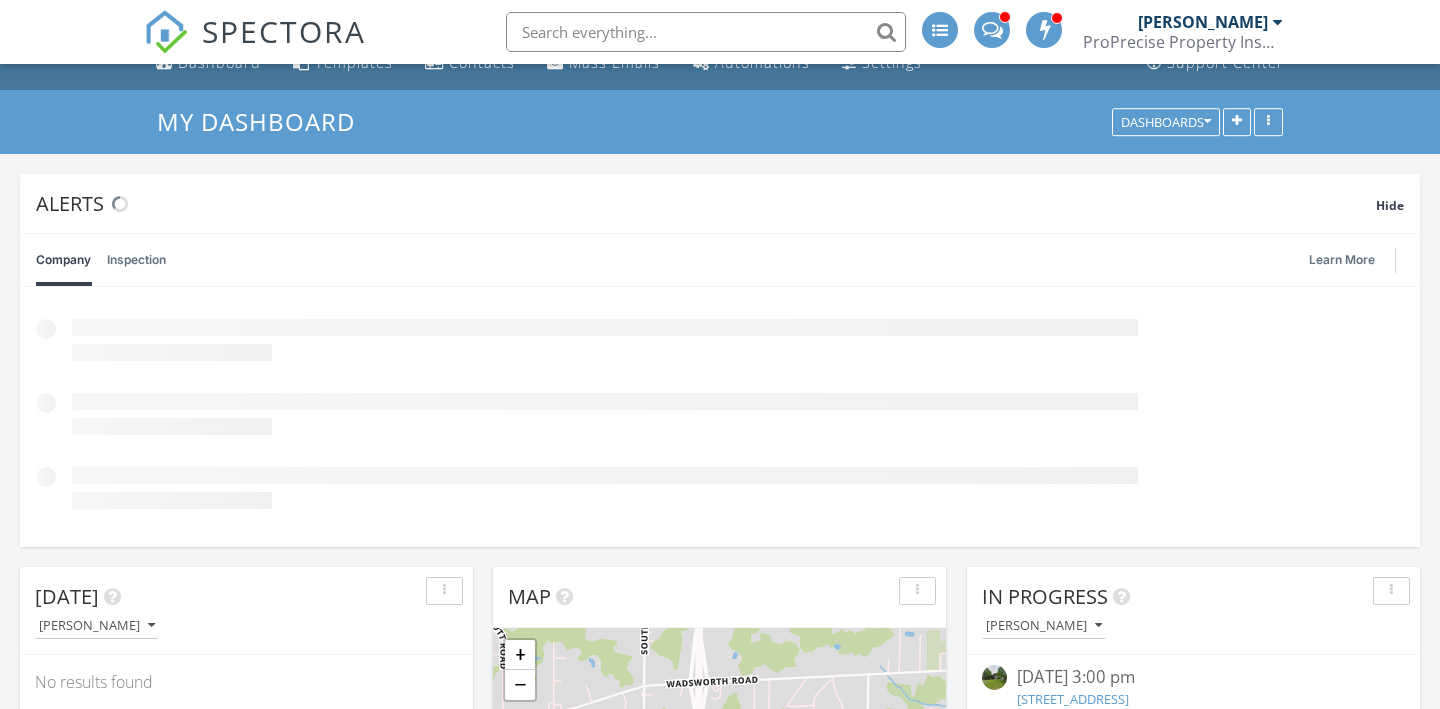 scroll, scrollTop: 65, scrollLeft: 0, axis: vertical 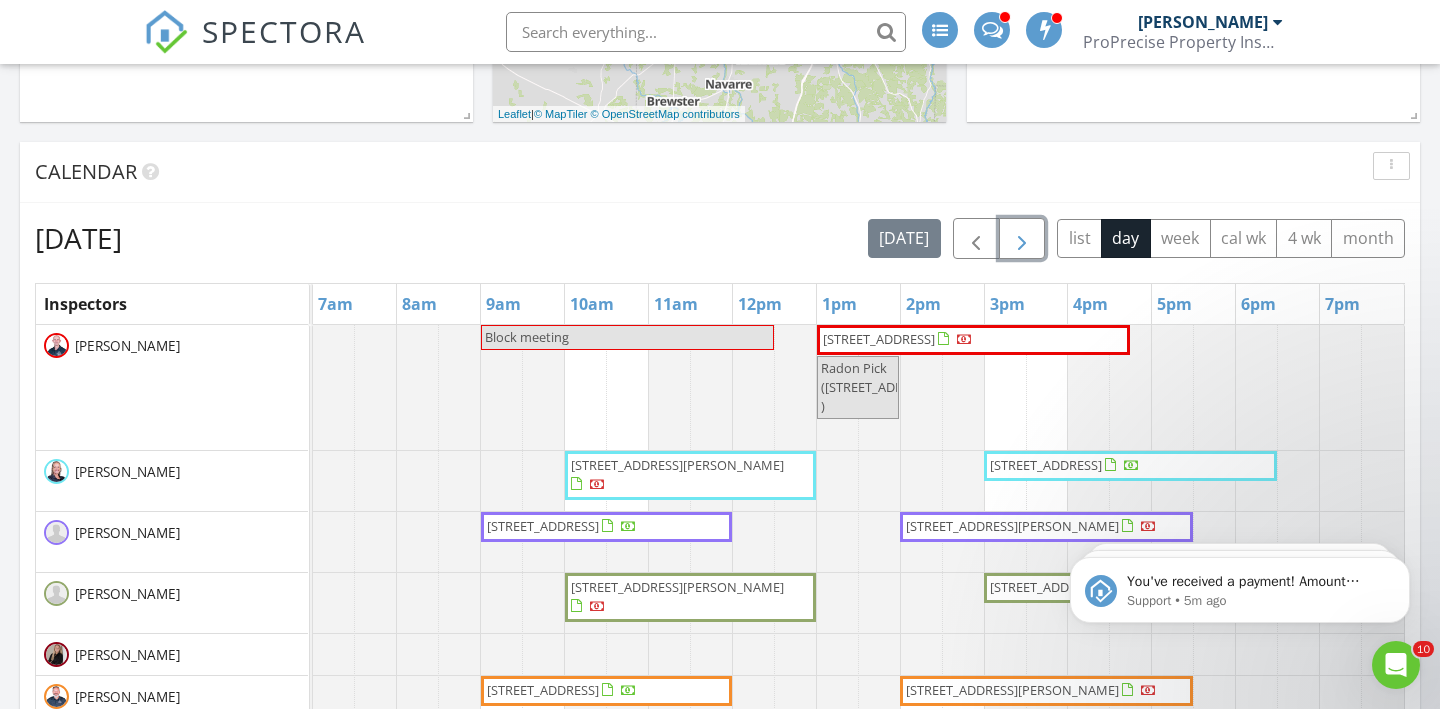 click at bounding box center (1022, 239) 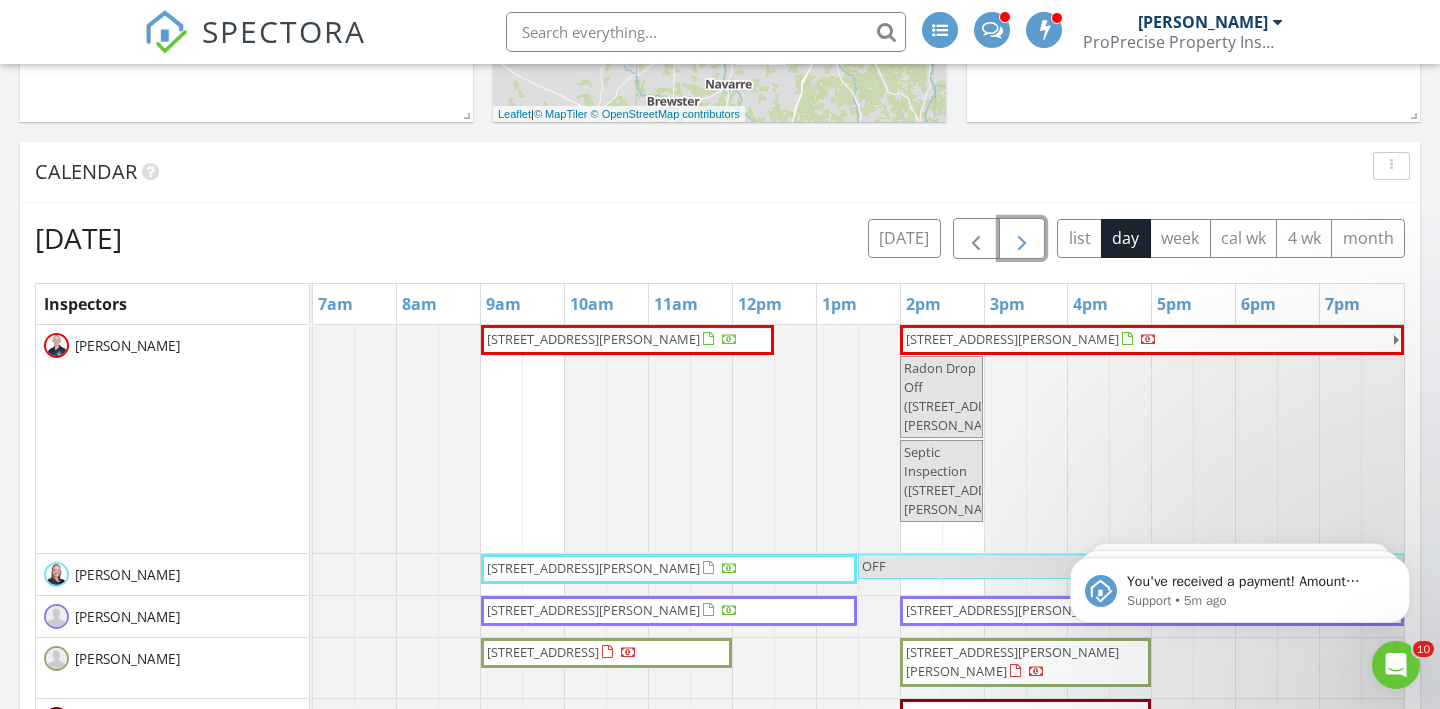 click at bounding box center (1022, 239) 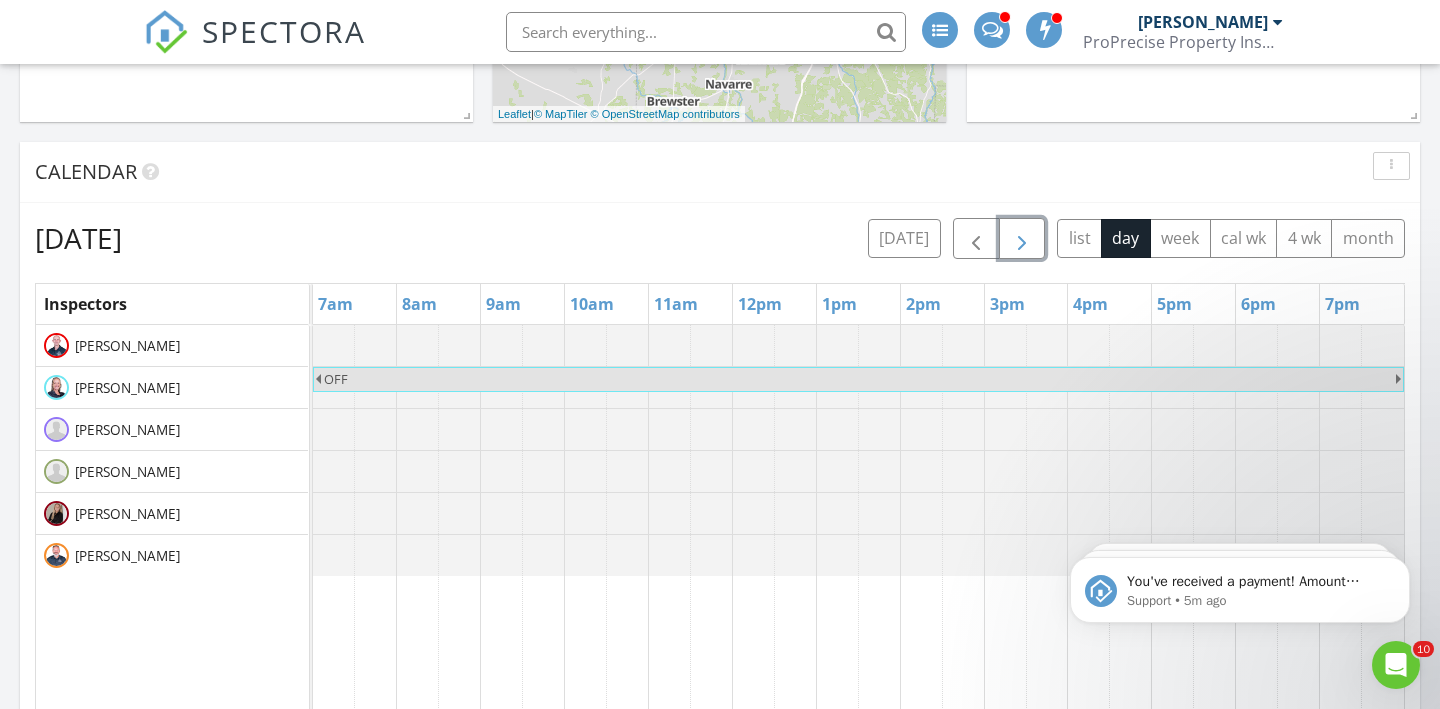 click at bounding box center (1022, 239) 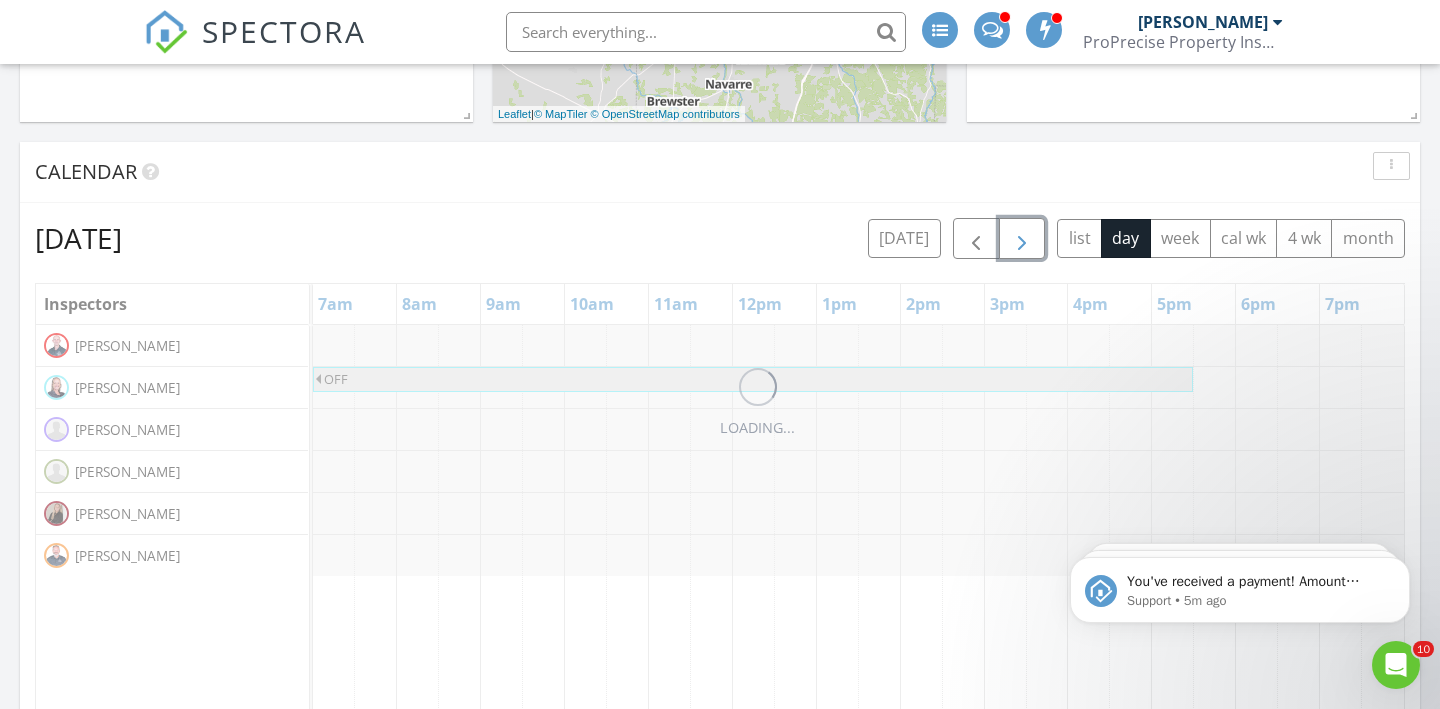 click at bounding box center (1022, 239) 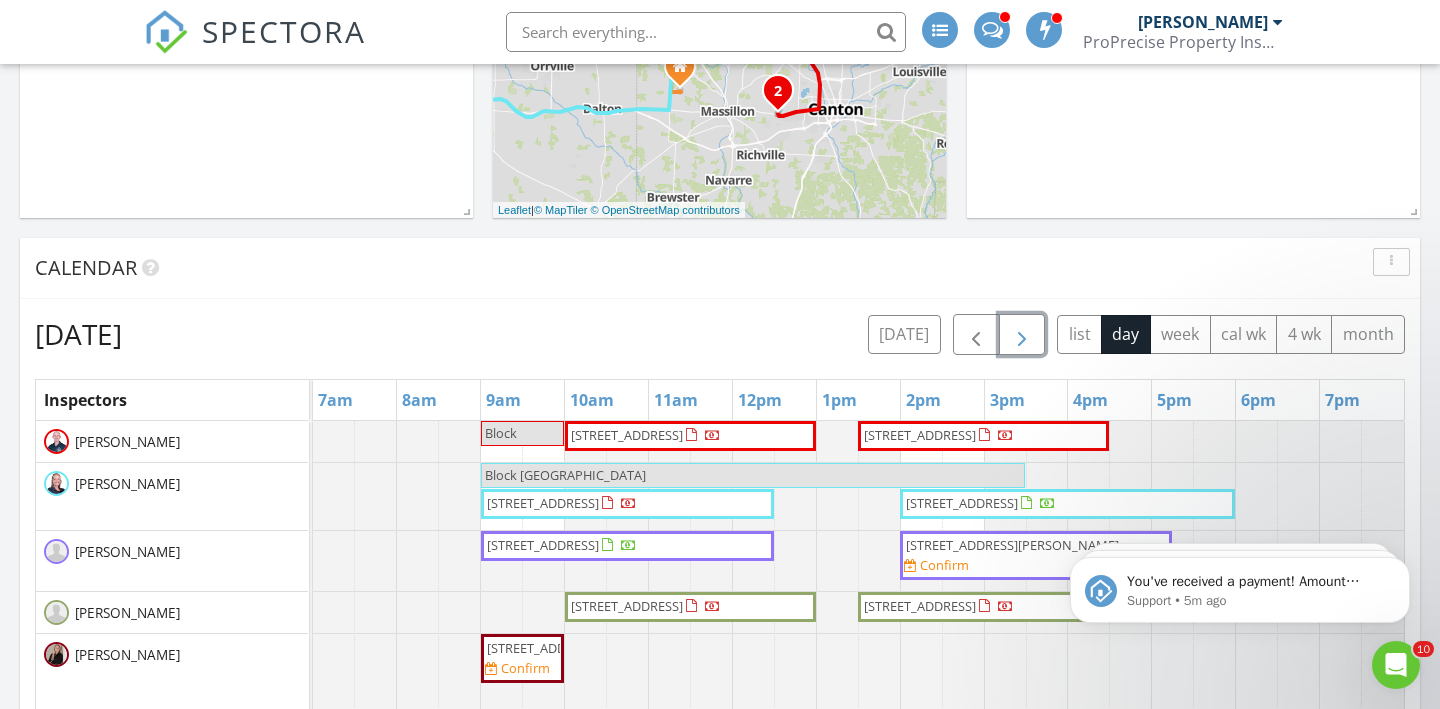 scroll, scrollTop: 810, scrollLeft: 0, axis: vertical 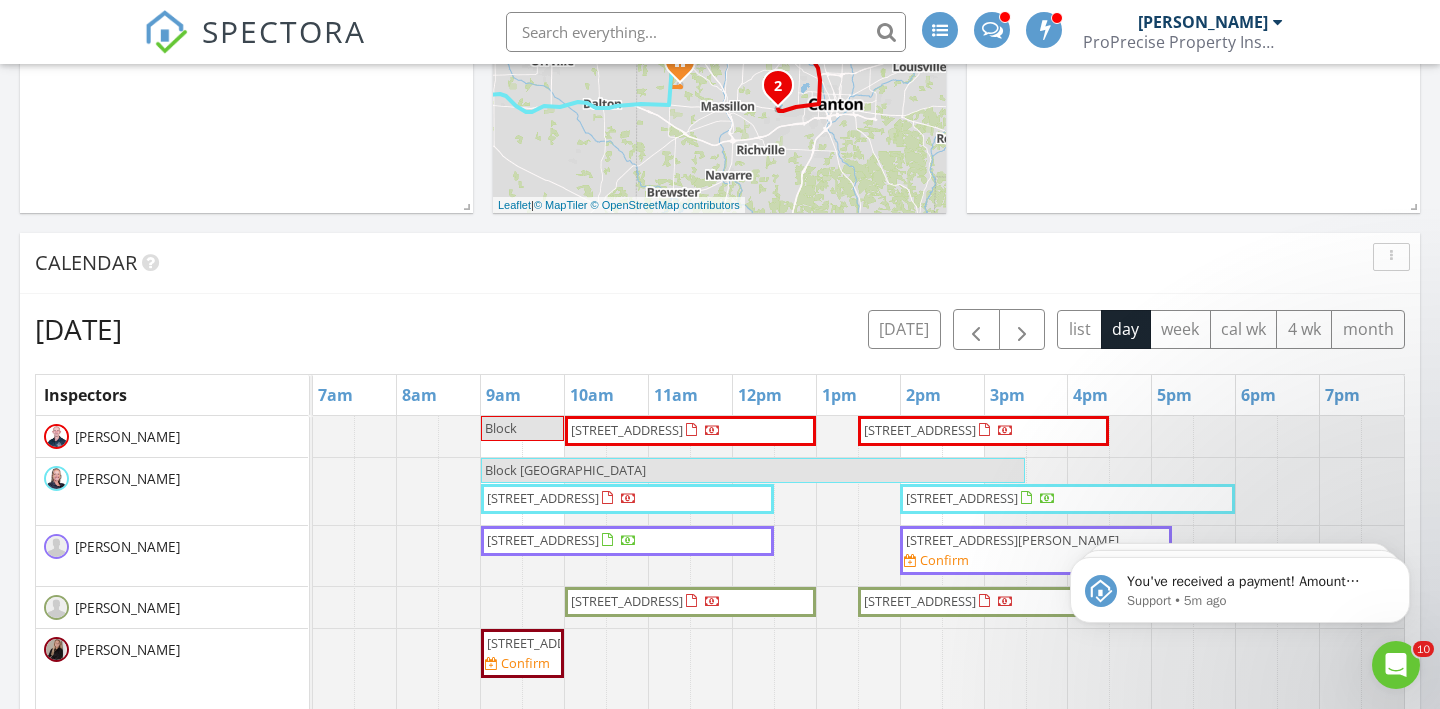 click on "Monday, July 14, 2025 today list day week cal wk 4 wk month Inspectors 7am 8am 9am 10am 11am 12pm 1pm 2pm 3pm 4pm 5pm 6pm 7pm Ryan Coy Kelly Newman Matt Ruggiero Jay Mowder Miranda Meffe David Schultz
Block
1849 Shank Dr , Akron 44313
1845 Shank Dr, Akron 44313
Block Loudonville
1673 Oakwood Cir, Wooster 44691" at bounding box center (720, 748) 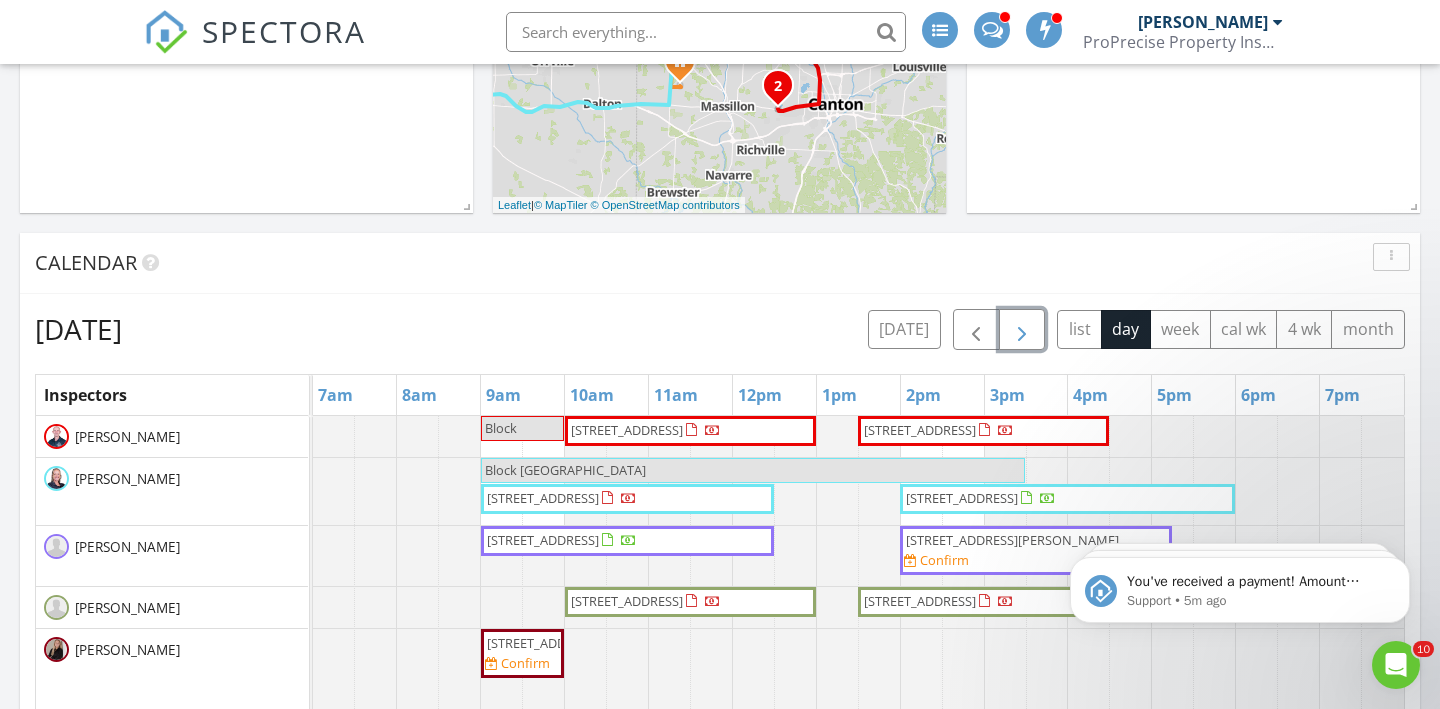 click at bounding box center [1022, 329] 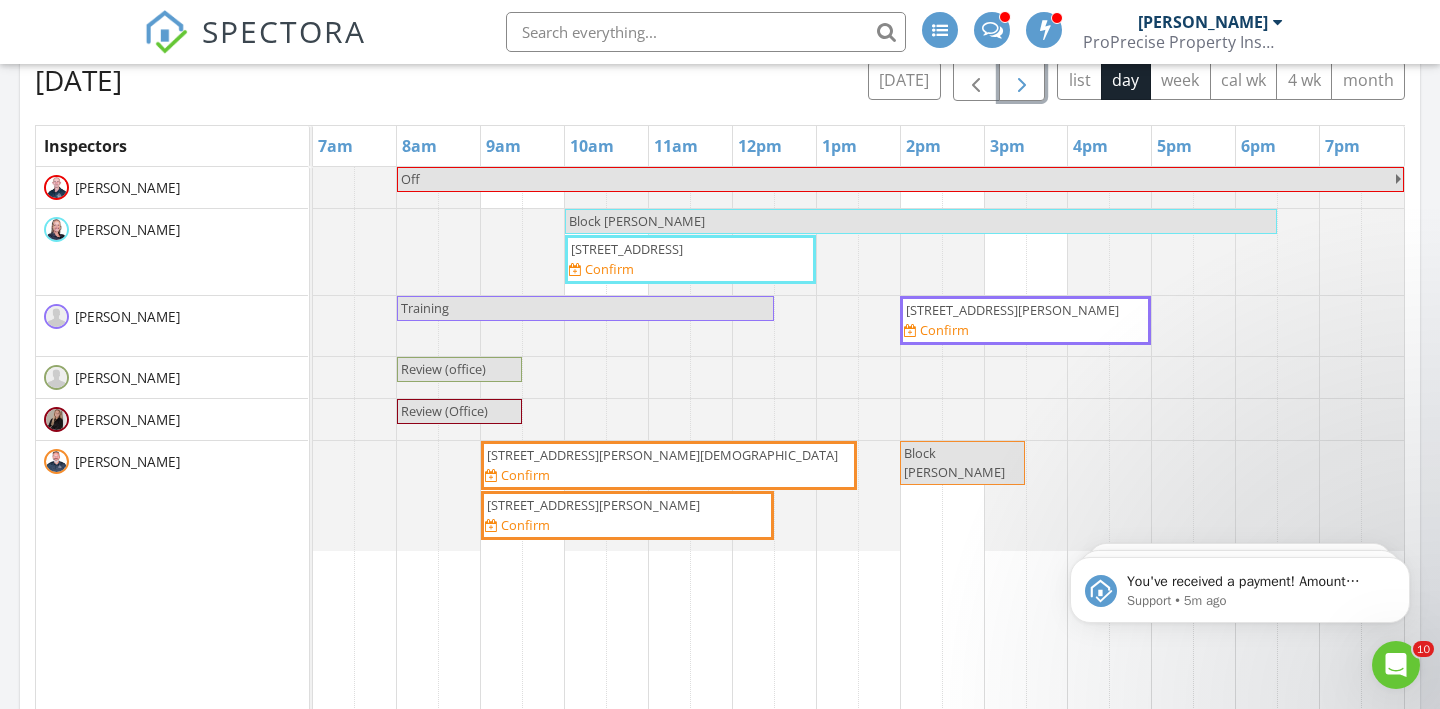 scroll, scrollTop: 1043, scrollLeft: 0, axis: vertical 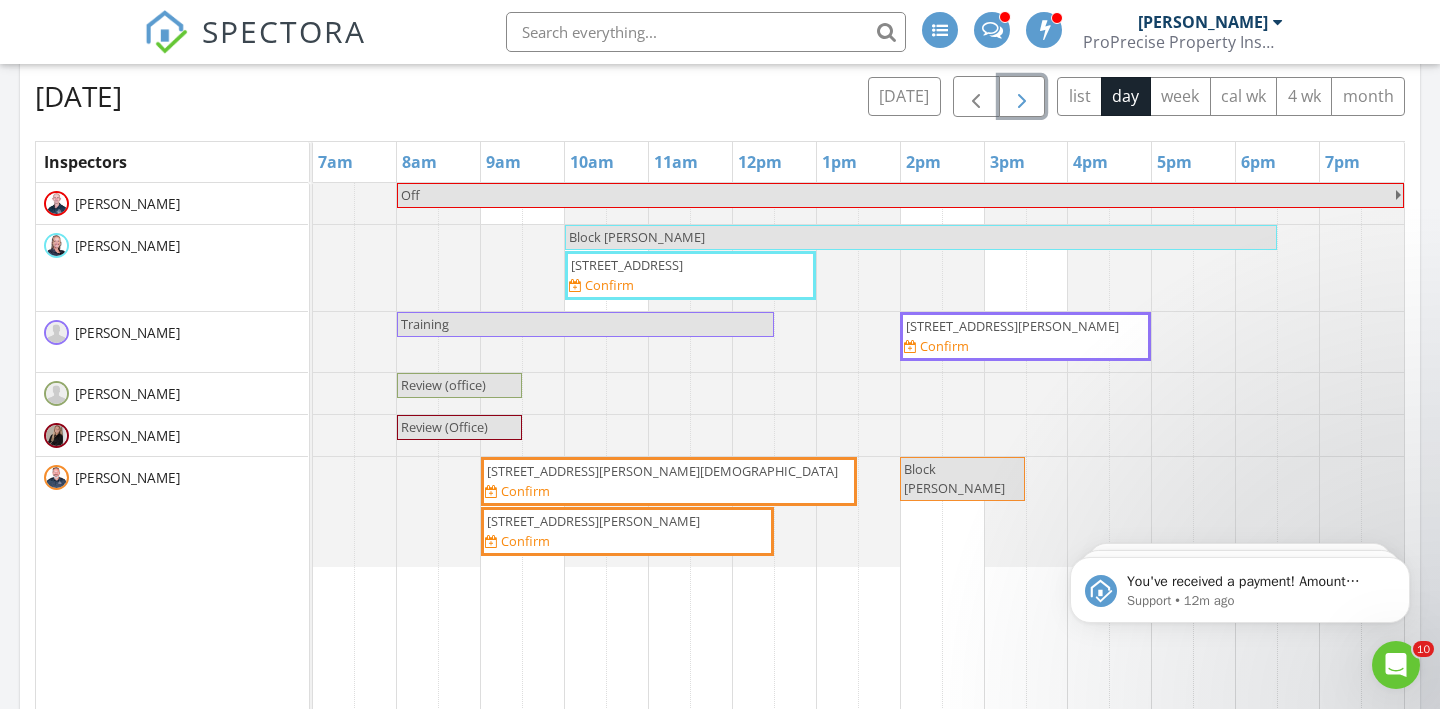 click on "2815 Shepler Church Ave SW, Canton 44706
Confirm" at bounding box center [669, 481] 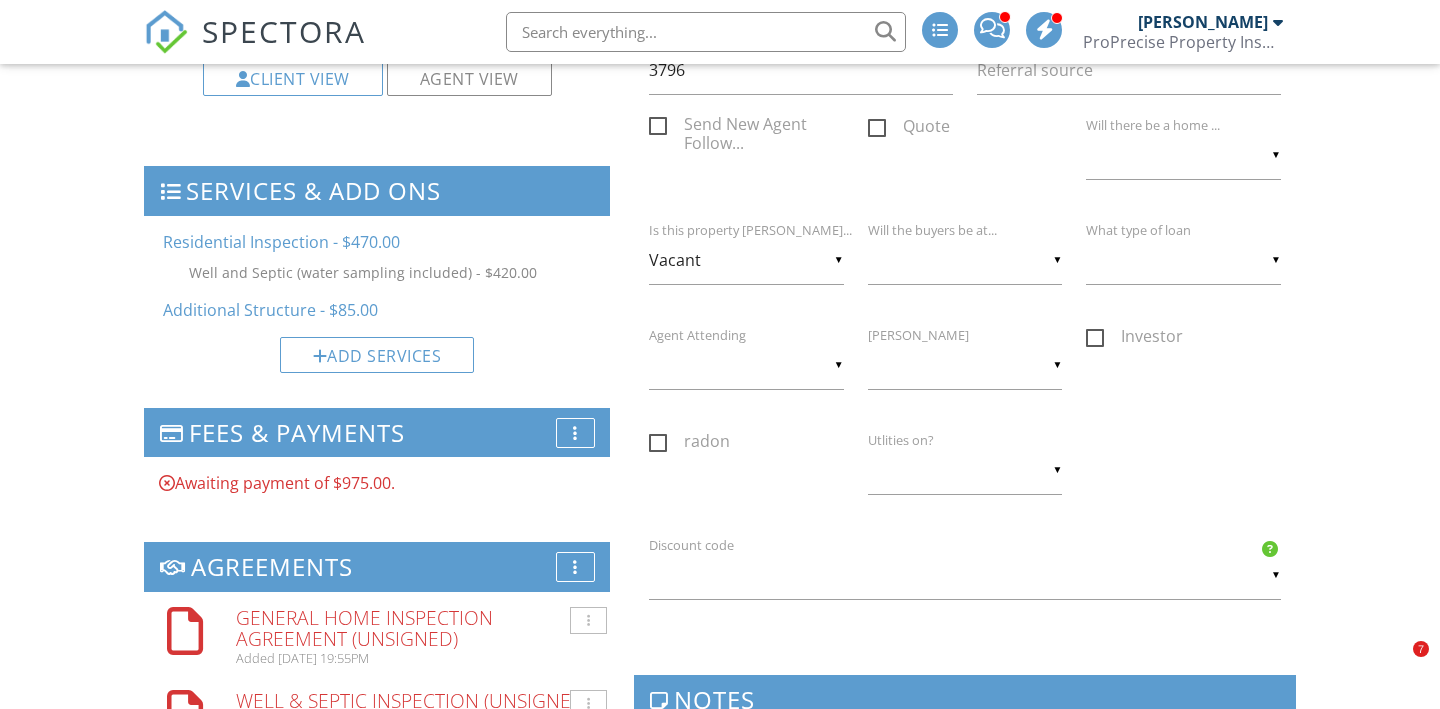 scroll, scrollTop: 0, scrollLeft: 0, axis: both 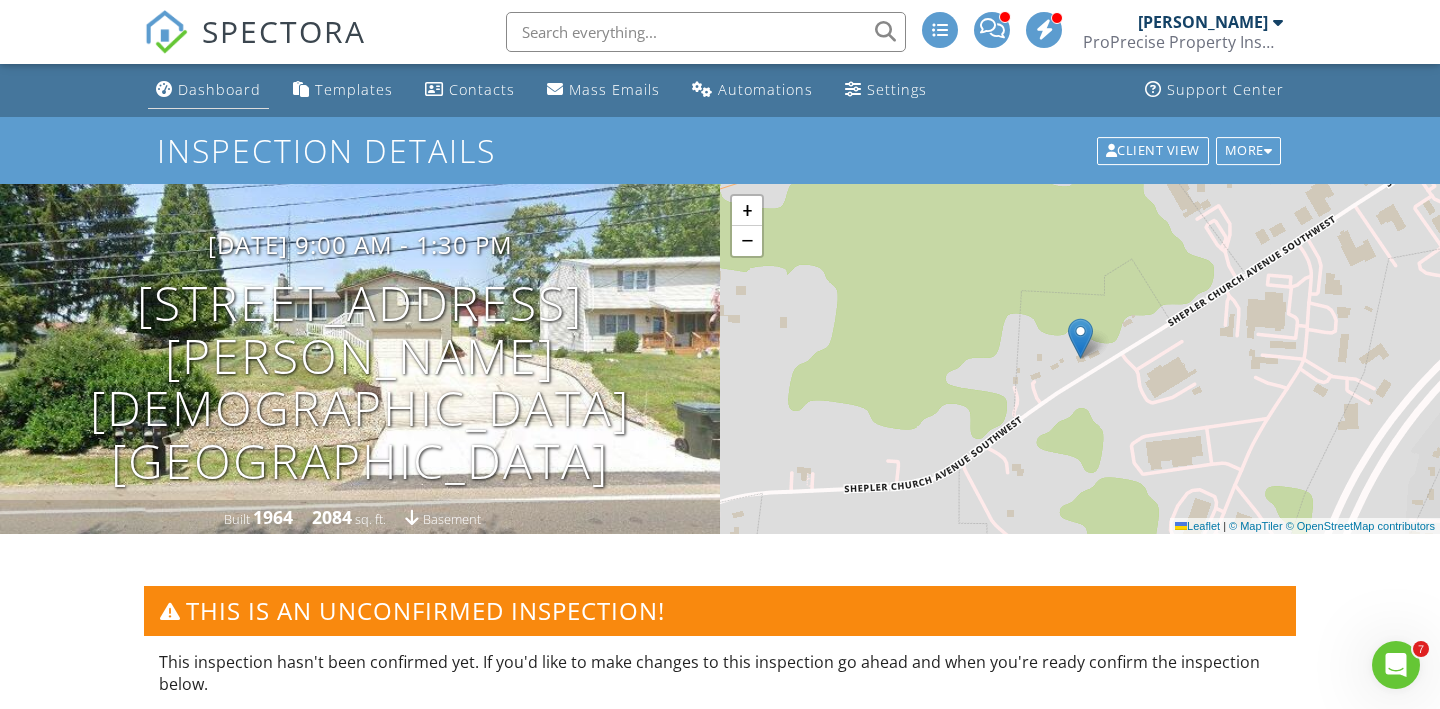 click on "Dashboard" at bounding box center [208, 90] 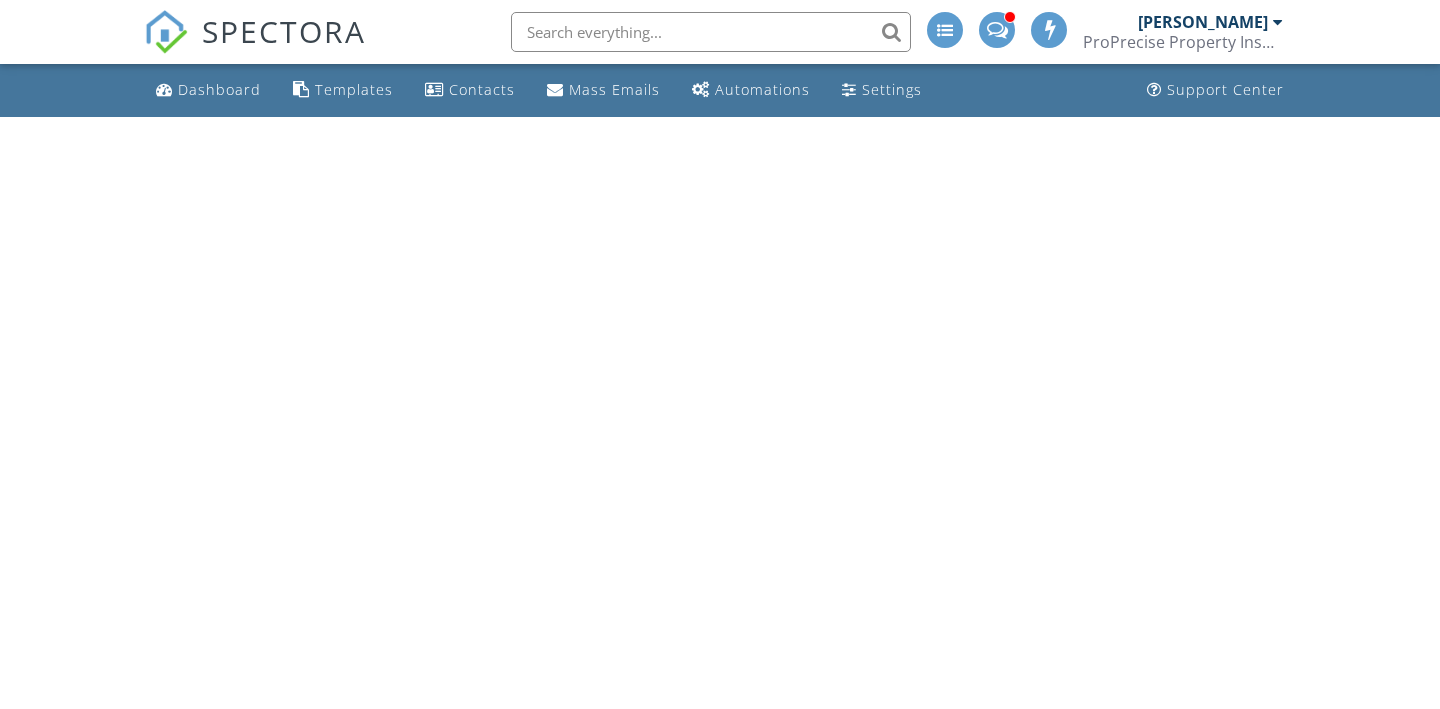 scroll, scrollTop: 0, scrollLeft: 0, axis: both 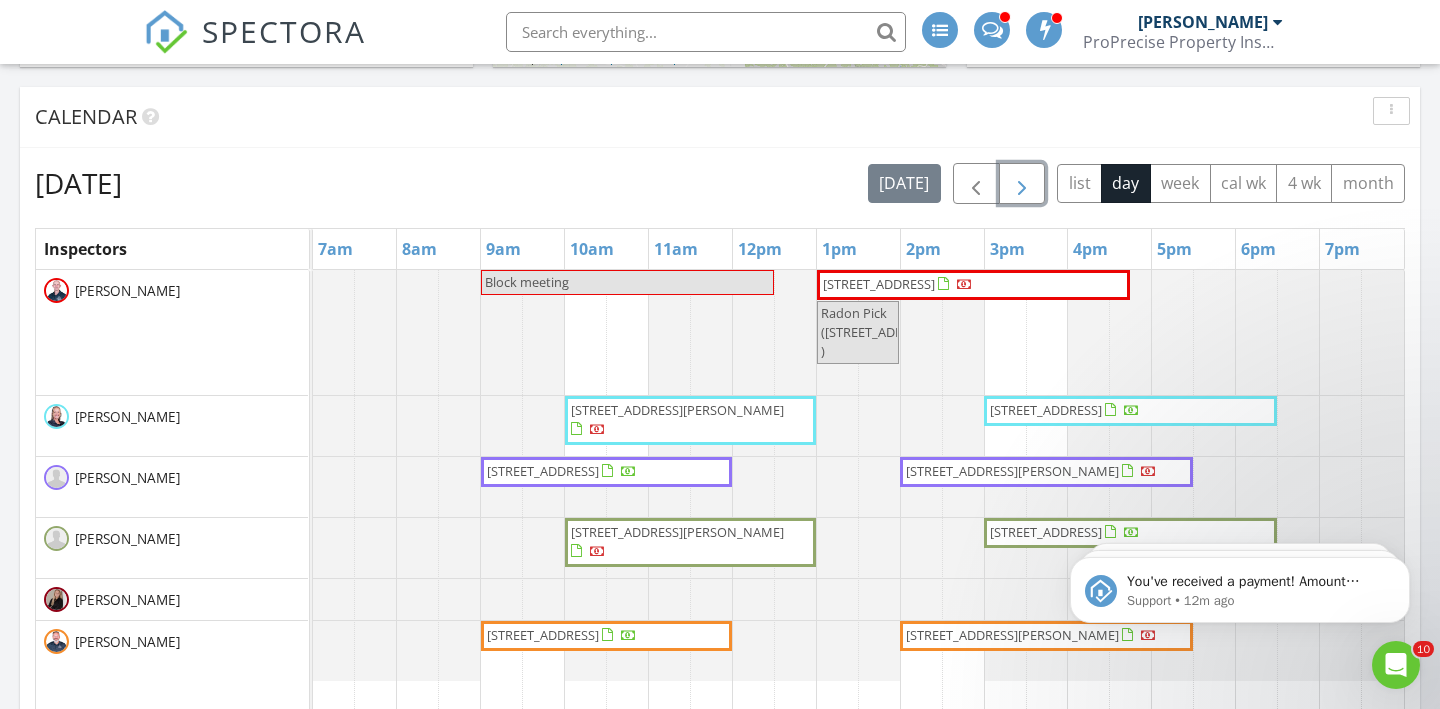 click at bounding box center [1022, 184] 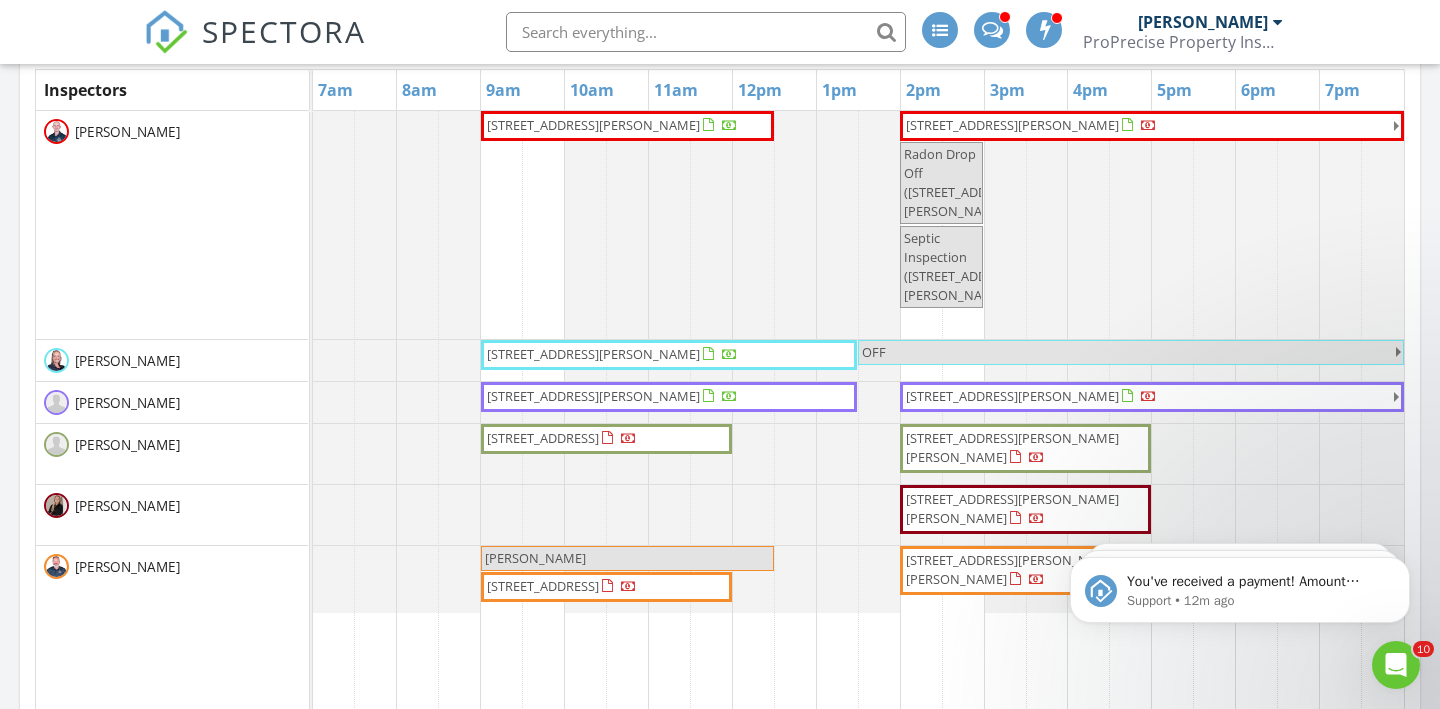 scroll, scrollTop: 1112, scrollLeft: 0, axis: vertical 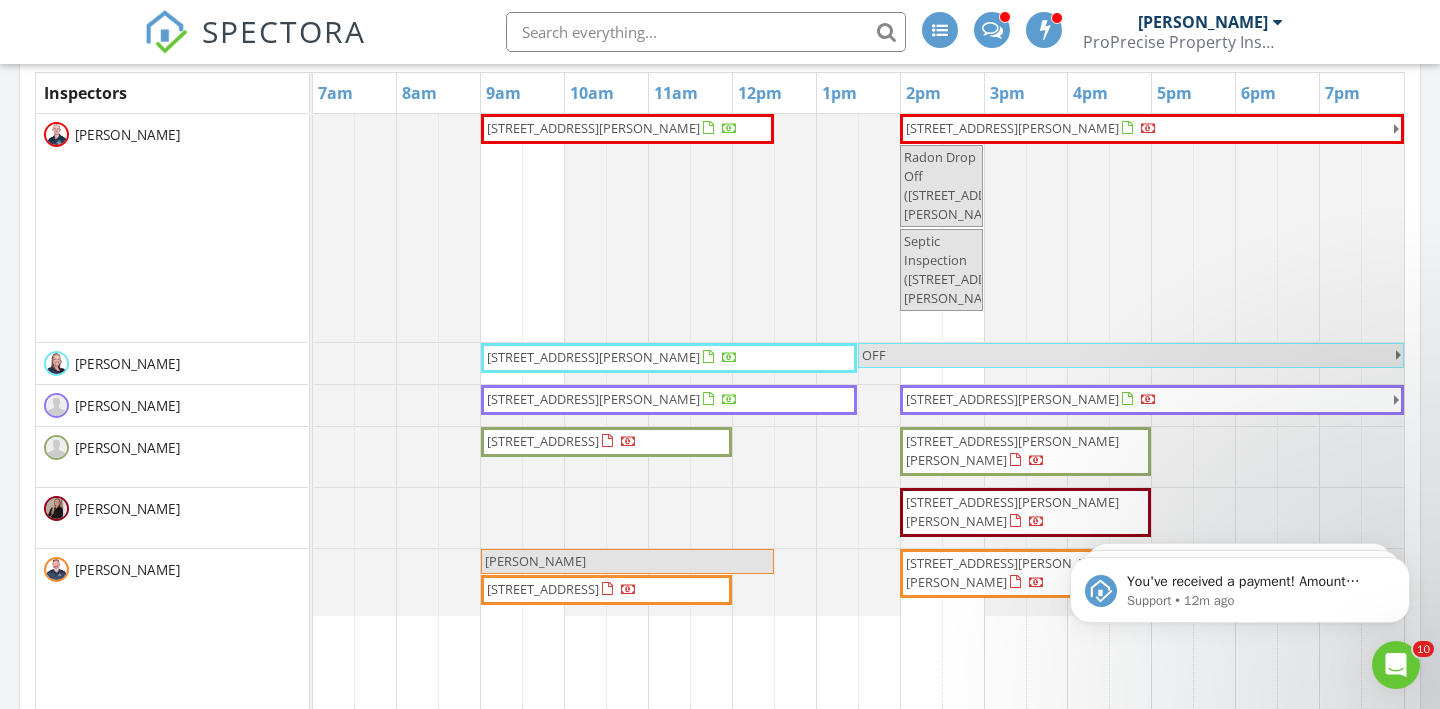 click on "650 Rothrock Cir, Akron 44321" at bounding box center [1031, 129] 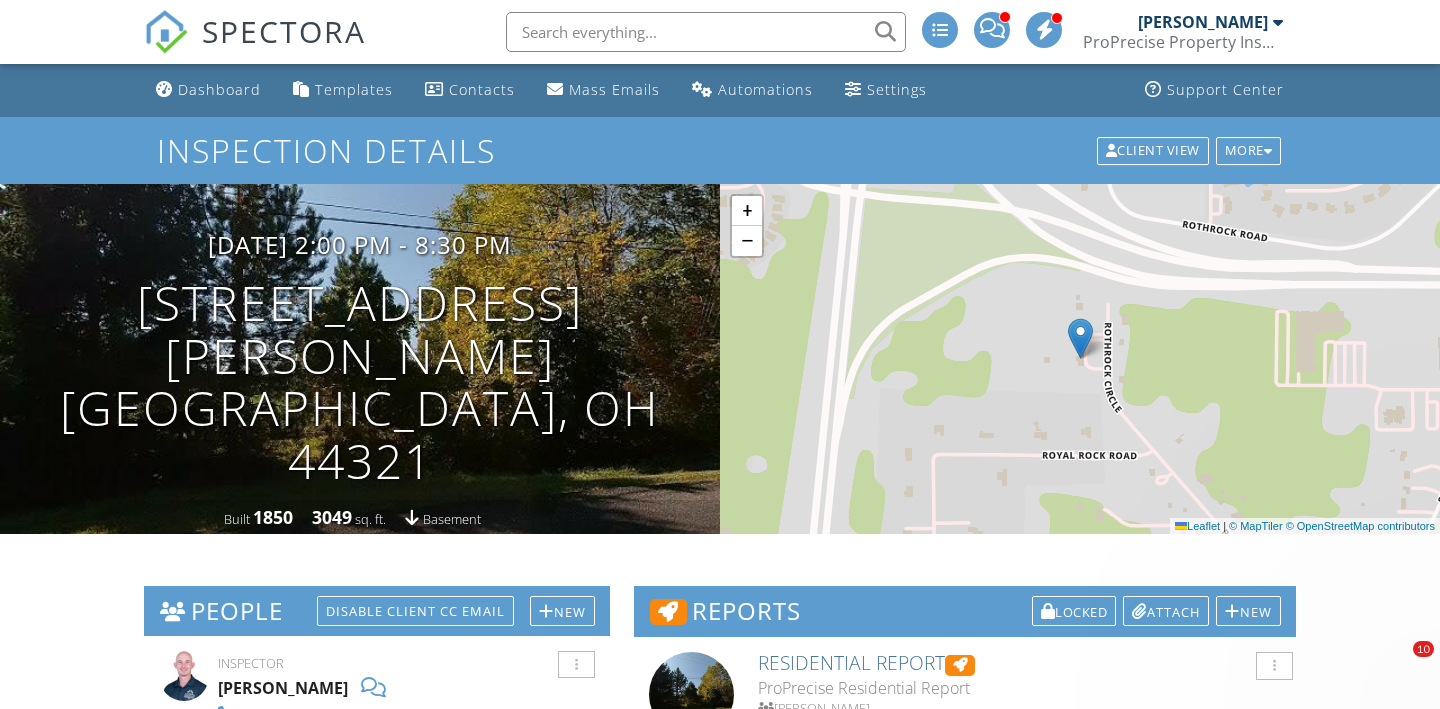 scroll, scrollTop: 0, scrollLeft: 0, axis: both 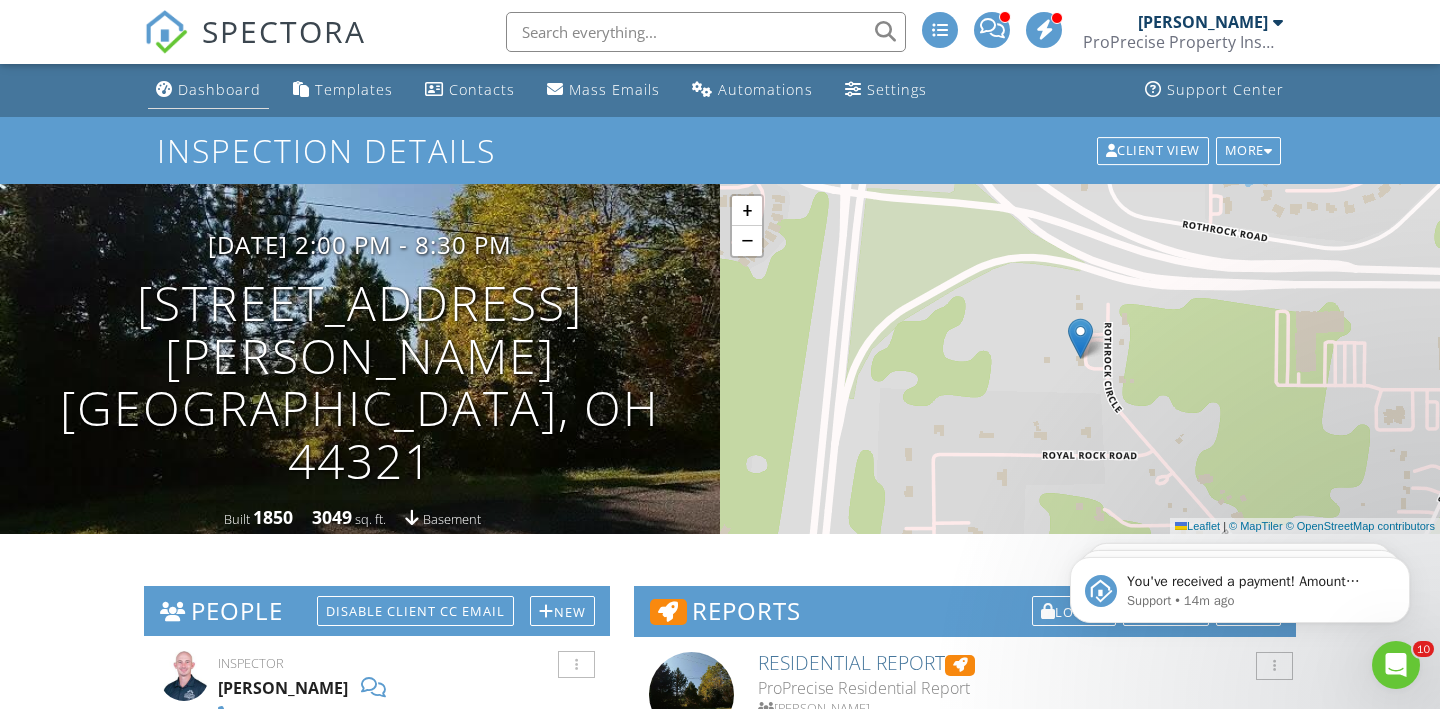 click on "Dashboard" at bounding box center (219, 89) 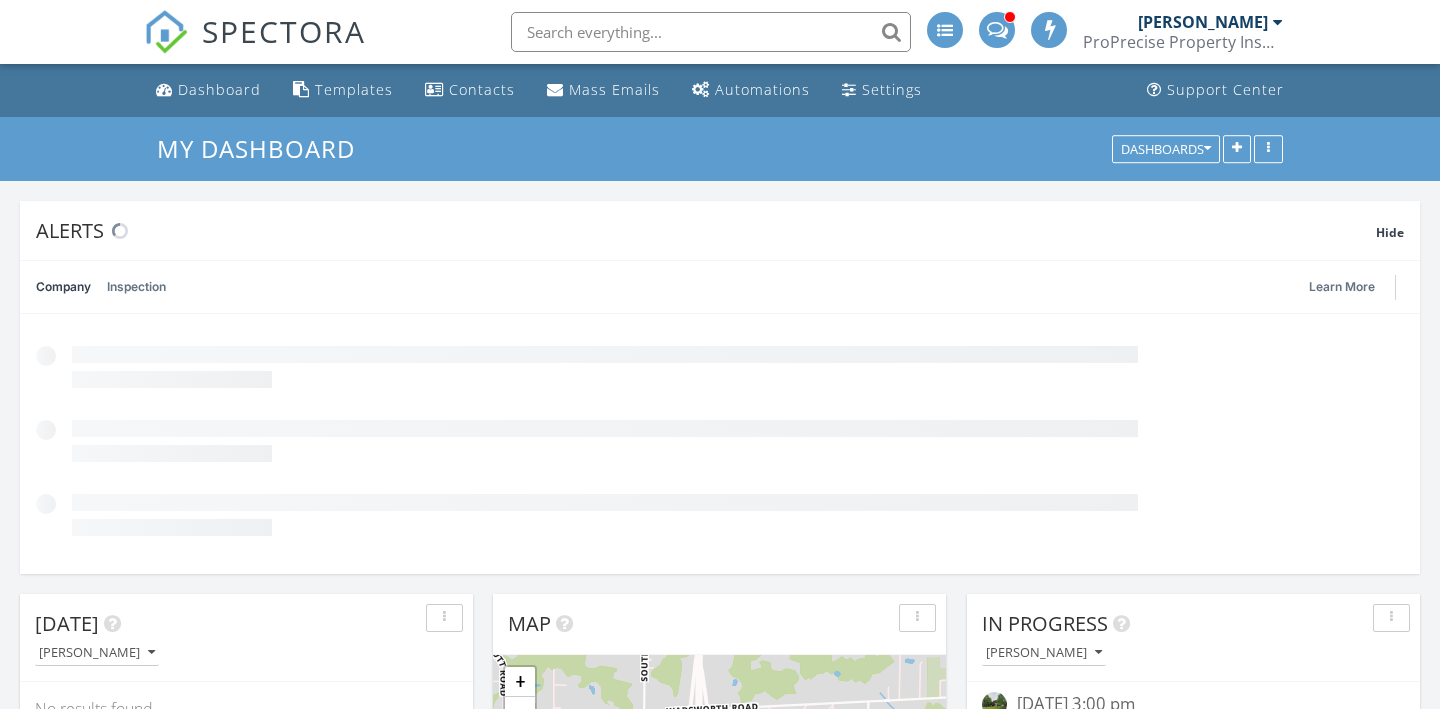 scroll, scrollTop: 0, scrollLeft: 0, axis: both 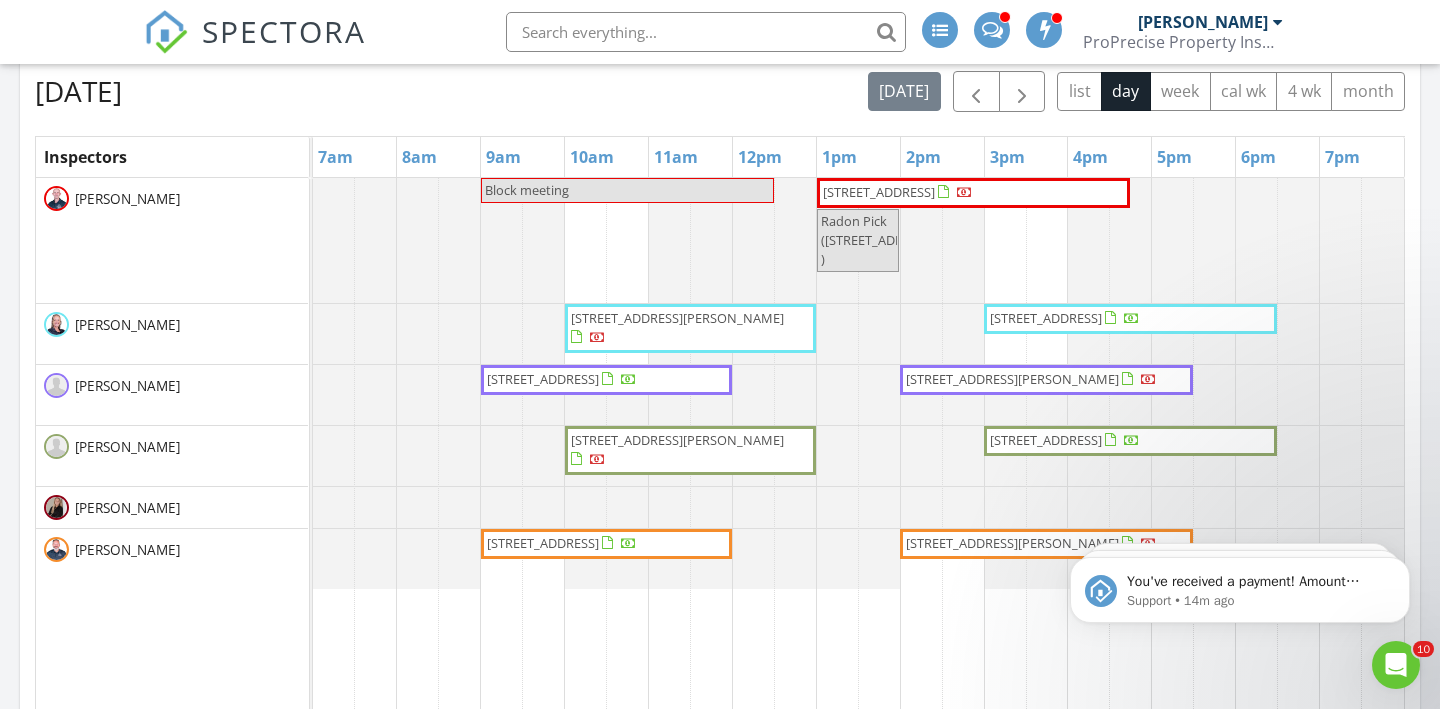 click at bounding box center [706, 32] 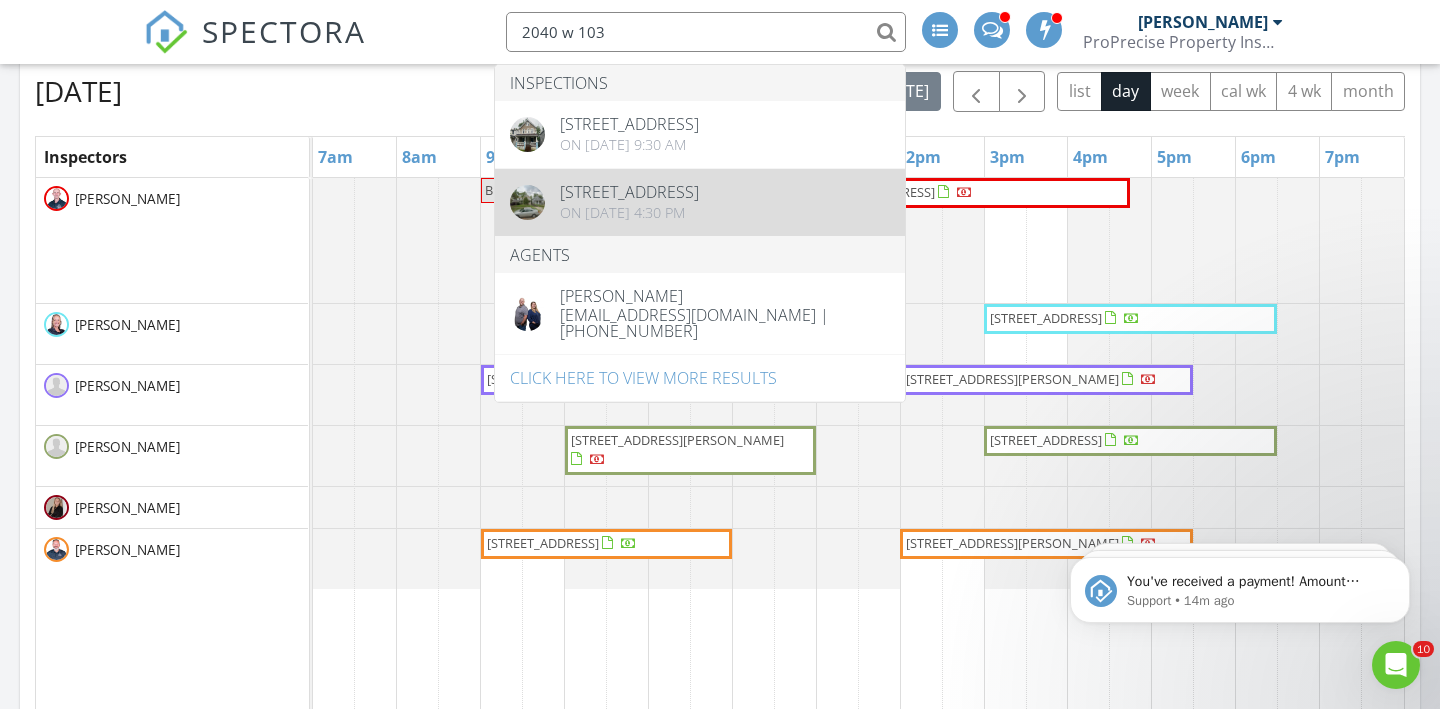 type on "2040 w 103" 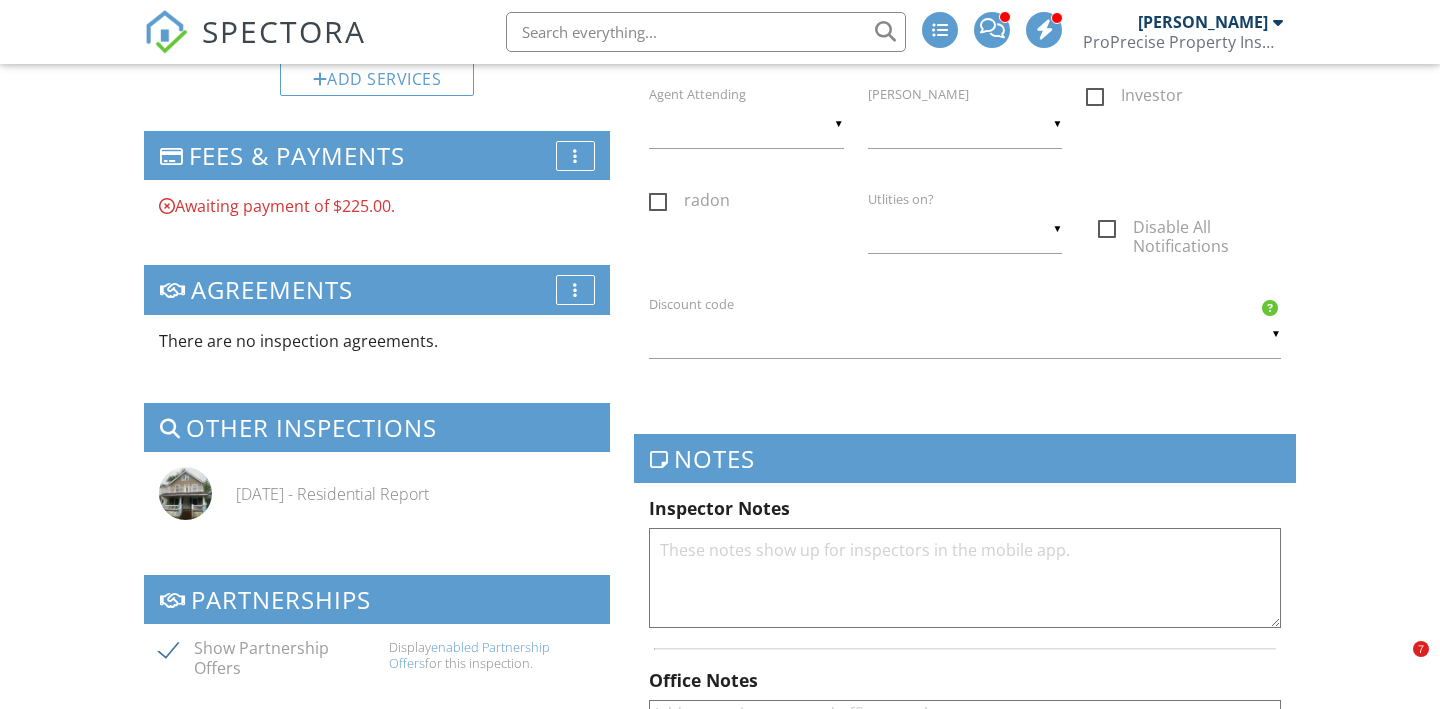 scroll, scrollTop: 355, scrollLeft: 0, axis: vertical 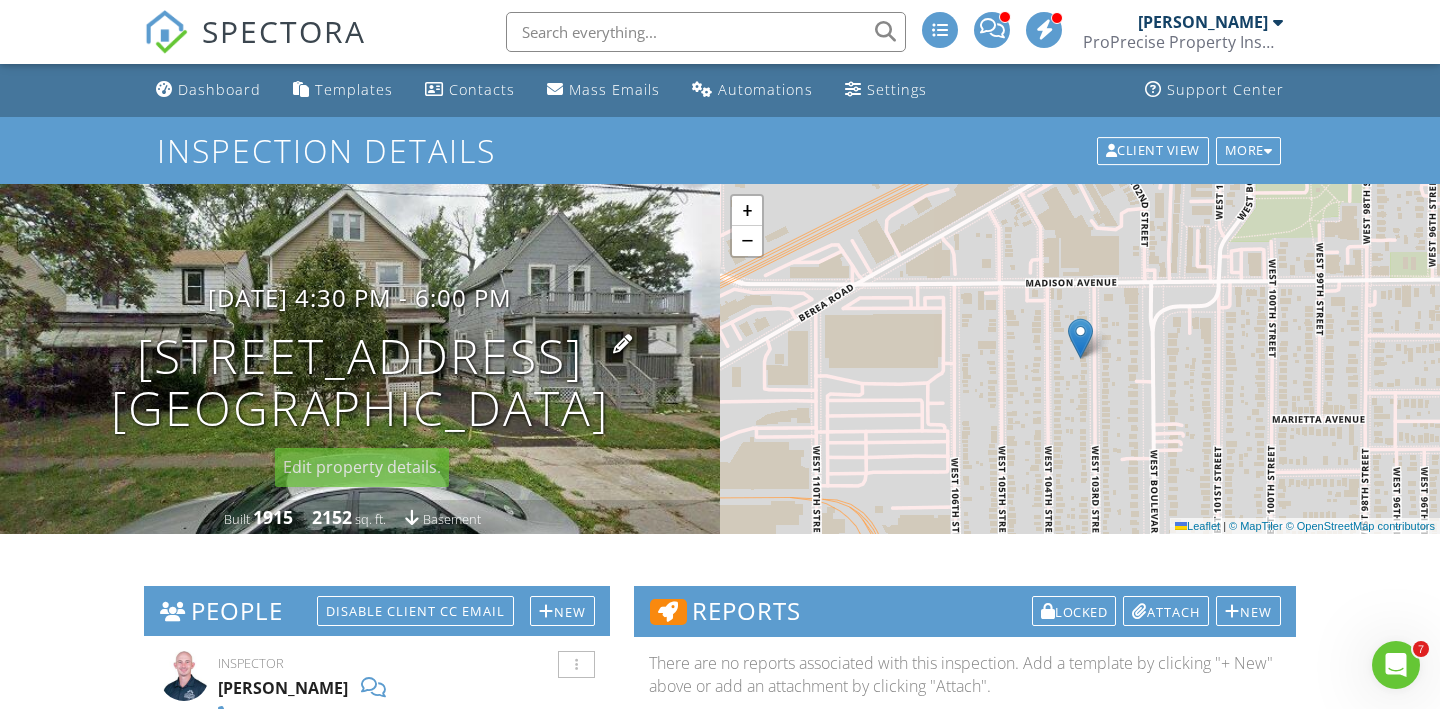 click on "[STREET_ADDRESS]
[GEOGRAPHIC_DATA], OH 44102" at bounding box center [360, 383] 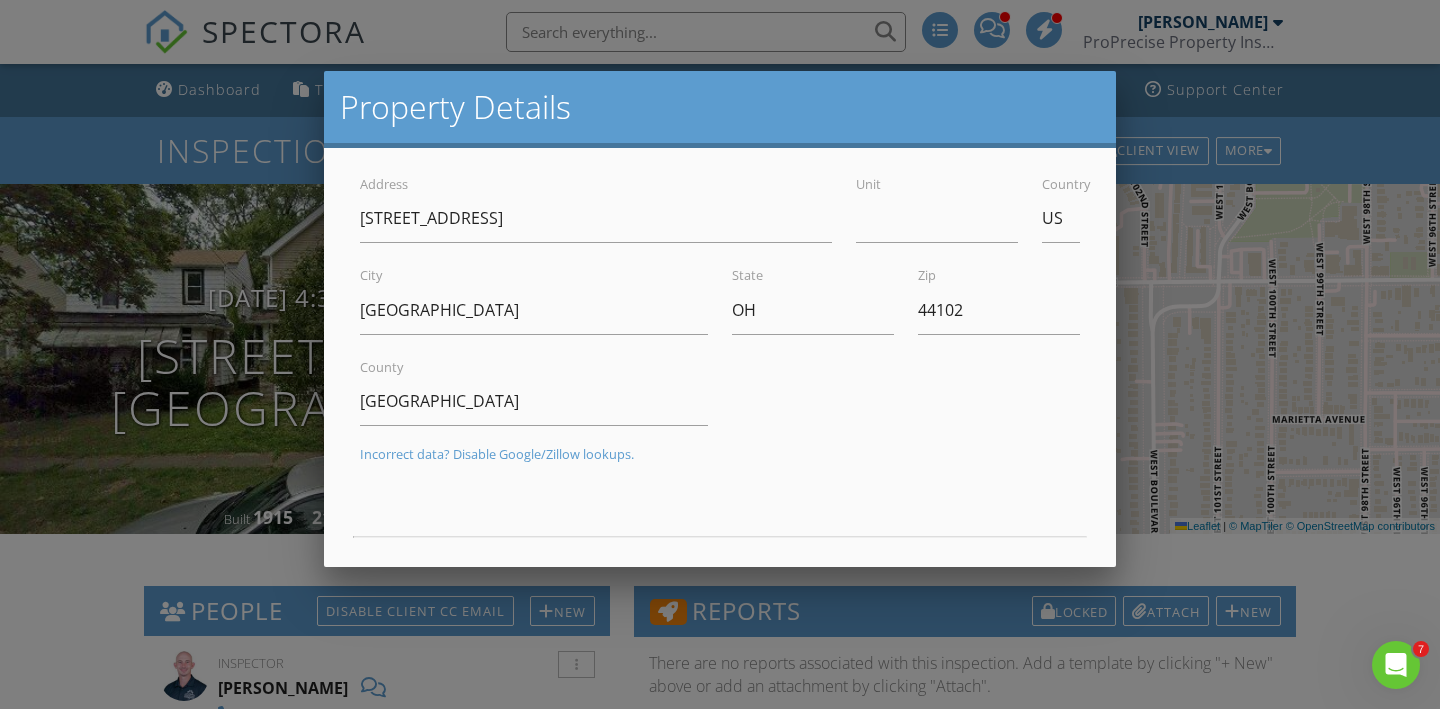 click at bounding box center (720, 343) 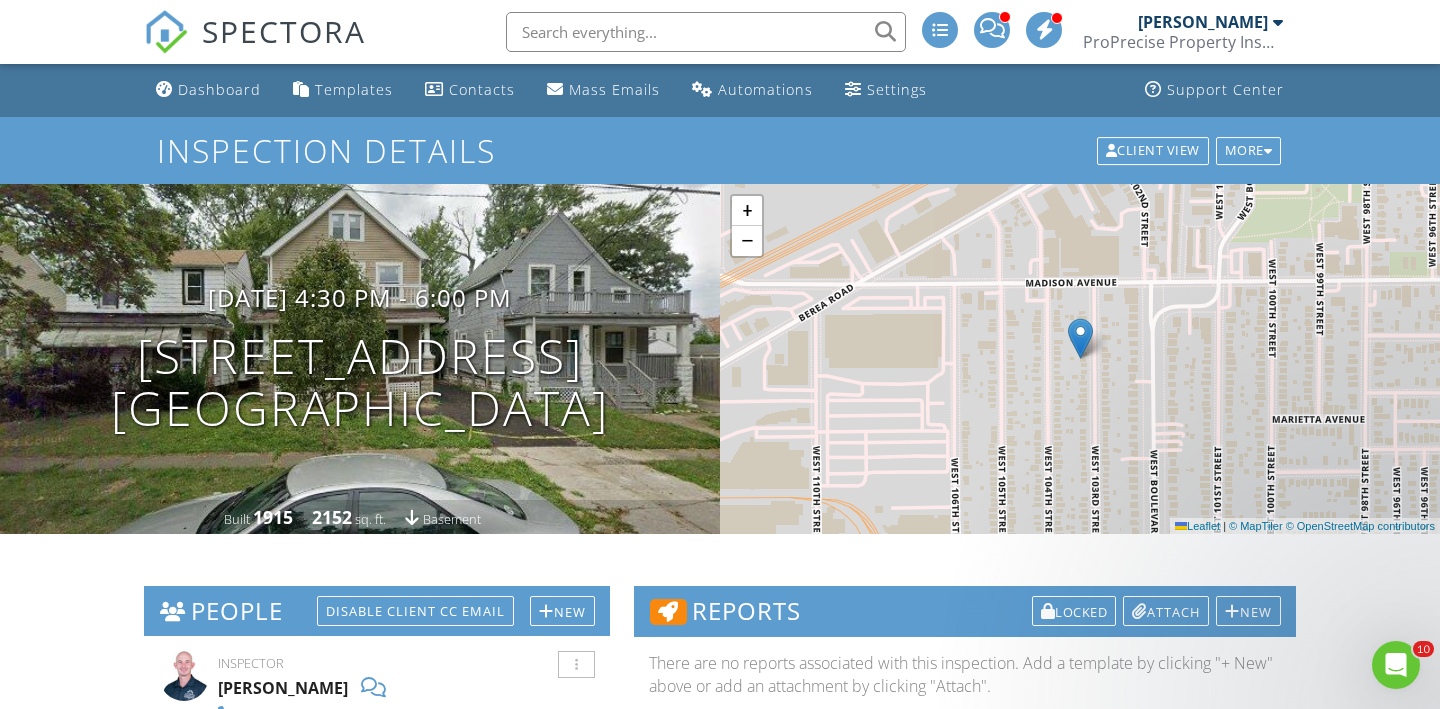 click at bounding box center (706, 32) 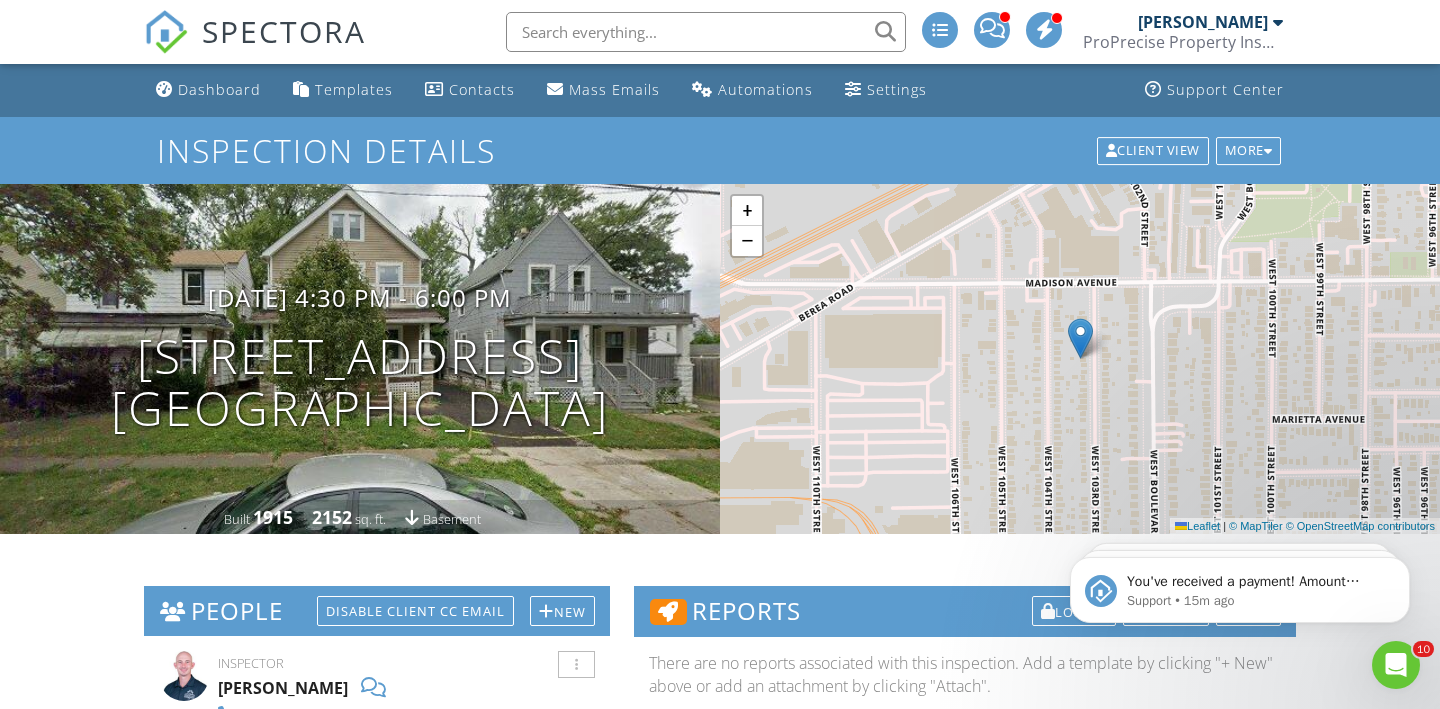 scroll, scrollTop: 0, scrollLeft: 0, axis: both 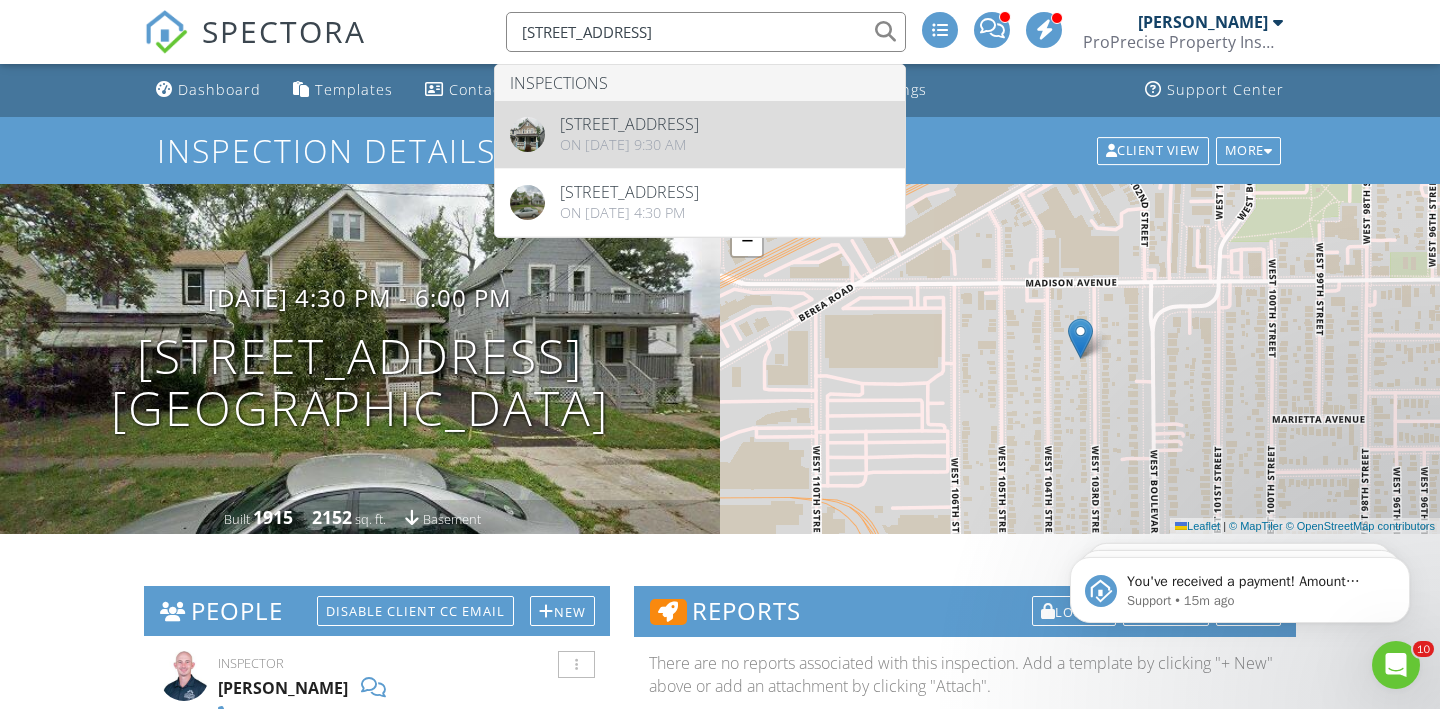 type on "[STREET_ADDRESS]" 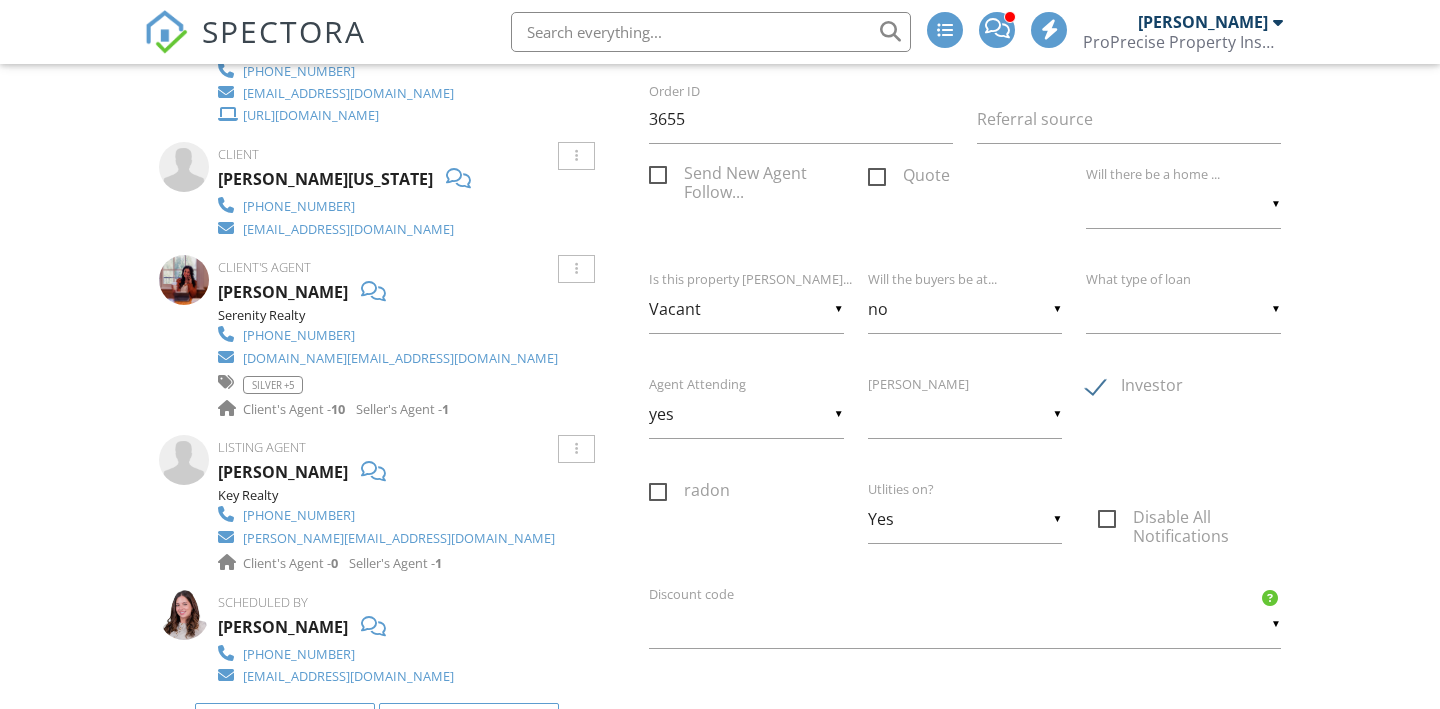 scroll, scrollTop: 0, scrollLeft: 0, axis: both 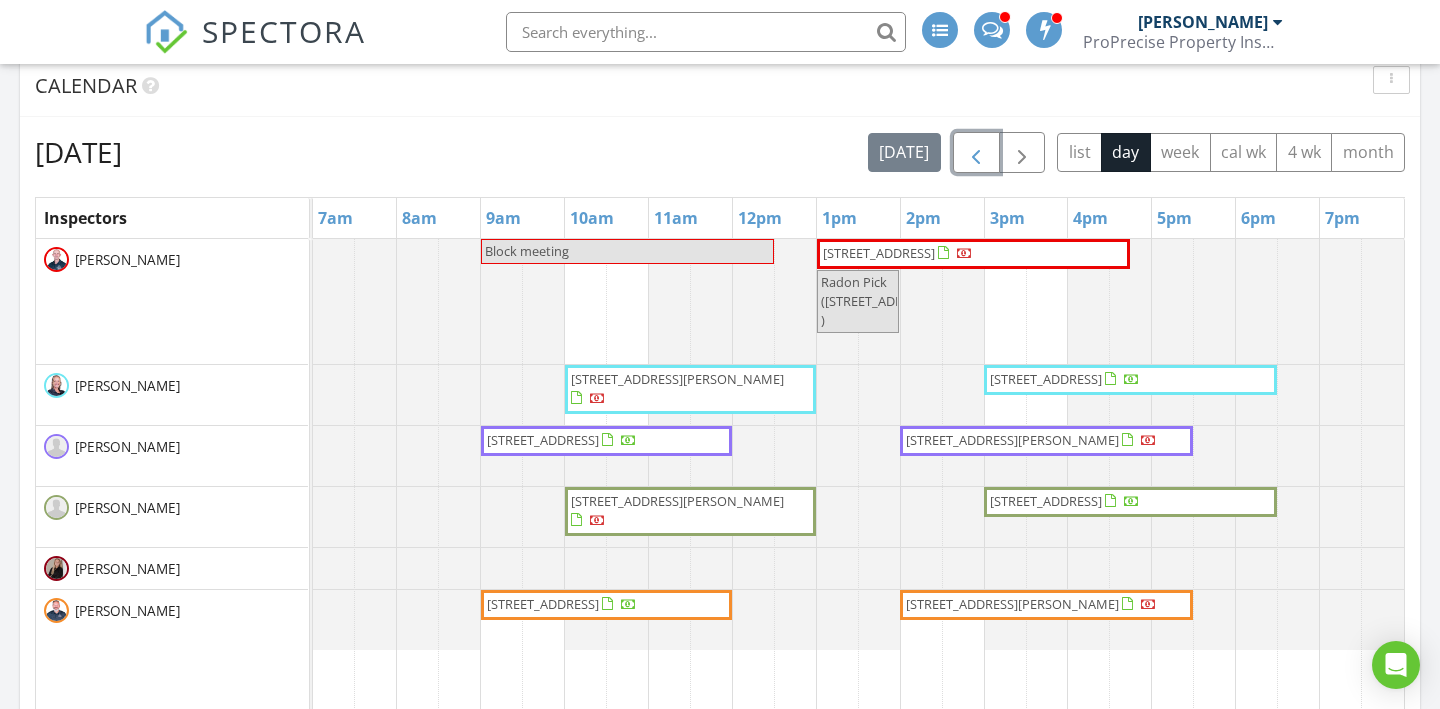 click at bounding box center [976, 153] 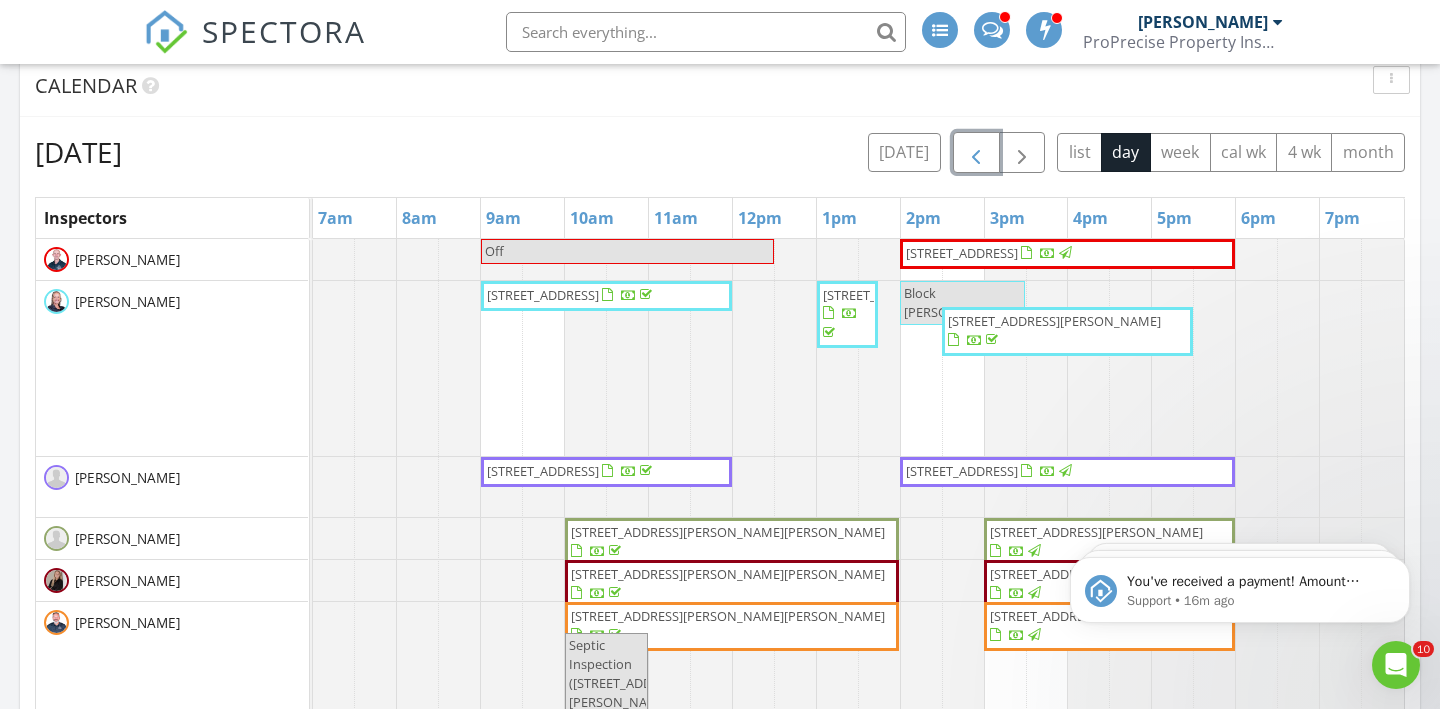 scroll, scrollTop: 0, scrollLeft: 0, axis: both 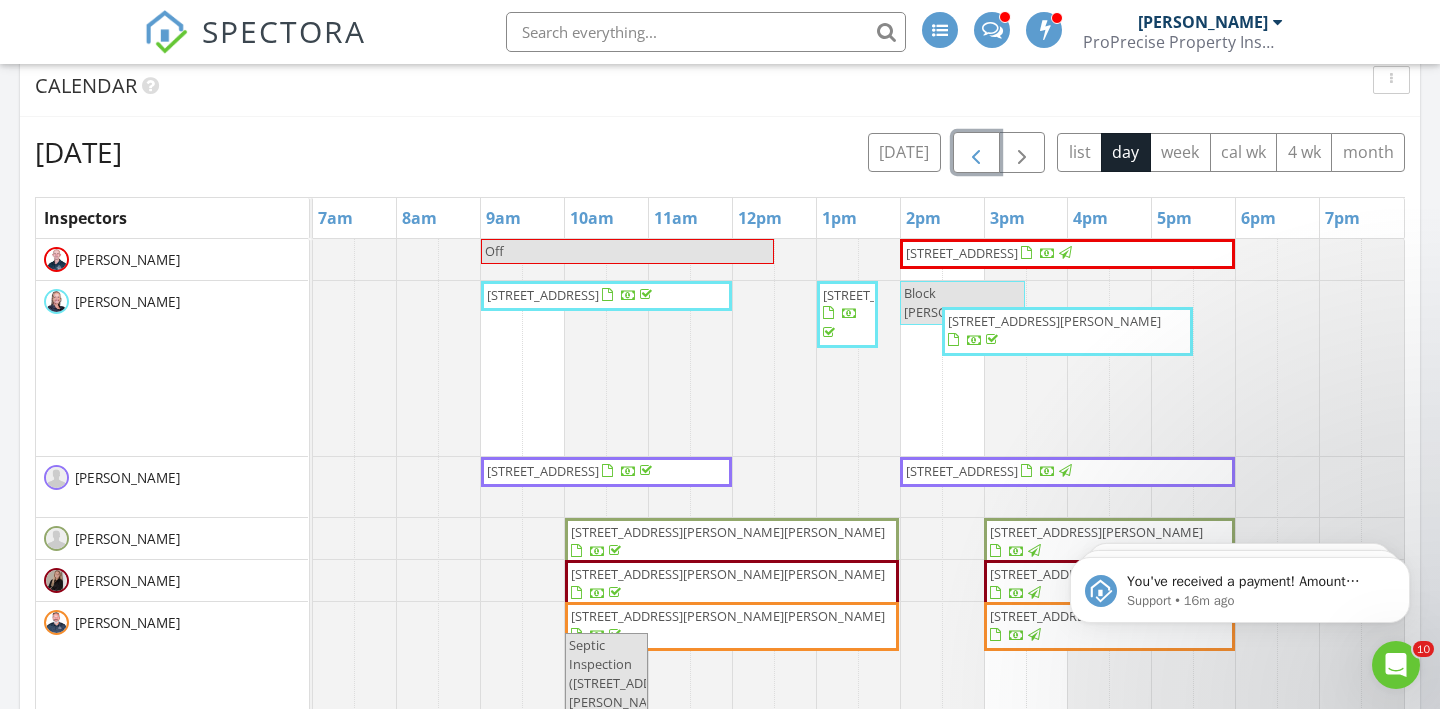 click at bounding box center [976, 153] 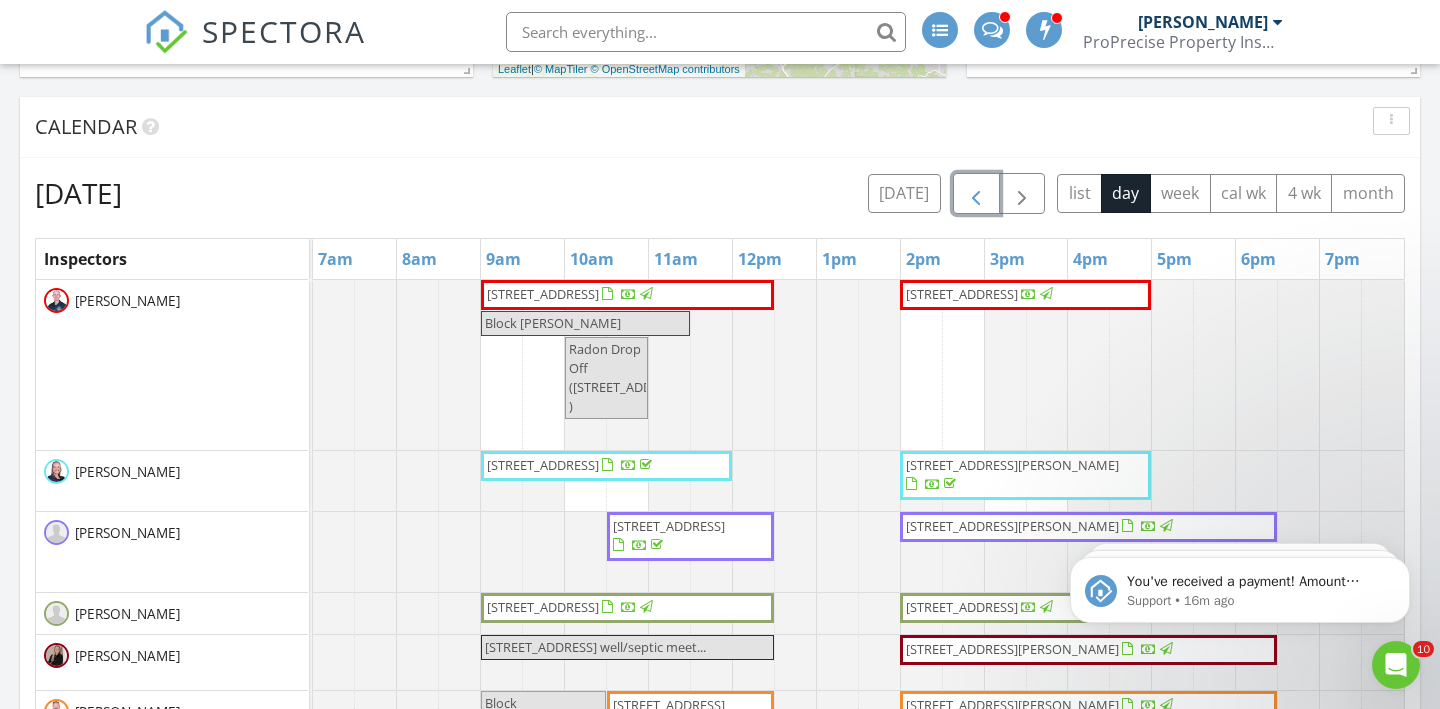 scroll, scrollTop: 947, scrollLeft: 0, axis: vertical 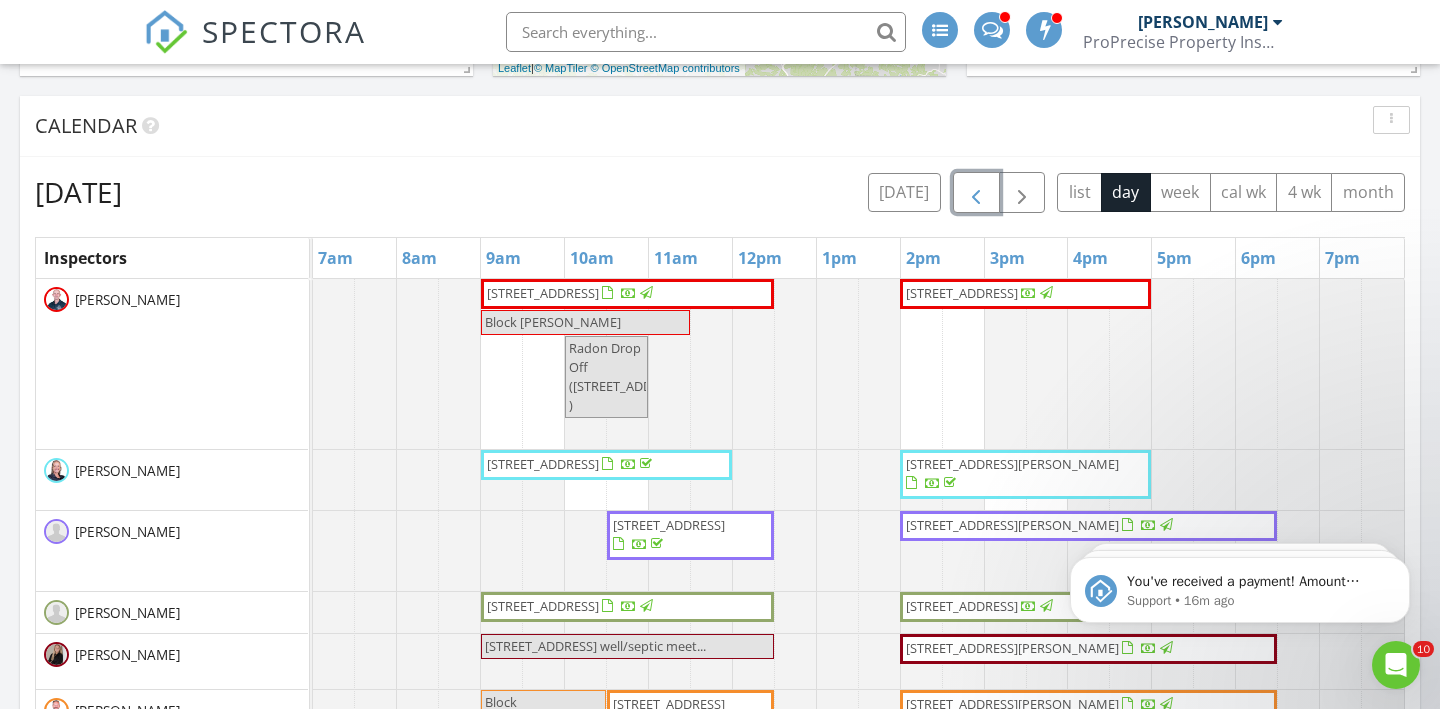 click at bounding box center [976, 193] 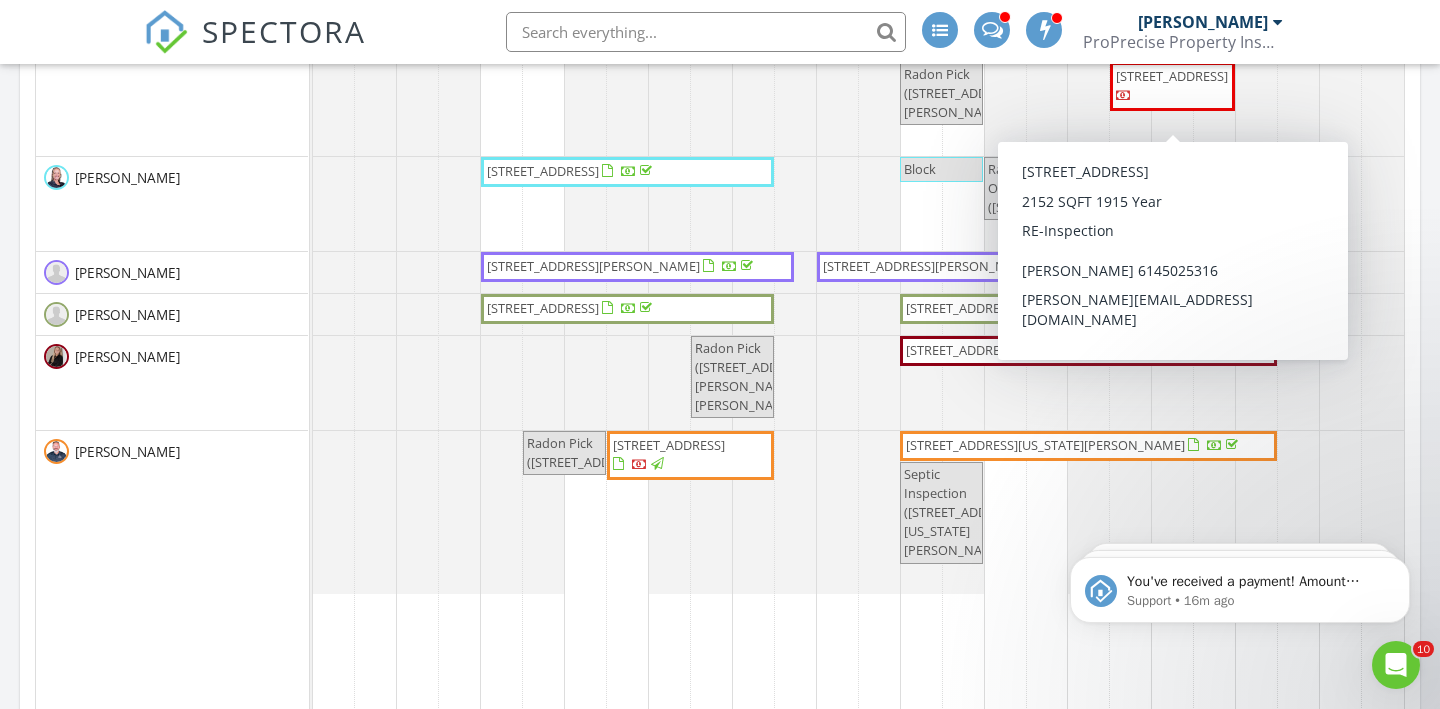 scroll, scrollTop: 1198, scrollLeft: 0, axis: vertical 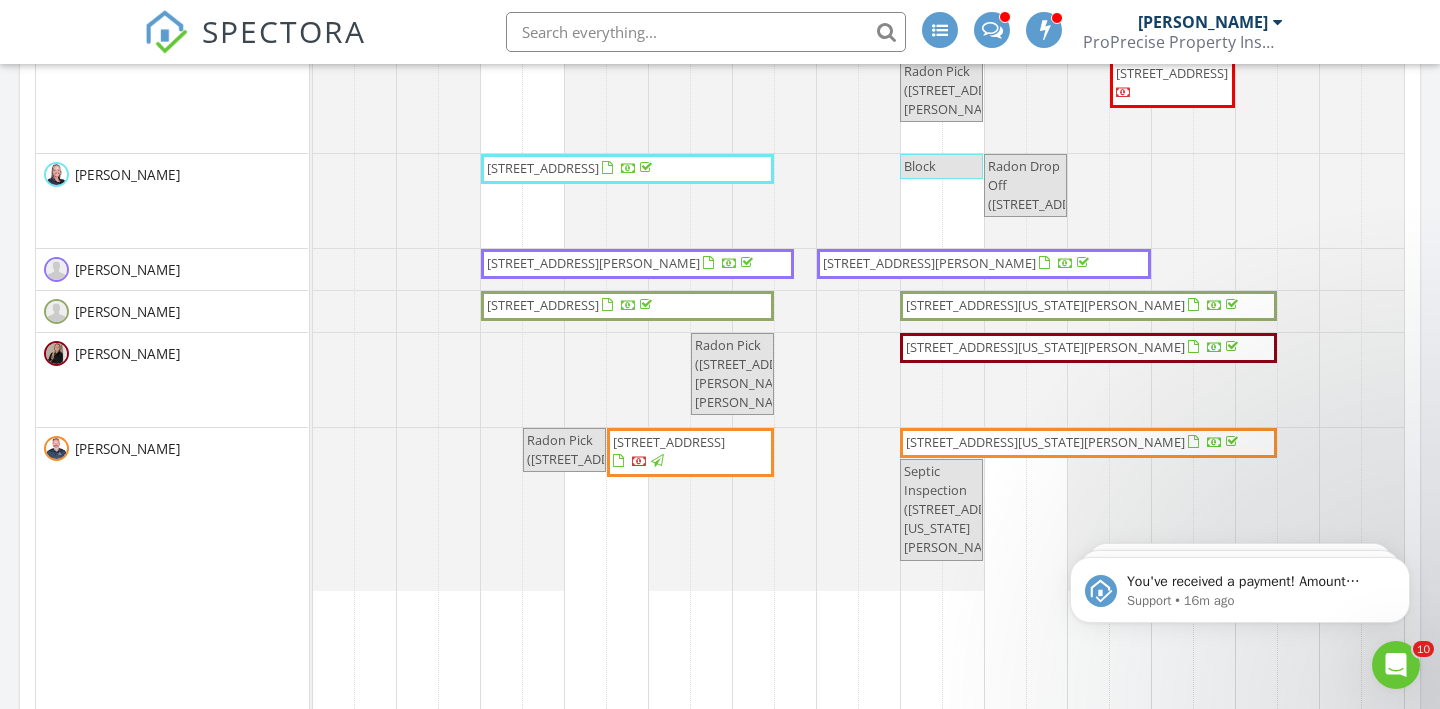 click on "2040 W 103rd St, Cleveland 44102" at bounding box center (1172, 83) 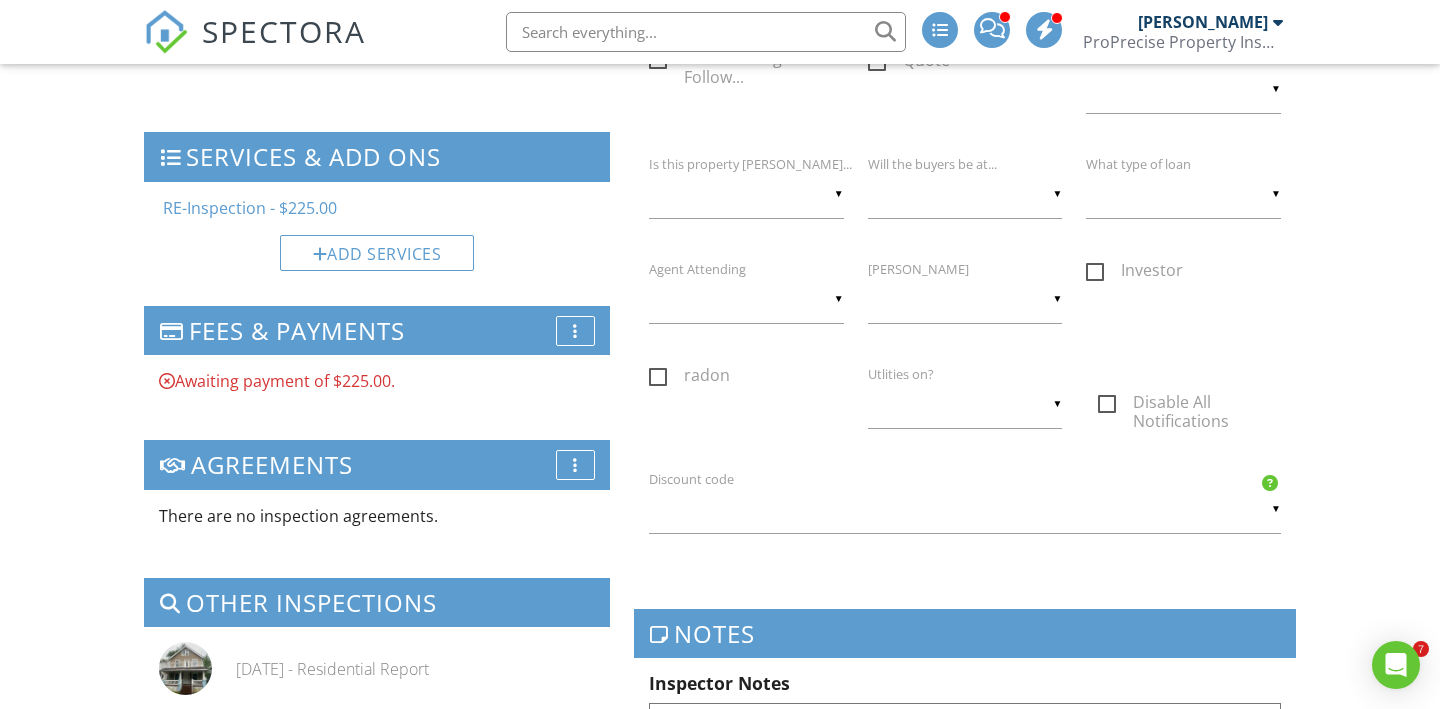 scroll, scrollTop: 1545, scrollLeft: 0, axis: vertical 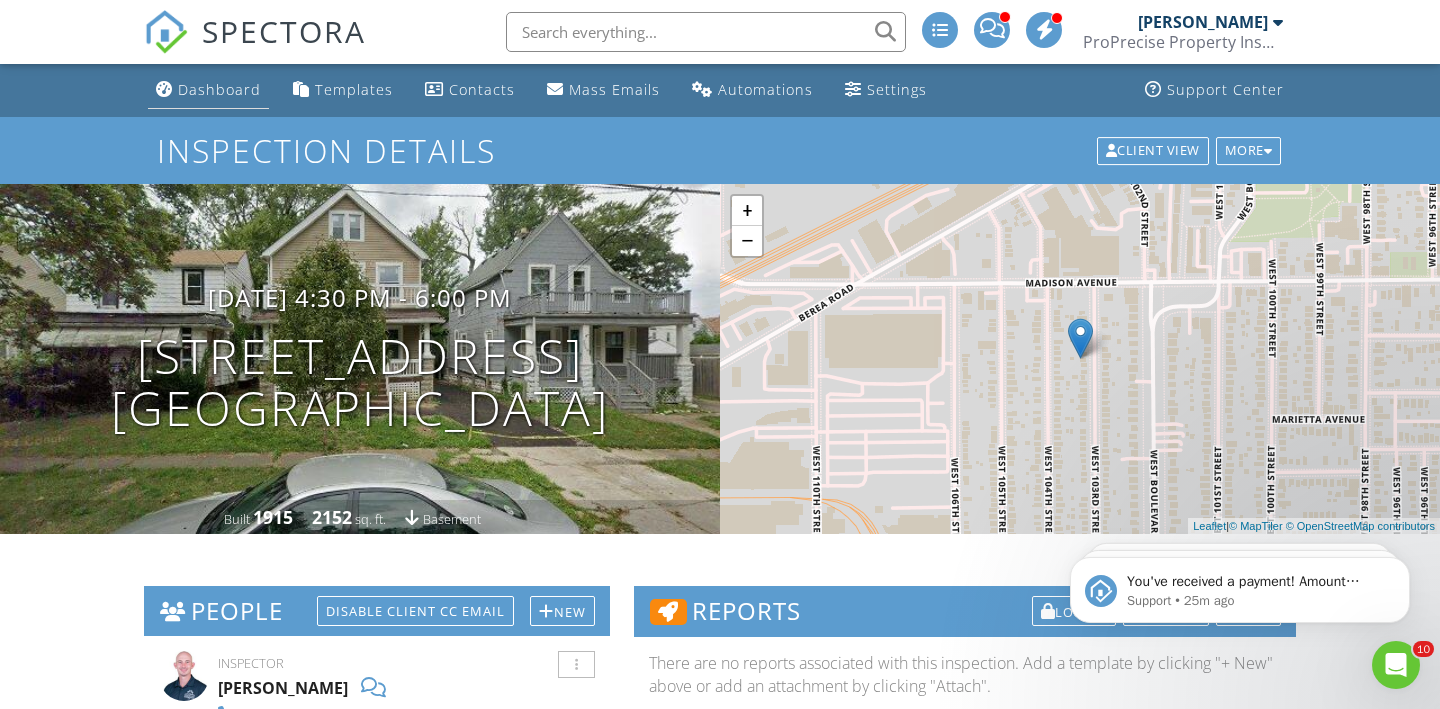 click on "Dashboard" at bounding box center (208, 90) 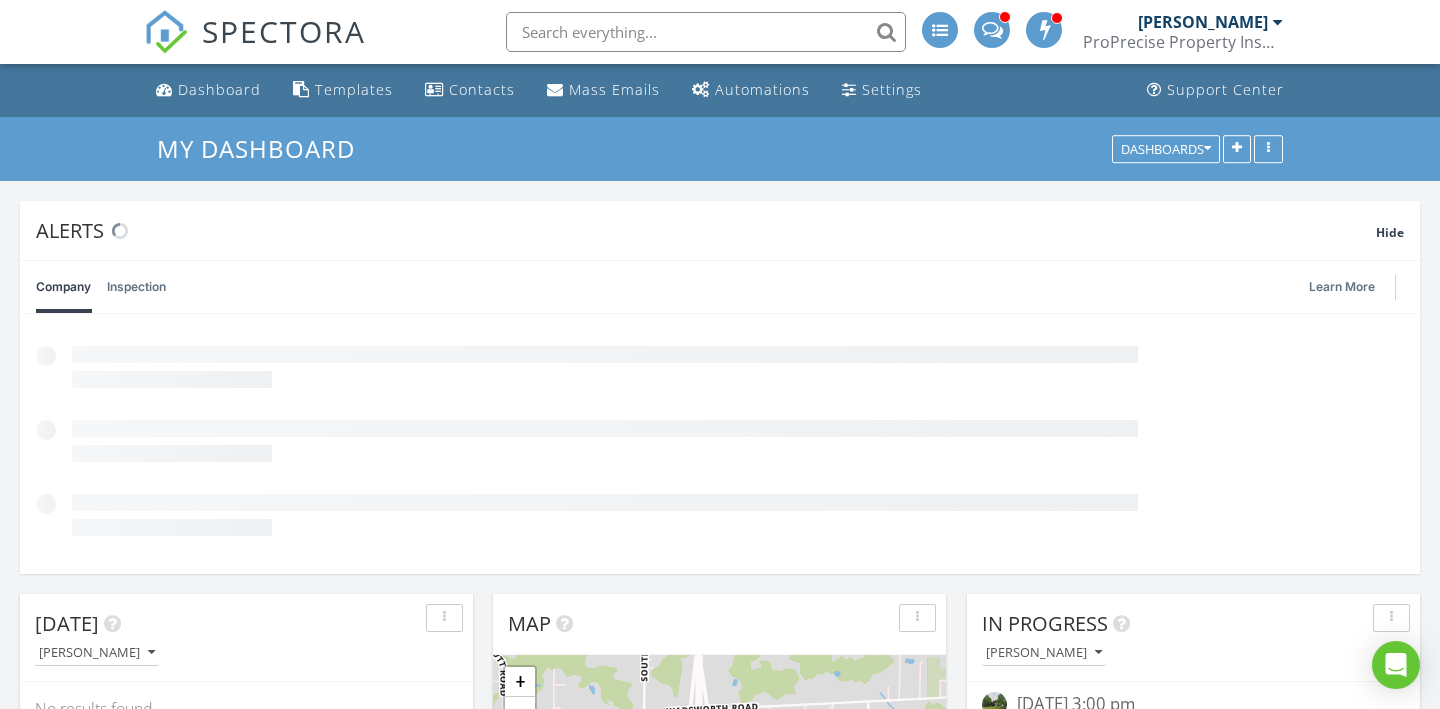 scroll, scrollTop: 1, scrollLeft: 0, axis: vertical 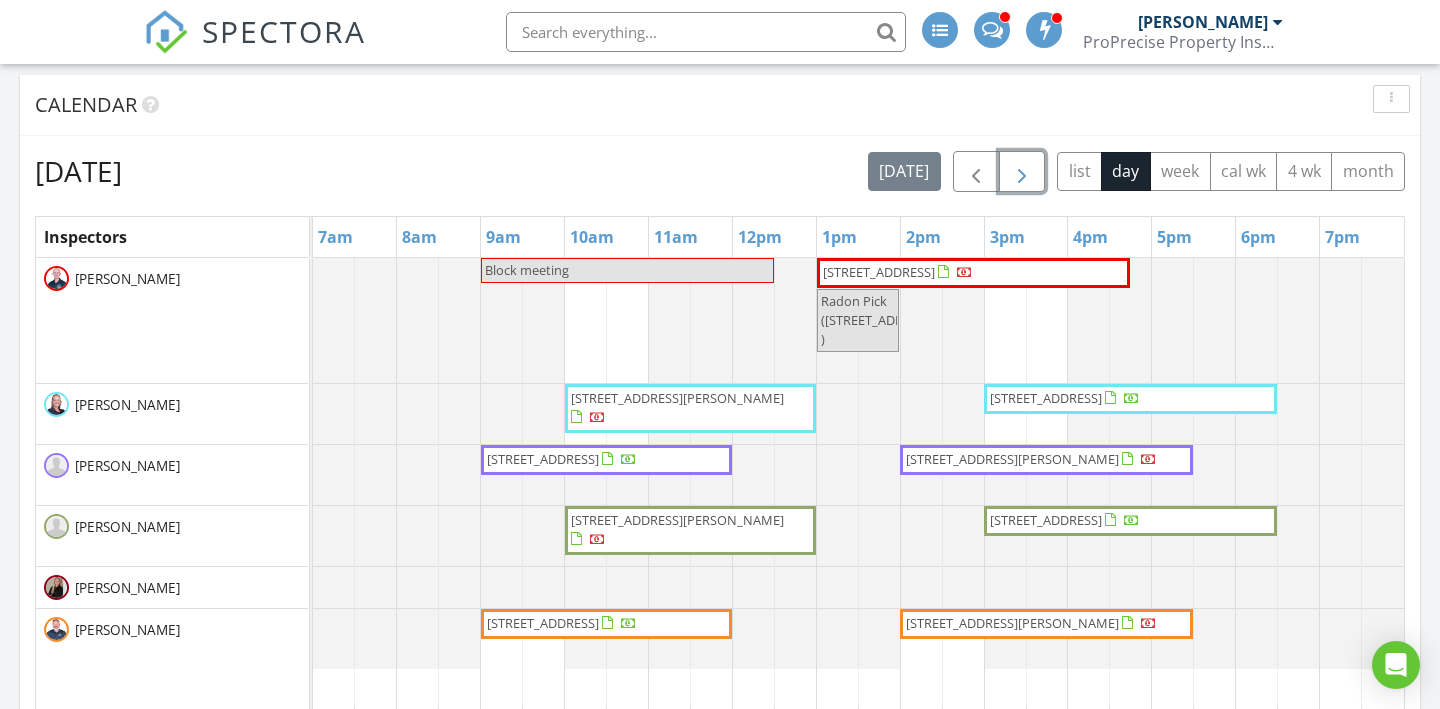 click at bounding box center [1022, 172] 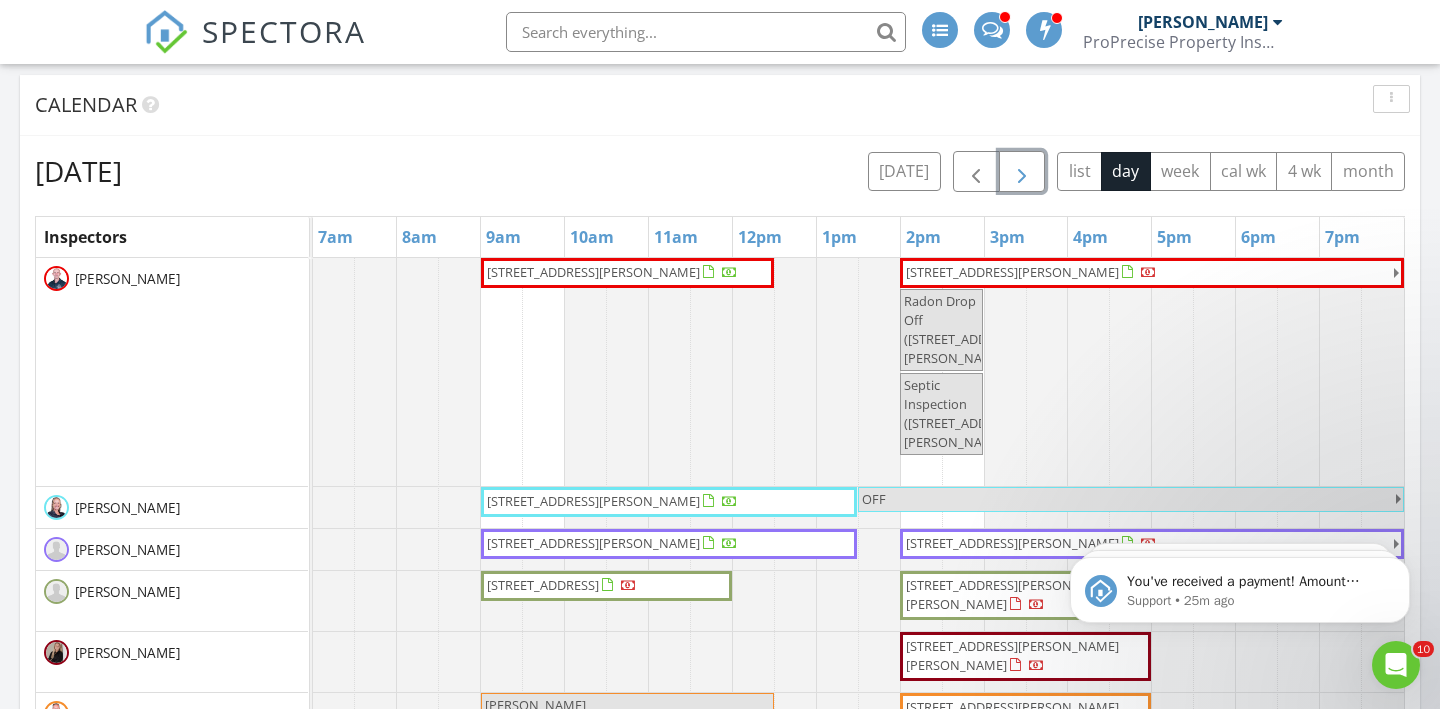 scroll, scrollTop: 0, scrollLeft: 0, axis: both 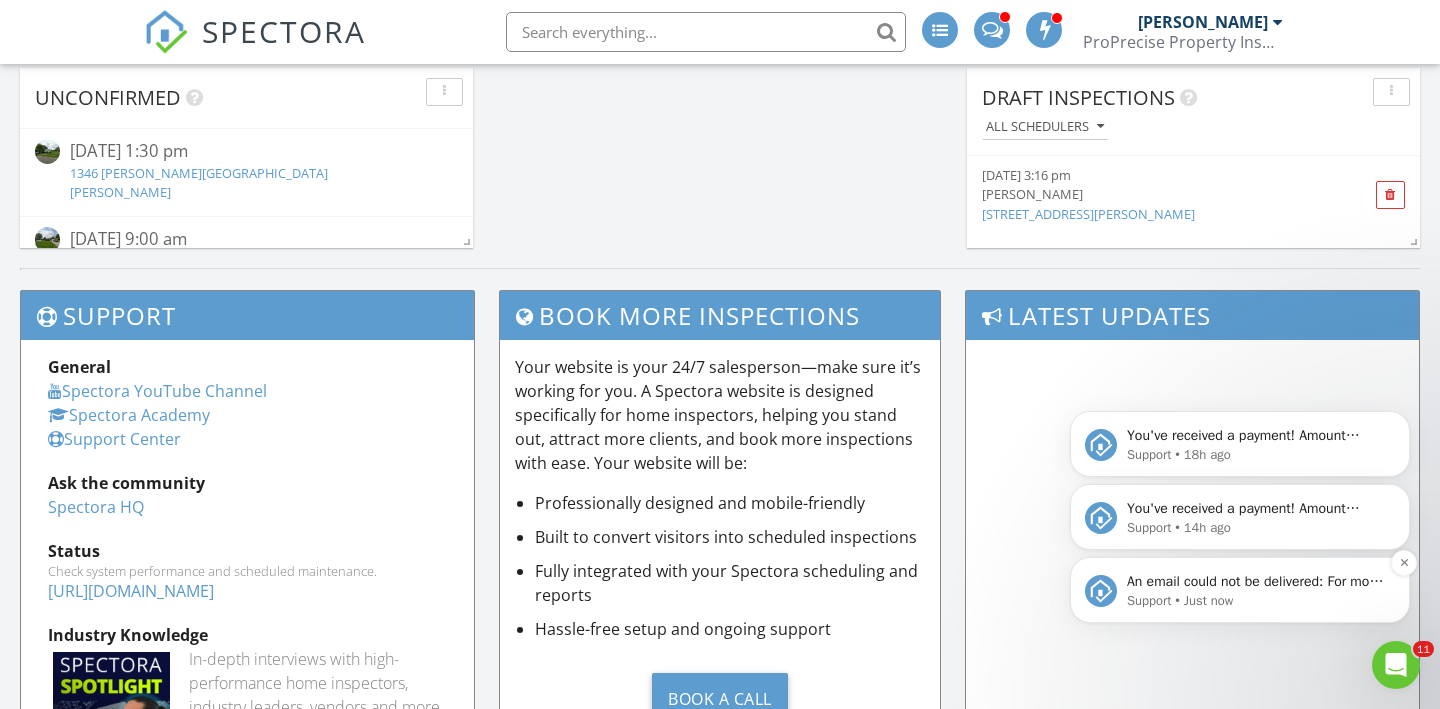 click on "Support • Just now" at bounding box center [1256, 601] 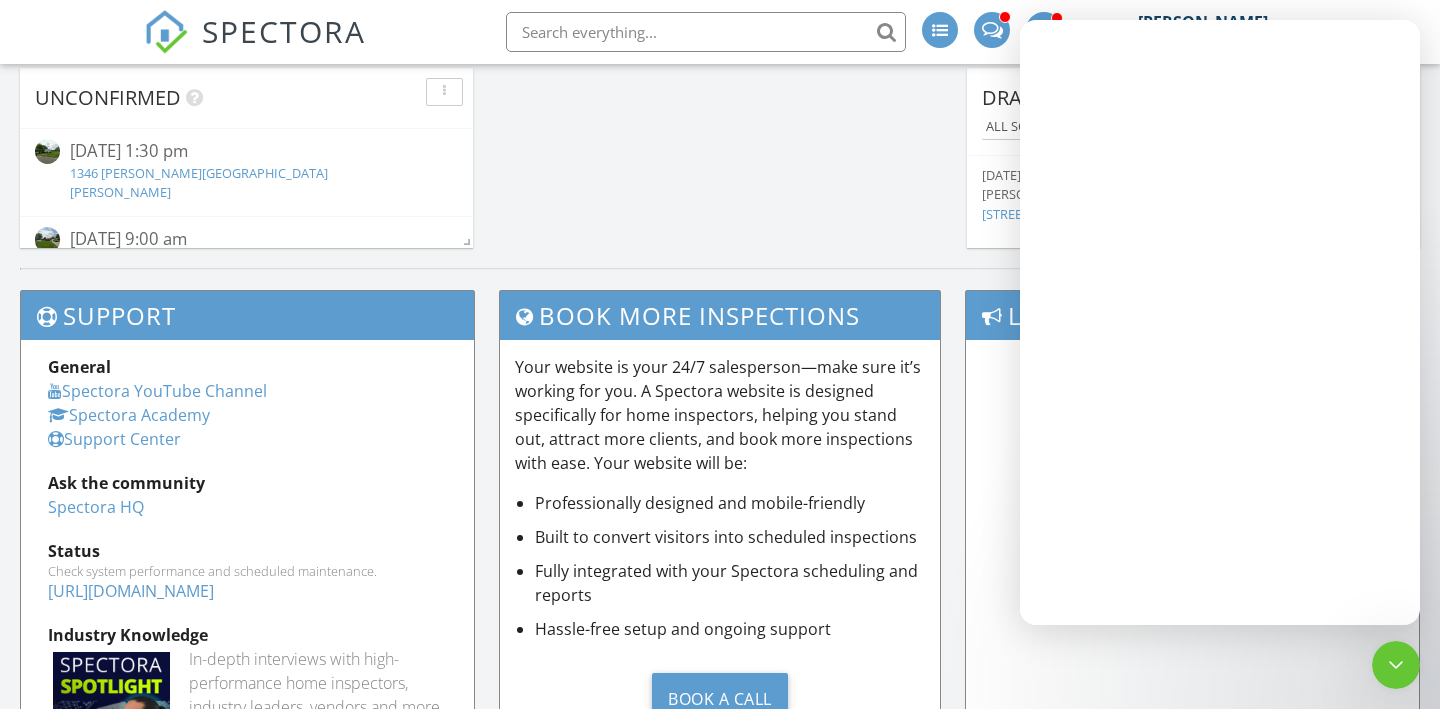 scroll, scrollTop: 0, scrollLeft: 0, axis: both 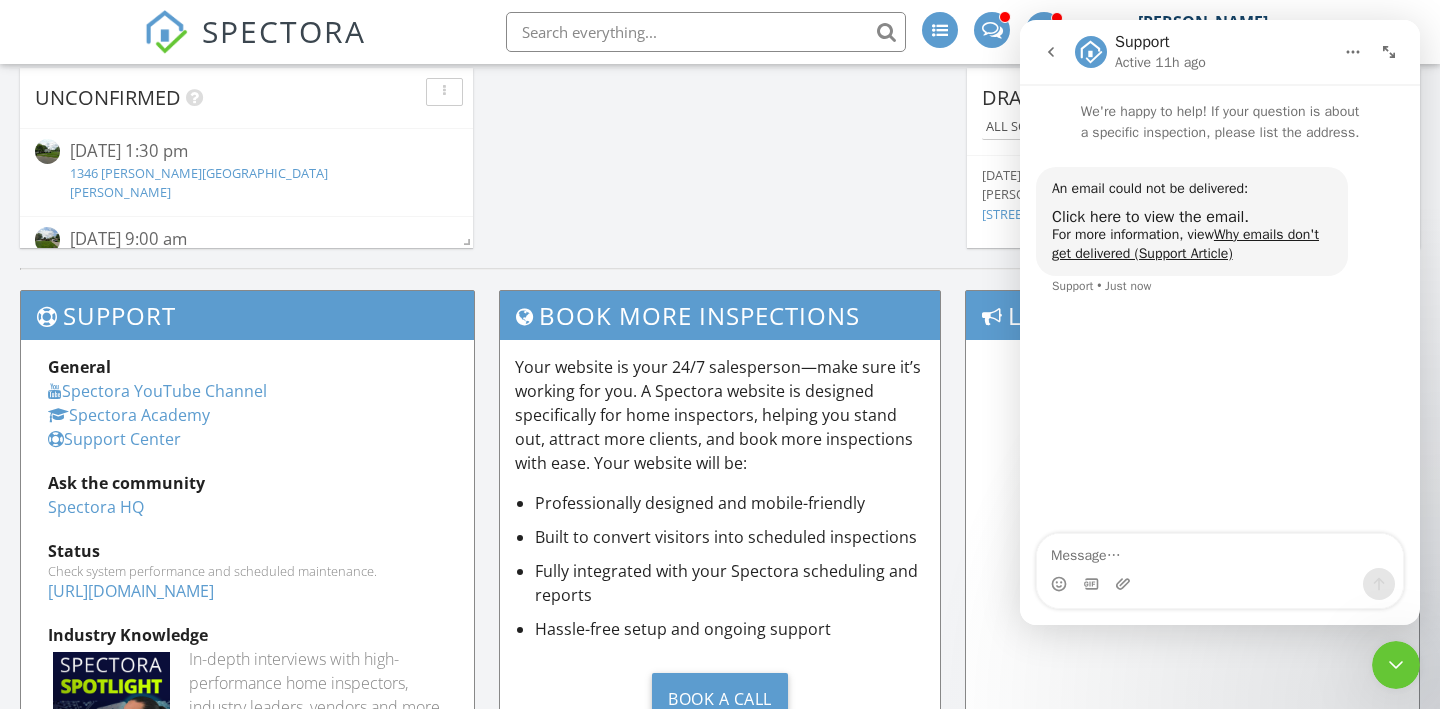 click on "Today
Miranda Meffe
No results found       New Inspection     New Quote         Map               1 2 1 2 1 2 3 1 2 1 2 + − I 77; SR 21, Willow Freeway, I 480; SR 14, Cleveland East Liverpool Road 152.2 km, 2 h 18 min Head northeast on Clark Mill Road 1 km Turn left onto Barber Road 450 m Turn left onto Wadsworth Road (SR 261) 150 m Turn right onto Summit Road 3.5 km Turn right onto South Cleveland Massillon Road (CH 17) 3 km Turn left onto Copley Road (SR 162) 1 km Take the ramp on the right 350 m Merge left onto SR 21 45 km Merge left onto Innerbelt (I 90) 3.5 km Merge right onto Cleveland Memorial Shoreway (I 90) 2.5 km Continue onto Lakeland Freeway (I 90) 9 km Take the ramp towards East 185th Street 450 m Keep left at the fork 70 m Turn left onto East 185th Street 200 m Continue onto Nottingham Road 700 m Turn left onto Tiverton Road 40 m Turn right to stay on Tiverton Road 100 m Continue left onto Shelton Drive 150 m You have arrived at your 1st destination, on the left 0 m" at bounding box center (720, -642) 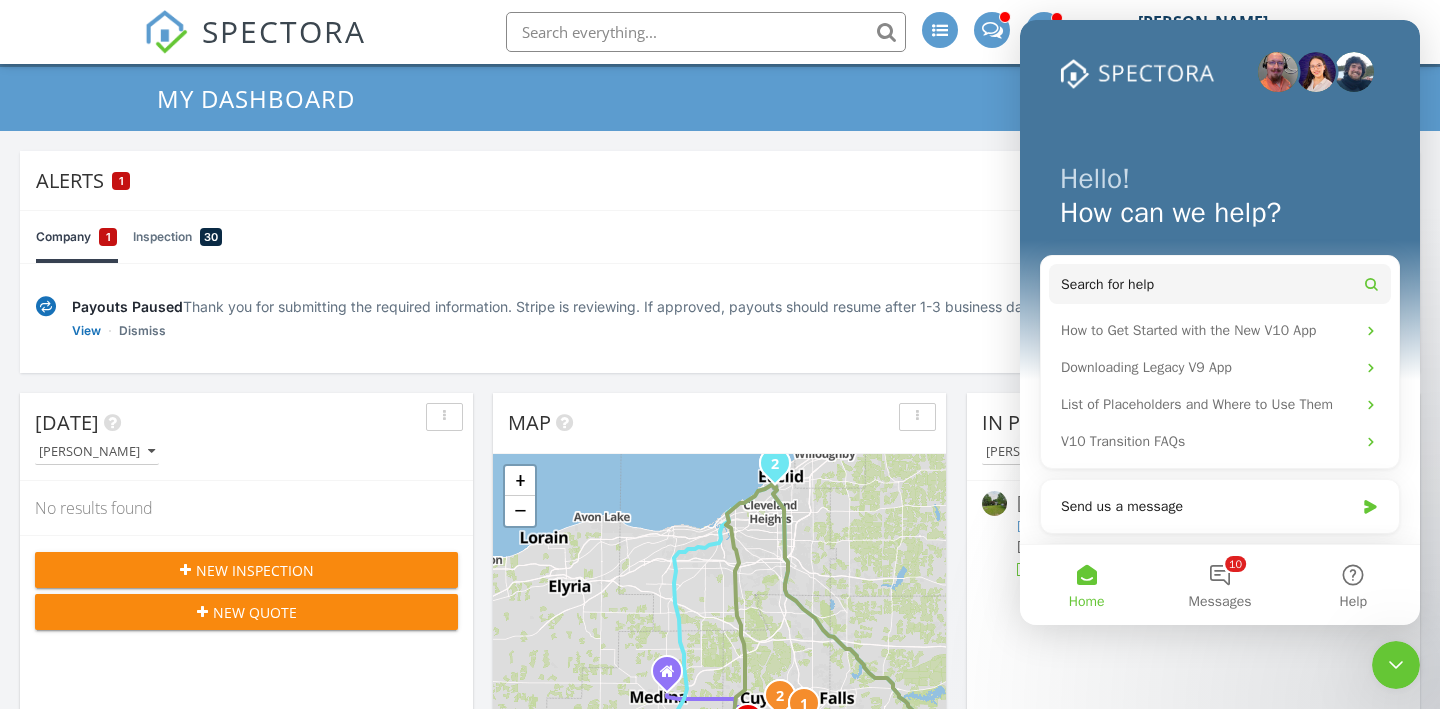 scroll, scrollTop: 0, scrollLeft: 0, axis: both 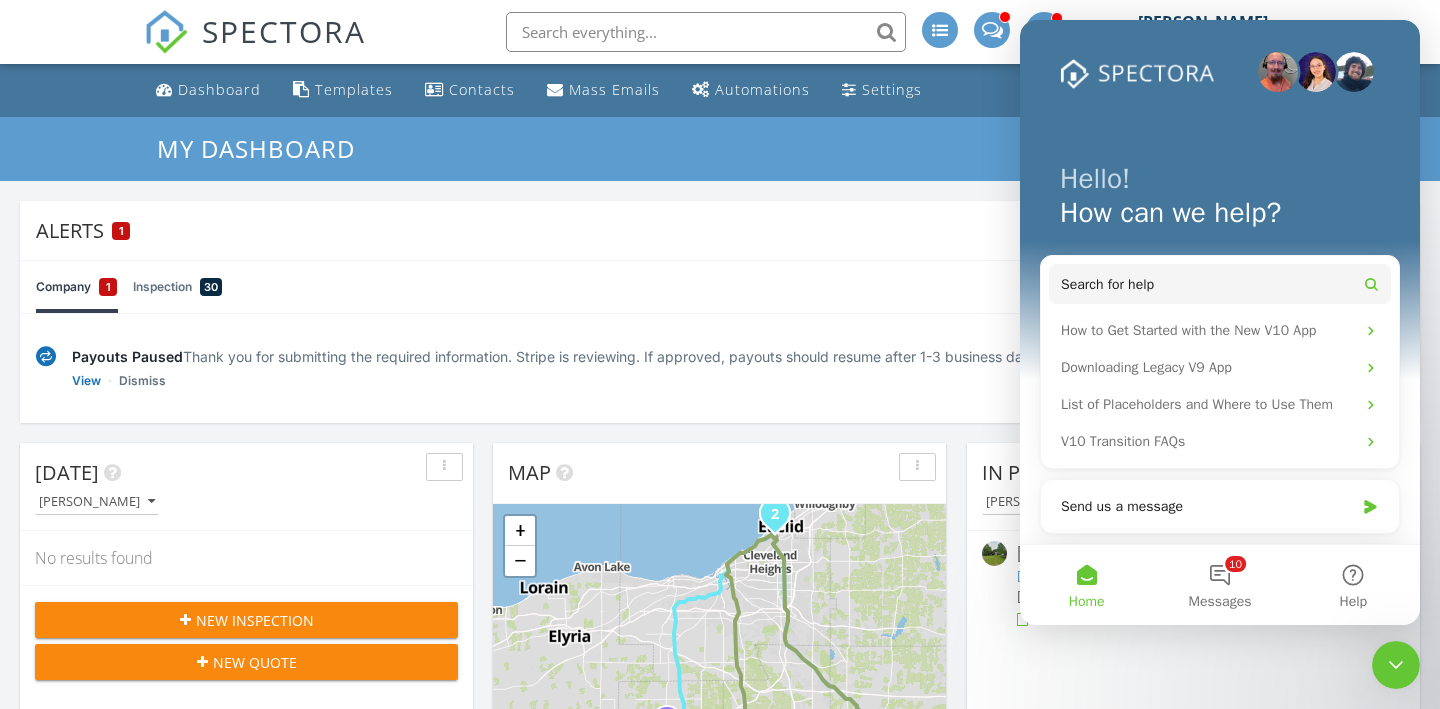 click 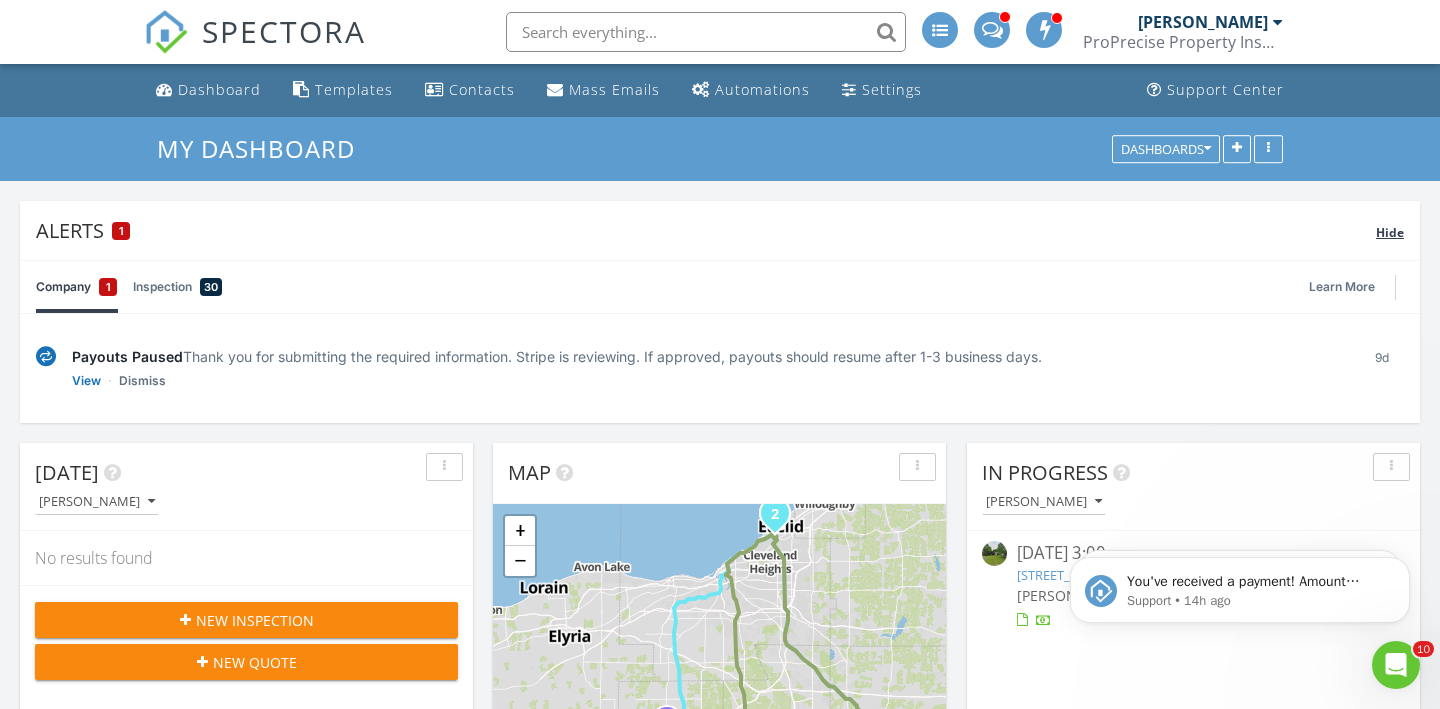 scroll, scrollTop: 0, scrollLeft: 0, axis: both 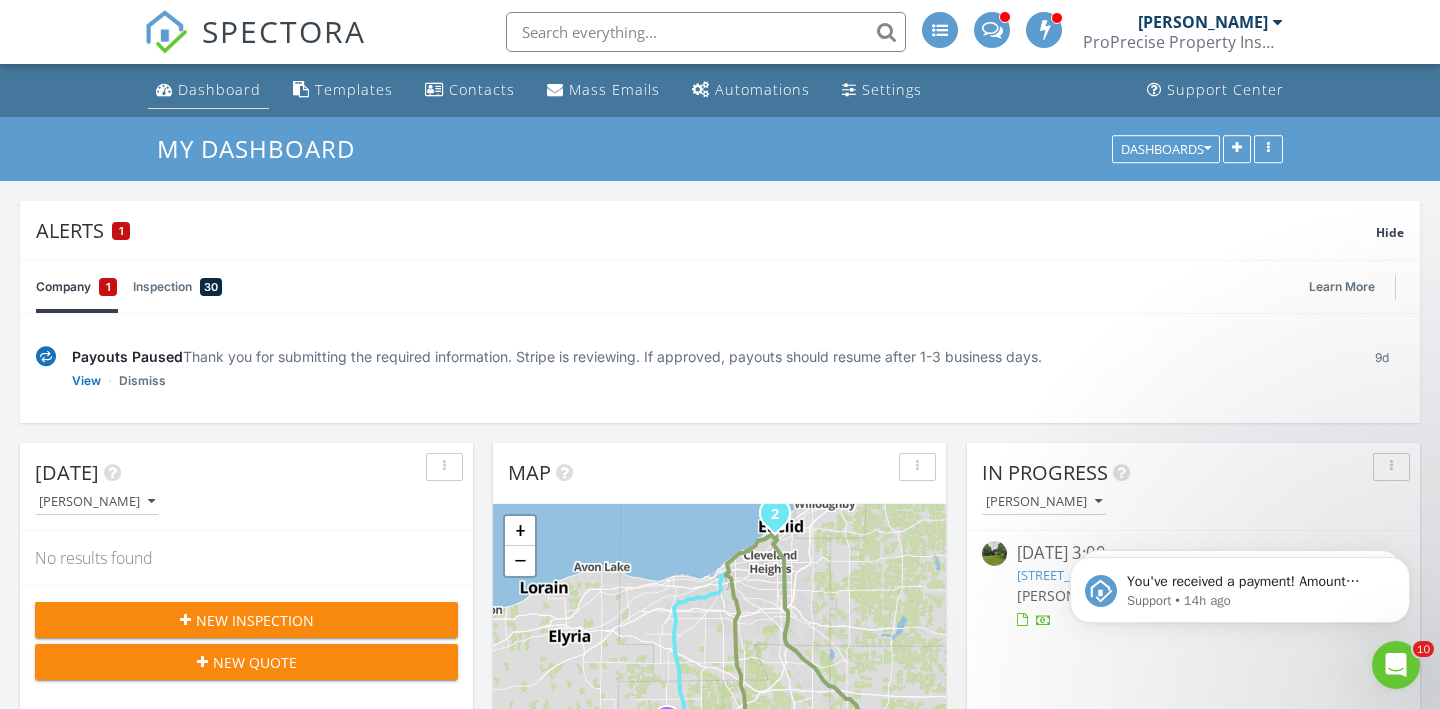 click on "Dashboard" at bounding box center [208, 90] 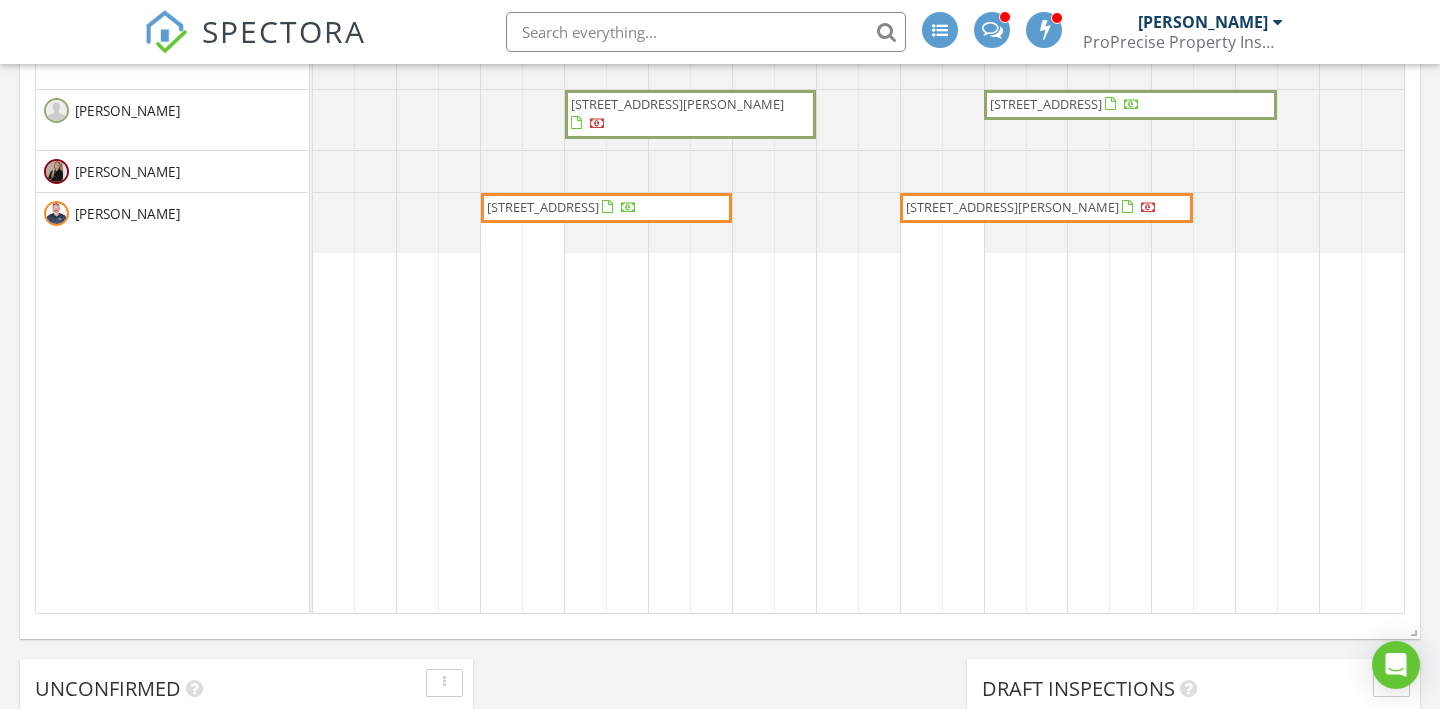 scroll, scrollTop: 4, scrollLeft: 0, axis: vertical 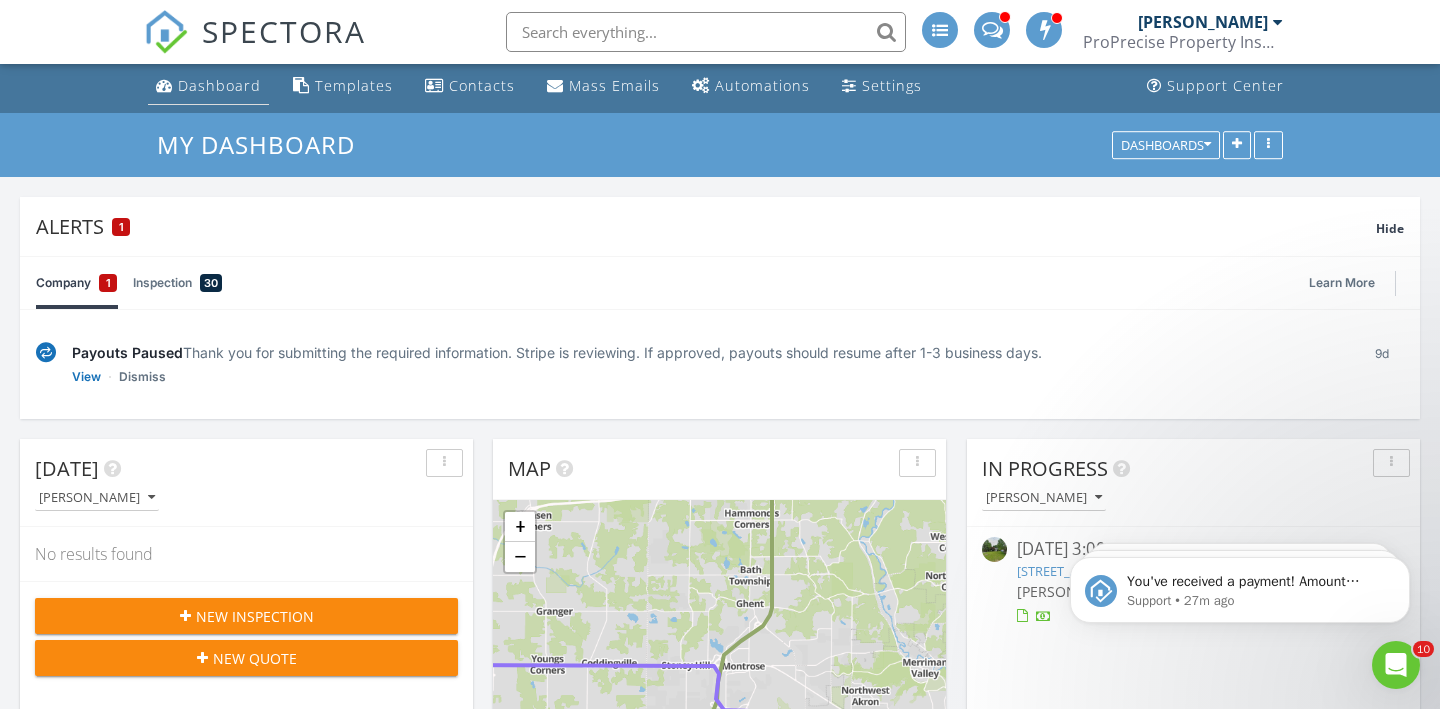 click on "Dashboard" at bounding box center (208, 86) 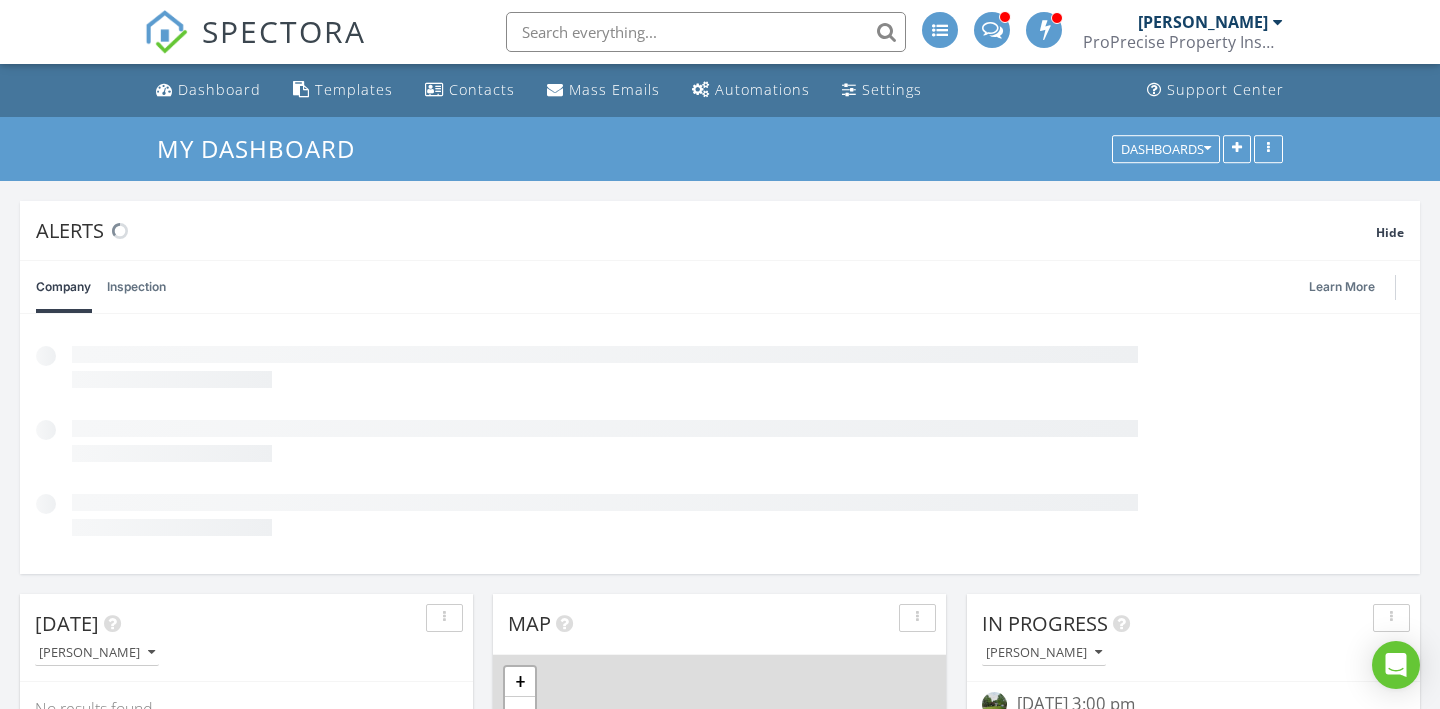 scroll, scrollTop: 432, scrollLeft: 0, axis: vertical 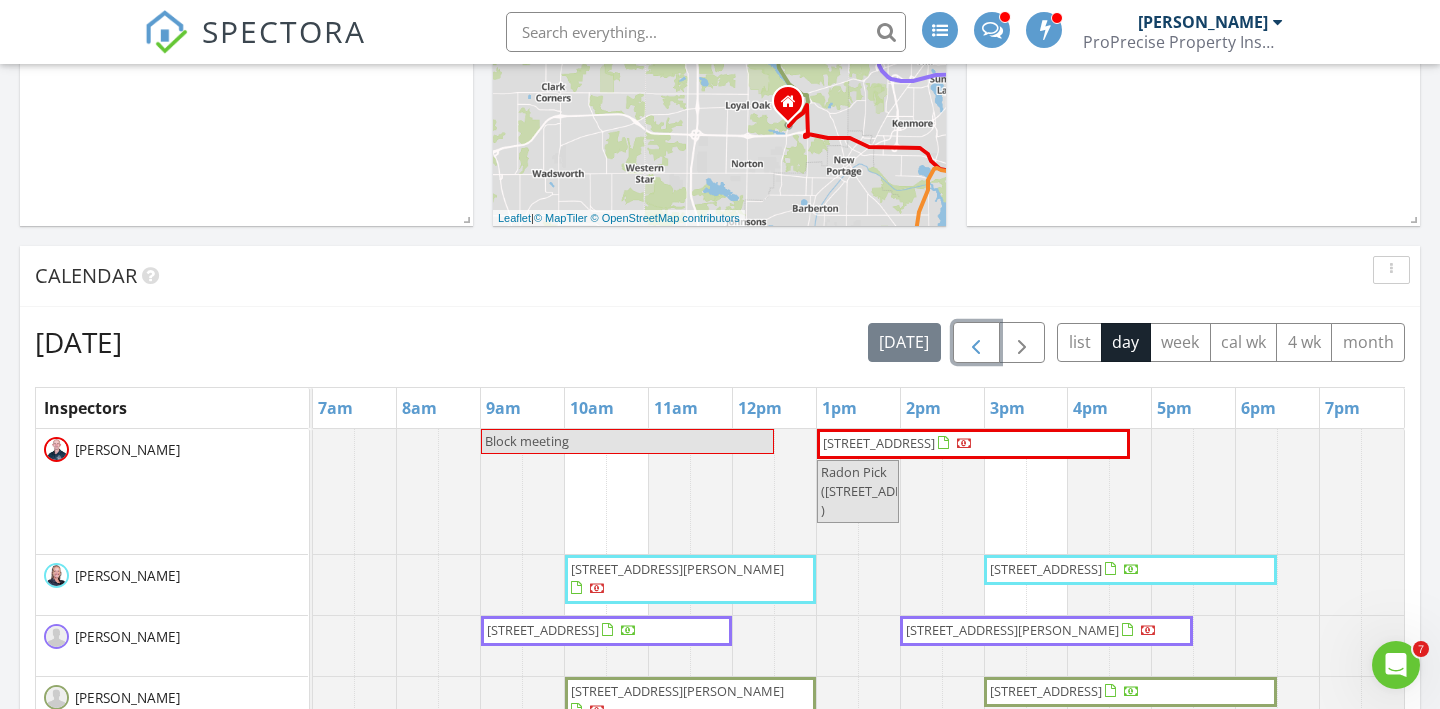 click at bounding box center [976, 343] 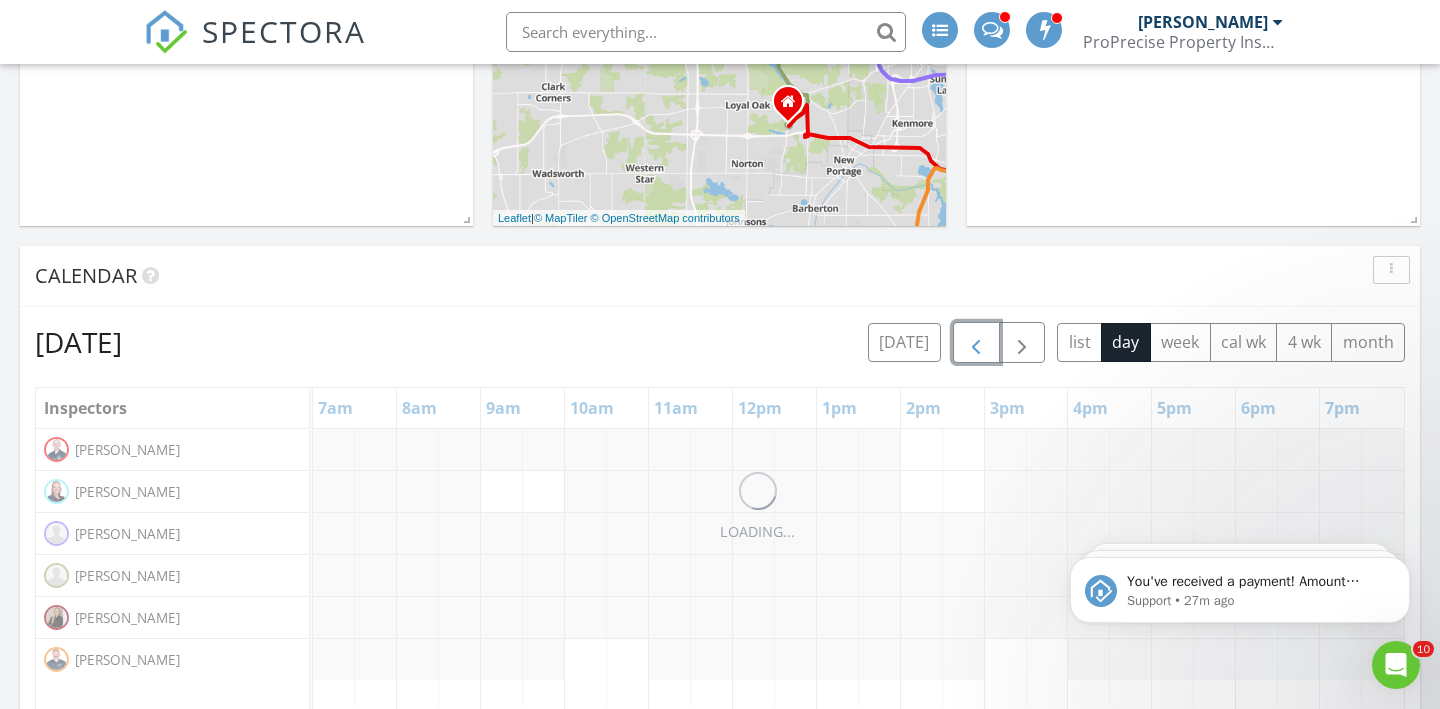 scroll, scrollTop: 0, scrollLeft: 0, axis: both 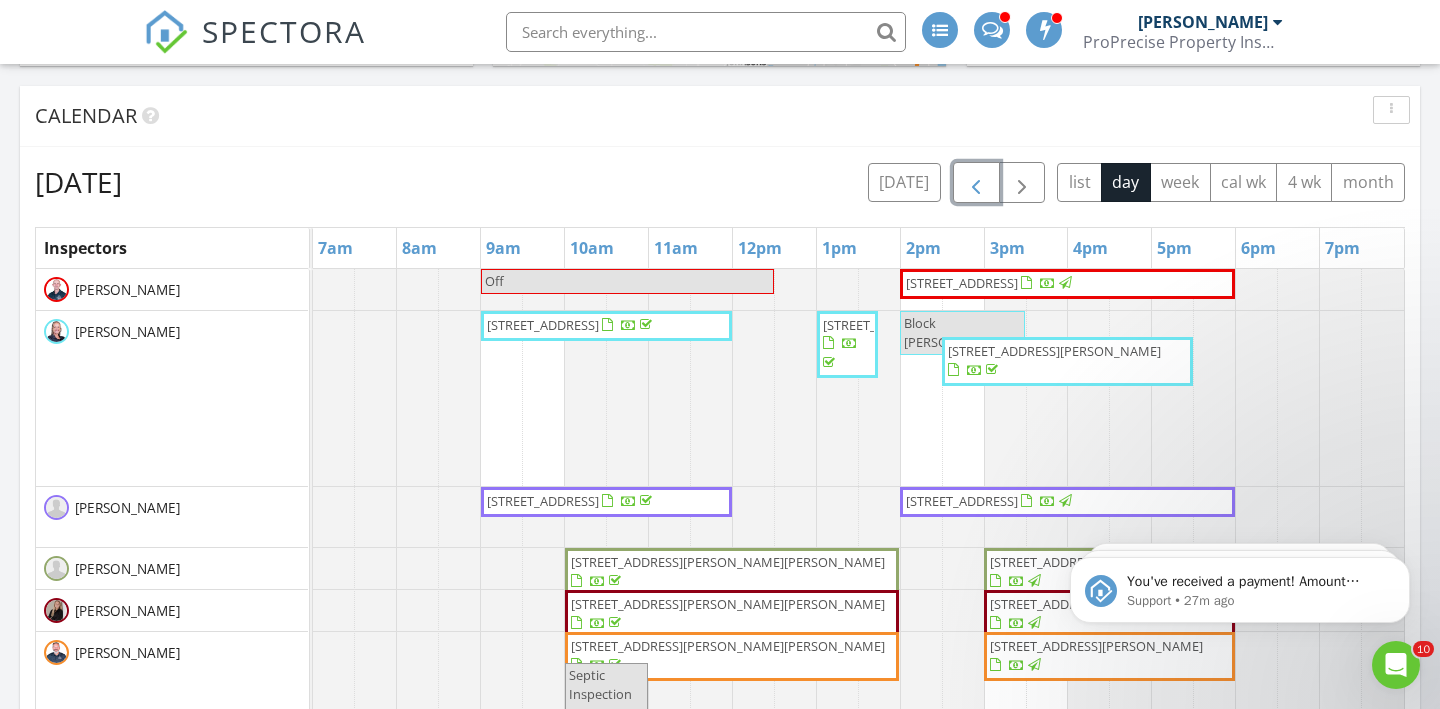click at bounding box center (976, 183) 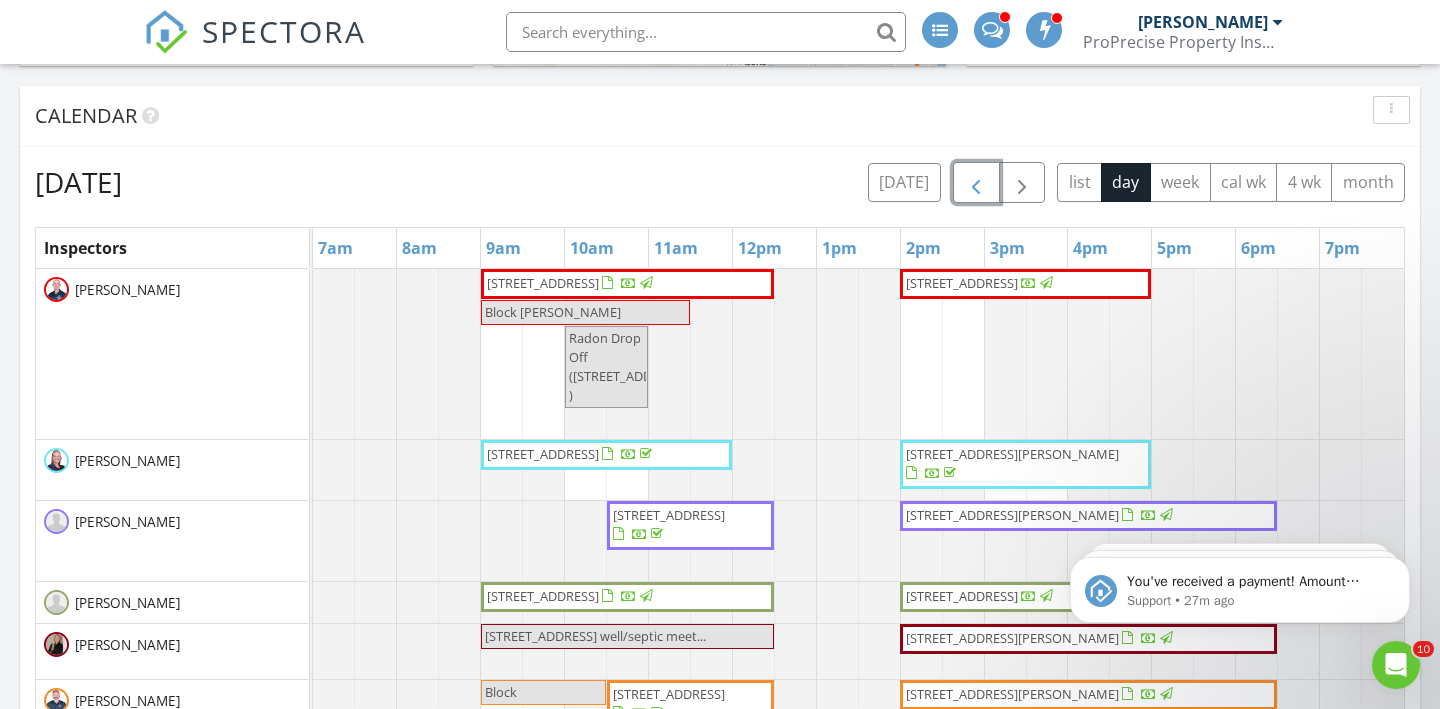click at bounding box center [976, 183] 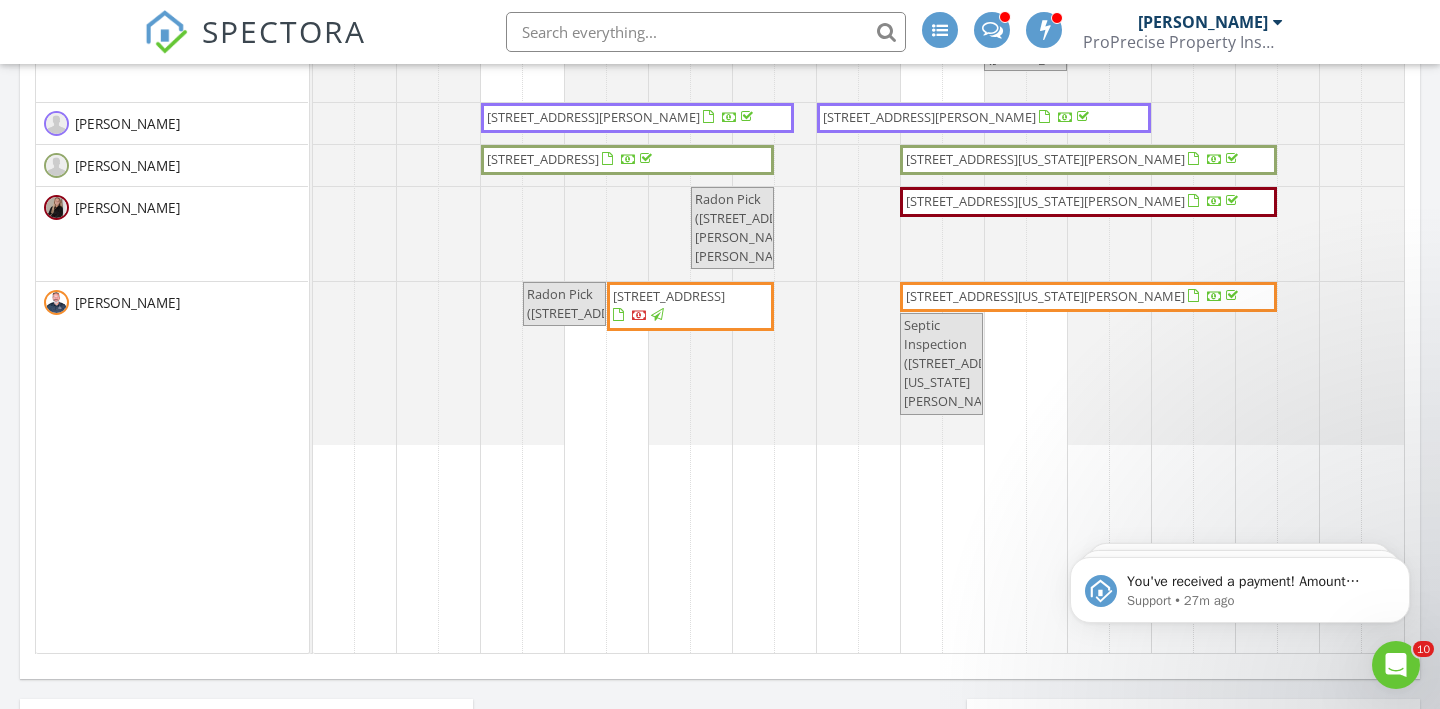 scroll, scrollTop: 1350, scrollLeft: 0, axis: vertical 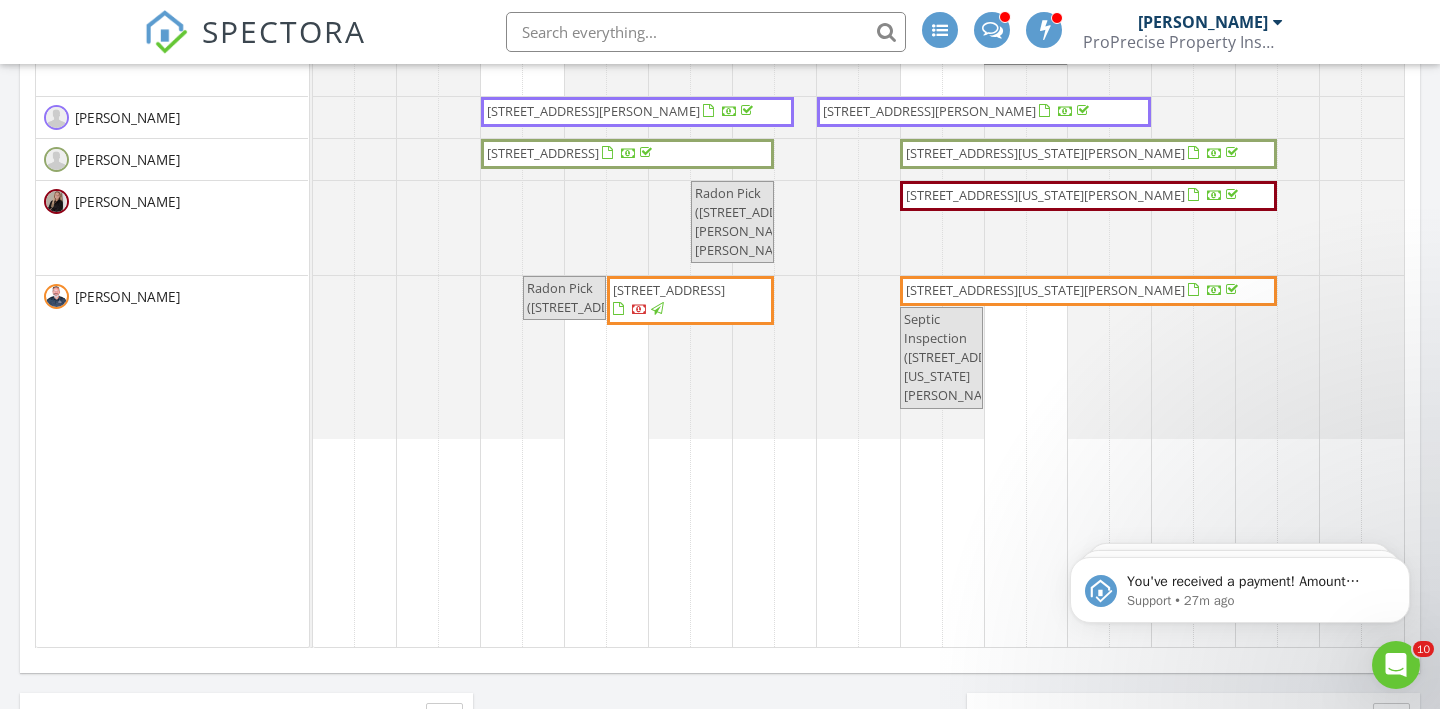 click on "3180 Alabama Ave SW , Dalton 44618" at bounding box center [1045, 290] 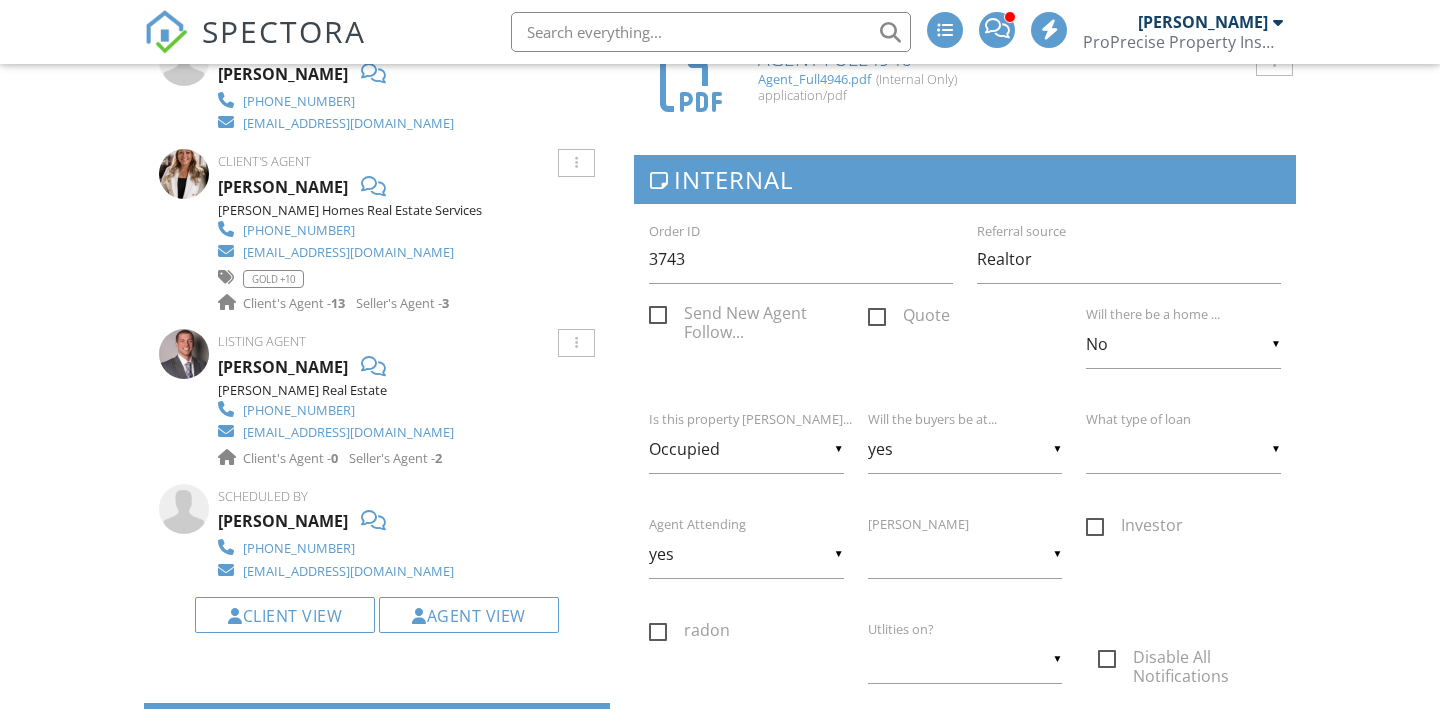 scroll, scrollTop: 1654, scrollLeft: 0, axis: vertical 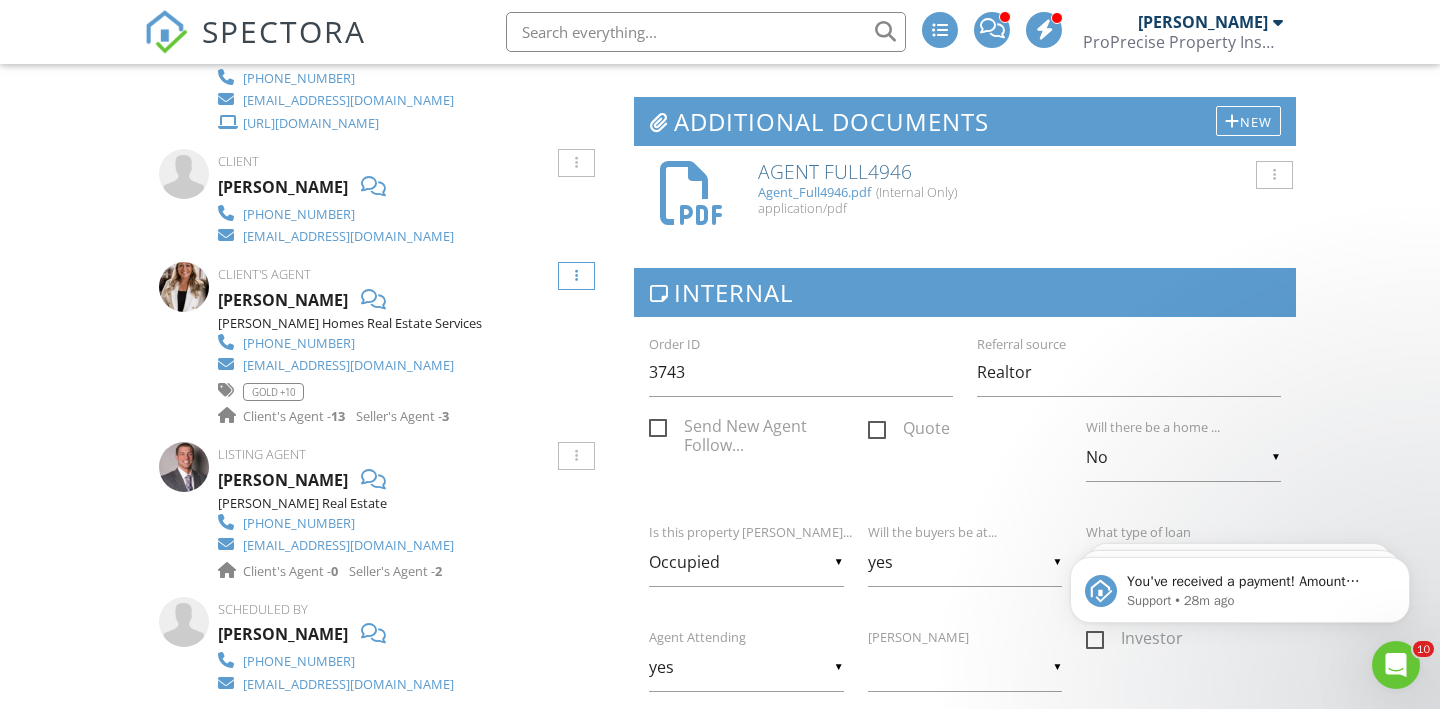 click at bounding box center (576, 276) 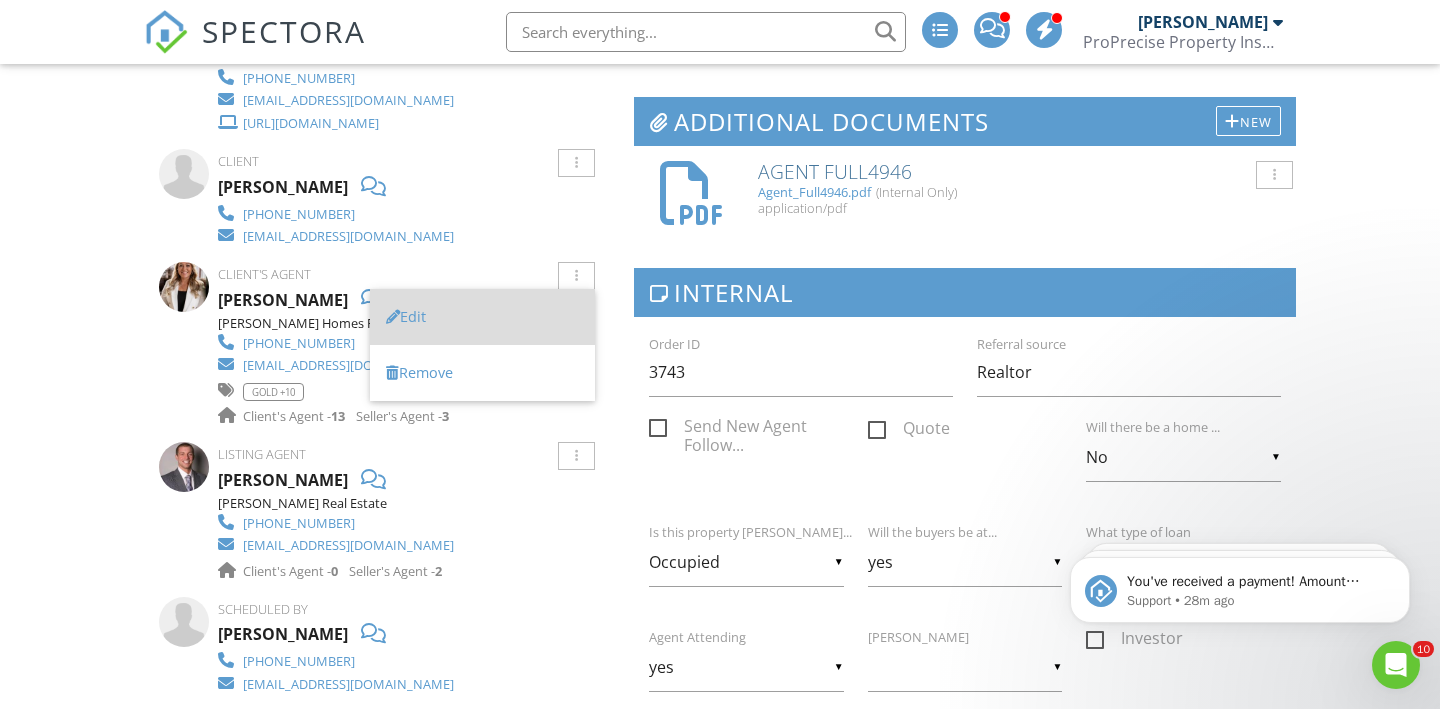 click on "Edit" at bounding box center (482, 317) 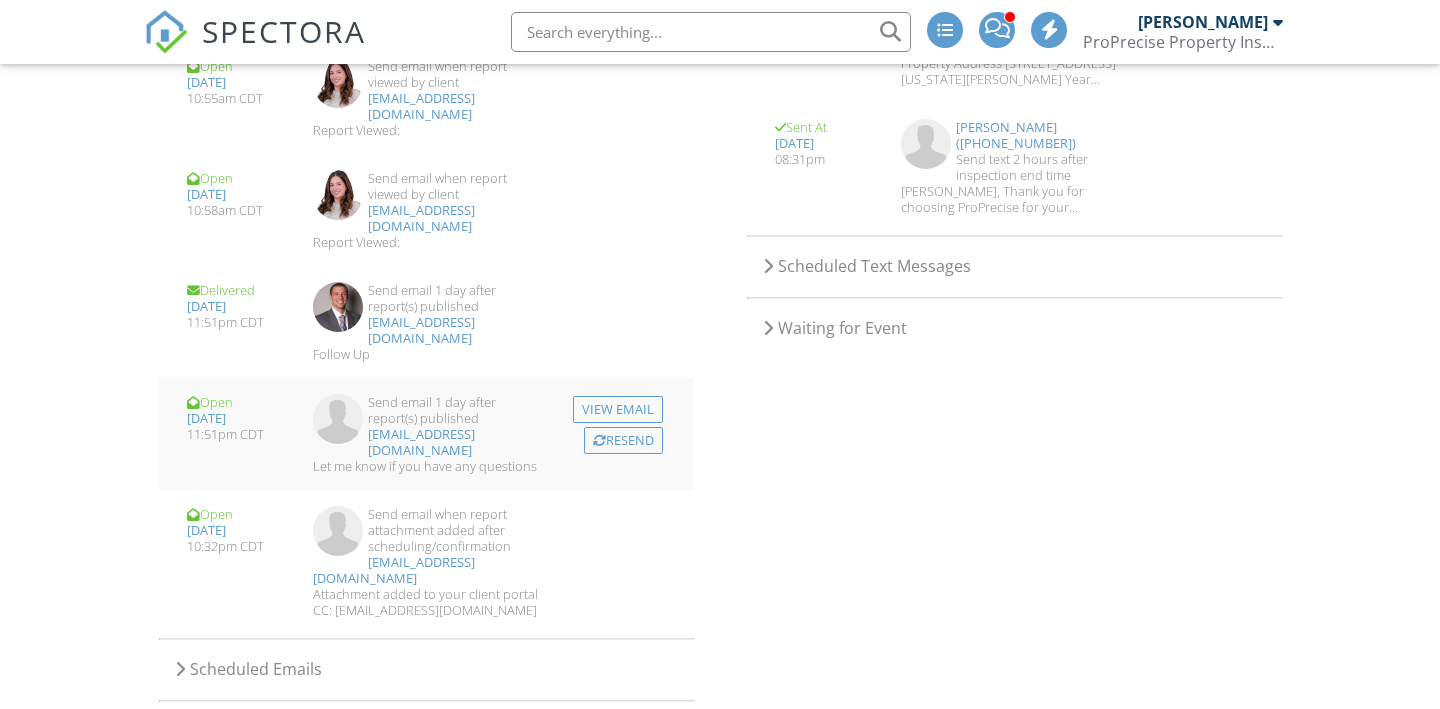scroll, scrollTop: 4044, scrollLeft: 0, axis: vertical 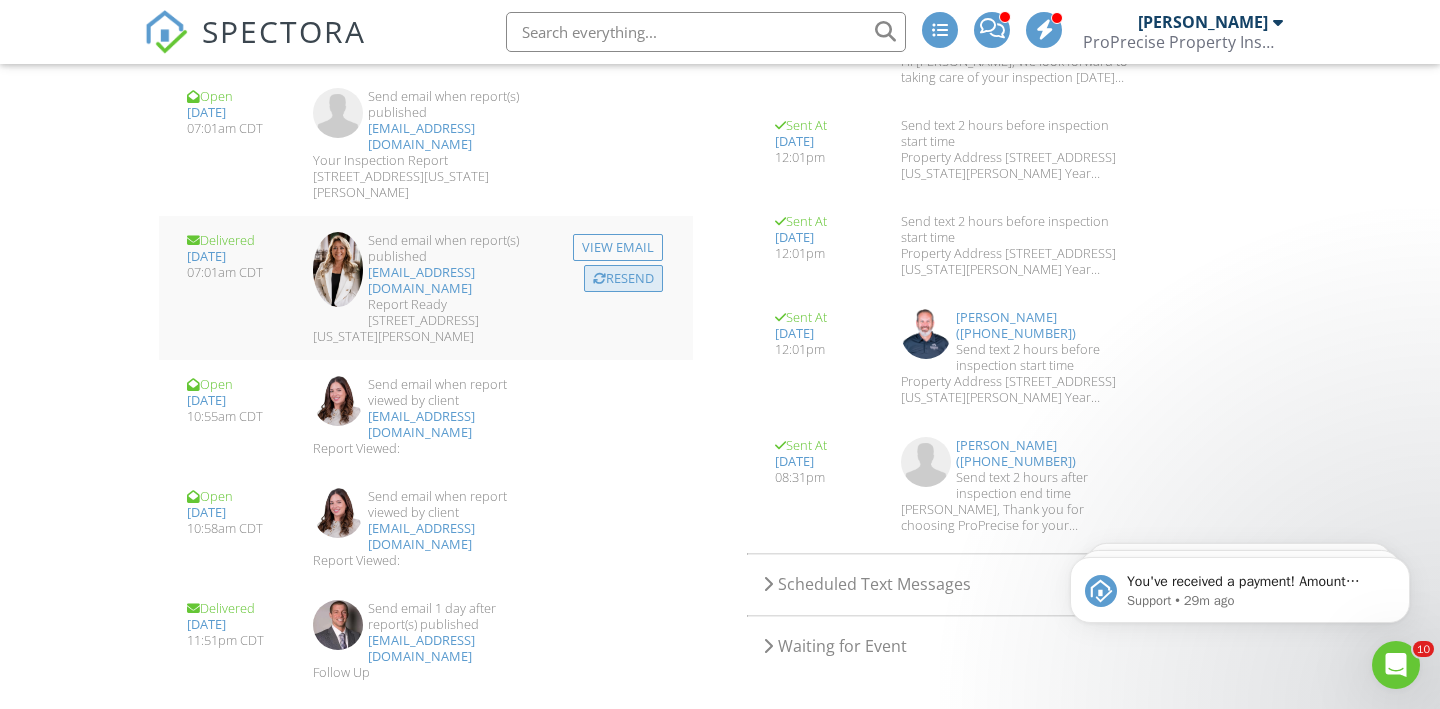 click on "Resend" at bounding box center [623, 279] 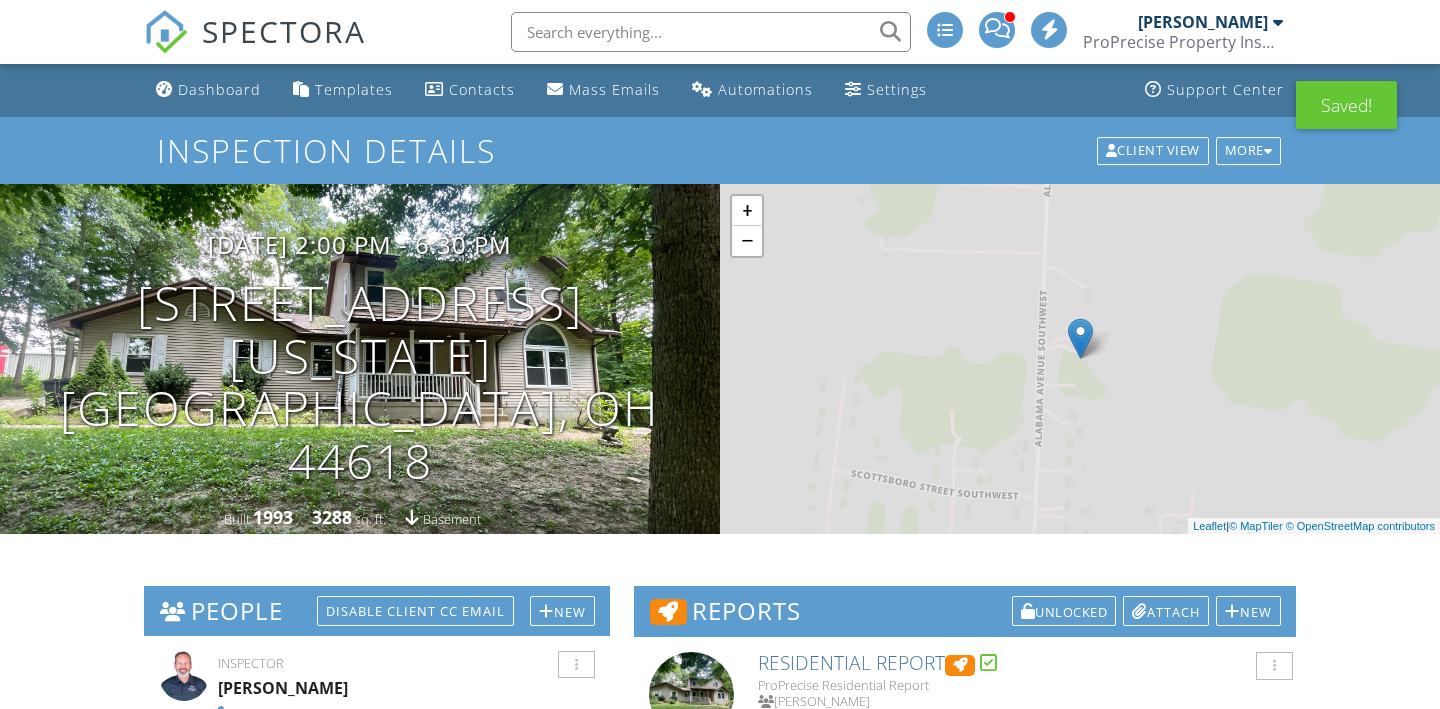scroll, scrollTop: 4671, scrollLeft: 0, axis: vertical 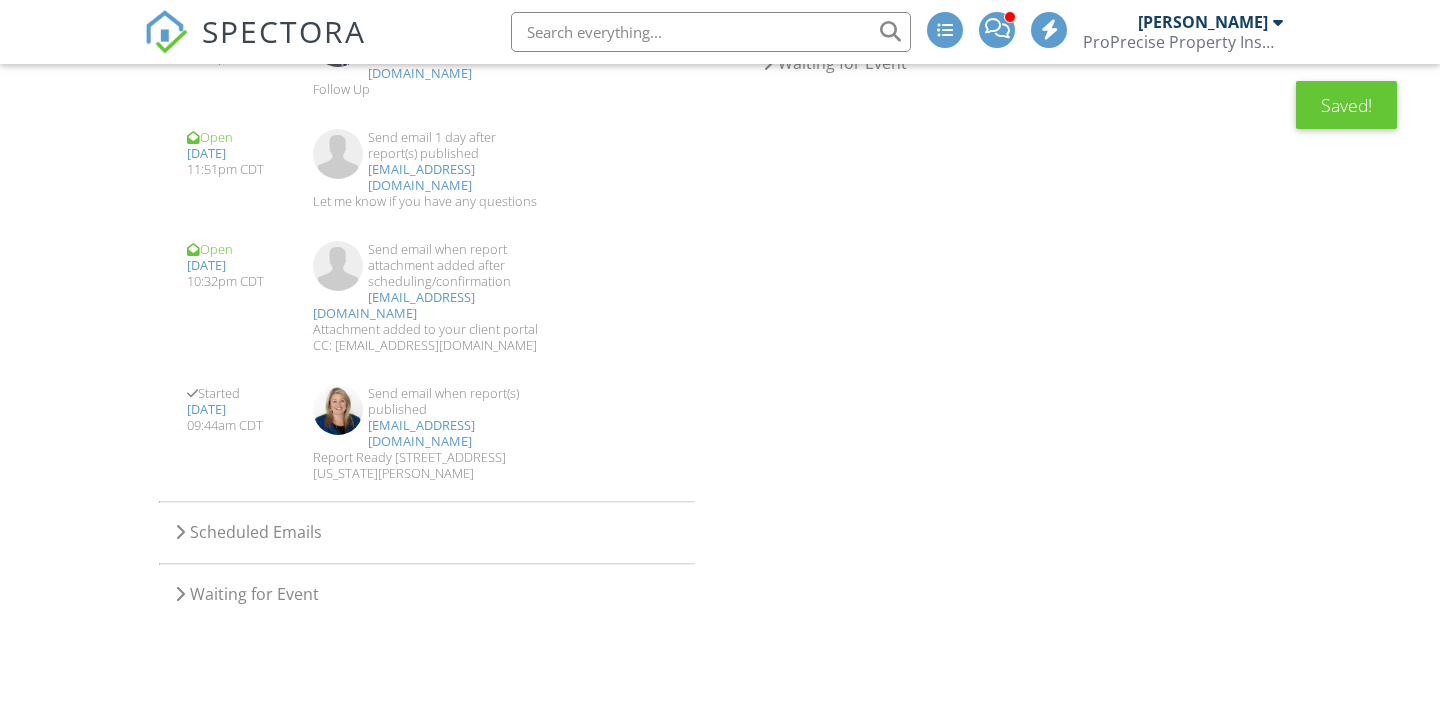 click on "SPECTORA" at bounding box center [284, 31] 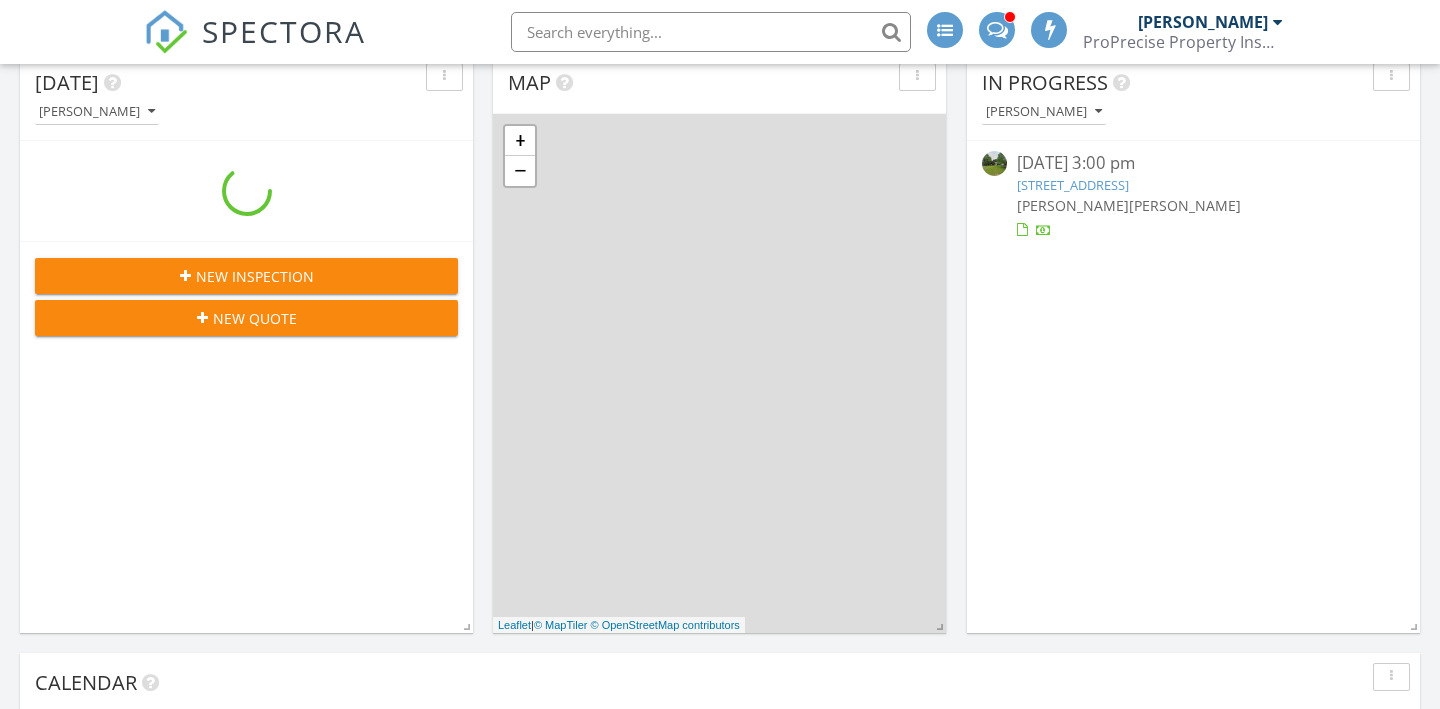 scroll, scrollTop: 855, scrollLeft: 0, axis: vertical 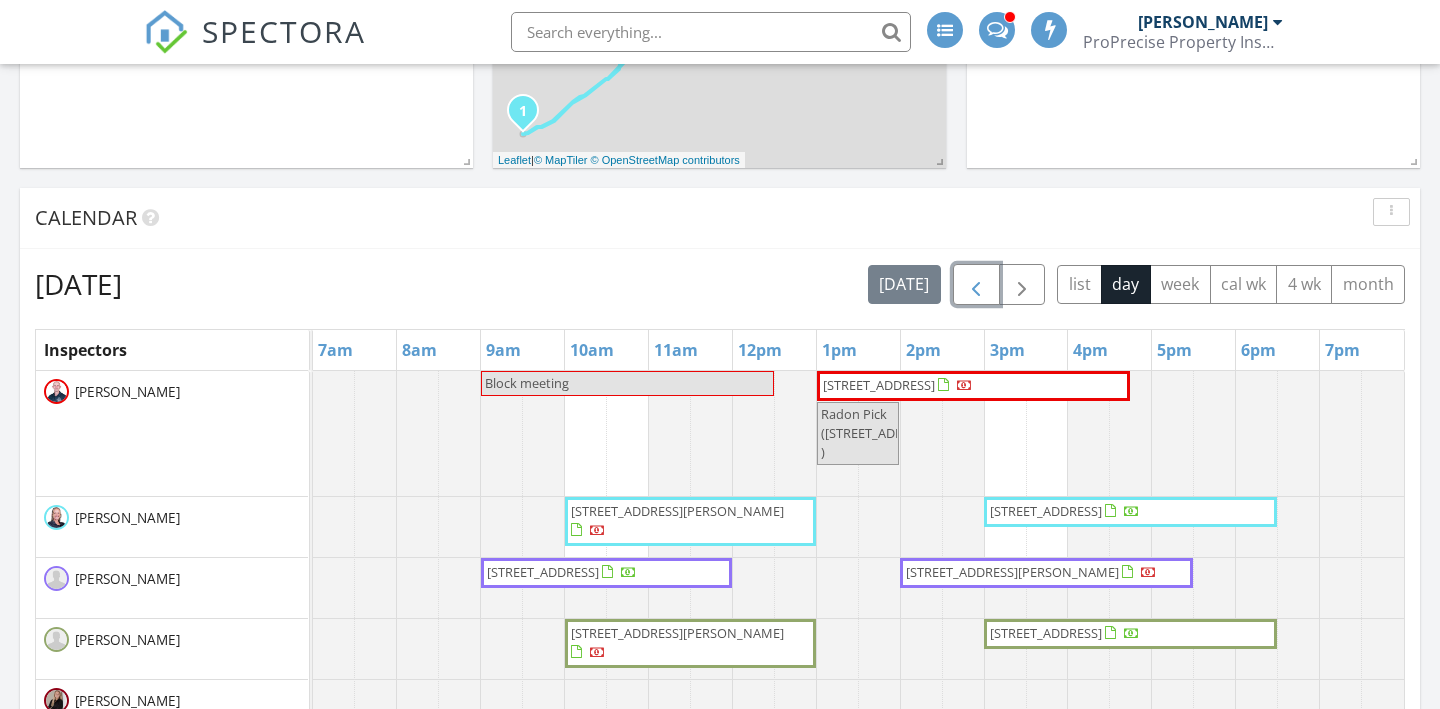 click at bounding box center [976, 285] 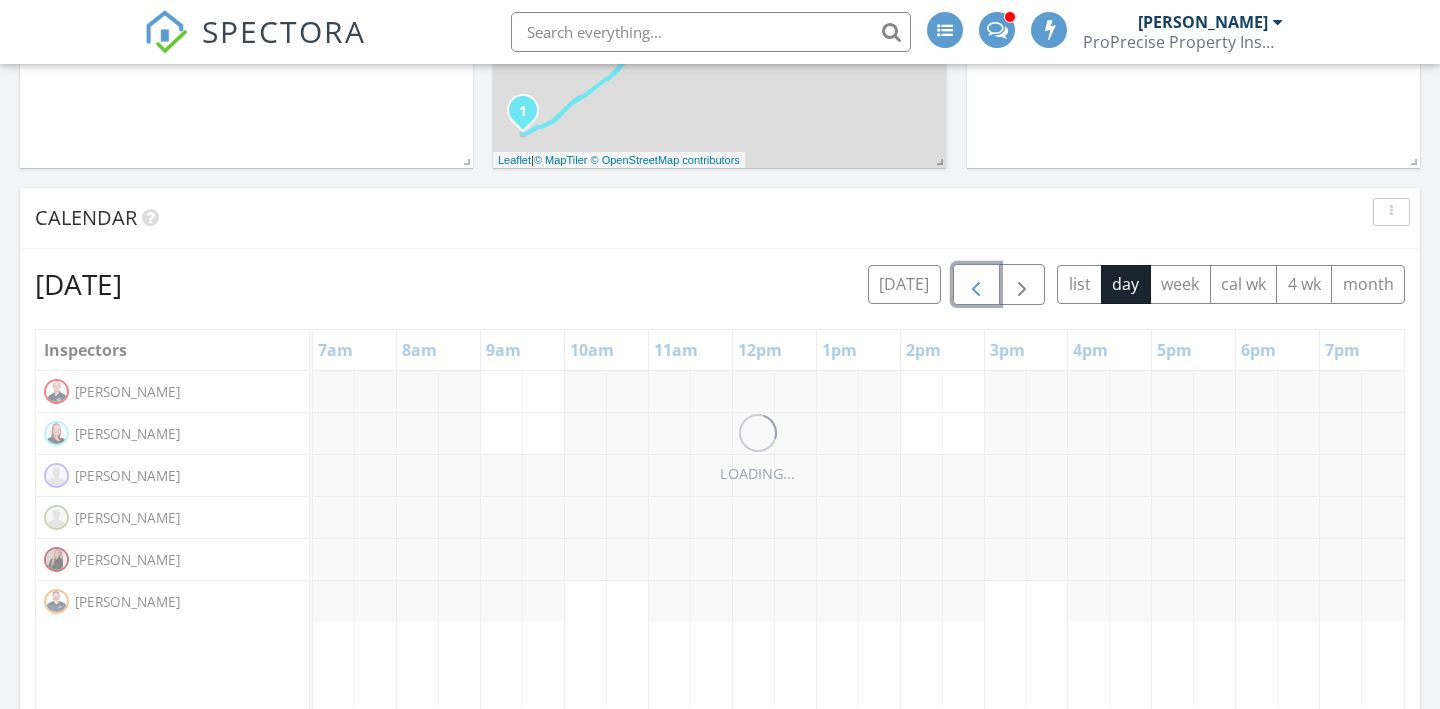 scroll, scrollTop: 917, scrollLeft: 0, axis: vertical 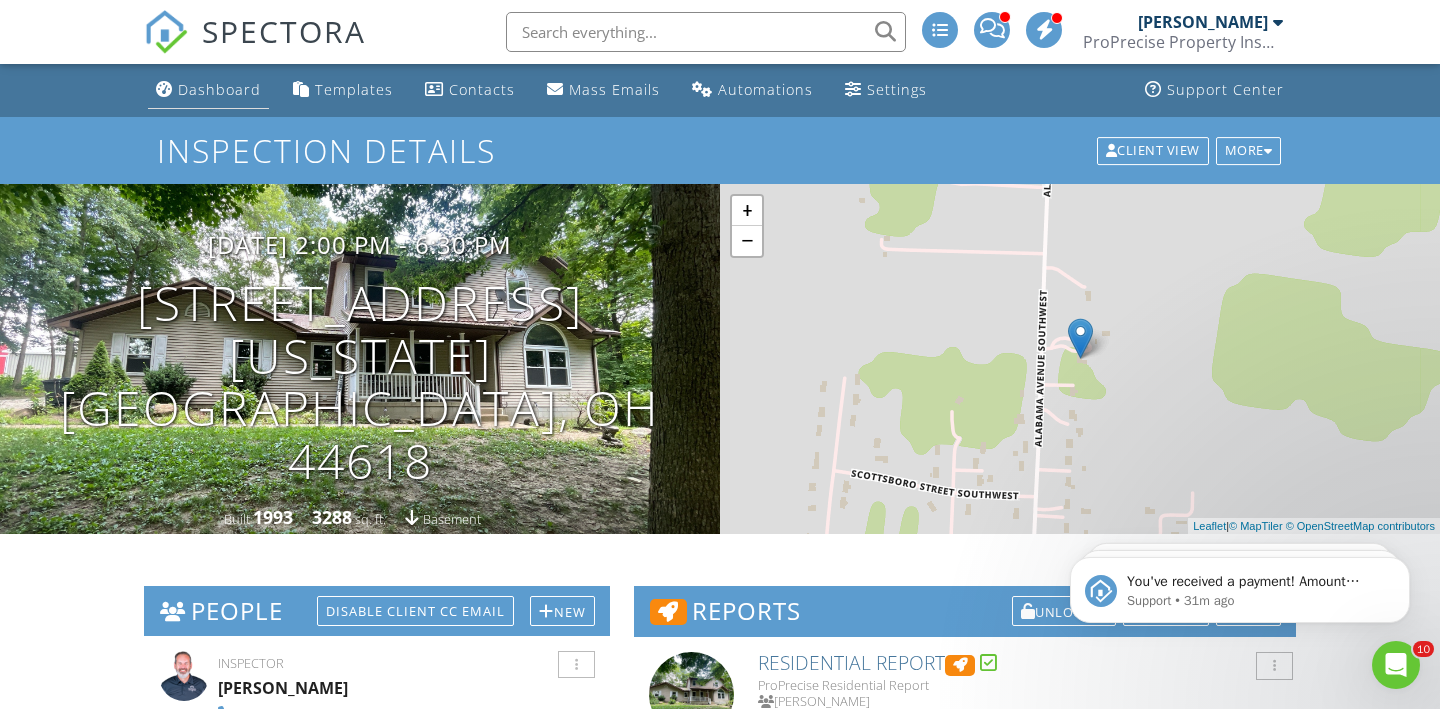click on "Dashboard" at bounding box center [219, 89] 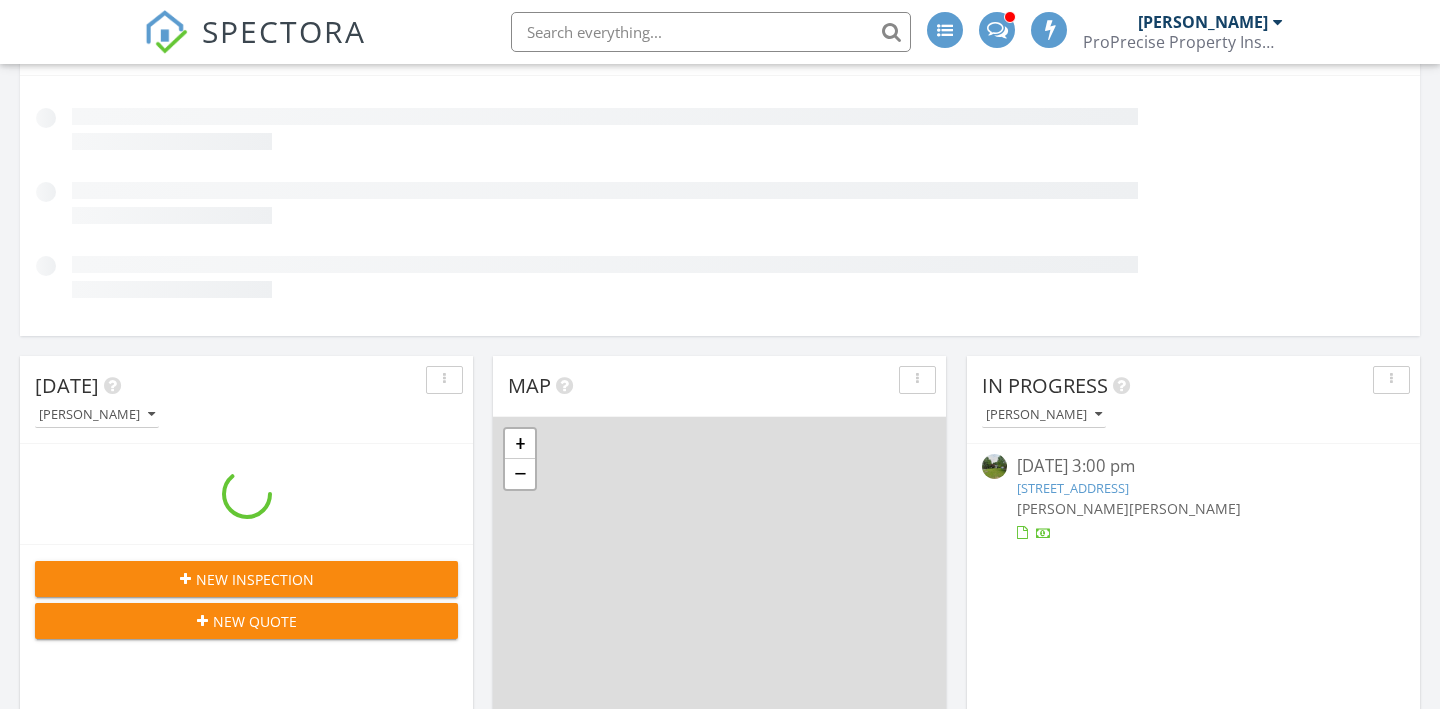 scroll, scrollTop: 0, scrollLeft: 0, axis: both 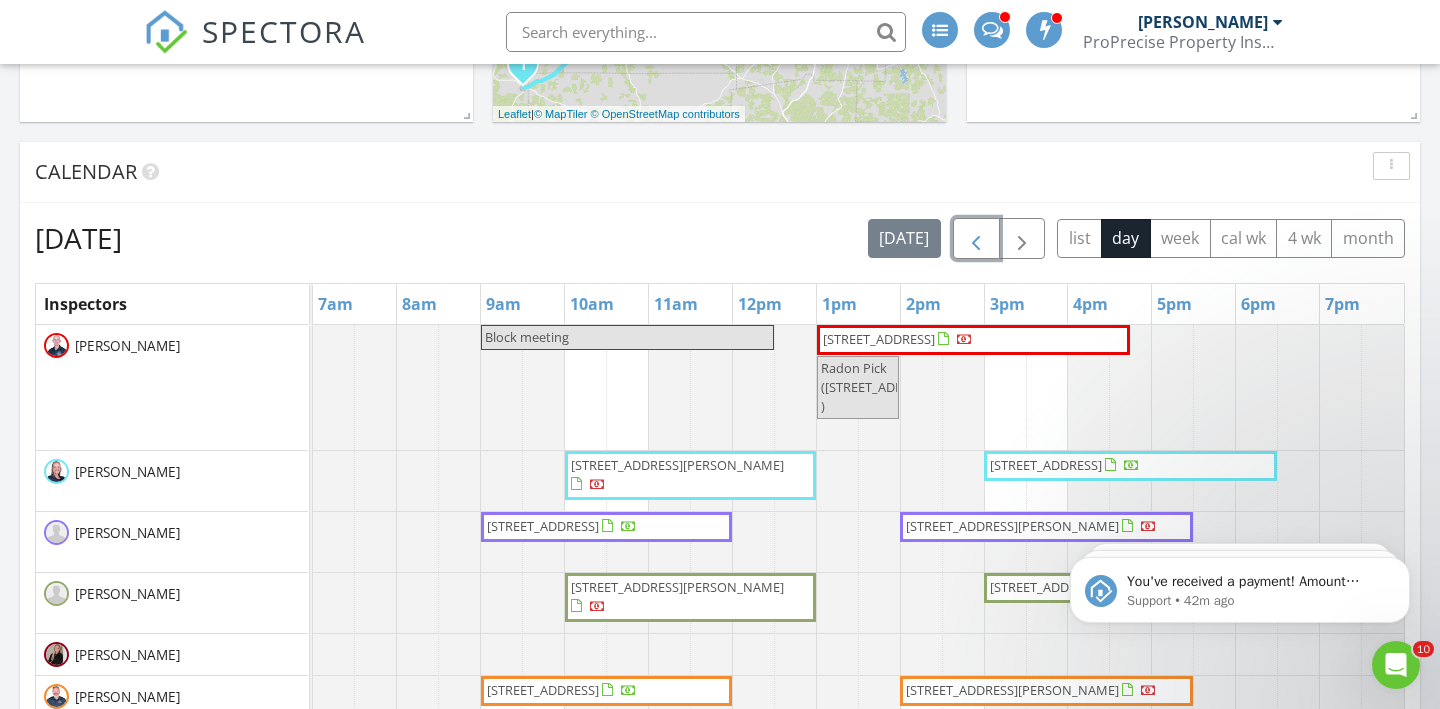 click at bounding box center (976, 239) 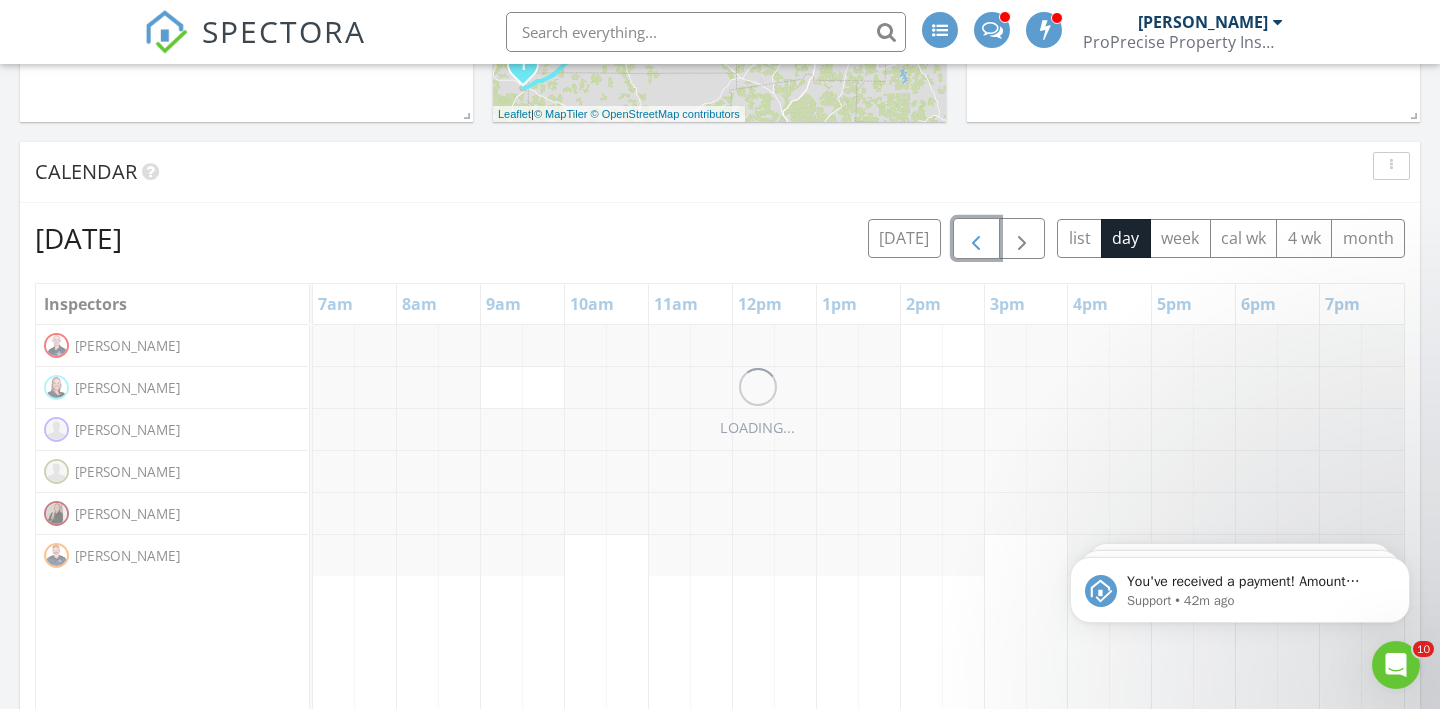 click at bounding box center [976, 239] 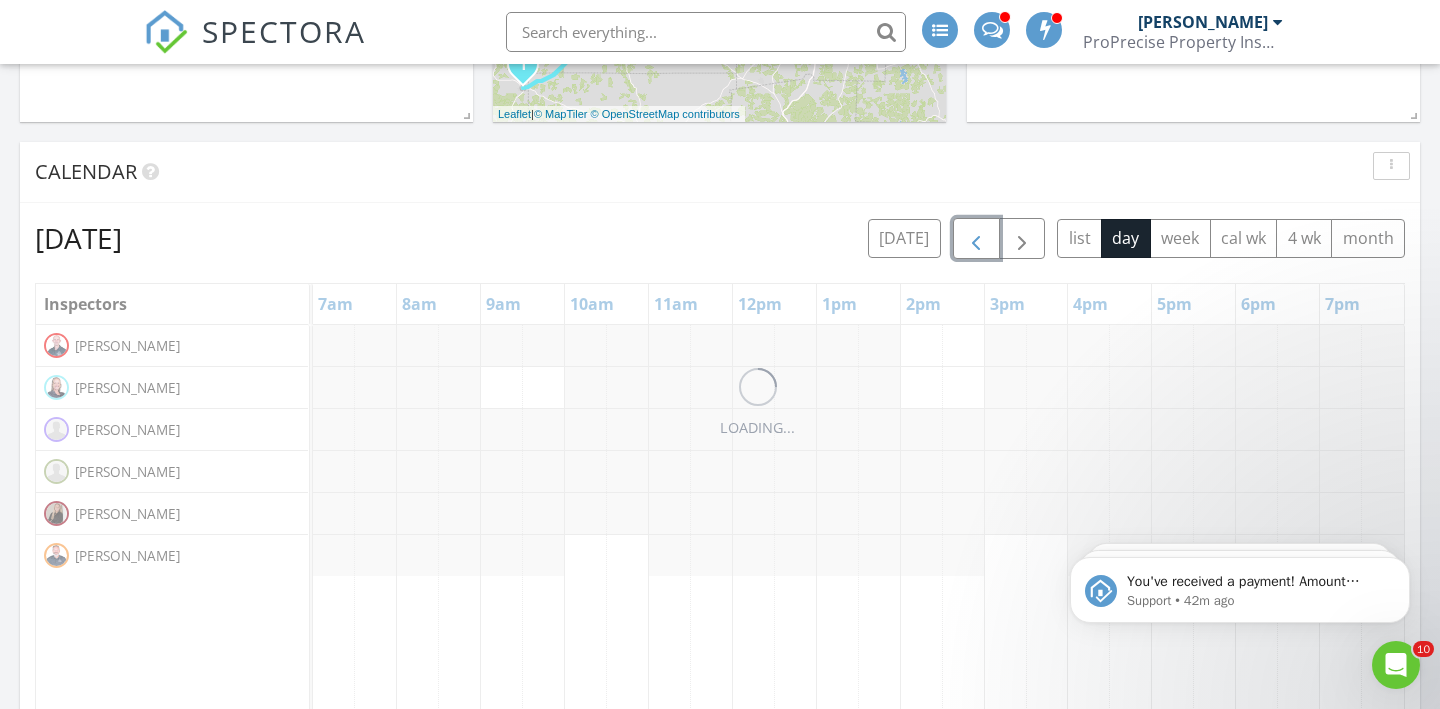click at bounding box center (976, 239) 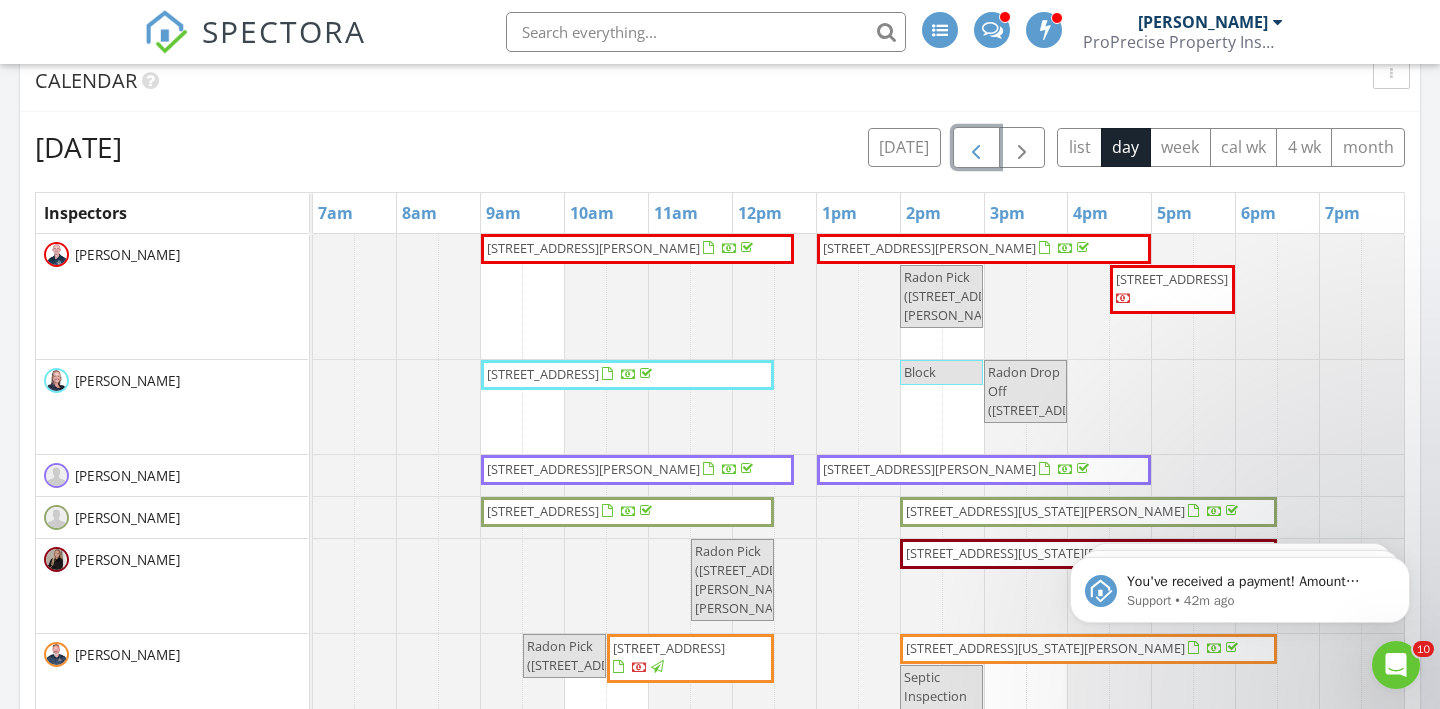 scroll, scrollTop: 998, scrollLeft: 0, axis: vertical 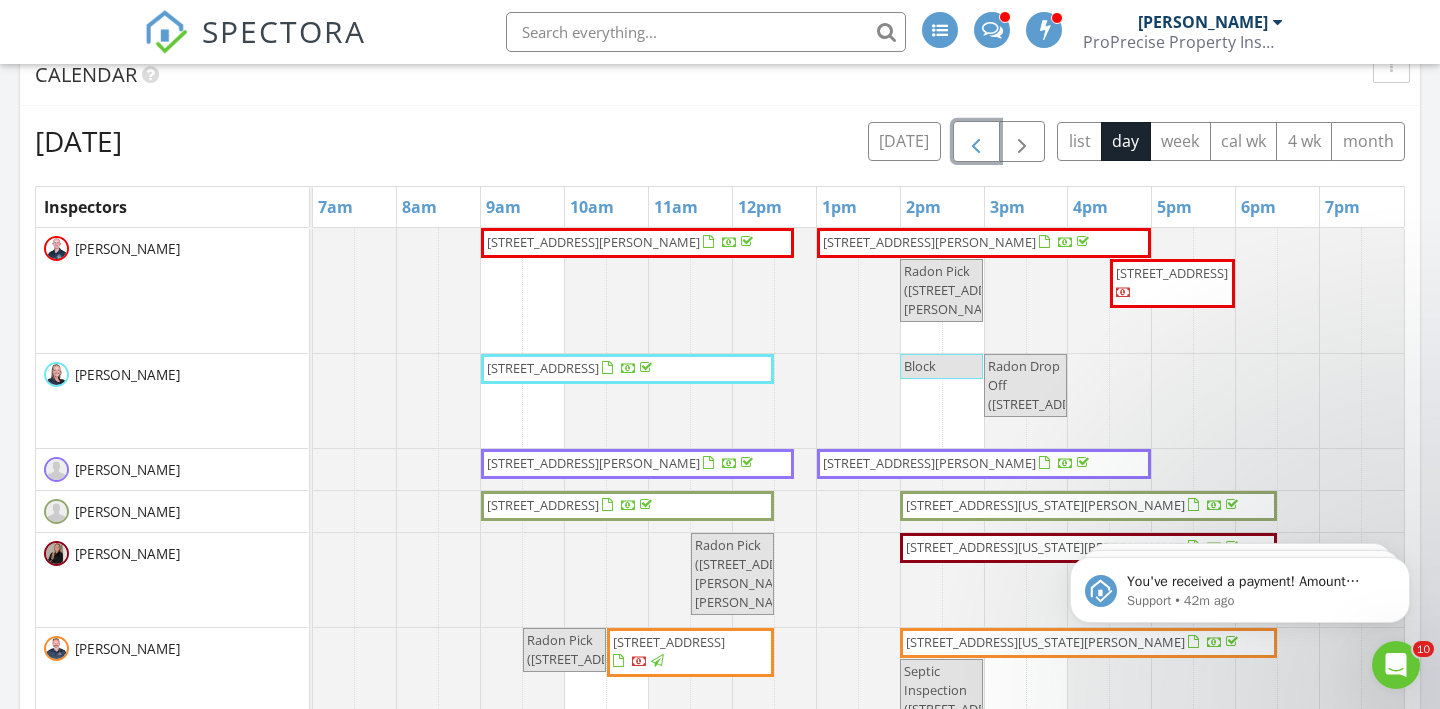 click on "2040 W 103rd St, Cleveland 44102" at bounding box center [1172, 283] 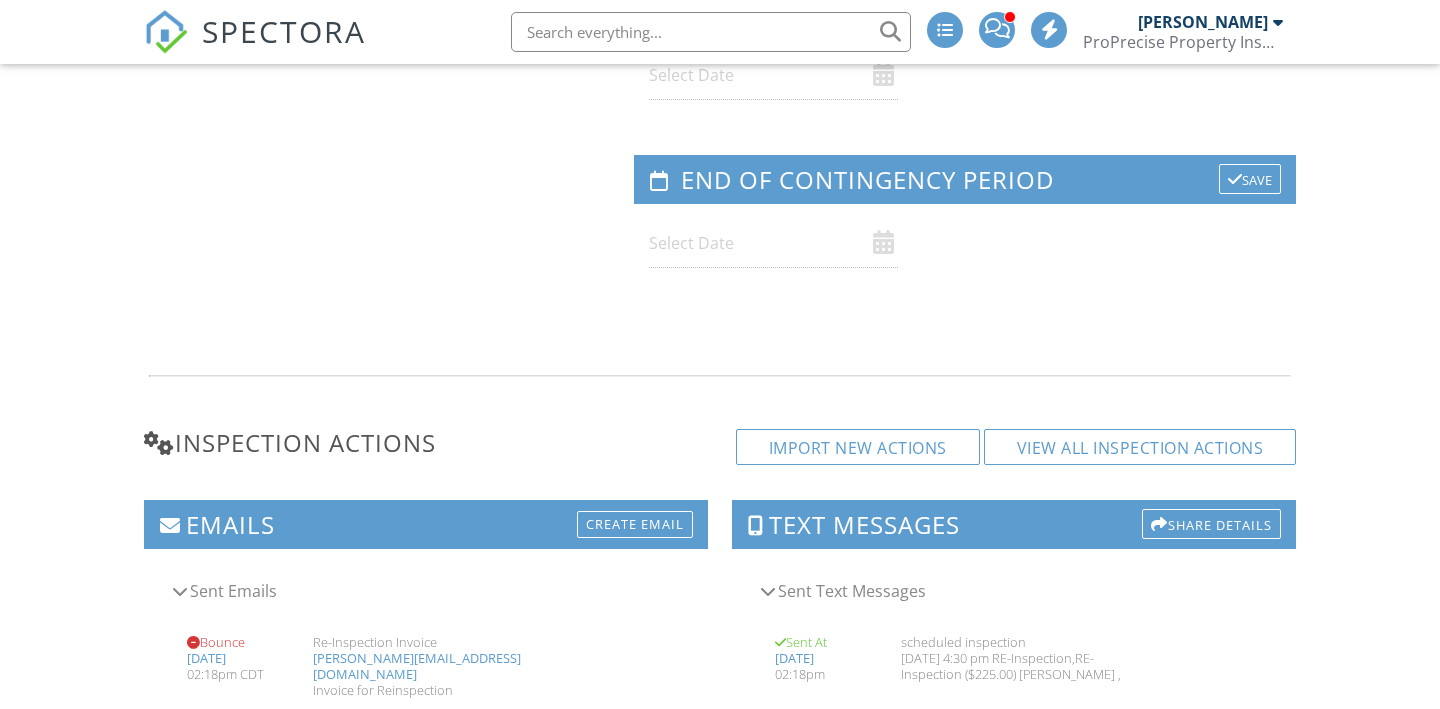 scroll, scrollTop: 2664, scrollLeft: 0, axis: vertical 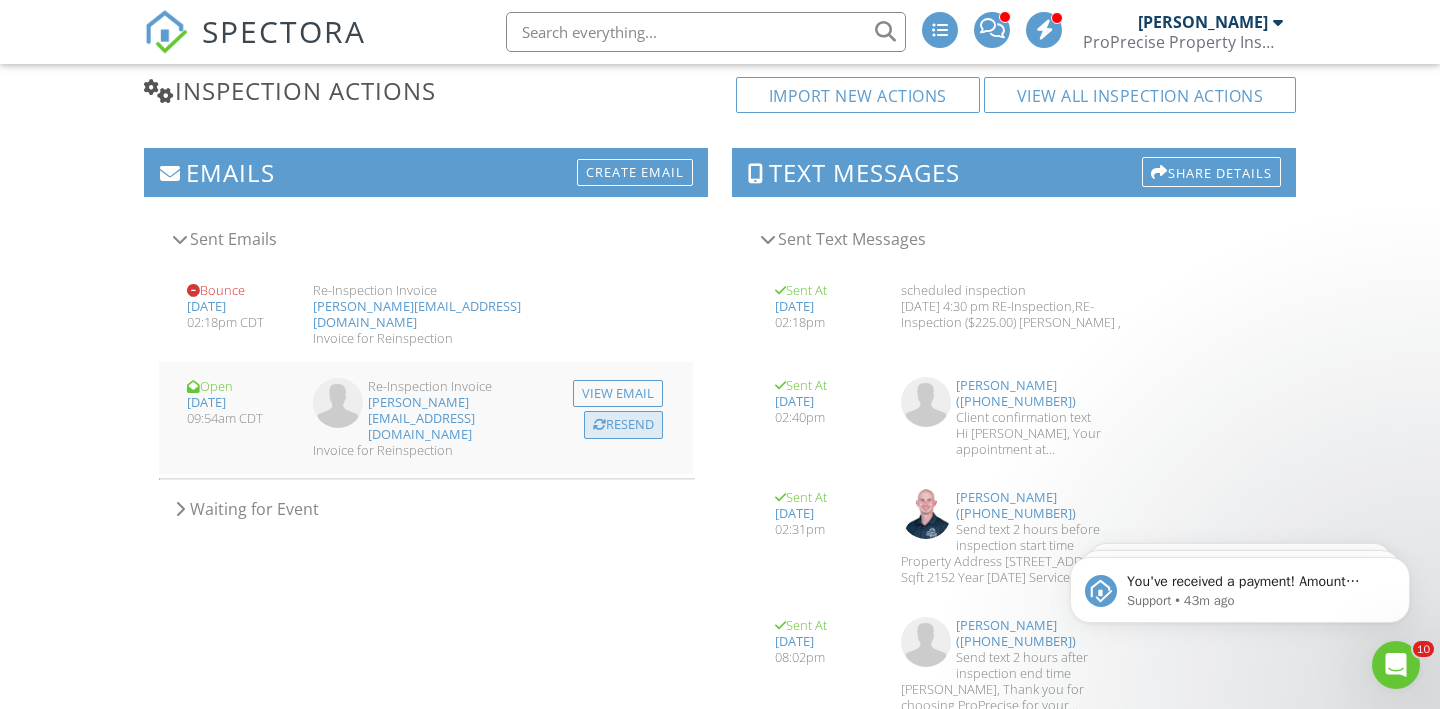 click on "Resend" at bounding box center (623, 329) 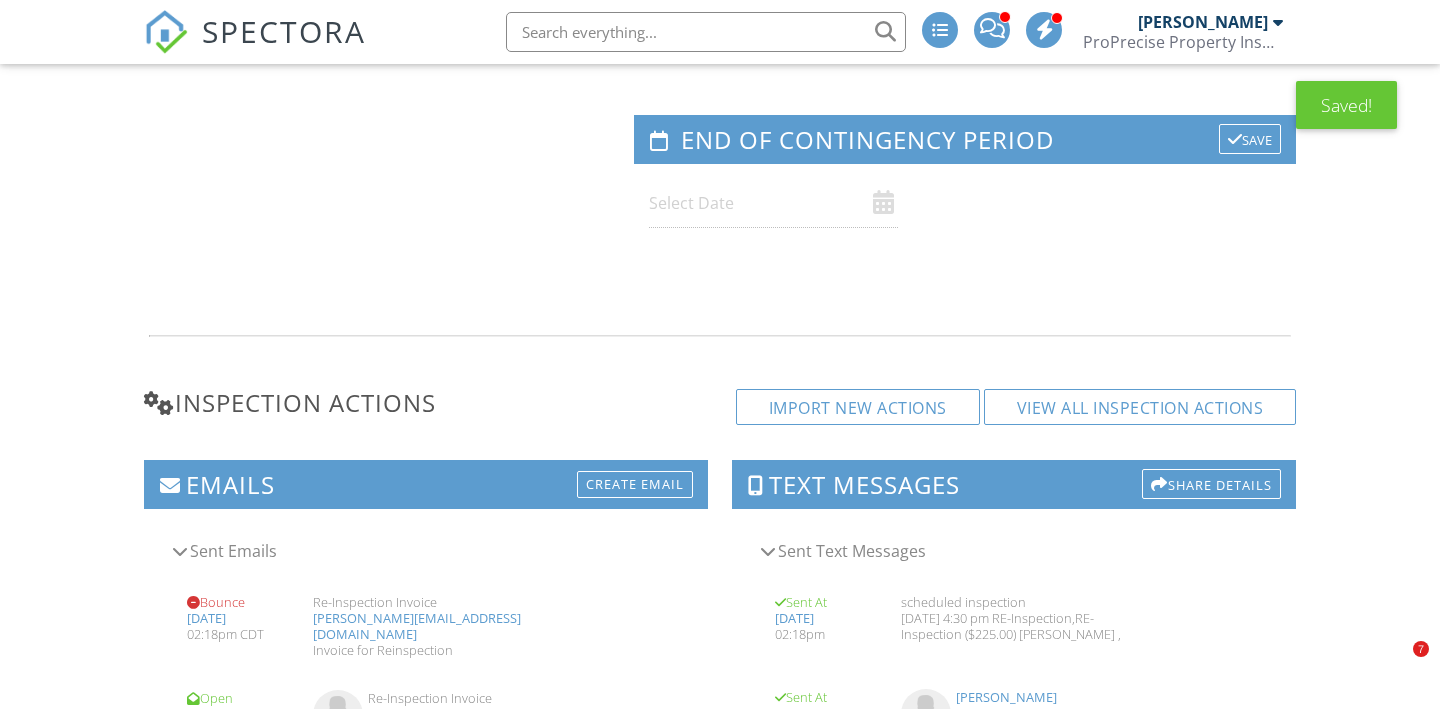 scroll, scrollTop: 0, scrollLeft: 0, axis: both 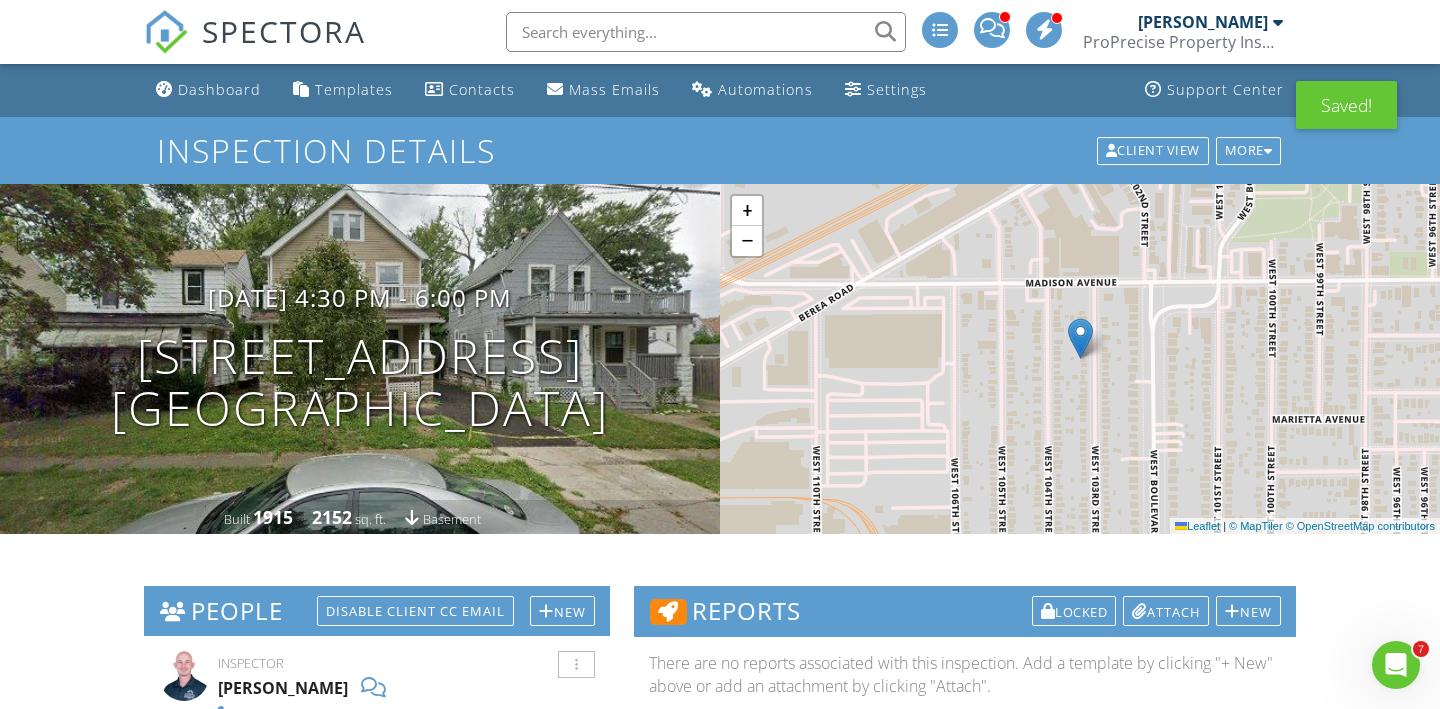 click on "SPECTORA" at bounding box center (255, 32) 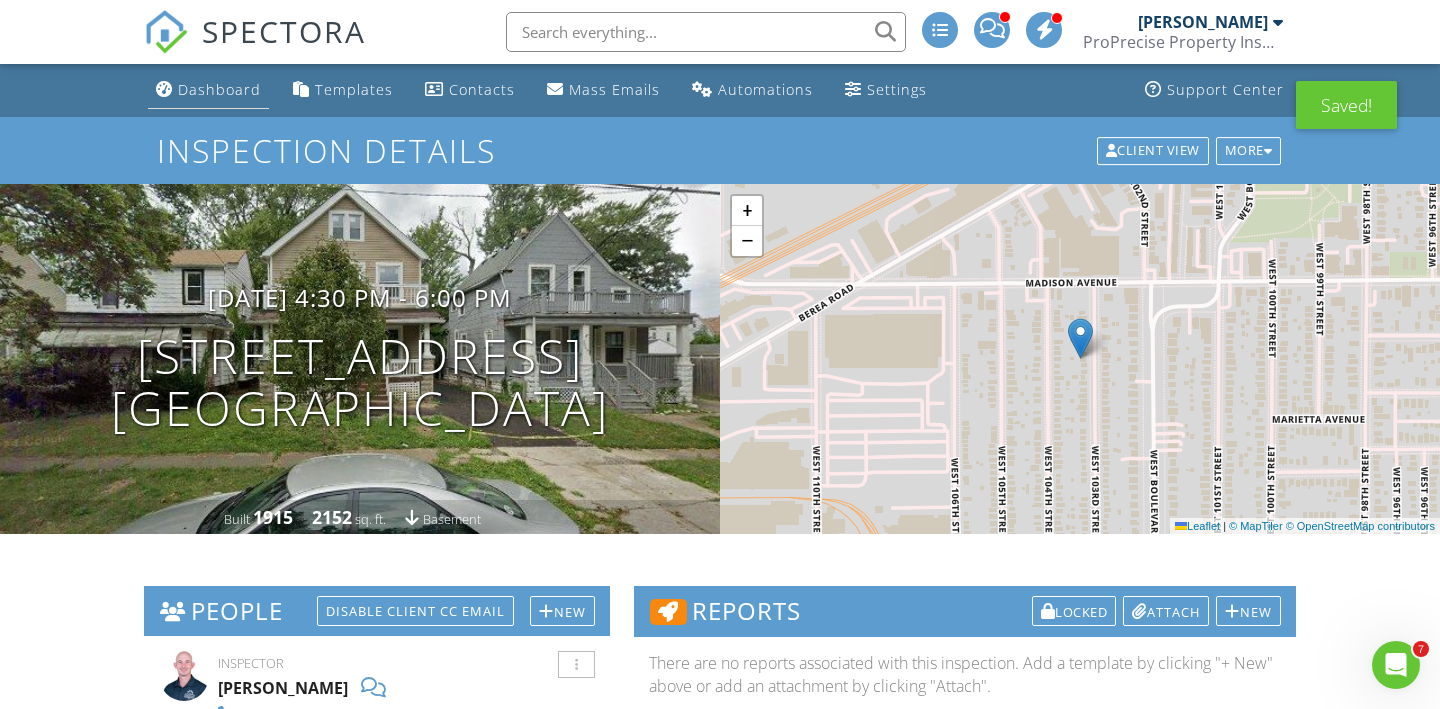 click on "Dashboard" at bounding box center [219, 89] 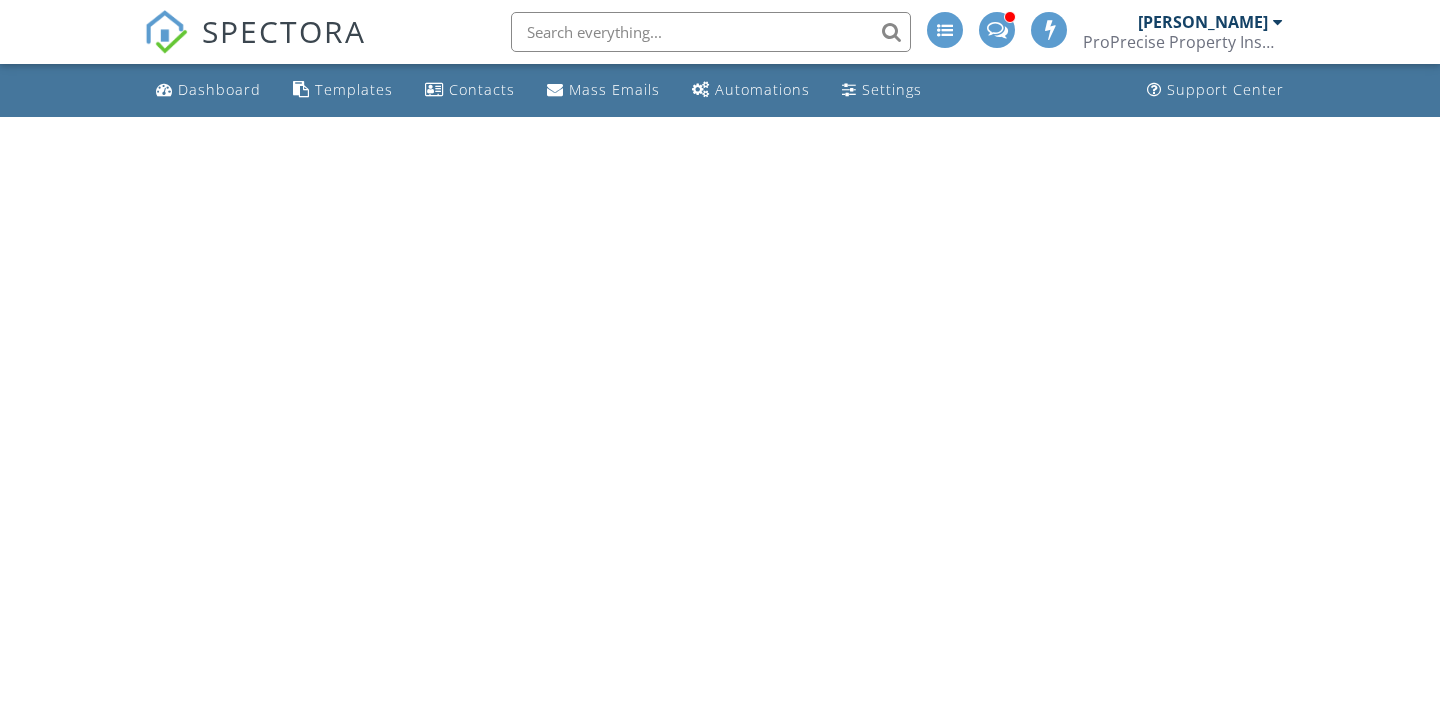 scroll, scrollTop: 0, scrollLeft: 0, axis: both 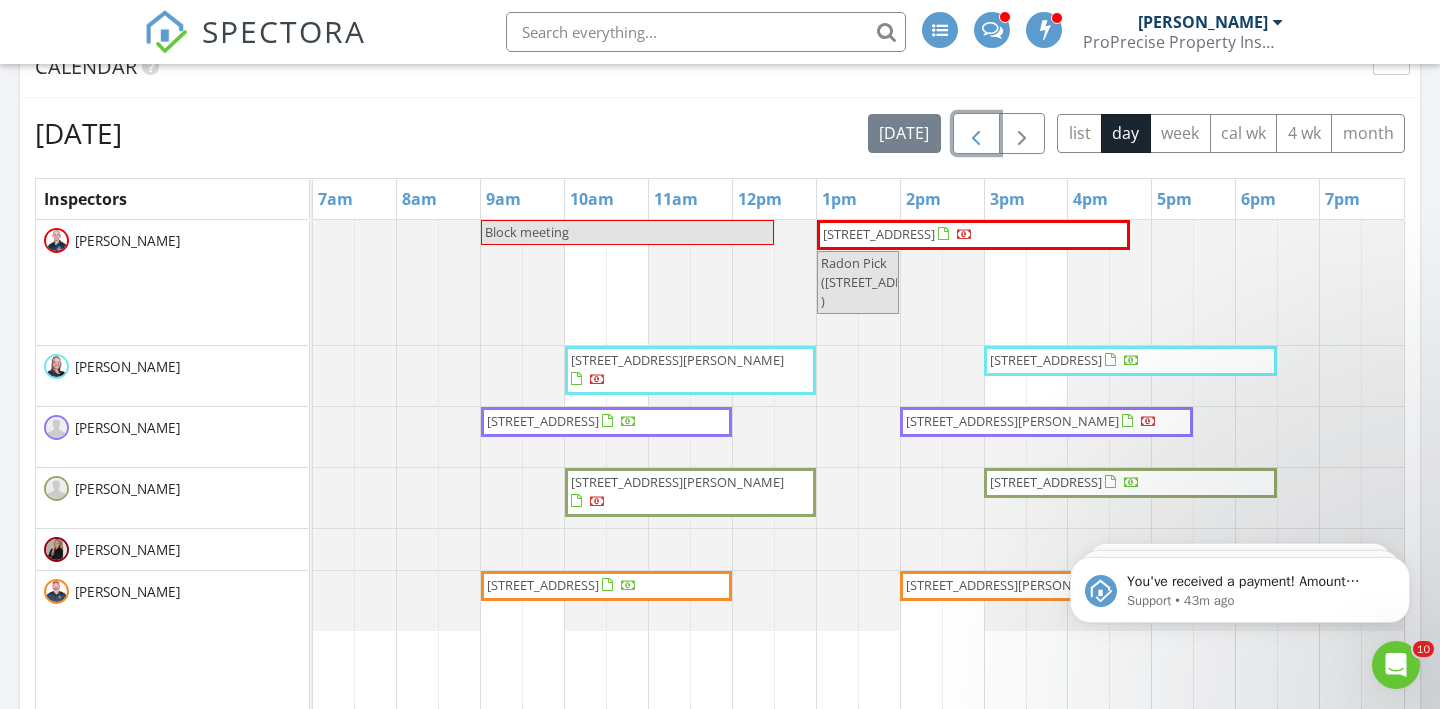 click at bounding box center [976, 134] 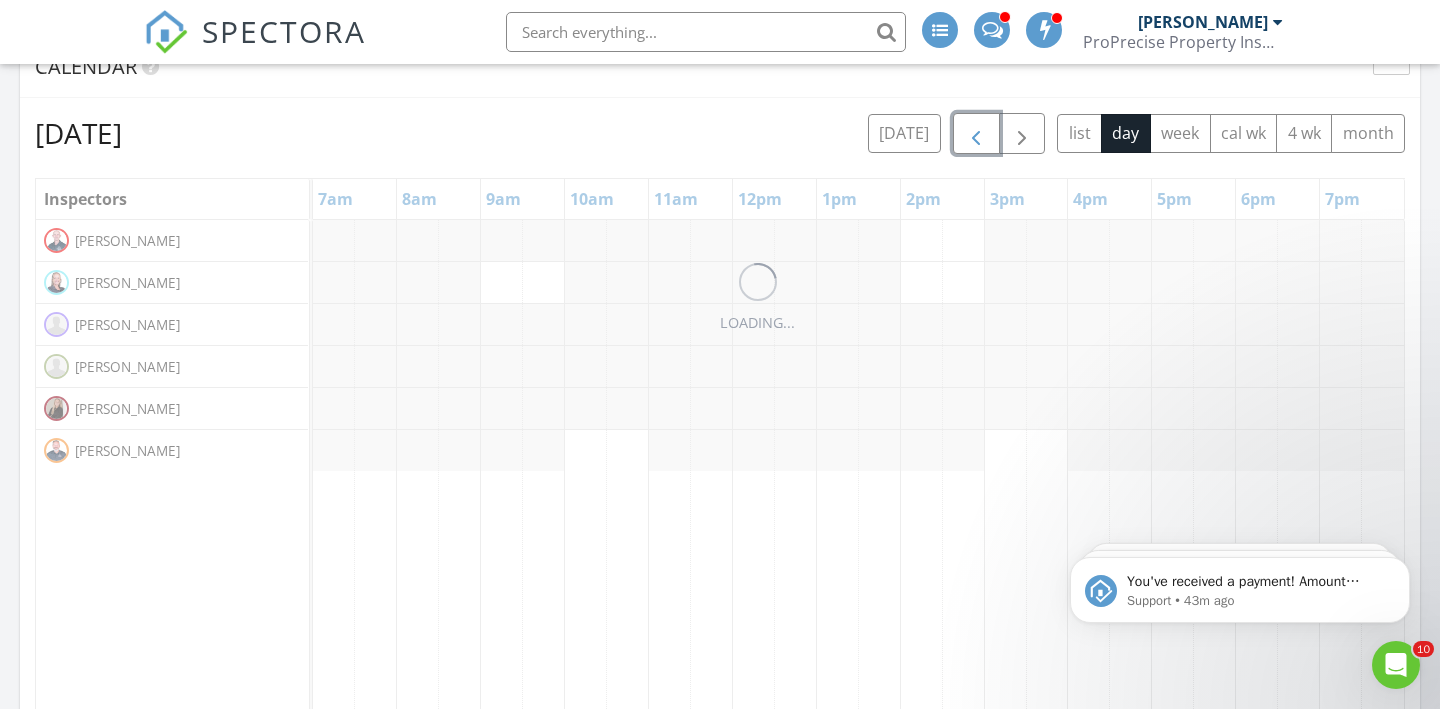 click at bounding box center [976, 134] 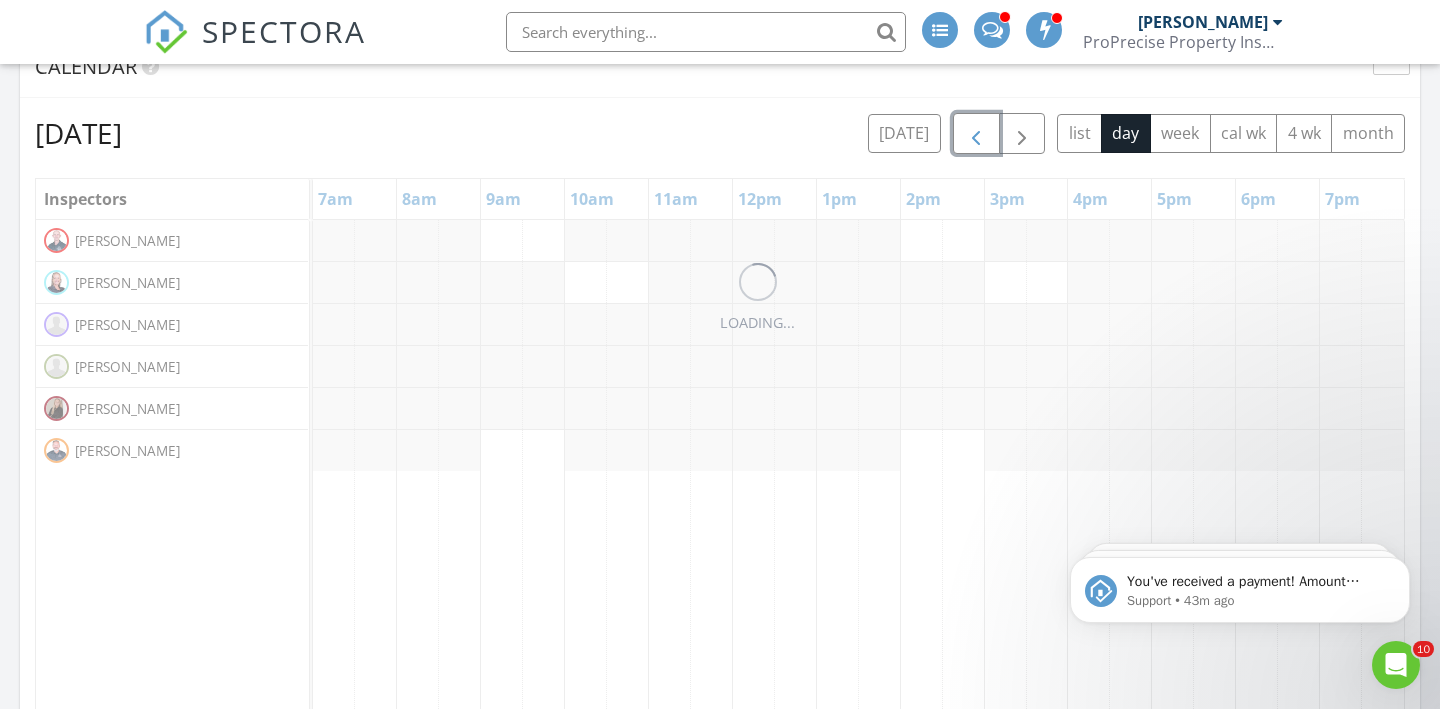 click at bounding box center (976, 134) 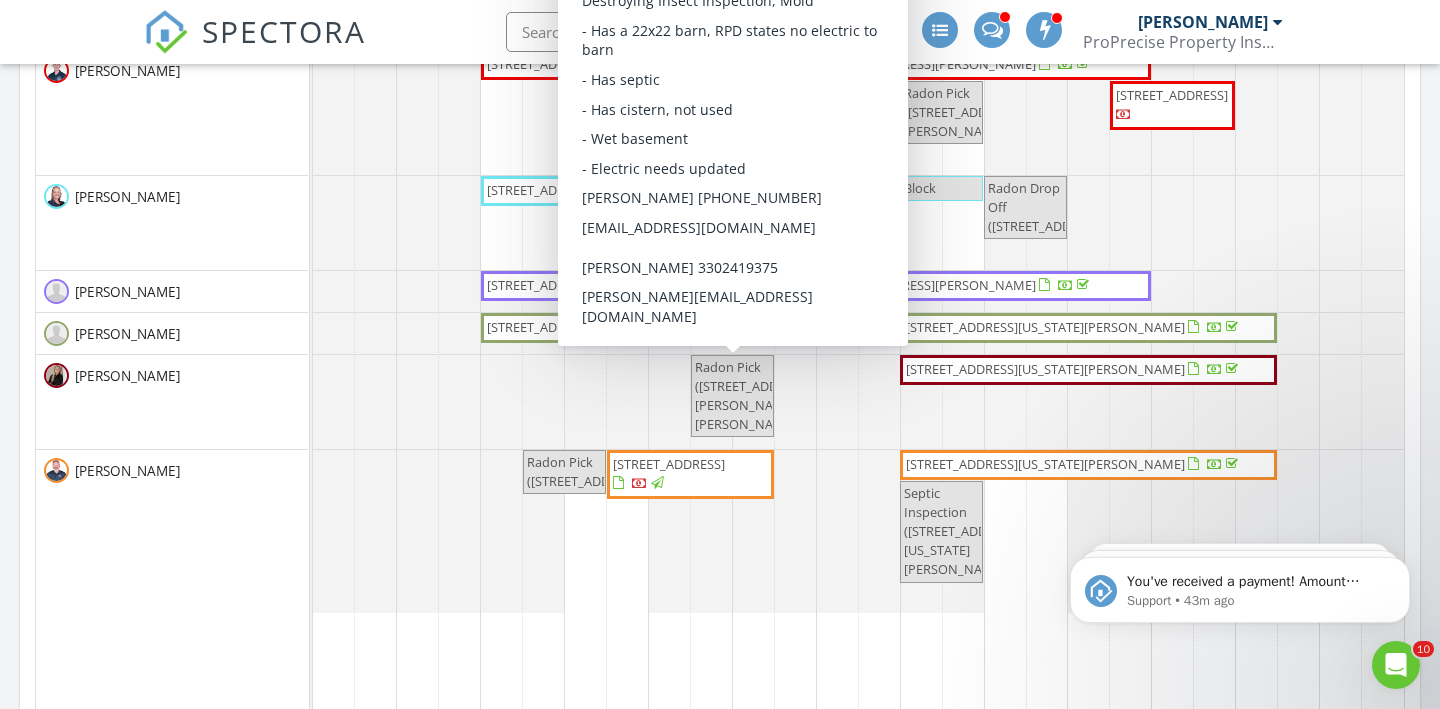 scroll, scrollTop: 1182, scrollLeft: 0, axis: vertical 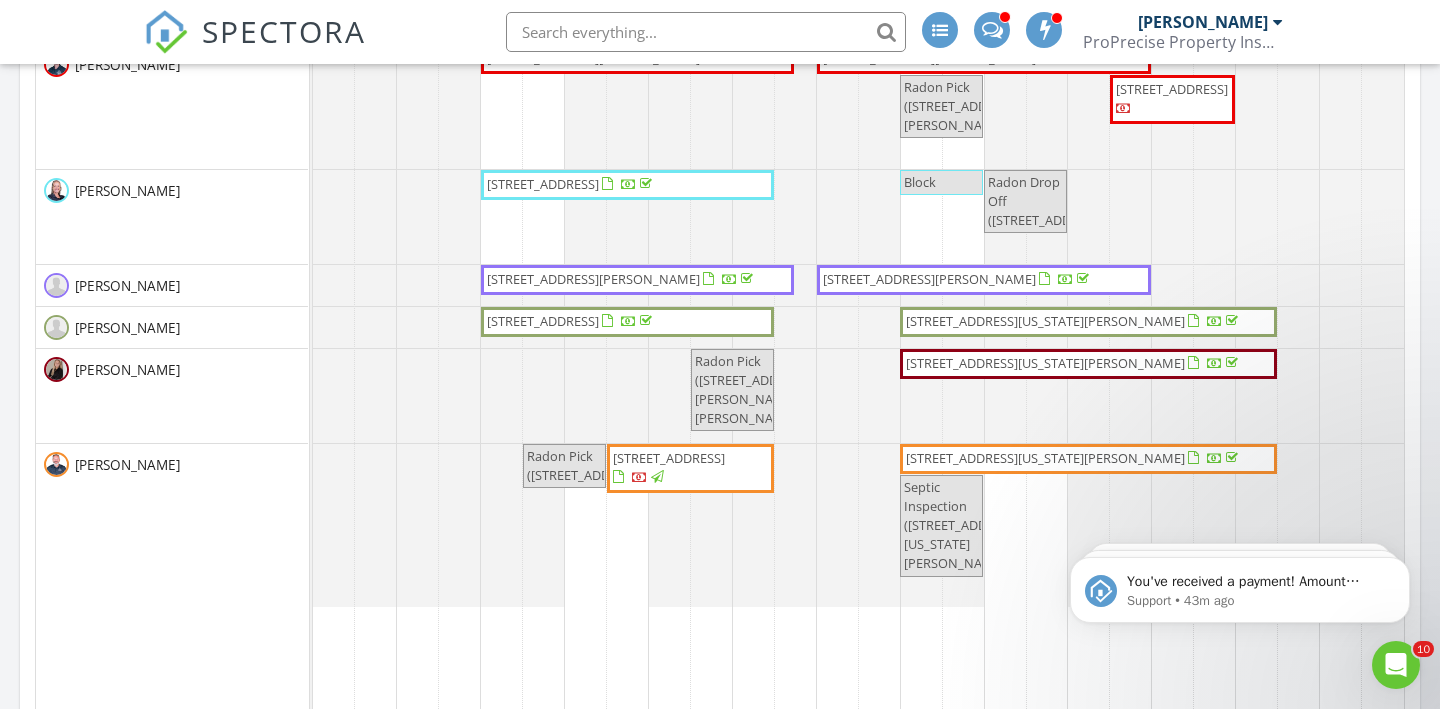 click on "2040 W 103rd St, Cleveland 44102" at bounding box center (1172, 99) 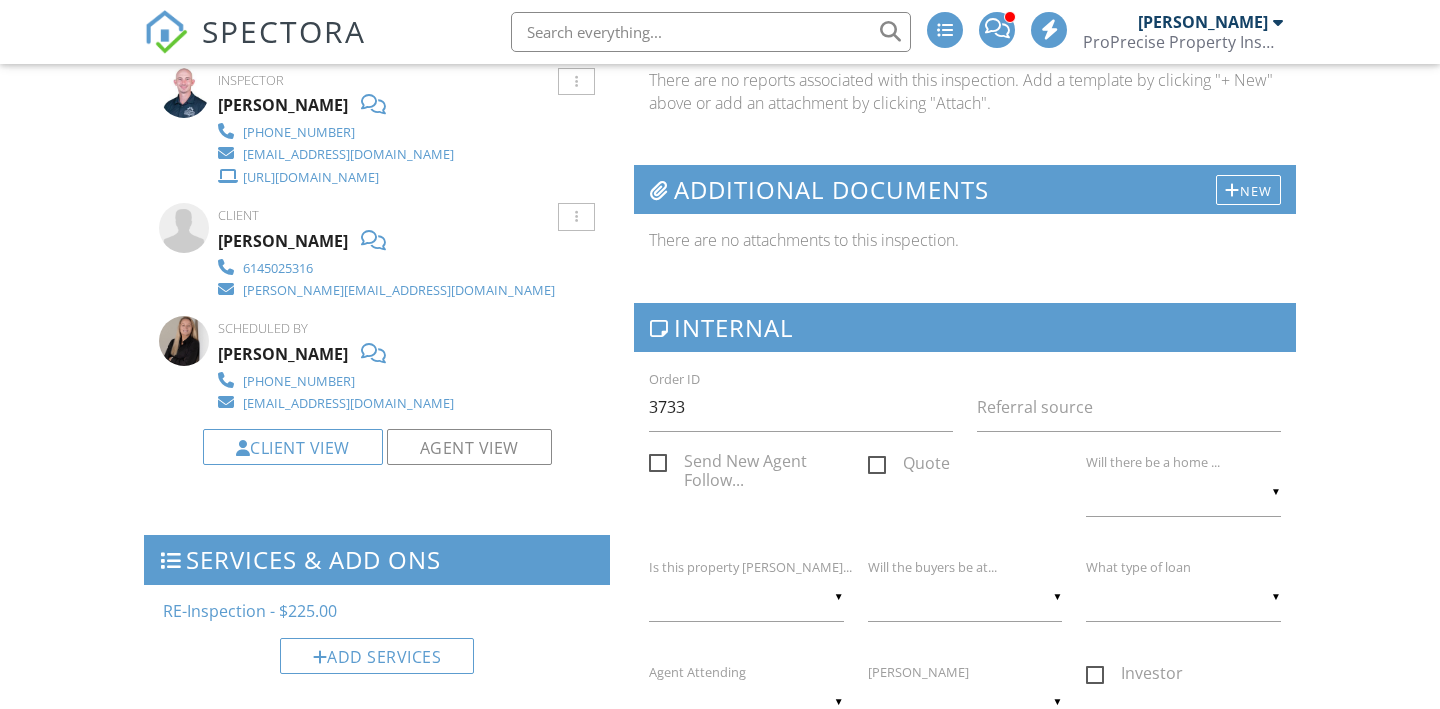 scroll, scrollTop: 2827, scrollLeft: 0, axis: vertical 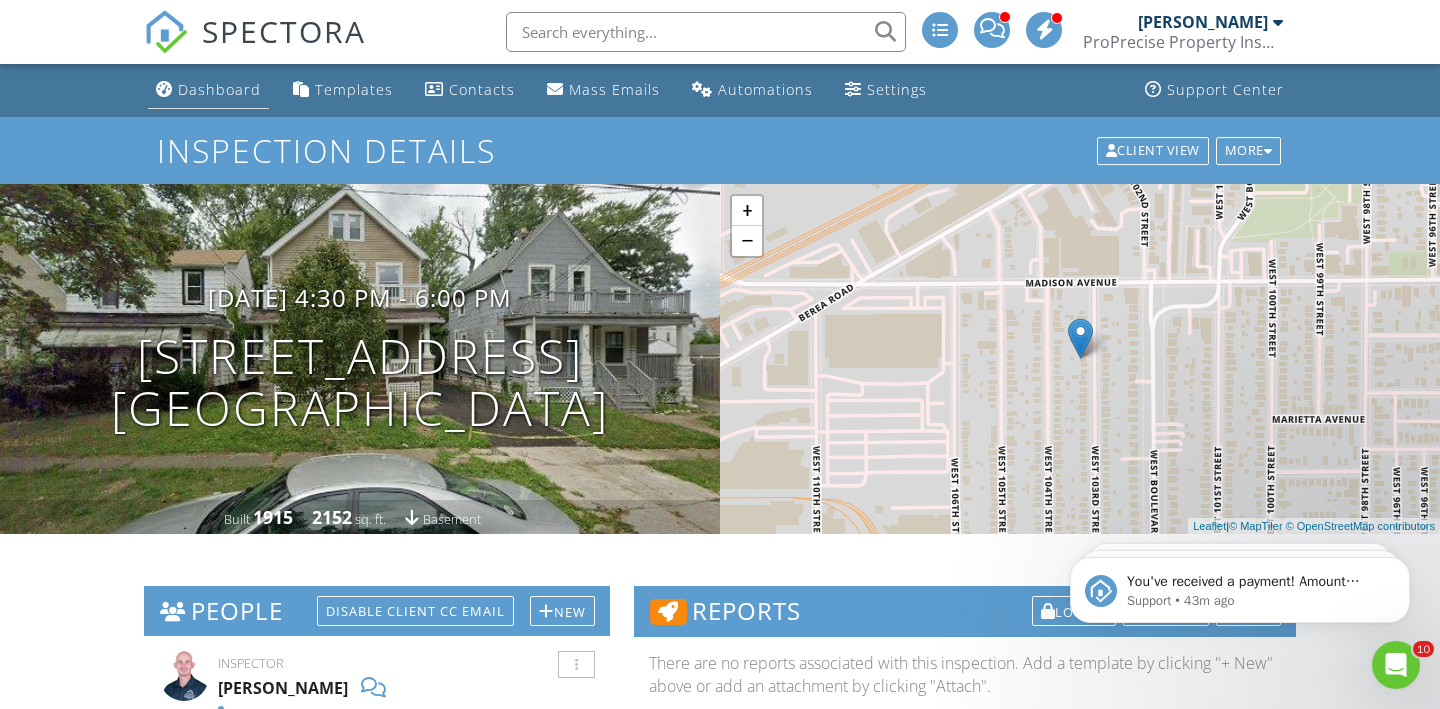 click on "Dashboard" at bounding box center [219, 89] 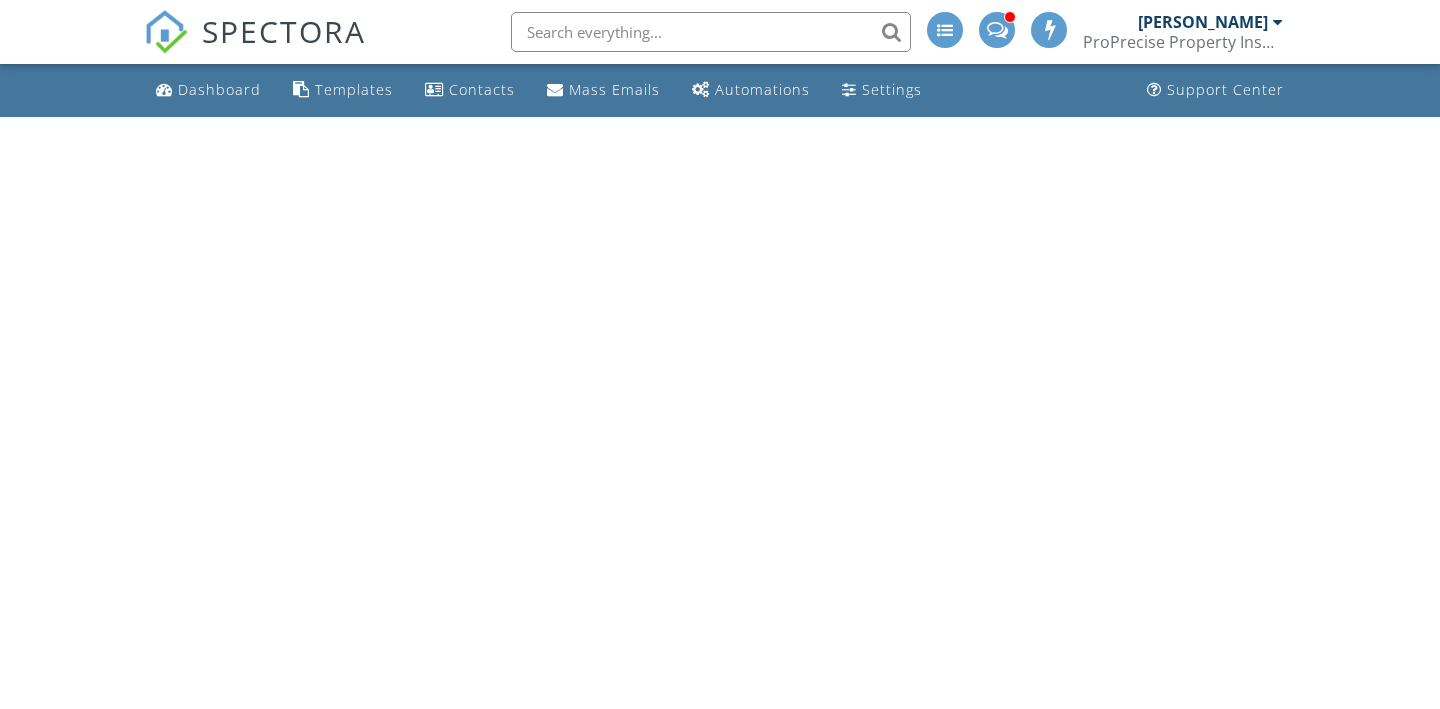 scroll, scrollTop: 0, scrollLeft: 0, axis: both 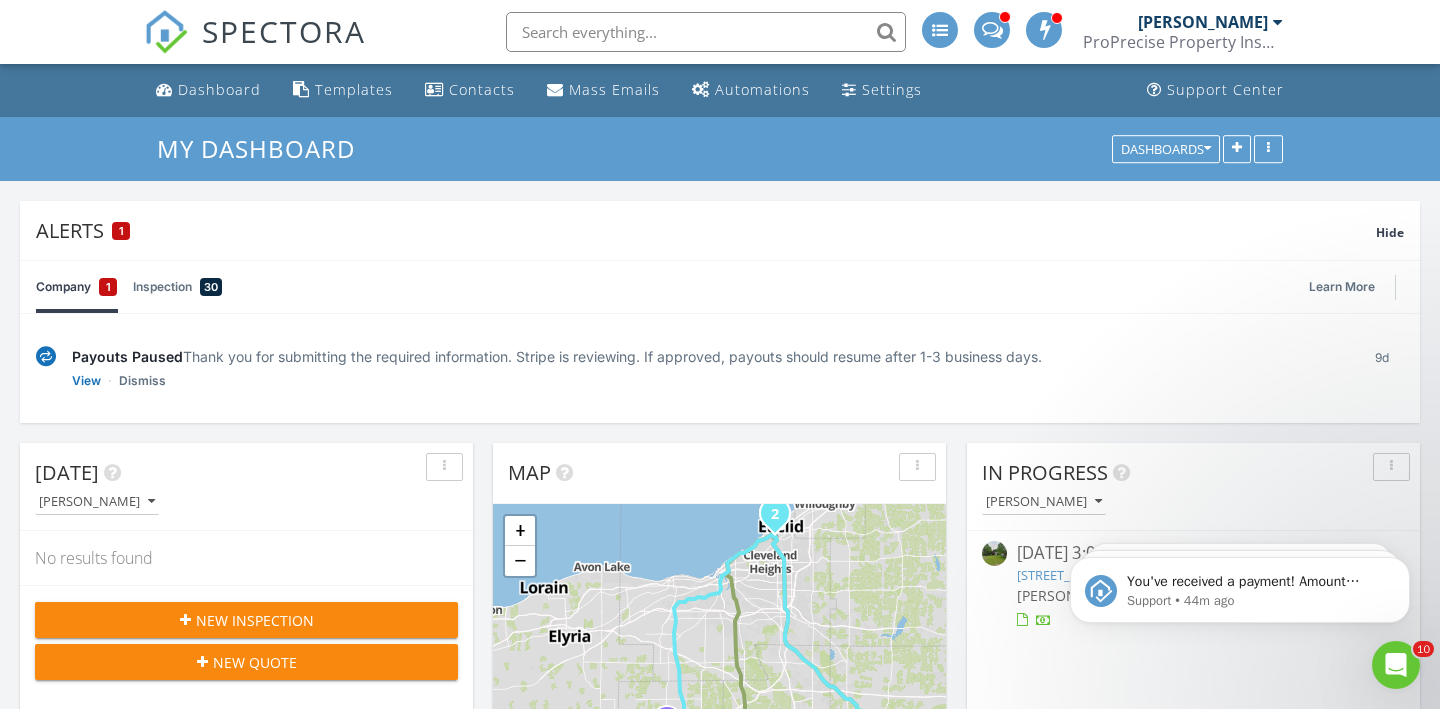 click on "Payouts Paused
Thank you for submitting the required information. Stripe is reviewing. If approved, payouts should resume after 1-3 business days.
View
Dismiss" at bounding box center [707, 368] 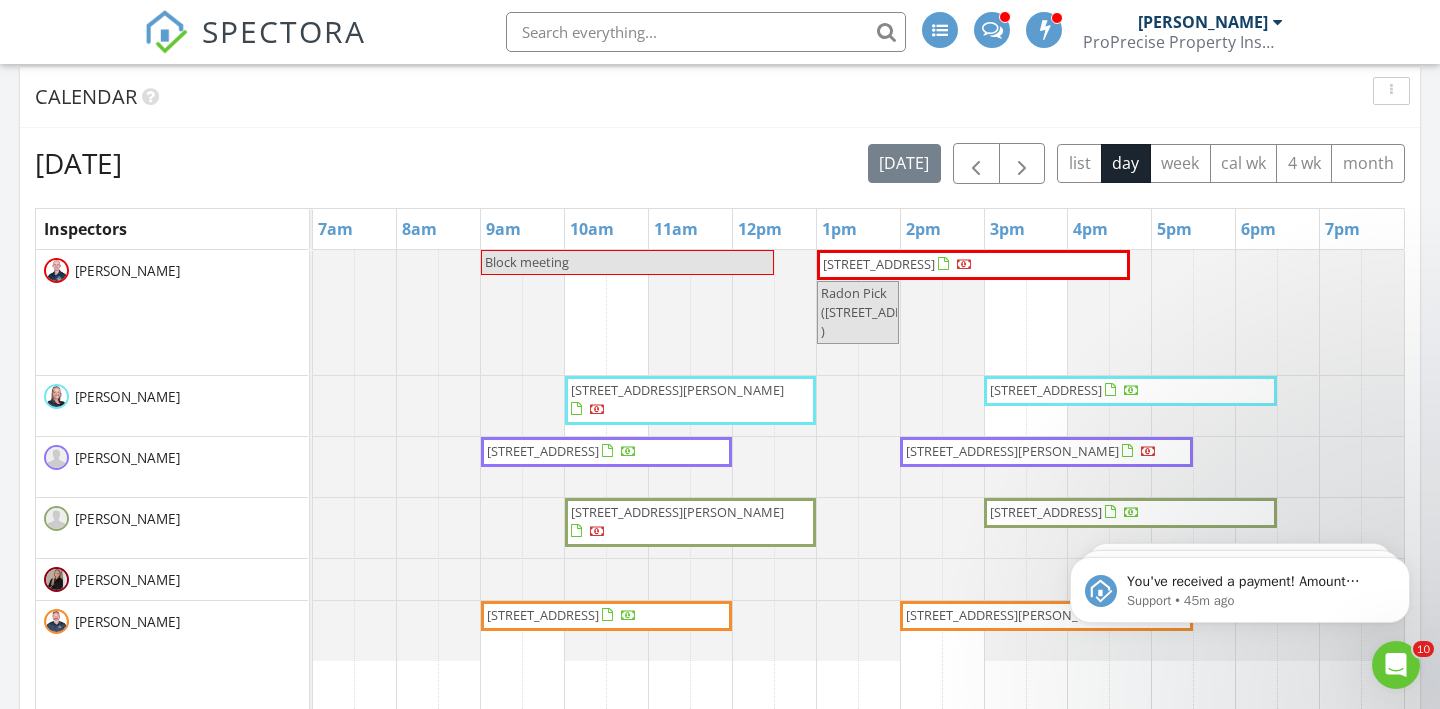scroll, scrollTop: 979, scrollLeft: 0, axis: vertical 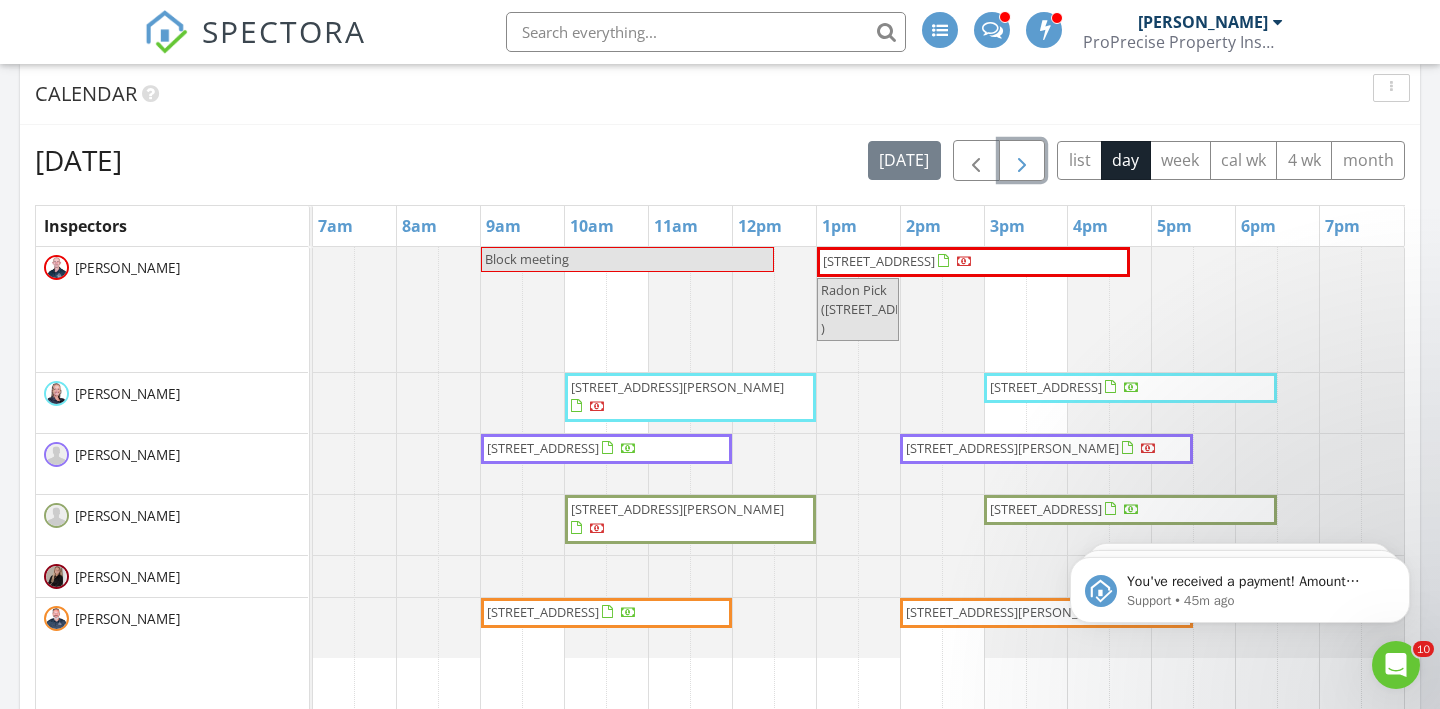 click at bounding box center (1022, 161) 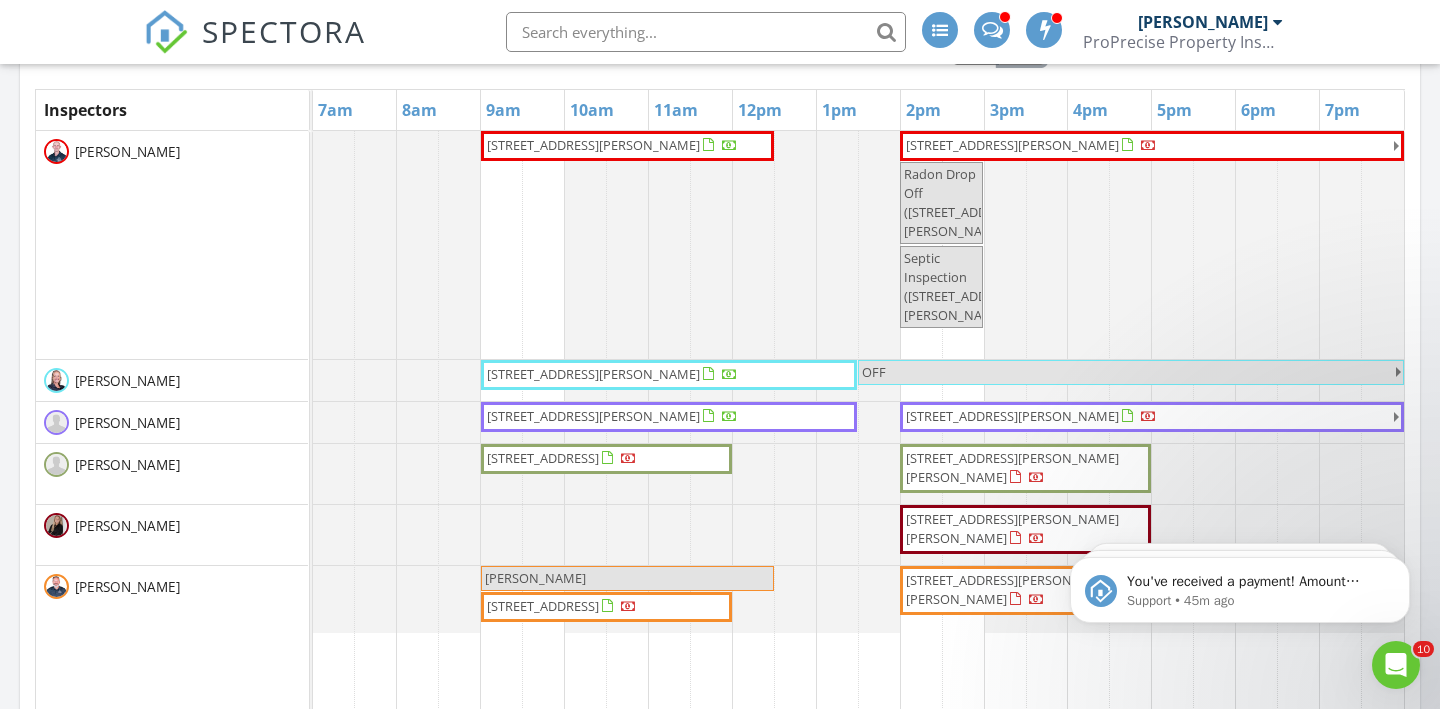 scroll, scrollTop: 1096, scrollLeft: 0, axis: vertical 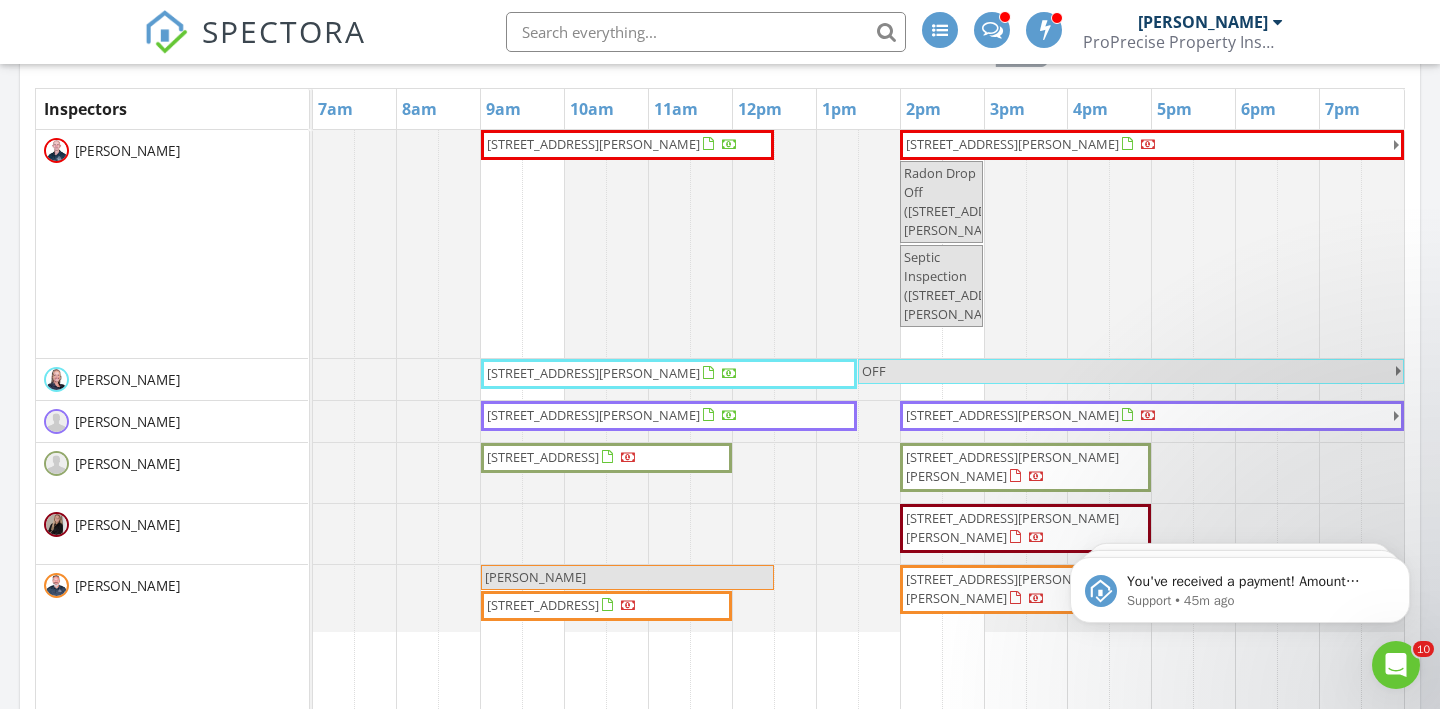 click on "650 Rothrock Cir, Akron 44321" at bounding box center [1012, 144] 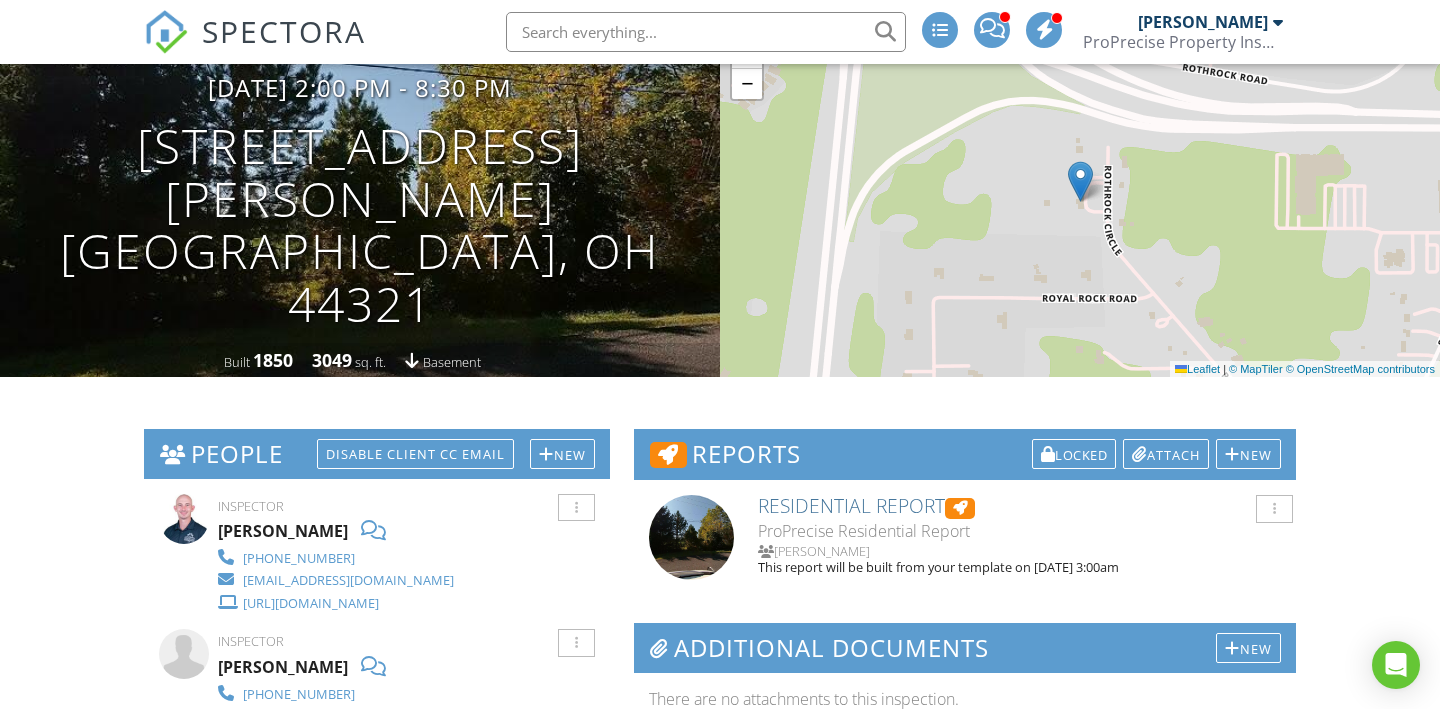 scroll, scrollTop: 0, scrollLeft: 0, axis: both 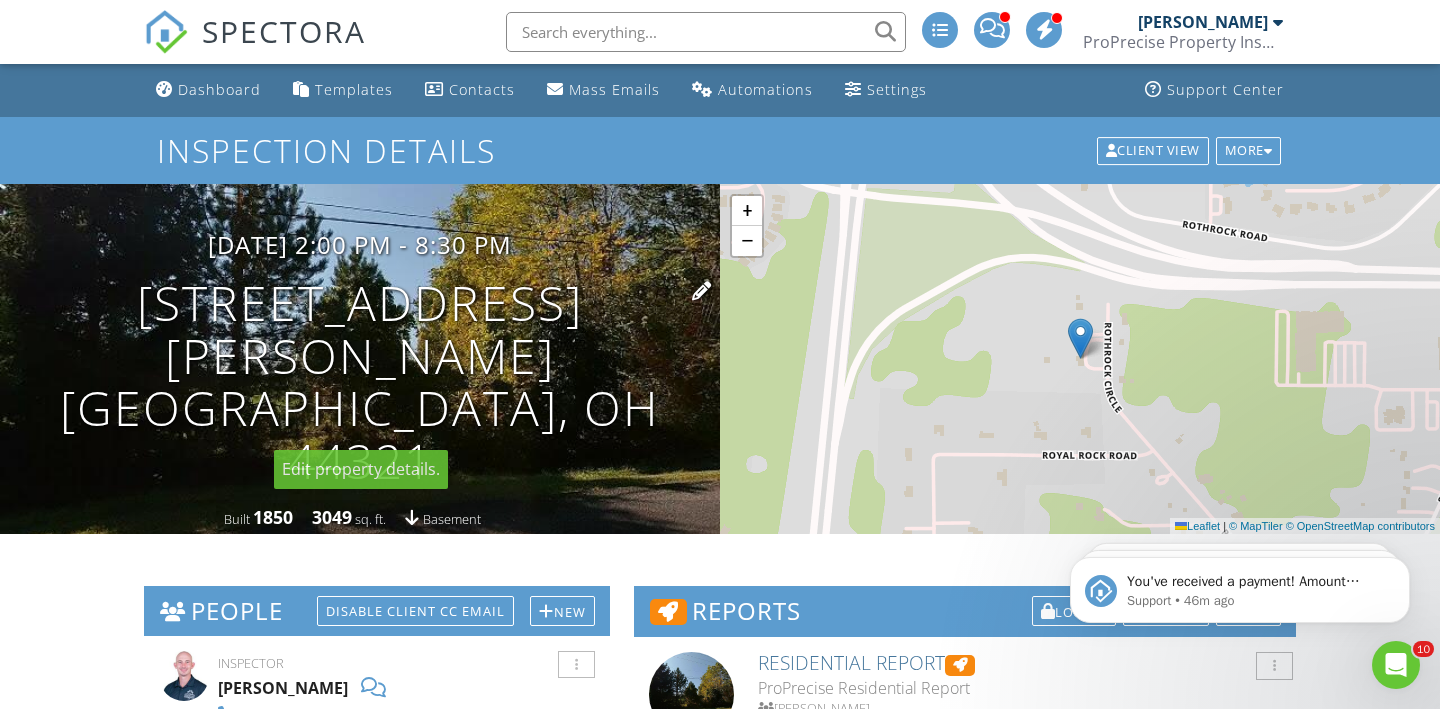 click on "[STREET_ADDRESS][PERSON_NAME]
[GEOGRAPHIC_DATA], OH 44321" at bounding box center [360, 382] 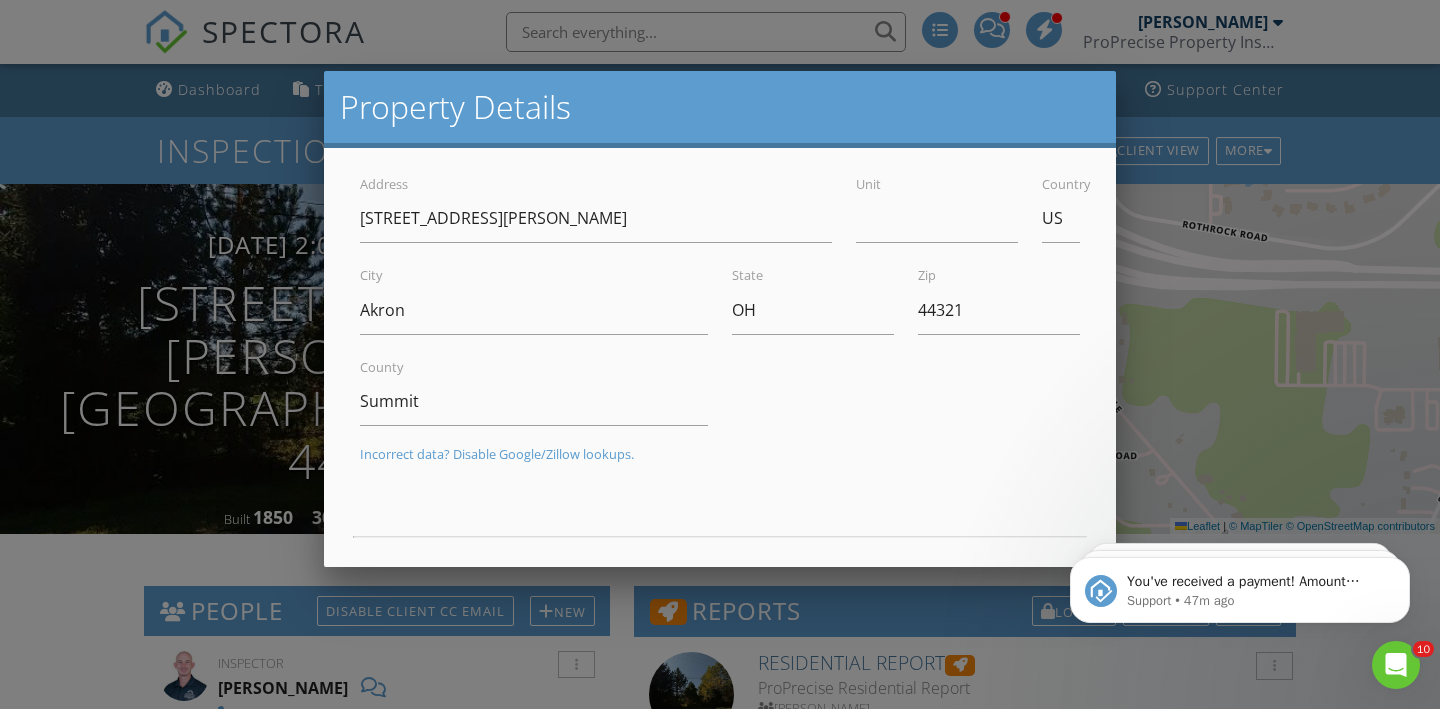 click at bounding box center [720, 343] 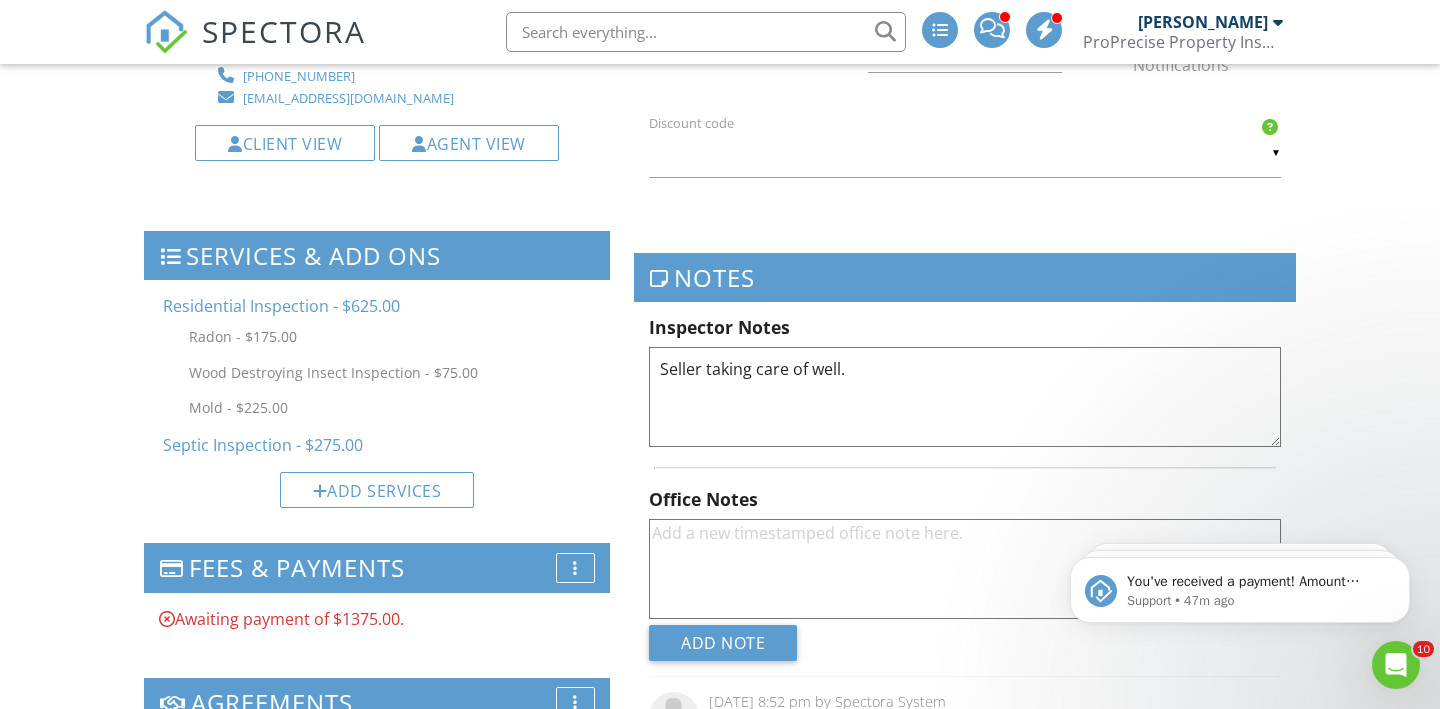 scroll, scrollTop: 1474, scrollLeft: 0, axis: vertical 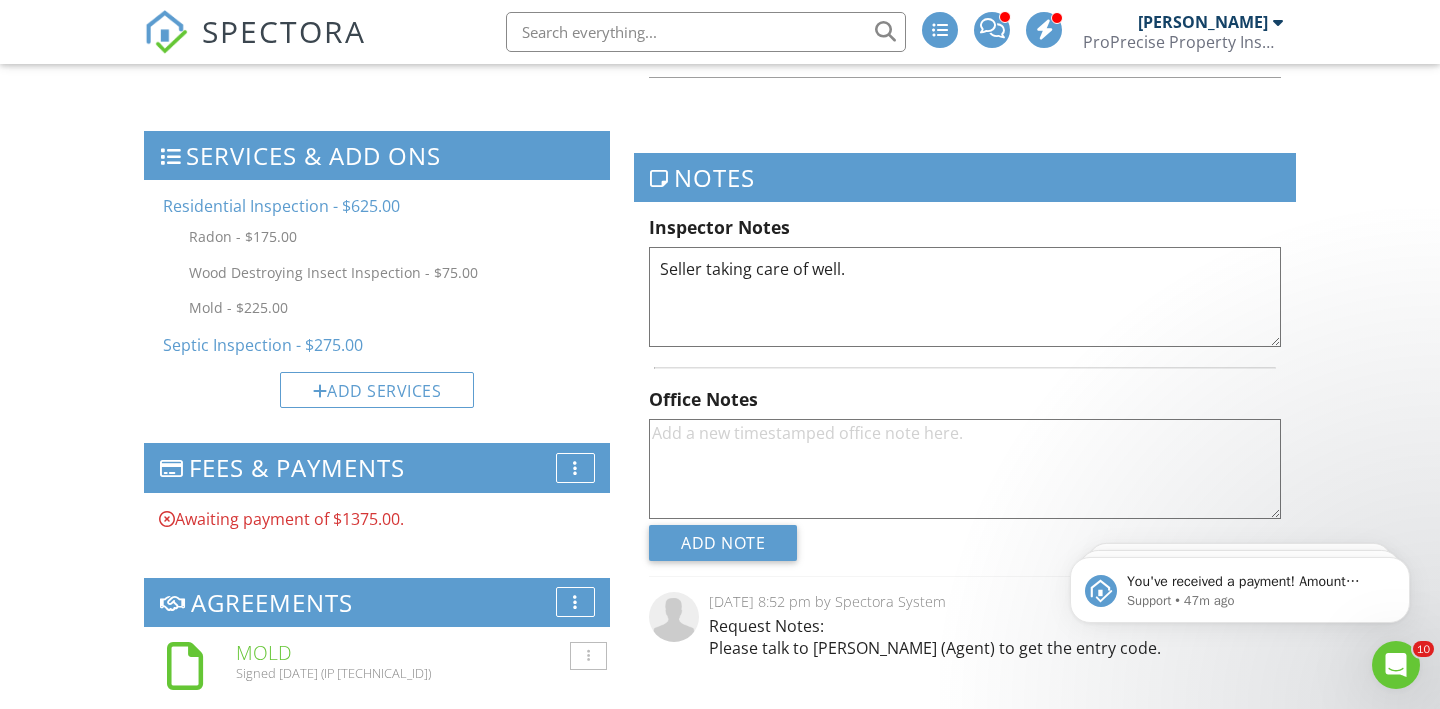 click on "Seller taking care of well." at bounding box center (965, 297) 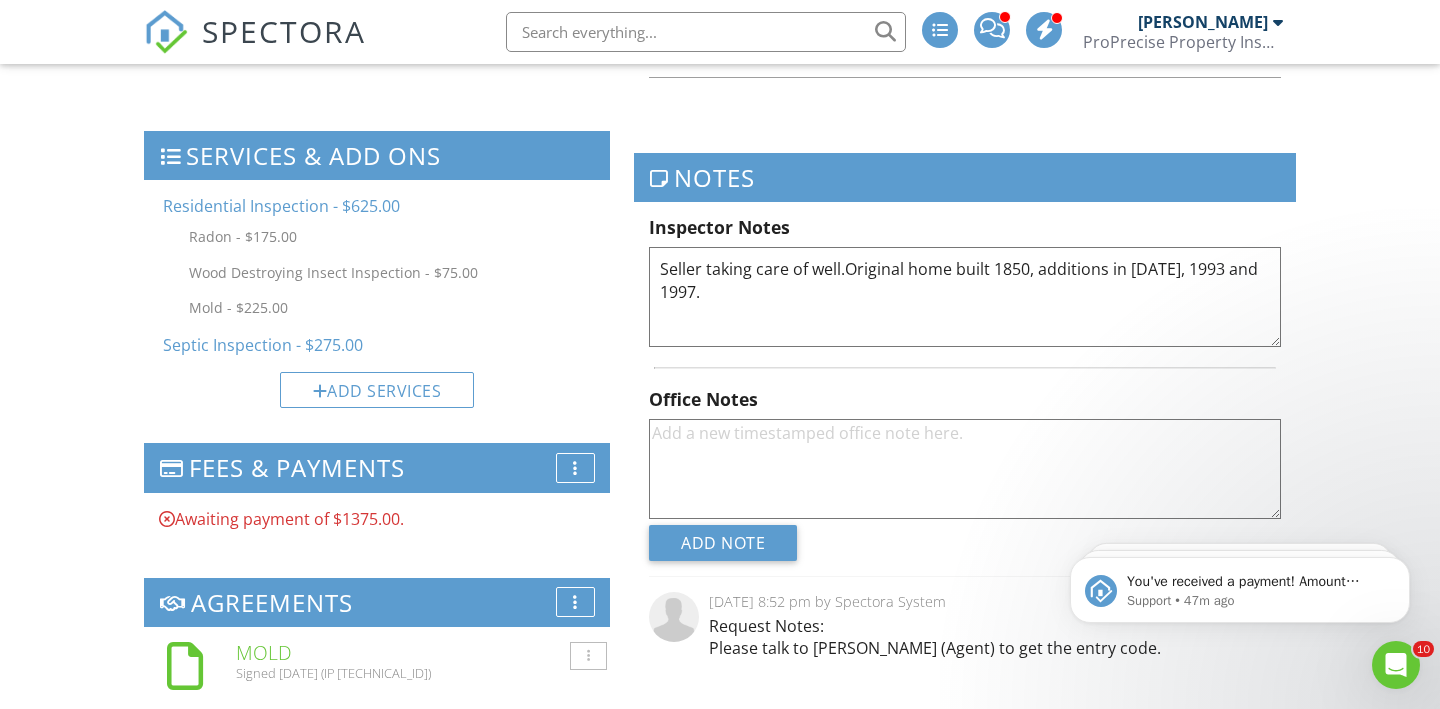 click on "Seller taking care of well." at bounding box center [965, 297] 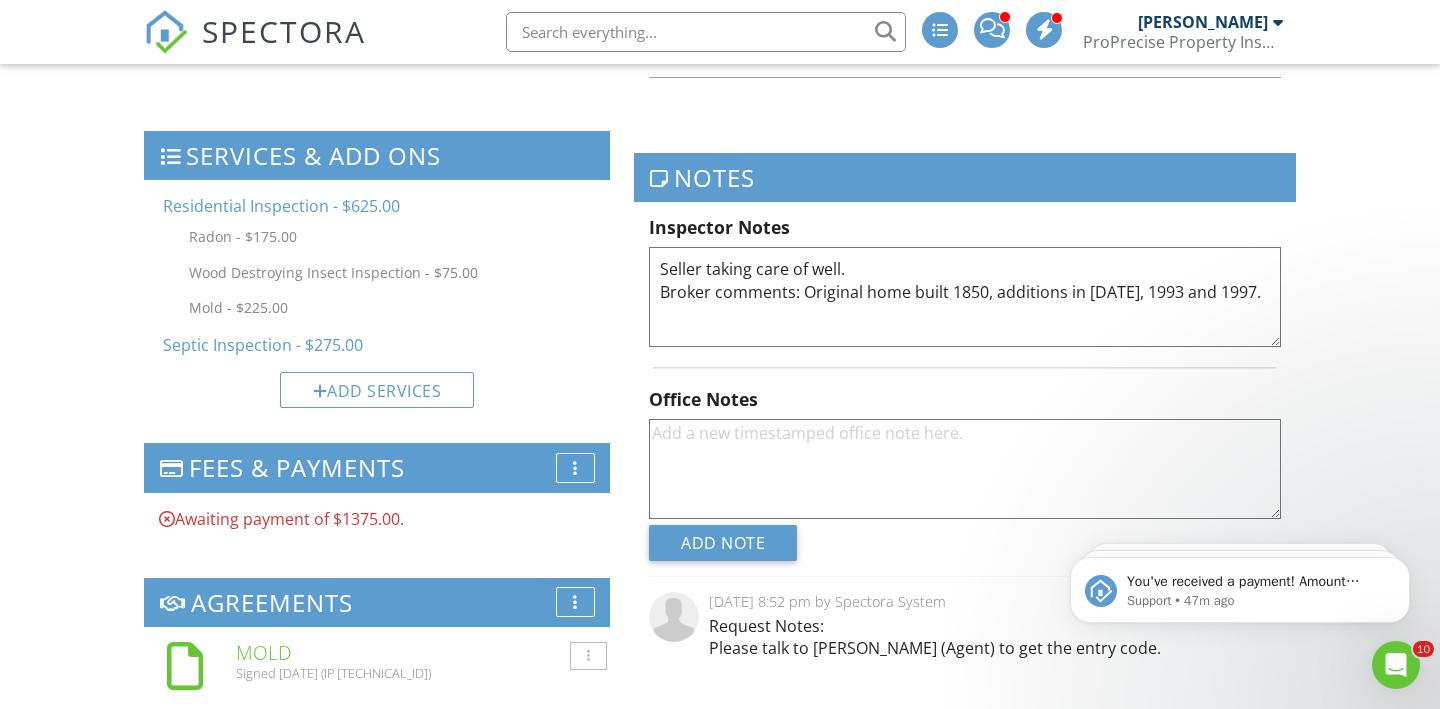 click on "Seller taking care of well." at bounding box center [965, 297] 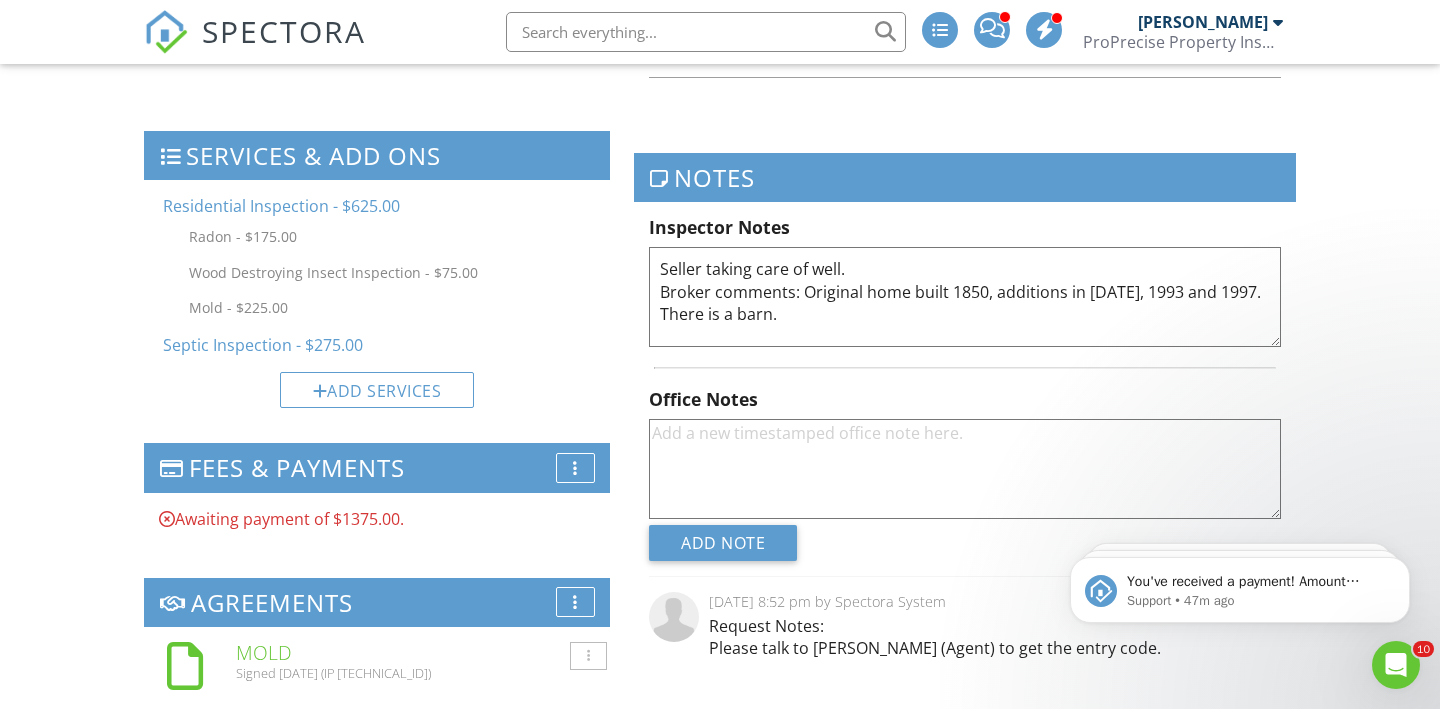 paste on "Barn is equipped with heat and water." 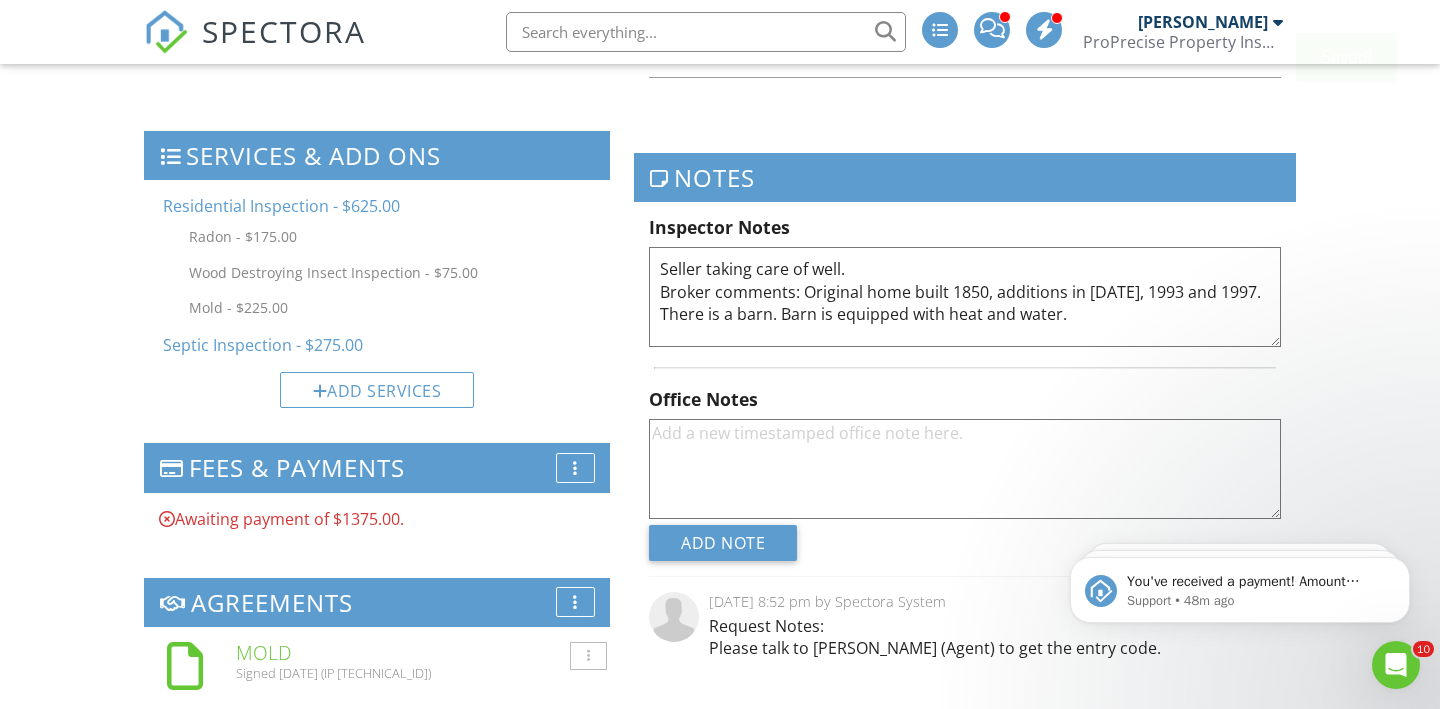 paste on "864-square-foot pole barn" 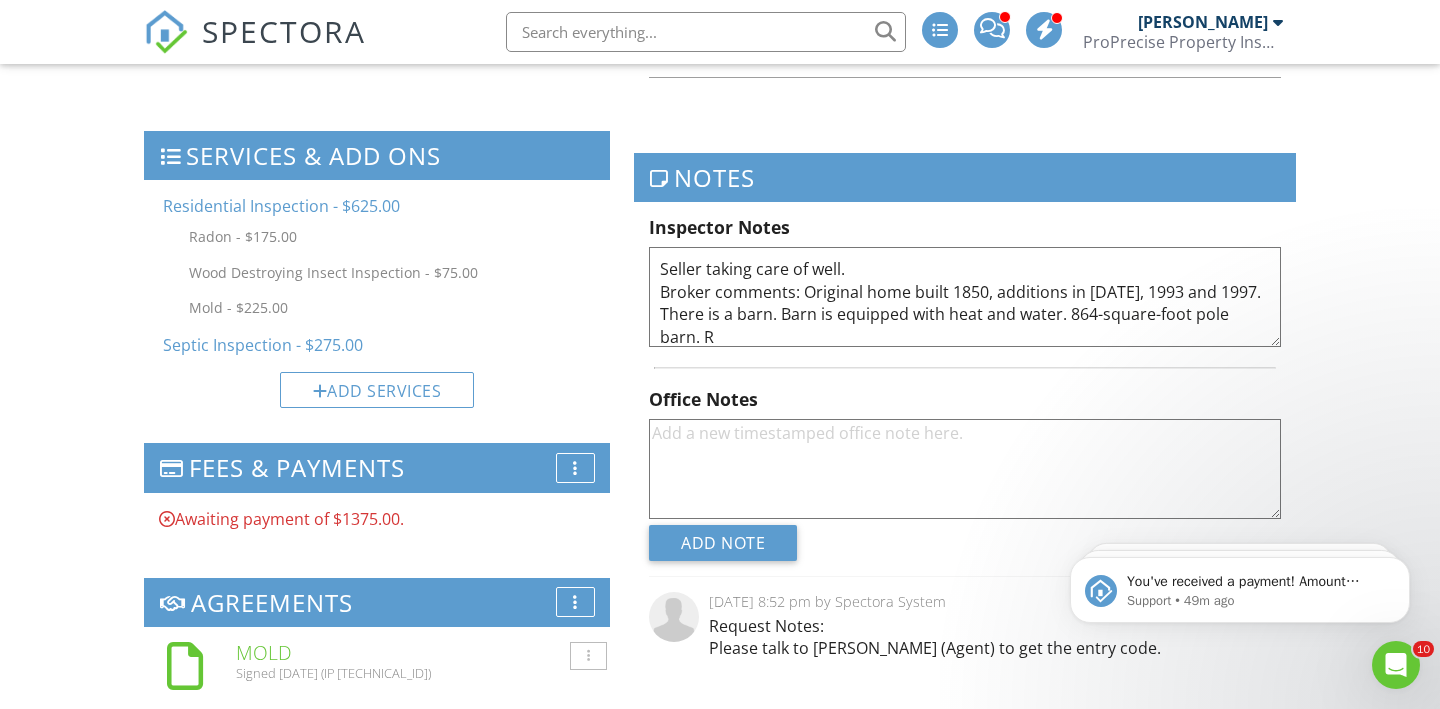 scroll, scrollTop: 1, scrollLeft: 0, axis: vertical 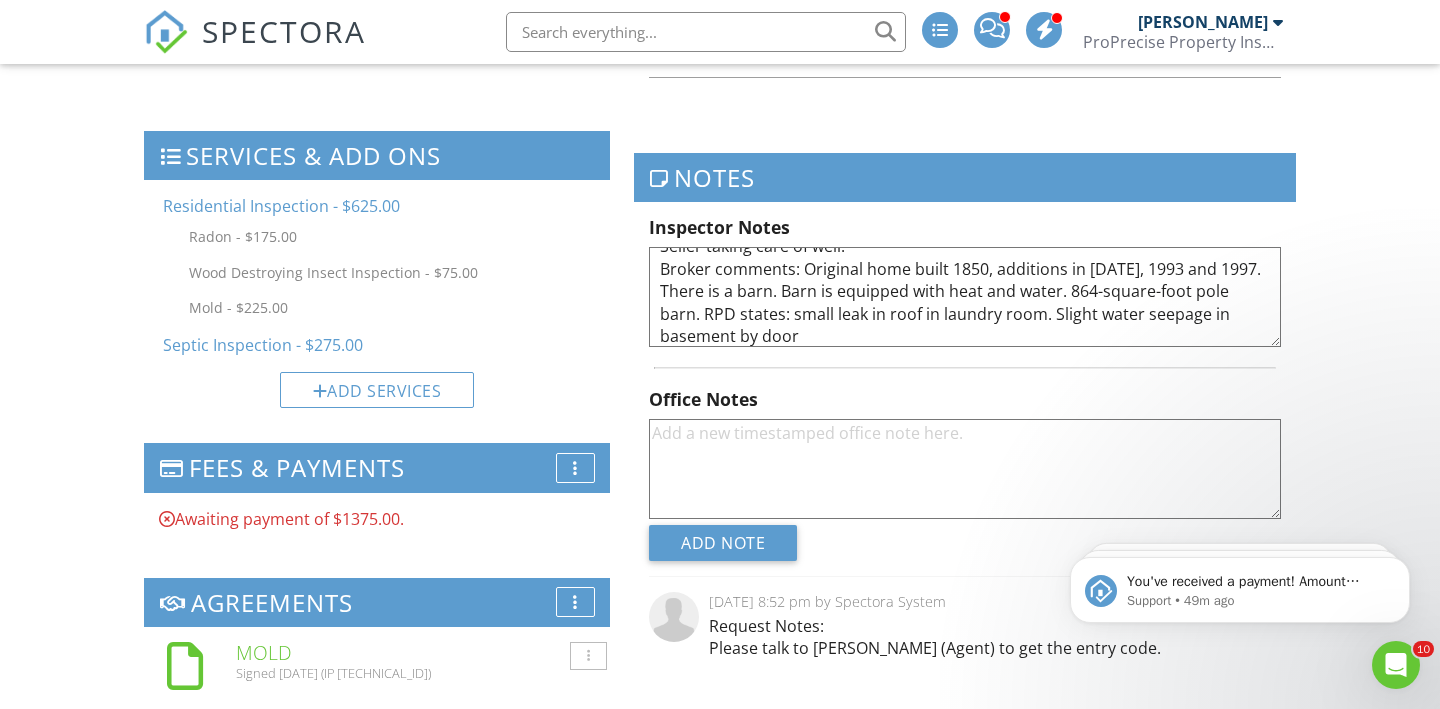 type on "Seller taking care of well.
Broker comments: Original home built 1850, additions in 1976, 1993 and 1997. There is a barn. Barn is equipped with heat and water. 864-square-foot pole barn. RPD states: small leak in roof in laundry room. Slight water seepage in basement by door" 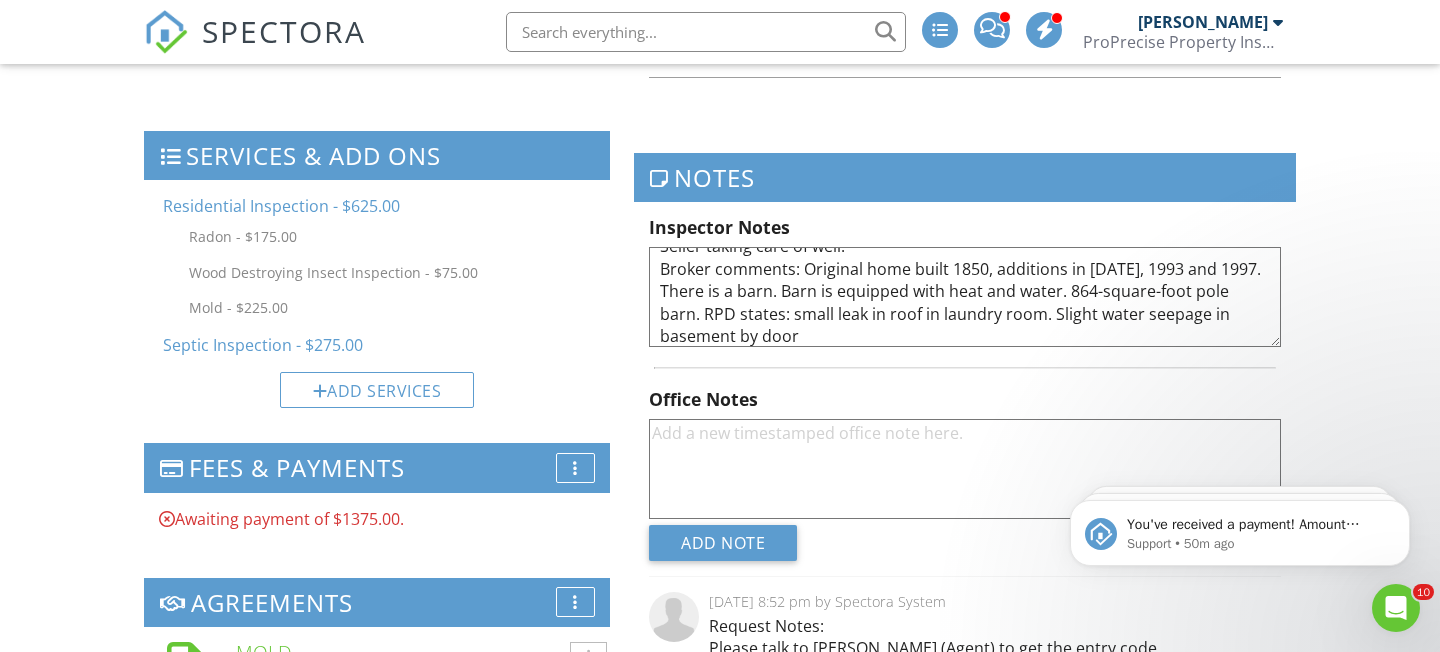 click on "People
Disable Client CC Email
New
Inspector
Client
Client's Agent
Listing Agent
Add Another Person
Inspector
Ryan Coy
330-800-5914
Support@propreciseinspections.com
https://www.propreciseinspections.com
Make Invisible
Mark As Requested
Remove
Inspector
Matt Ruggiero
330-800-5914
Support@propreciseinspections.com
https://www.propreciseinspections.com
Make Primary Inspector
Make Visible
Mark As Requested
Remove
Update Client
First name
Jacob
Last name
Foster
Email (required)
hrjake@gmail.com
CC Email
Phone
330-980-3716
Tags
Internal notes visible only to the company
Private notes visible only to company admins" at bounding box center [377, 415] 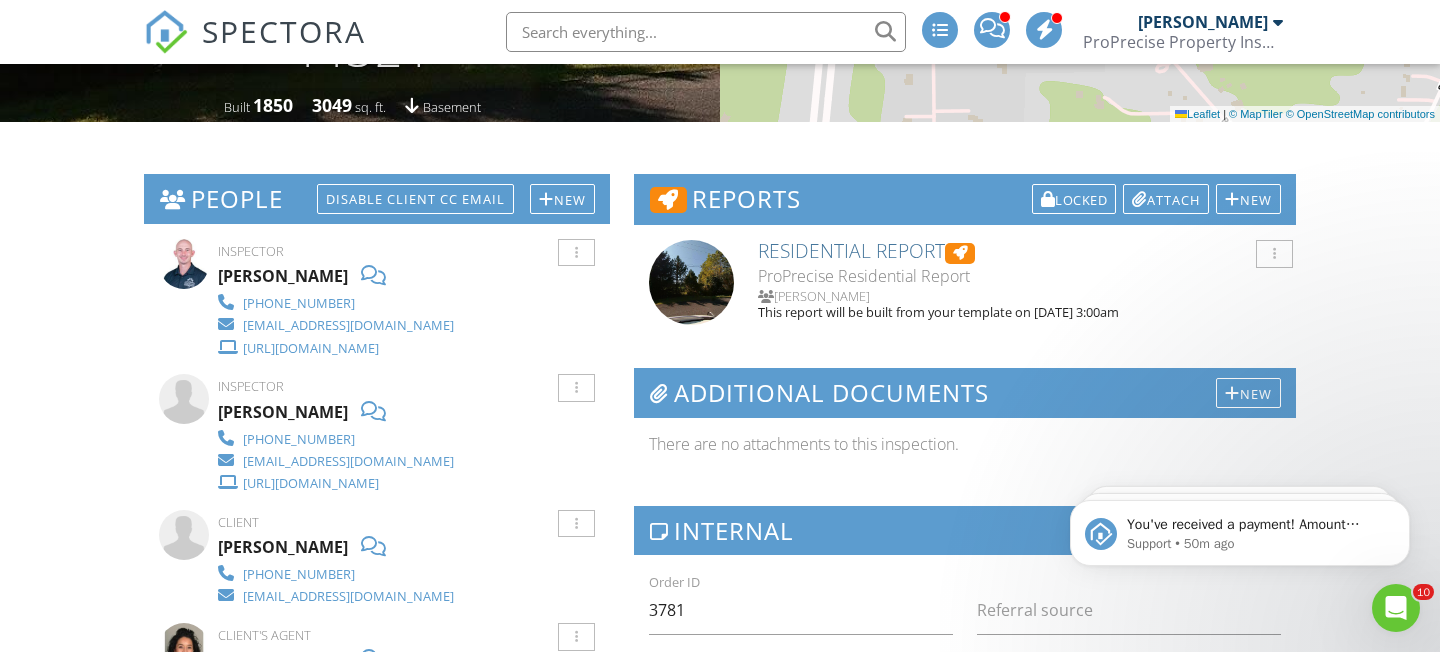 scroll, scrollTop: 385, scrollLeft: 0, axis: vertical 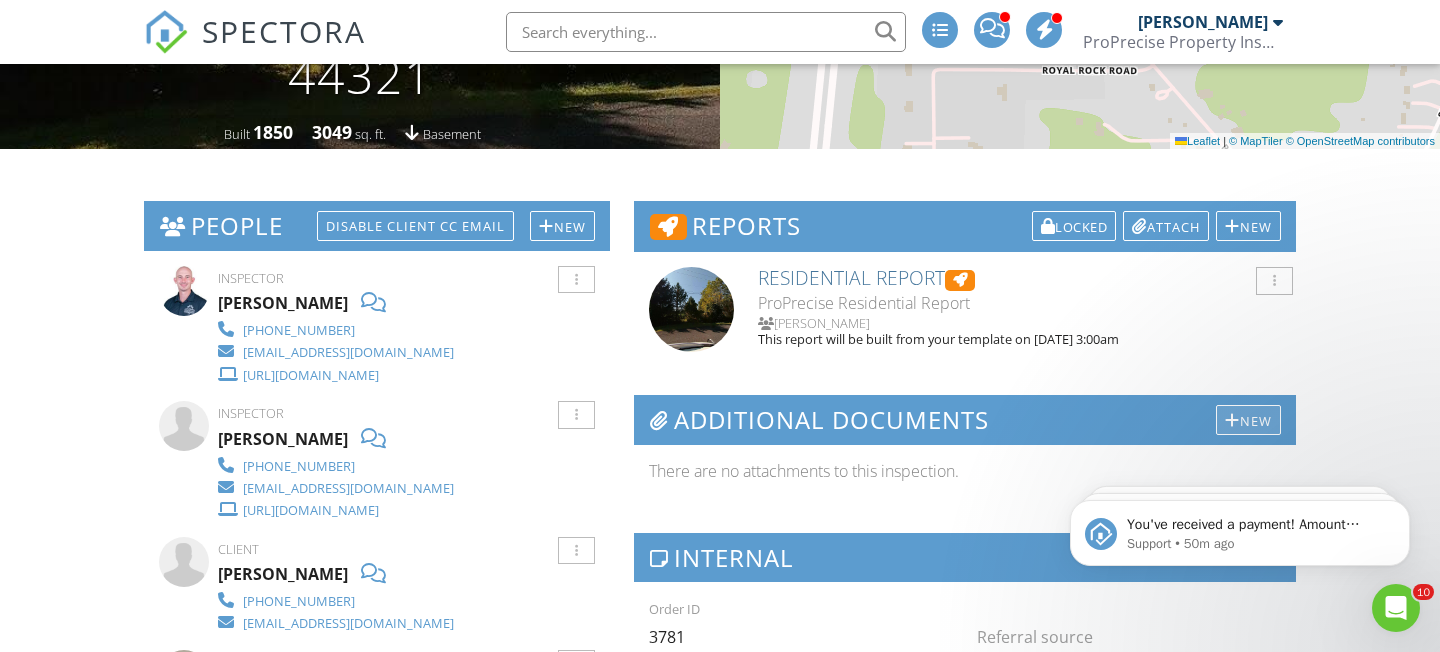 click on "New" at bounding box center [1248, 420] 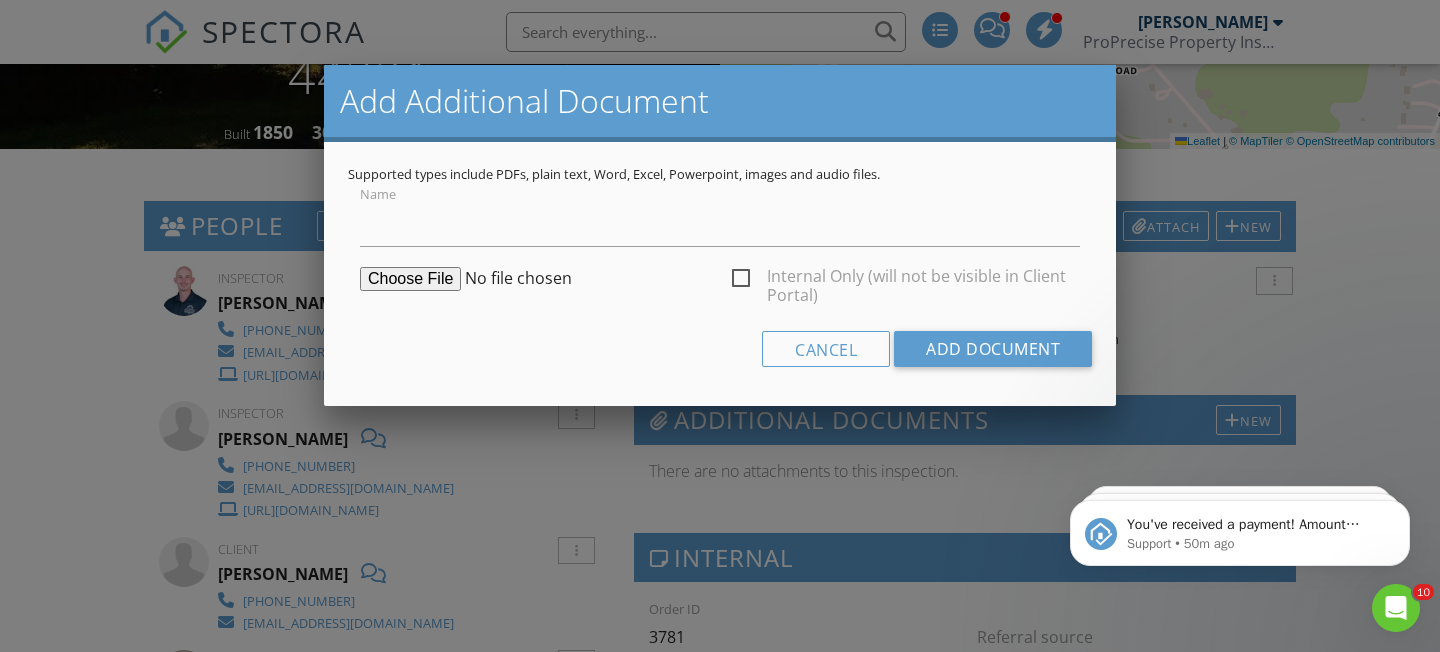 click on "Internal Only (will not be visible in Client Portal)" at bounding box center [906, 279] 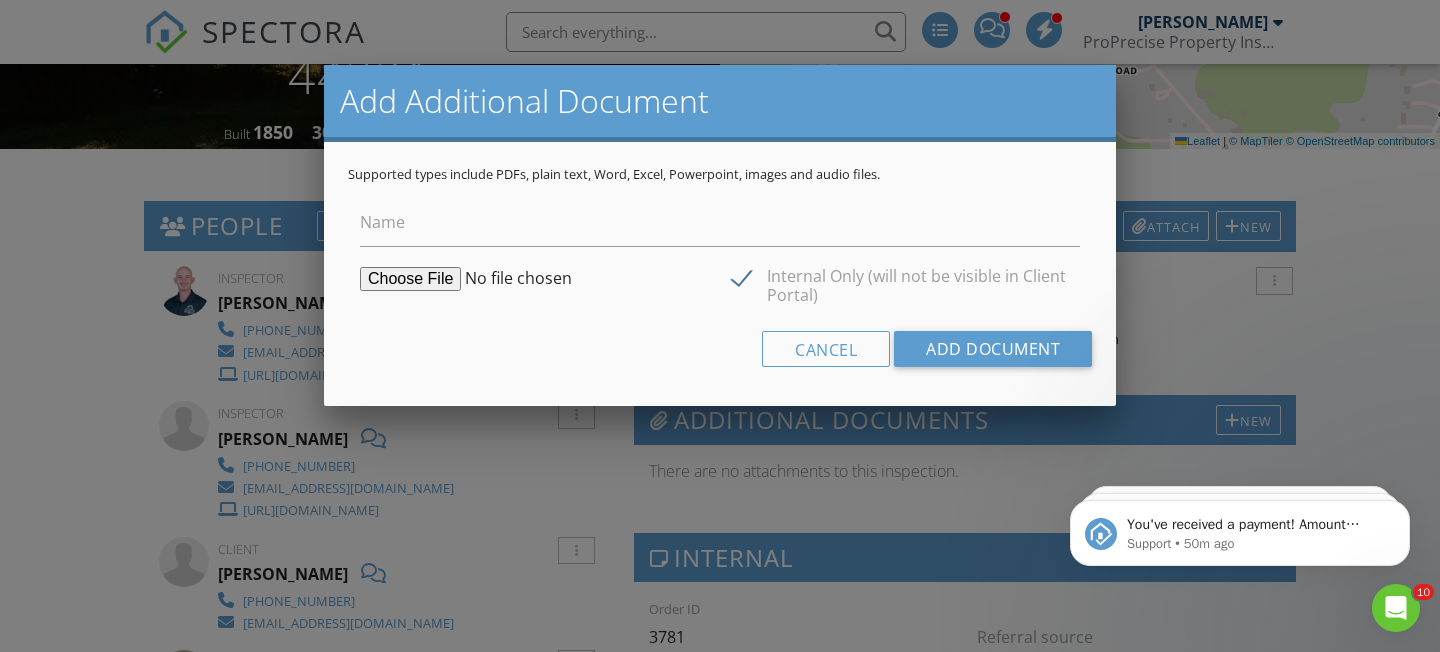 click at bounding box center [513, 279] 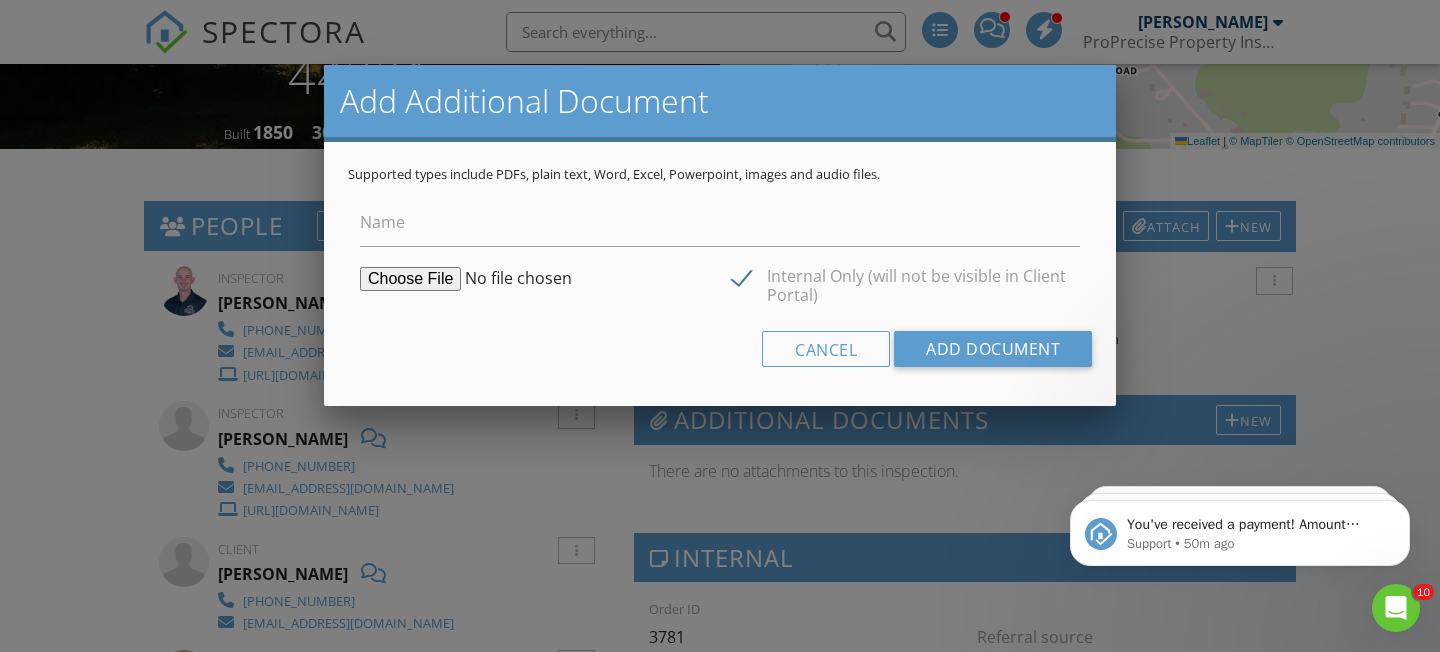 type on "C:\fakepath\650 Rothrock Property Disclosure.pdf" 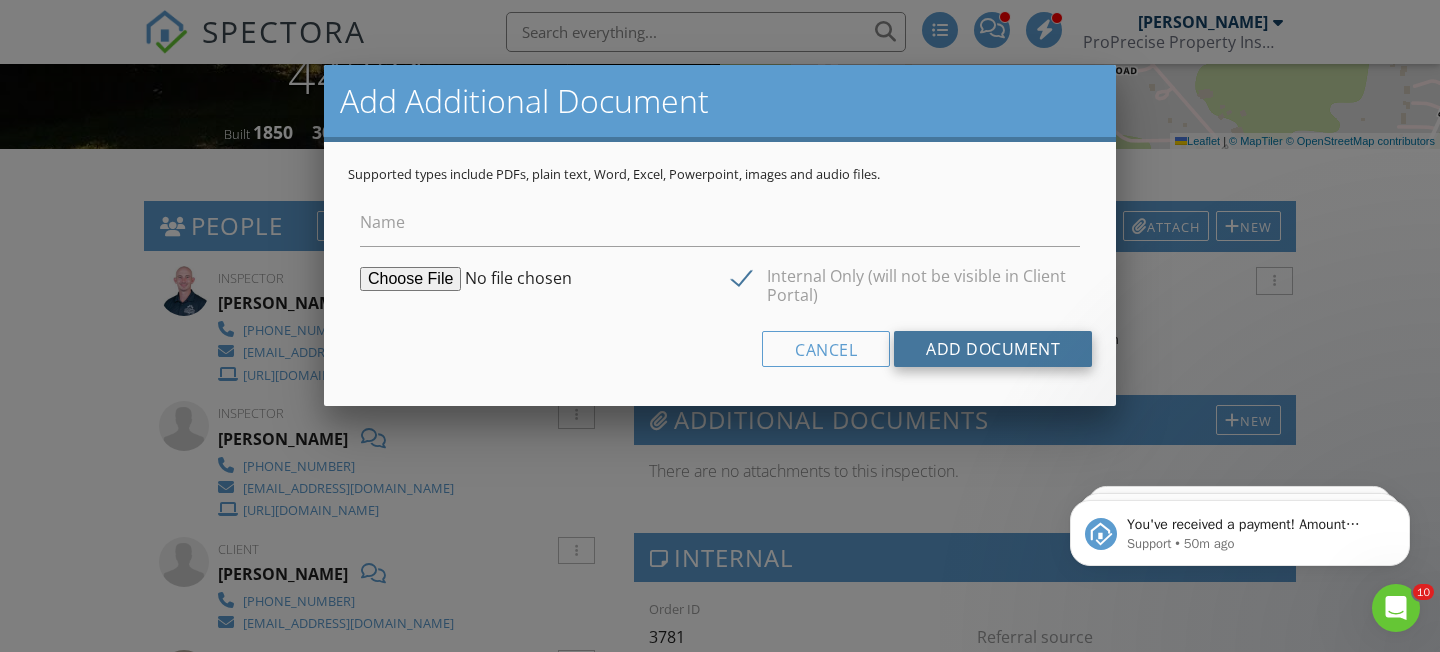 click on "Add Document" at bounding box center (993, 349) 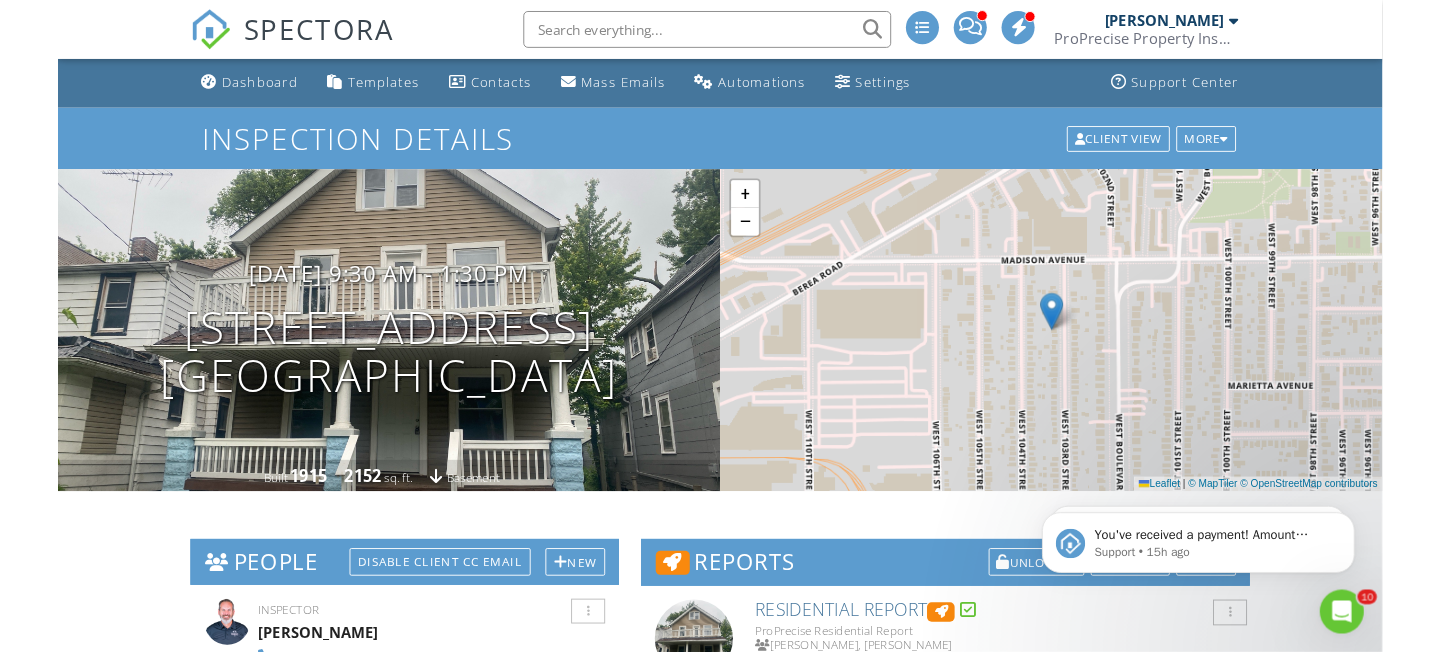 scroll, scrollTop: 0, scrollLeft: 0, axis: both 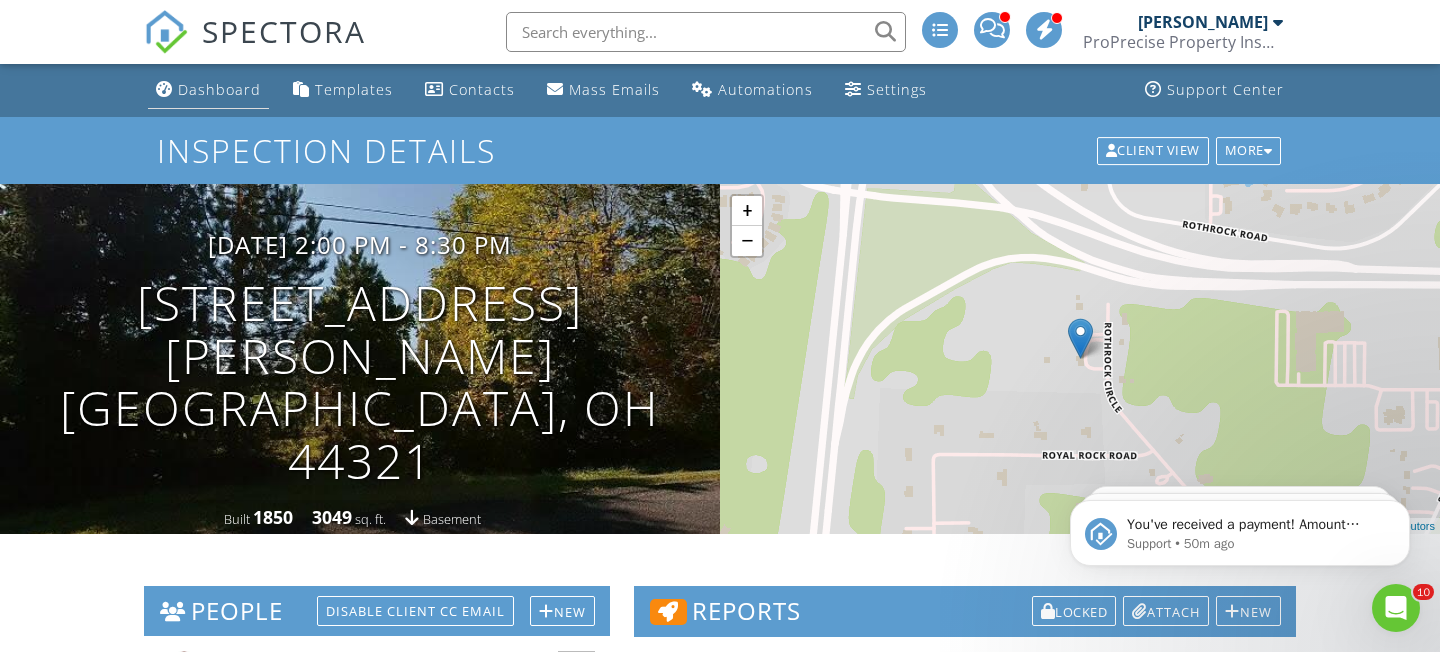 click on "Dashboard" at bounding box center (219, 89) 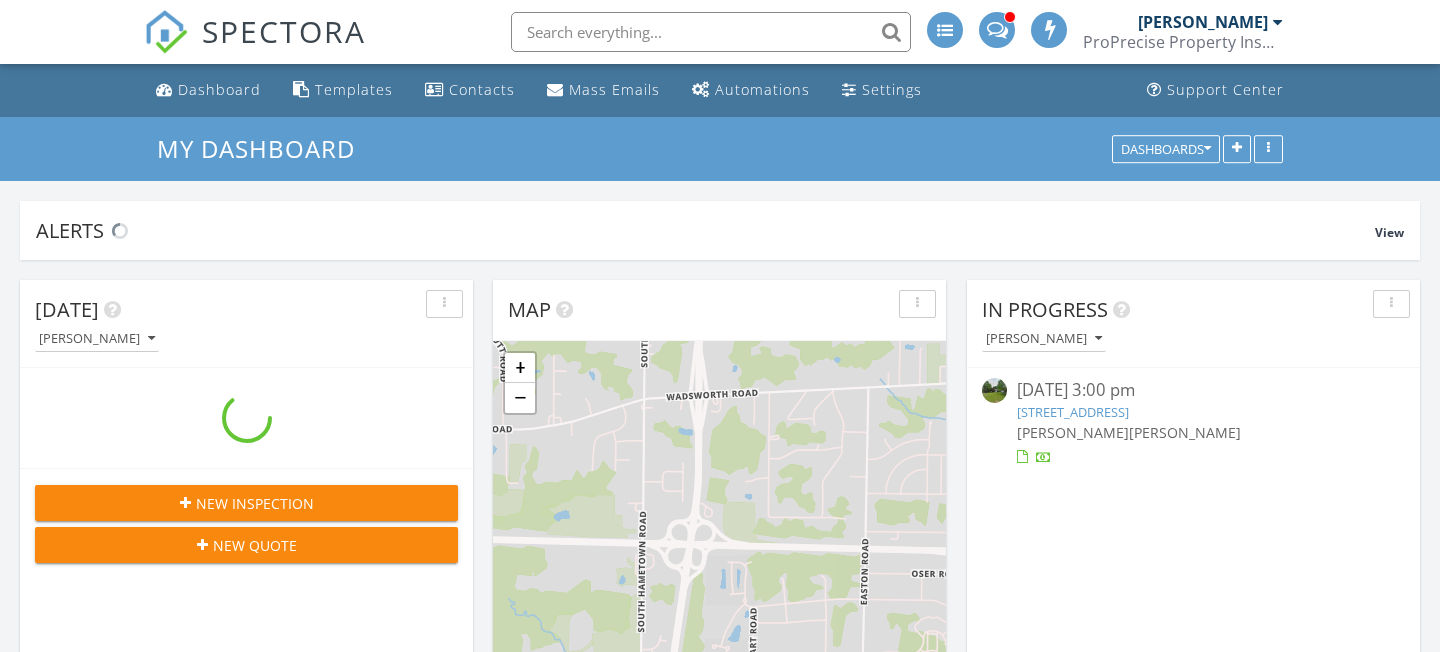 scroll, scrollTop: 53, scrollLeft: 0, axis: vertical 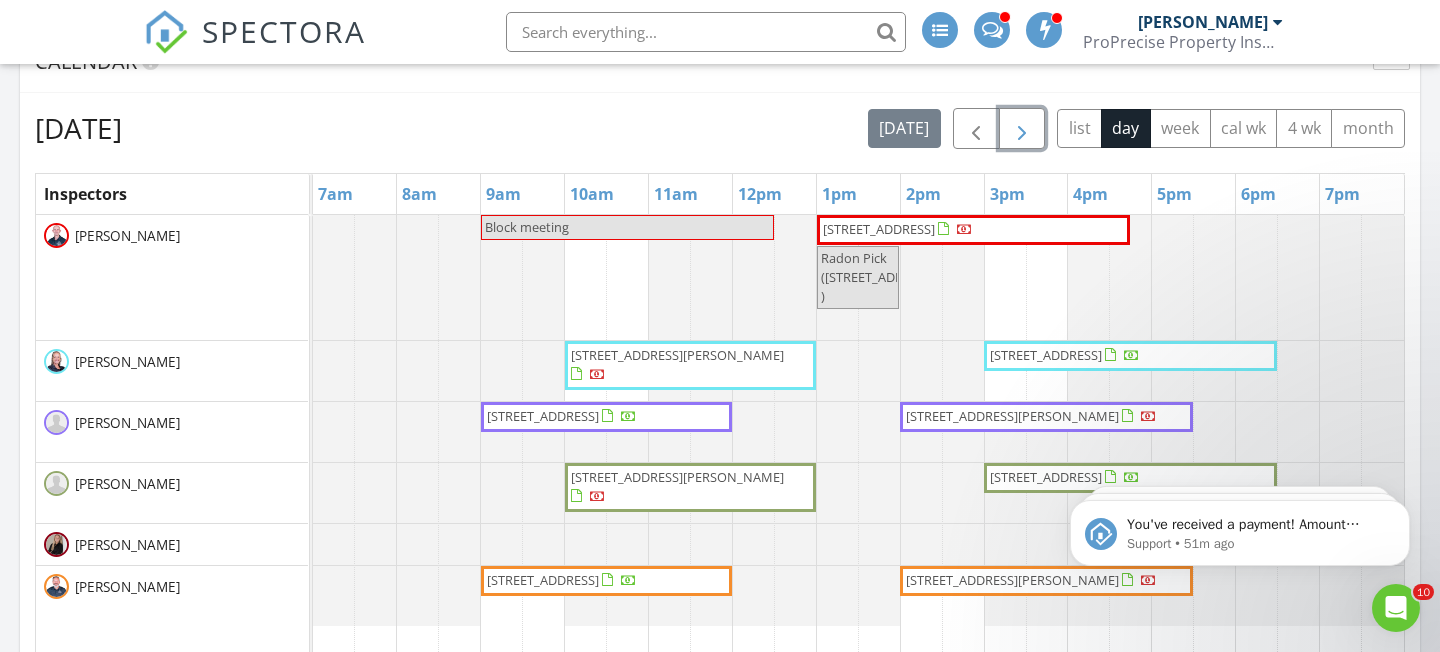click at bounding box center (1022, 129) 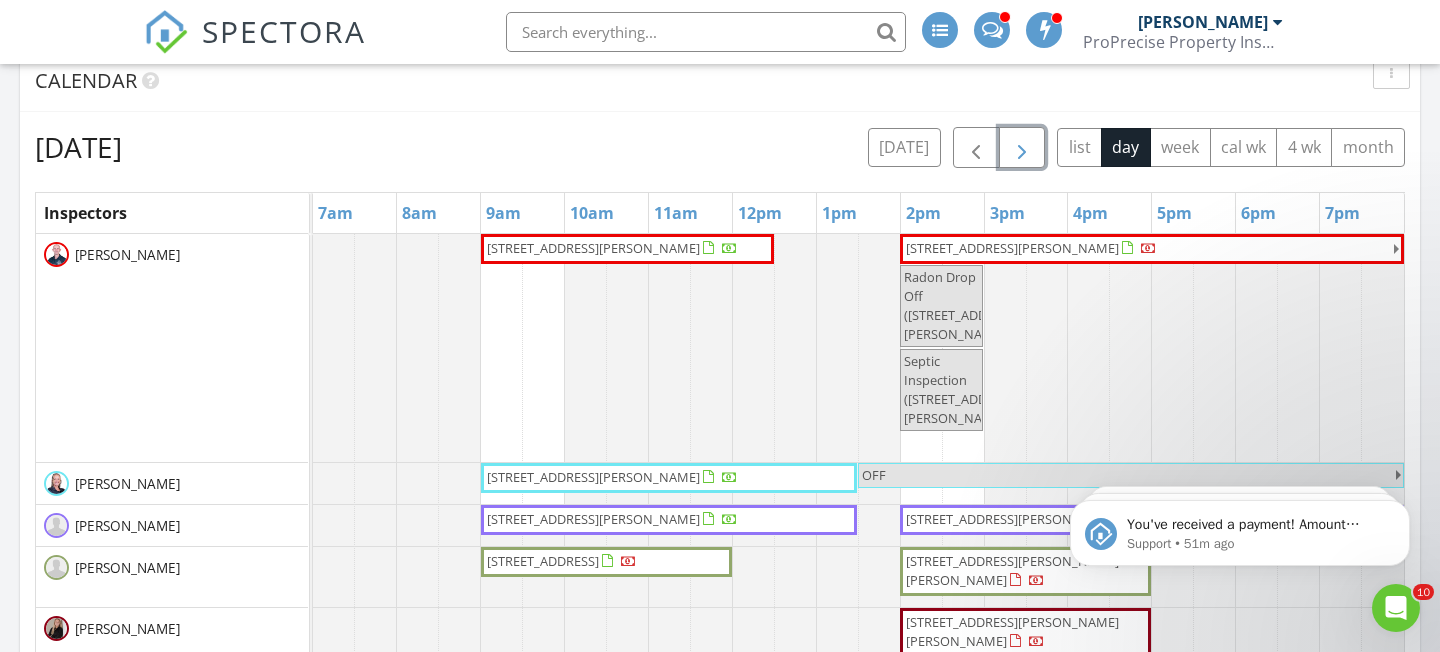 scroll, scrollTop: 984, scrollLeft: 0, axis: vertical 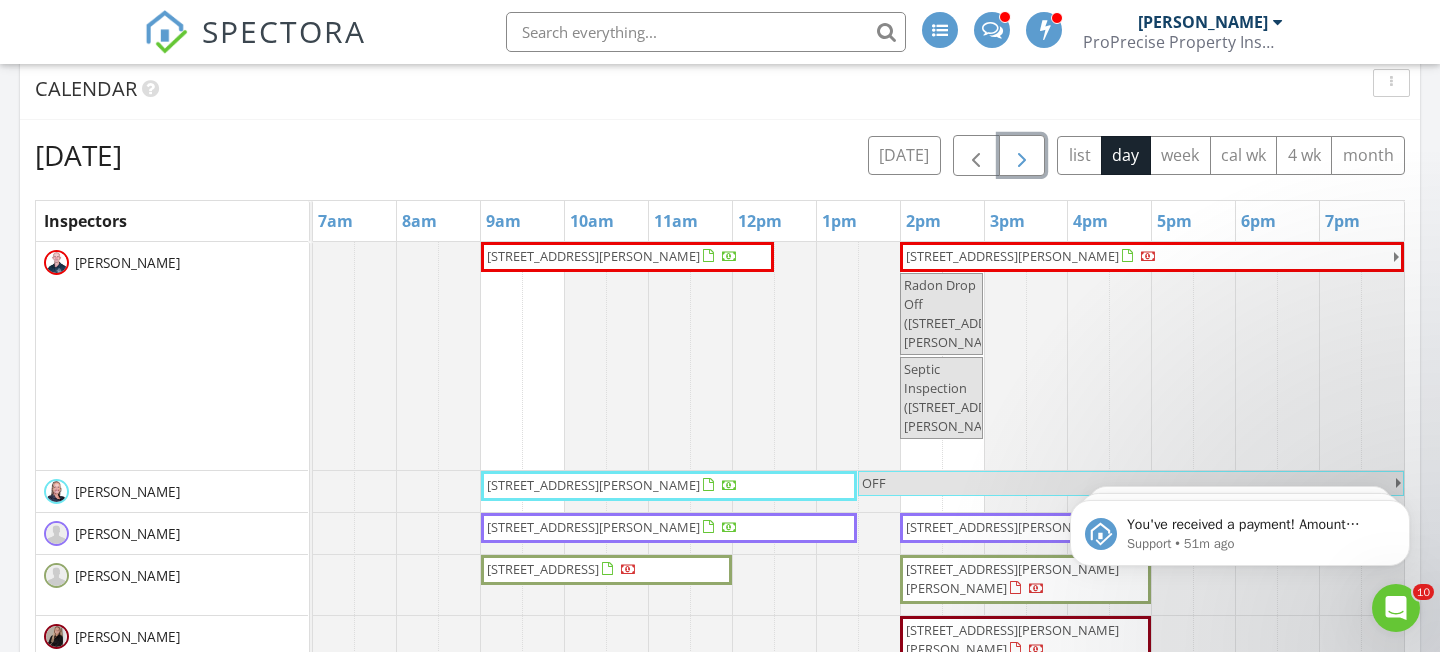 click at bounding box center (1022, 156) 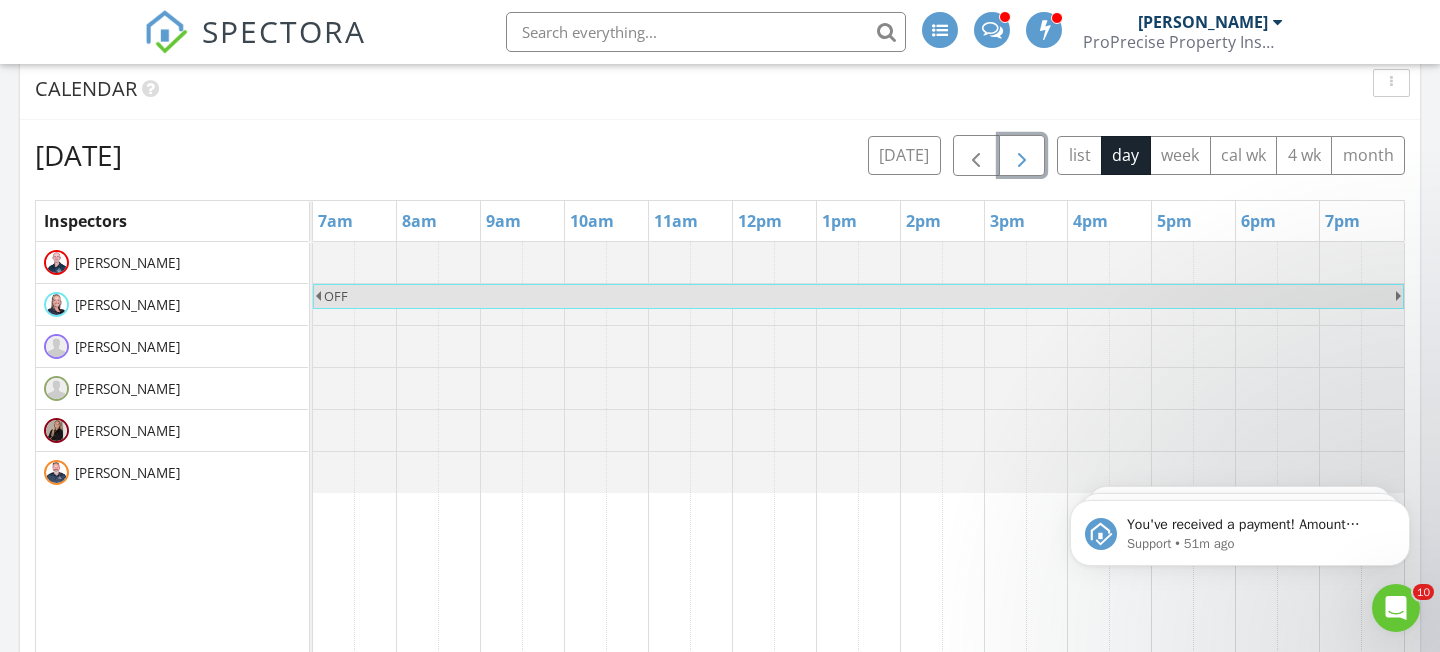 click at bounding box center [1022, 156] 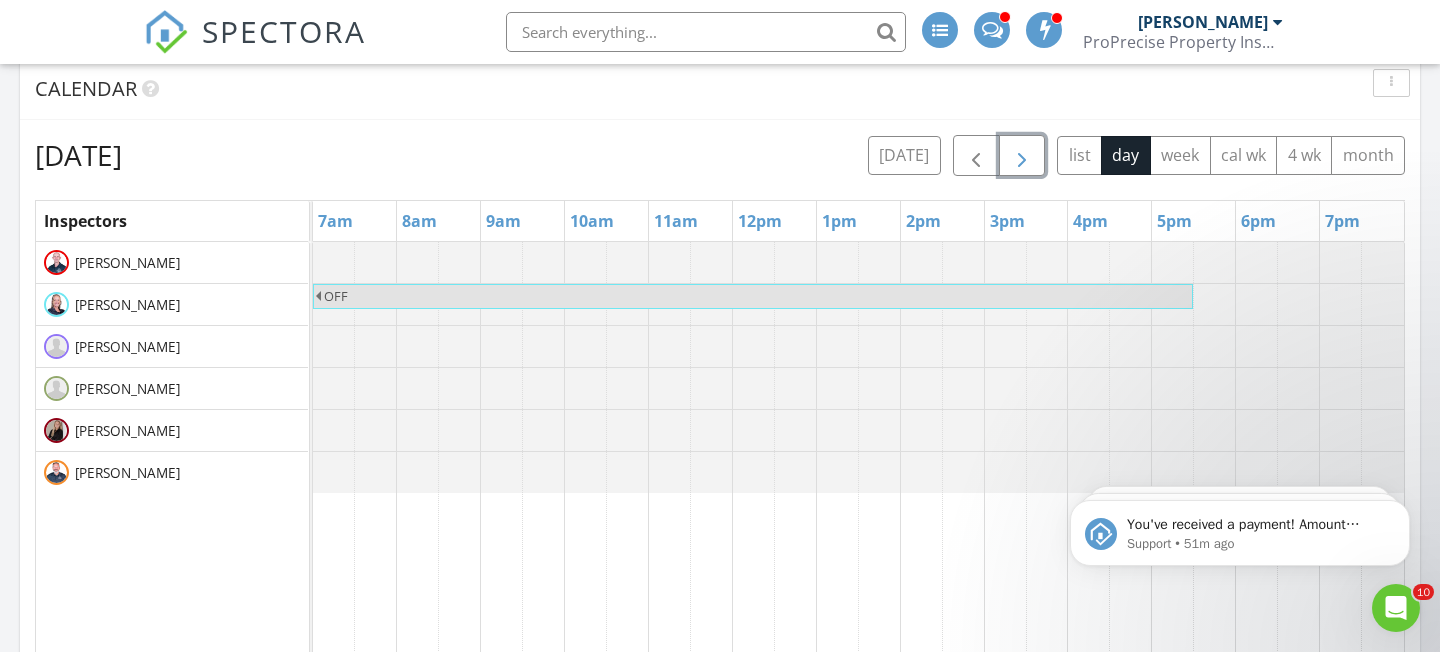 click at bounding box center (1022, 156) 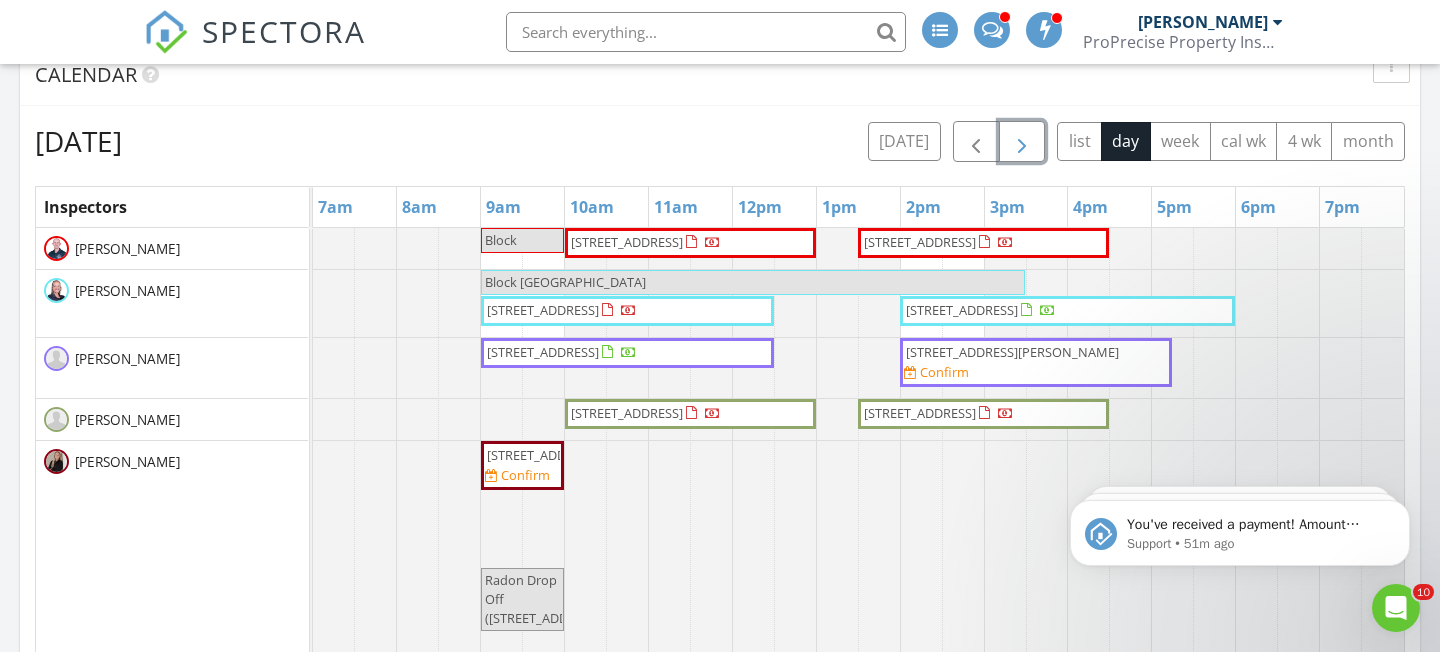 scroll, scrollTop: 999, scrollLeft: 0, axis: vertical 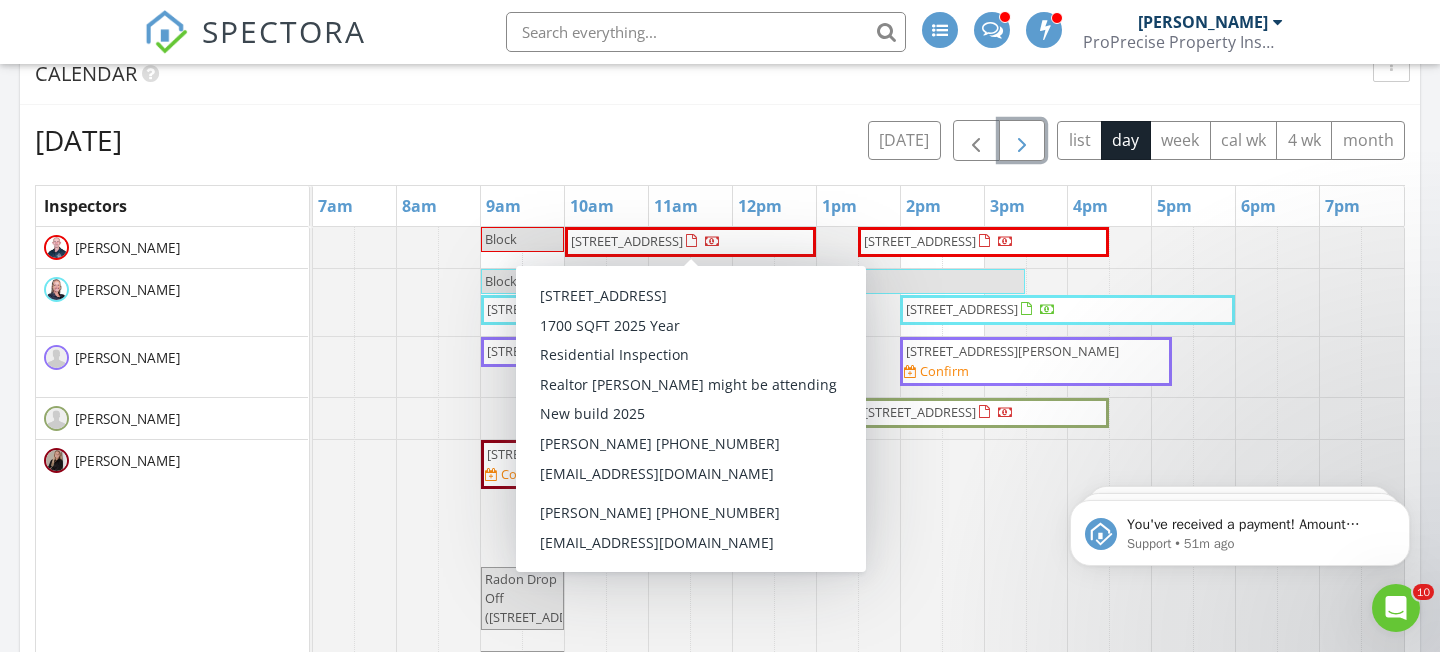 click on "1849 Shank Dr , Akron 44313" at bounding box center [627, 241] 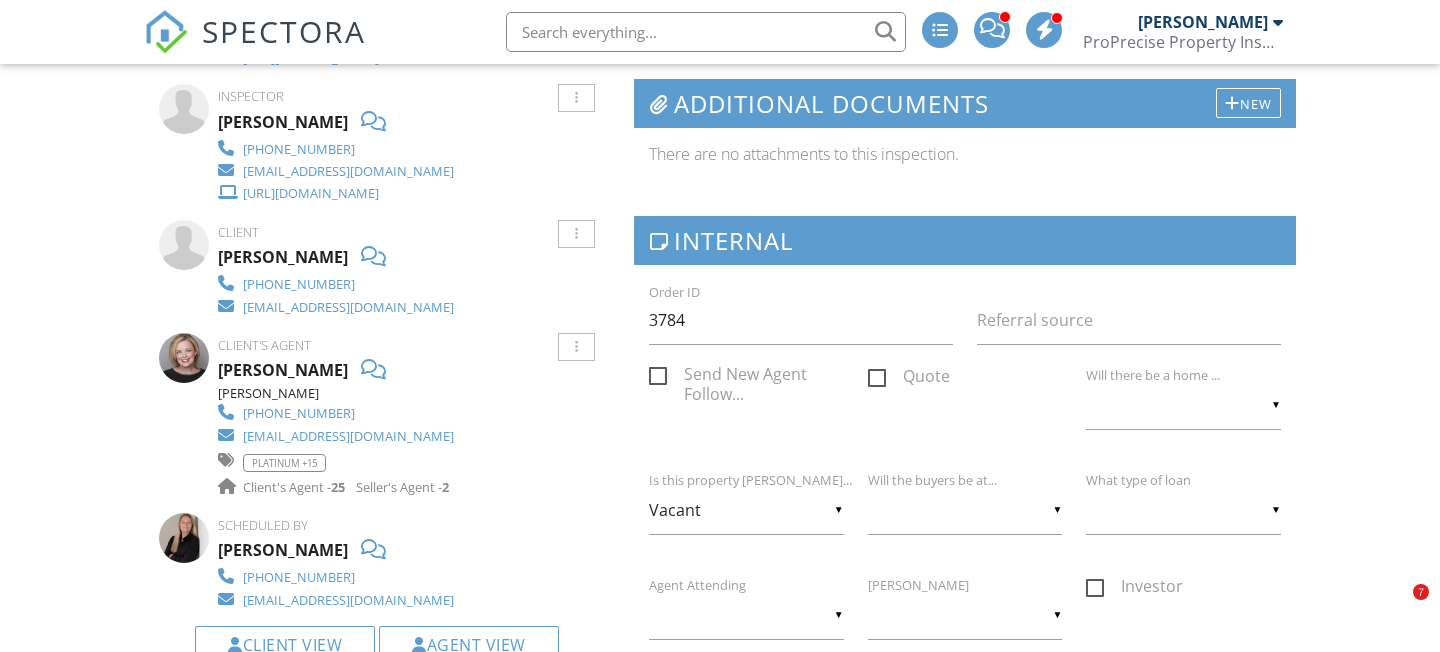 scroll, scrollTop: 1206, scrollLeft: 0, axis: vertical 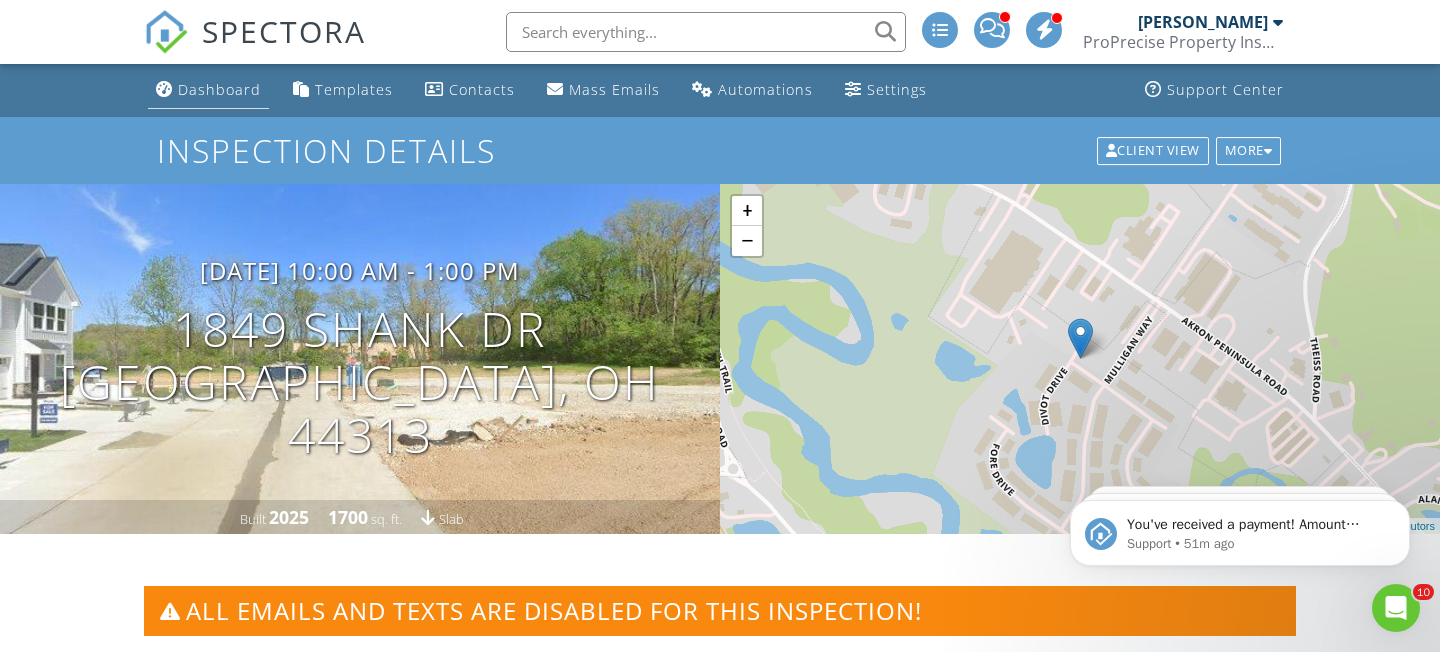 click on "Dashboard" at bounding box center [219, 89] 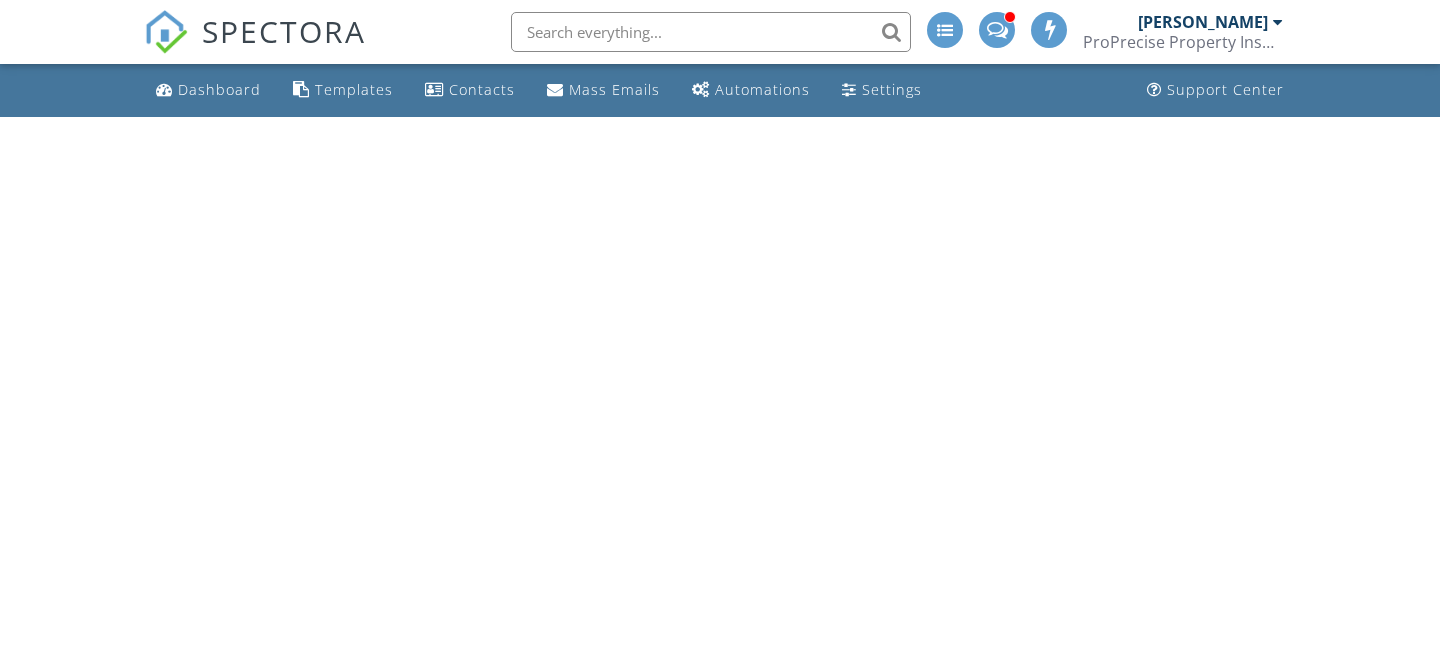 scroll, scrollTop: 0, scrollLeft: 0, axis: both 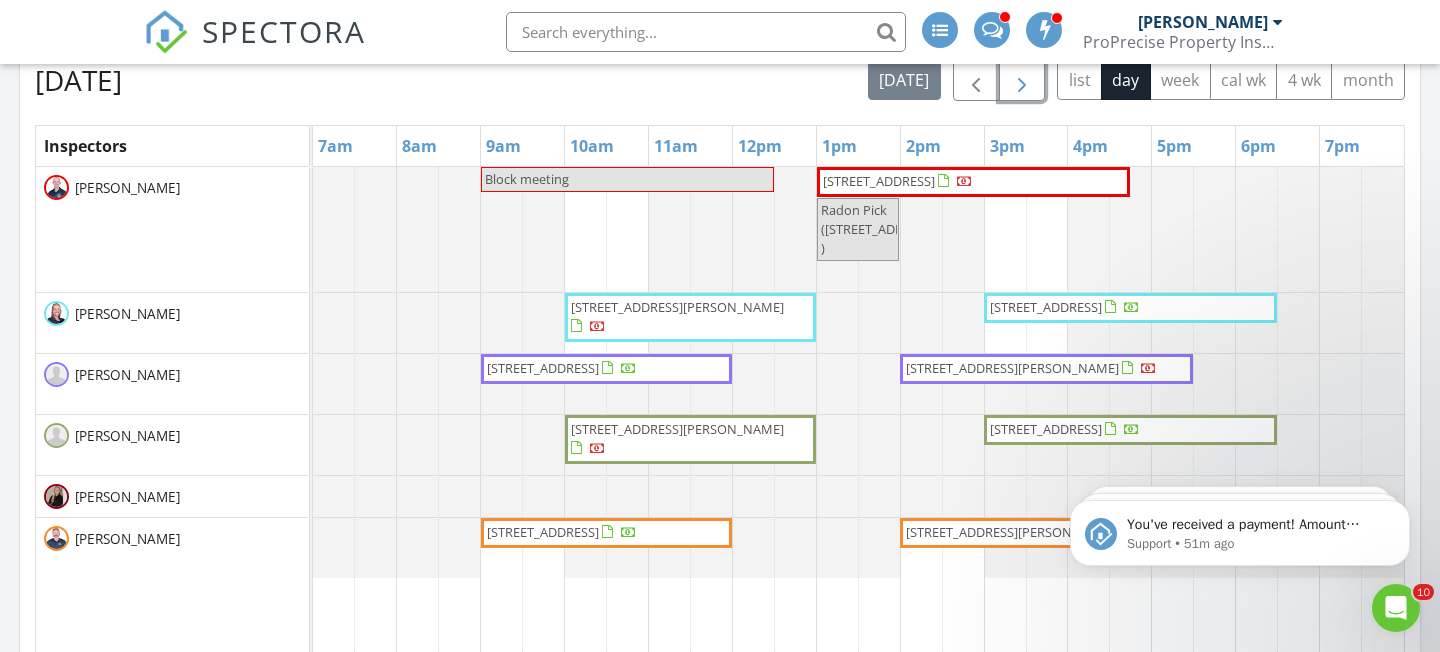 click at bounding box center [1022, 81] 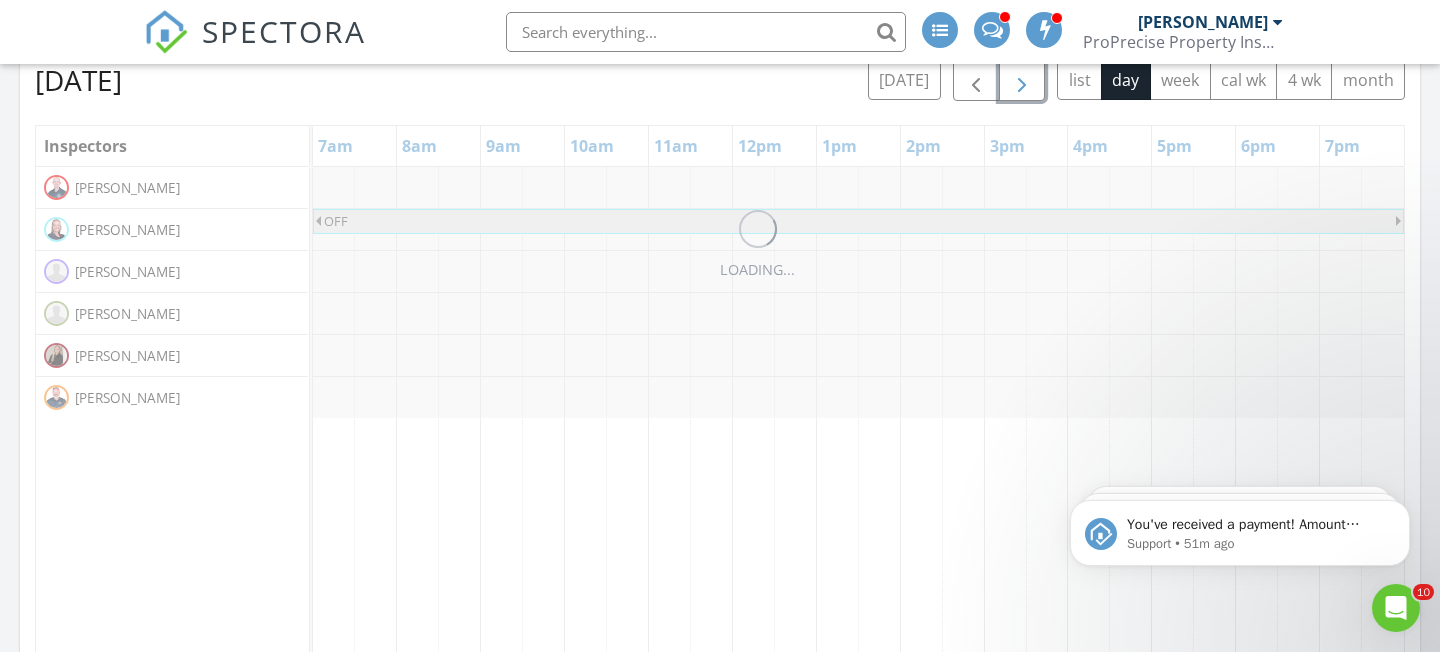 click at bounding box center (1022, 81) 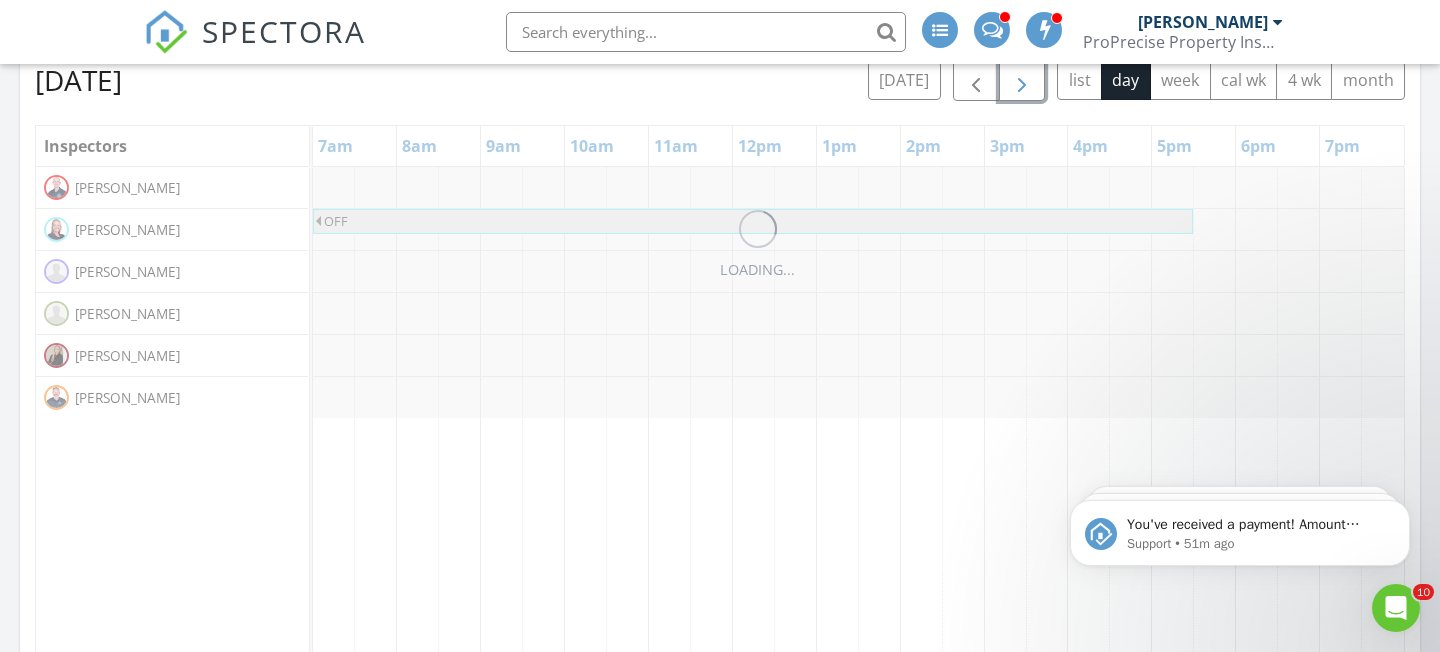 click at bounding box center (1022, 81) 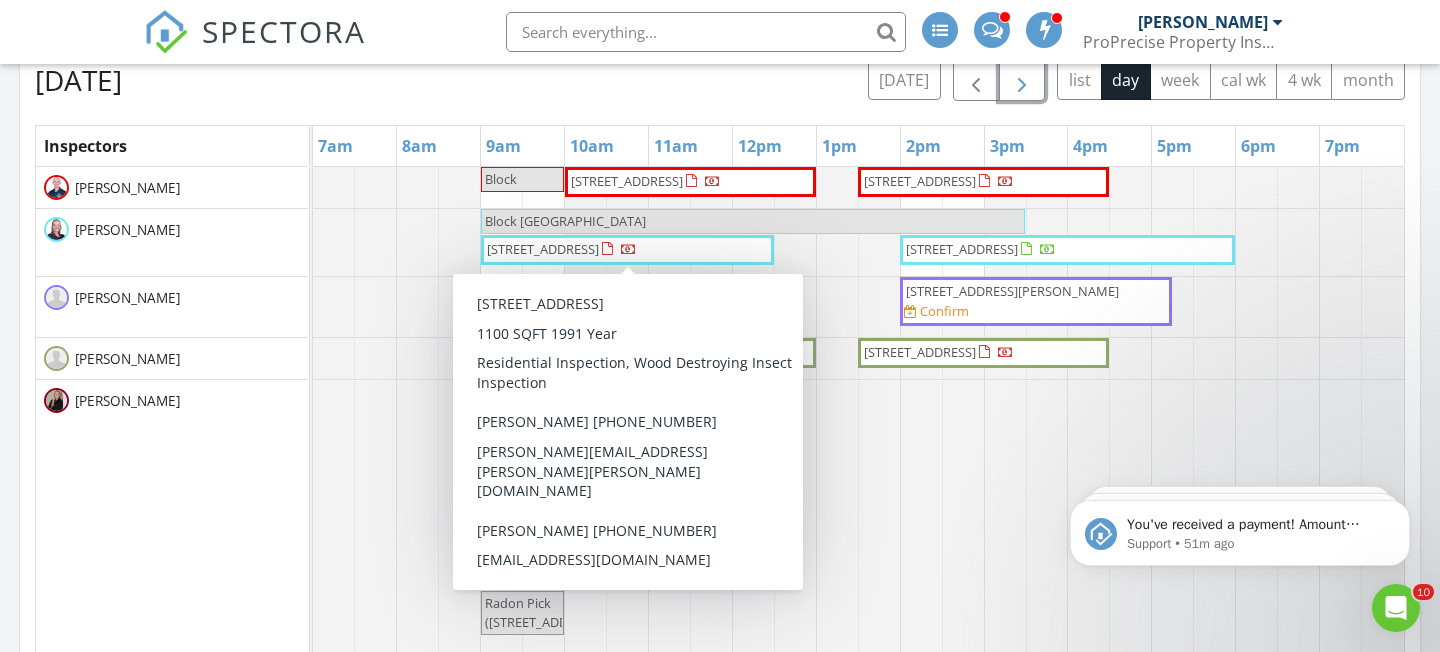 click on "1673 Oakwood Cir, Wooster 44691" at bounding box center (543, 249) 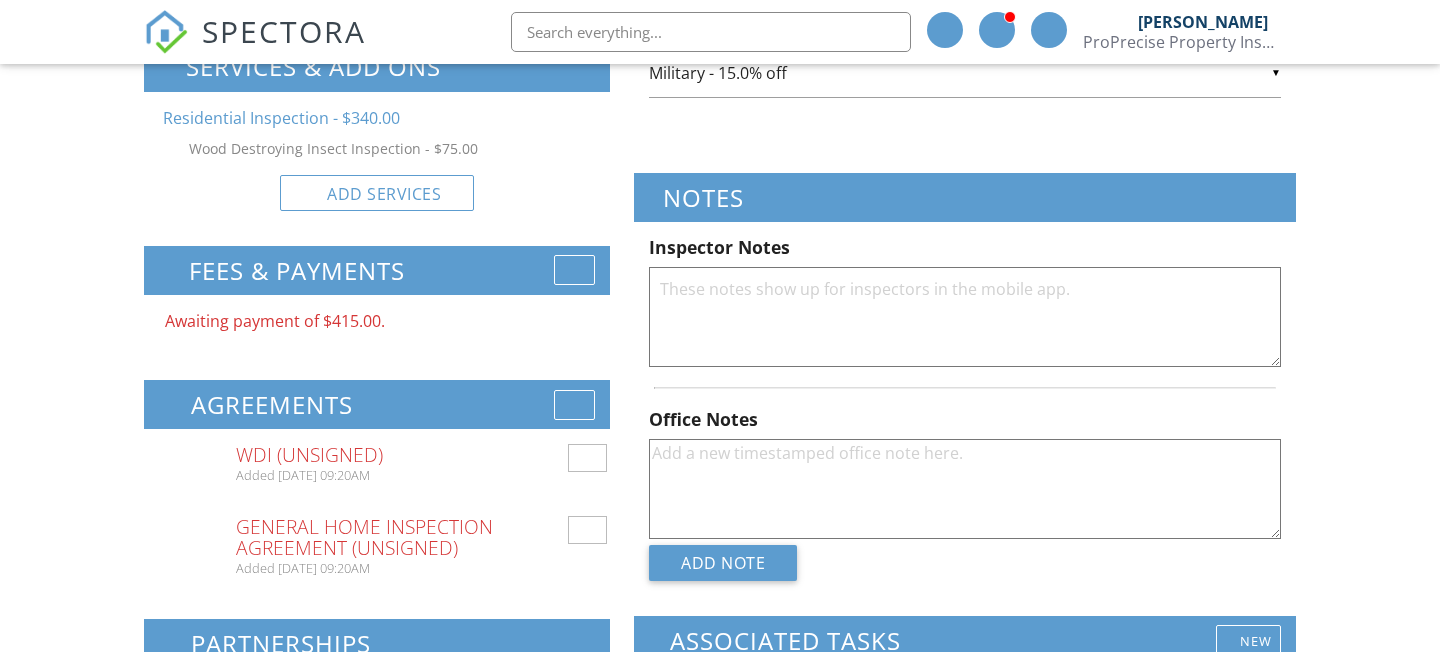 scroll, scrollTop: 0, scrollLeft: 0, axis: both 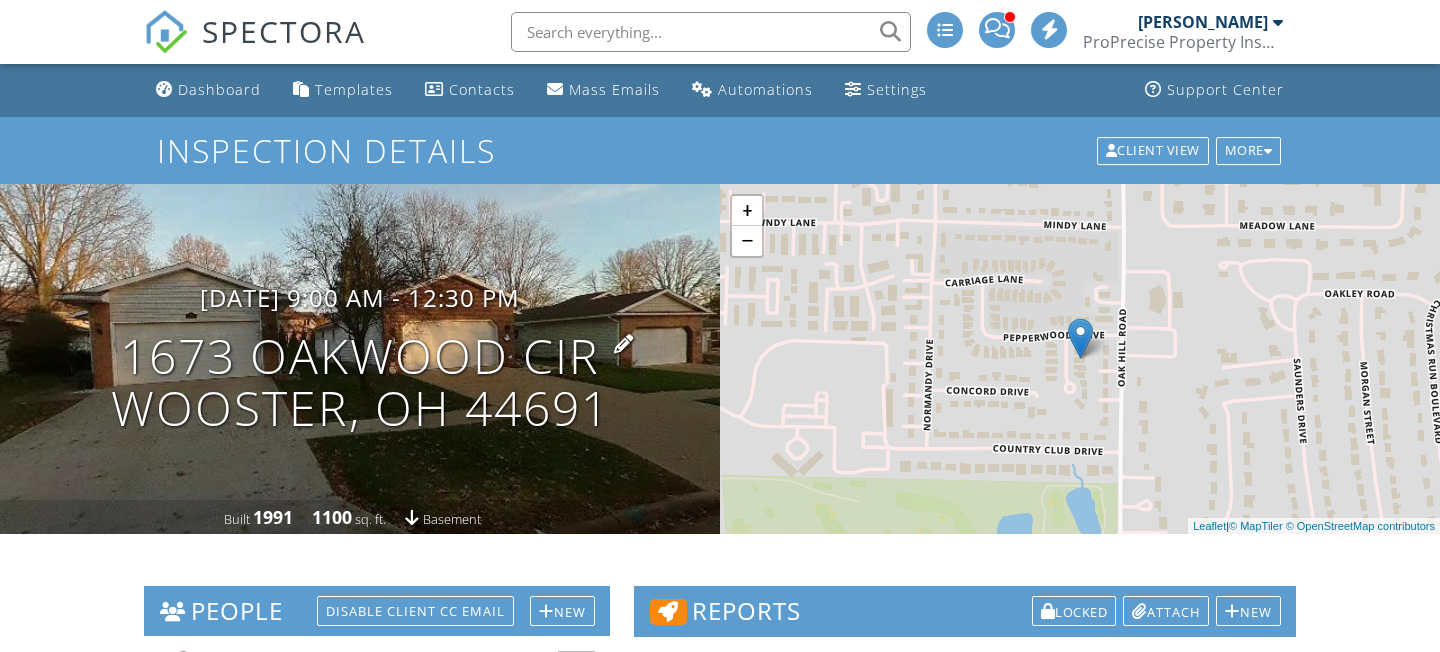 click on "1673 Oakwood Cir
[GEOGRAPHIC_DATA], OH 44691" at bounding box center [360, 383] 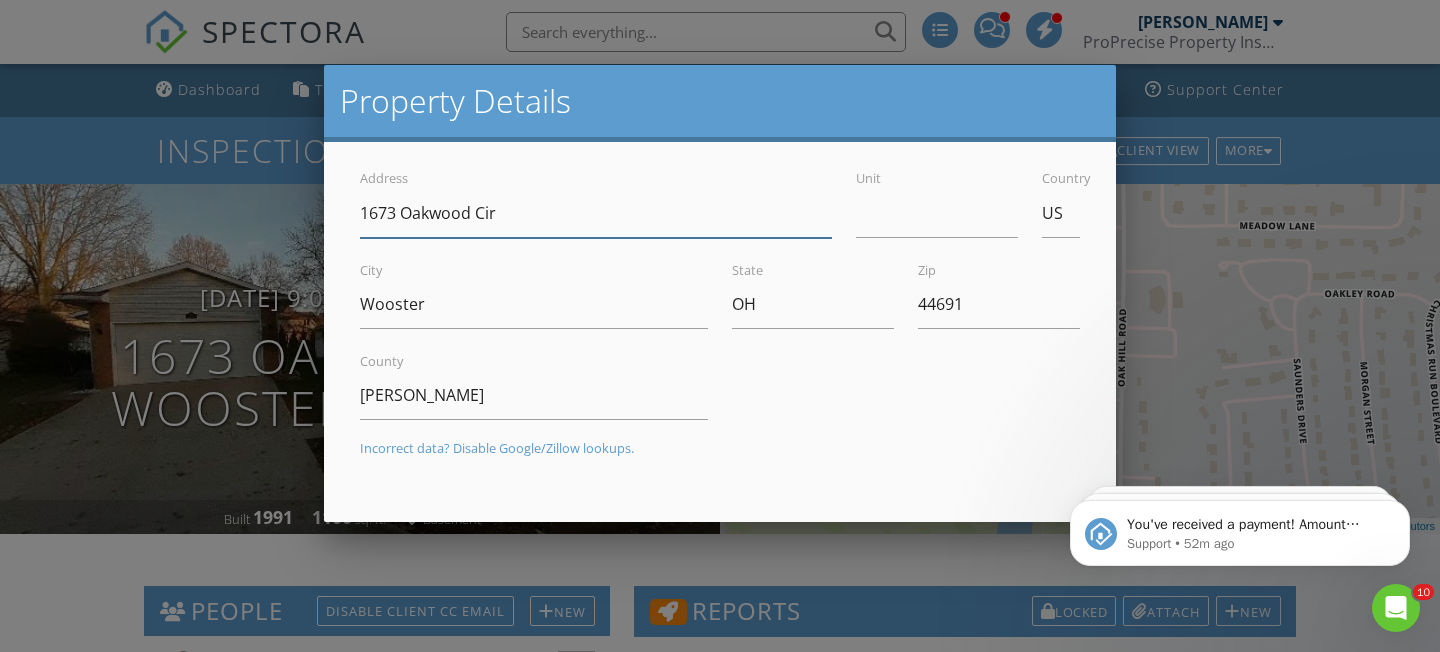 scroll, scrollTop: 0, scrollLeft: 0, axis: both 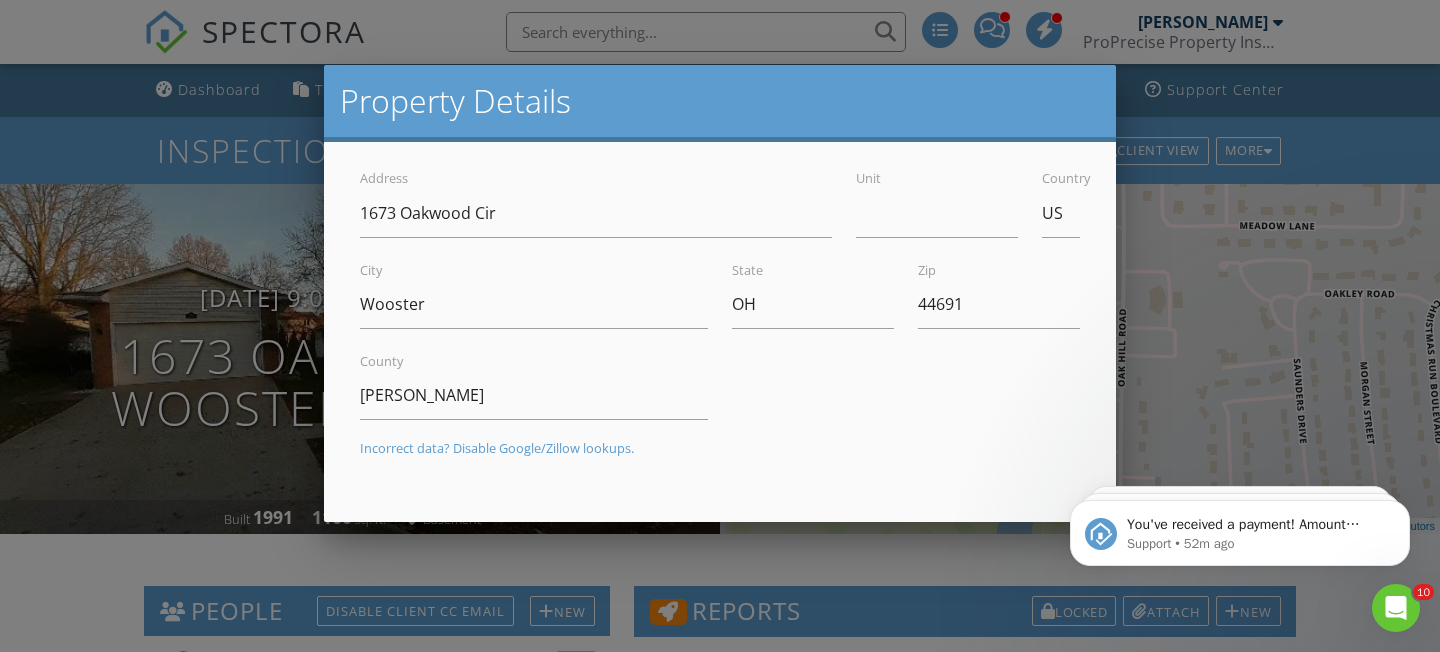 click at bounding box center (720, 307) 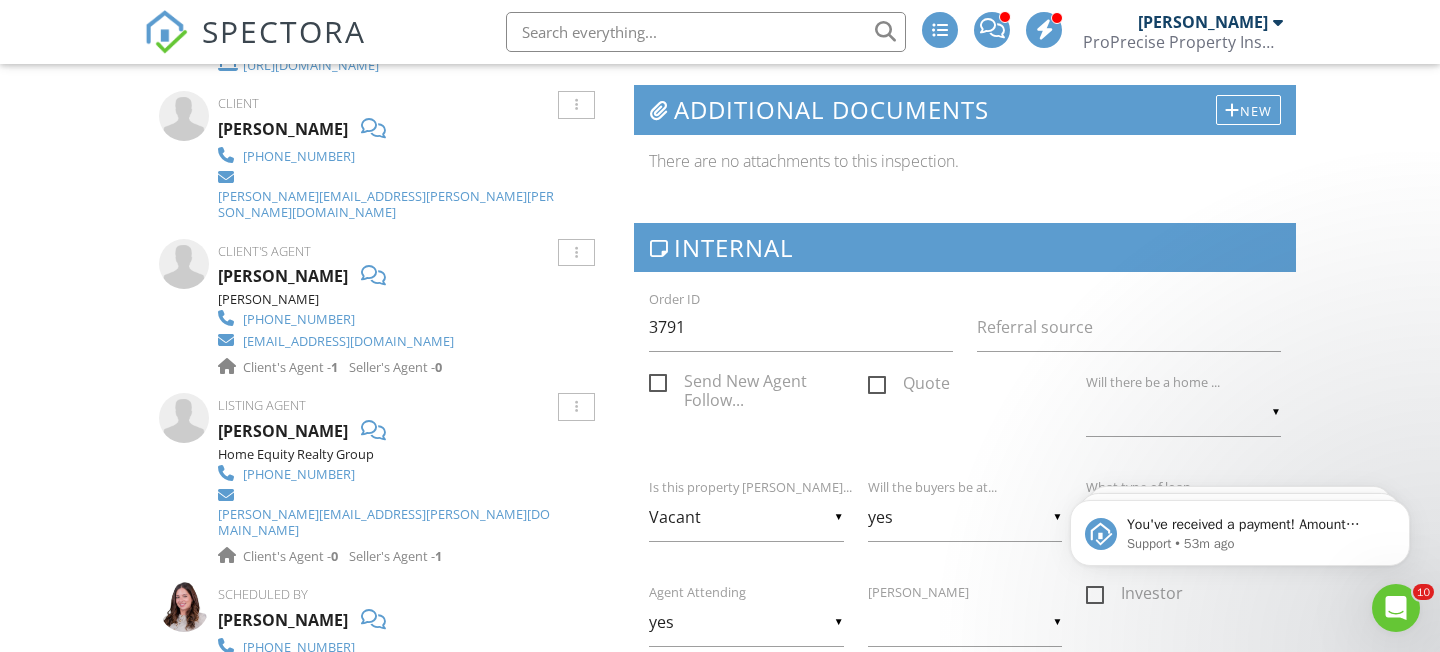 scroll, scrollTop: 570, scrollLeft: 0, axis: vertical 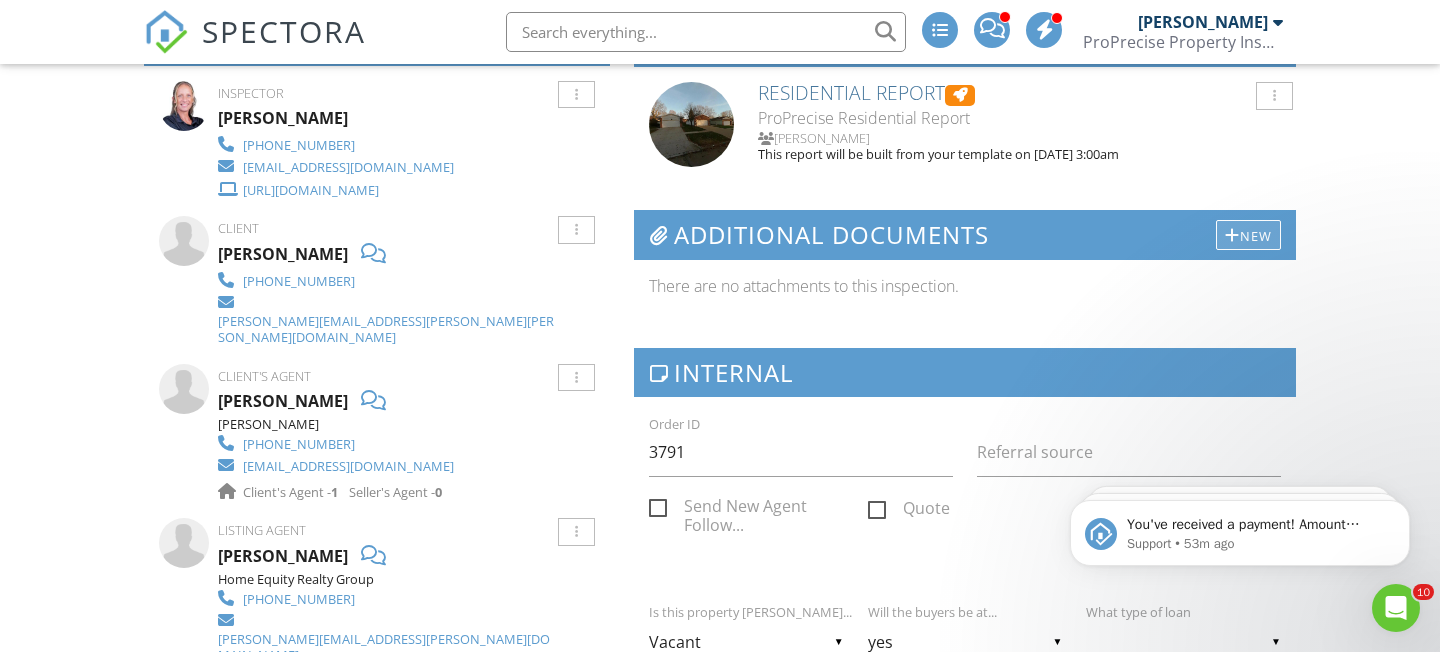 click on "New" at bounding box center [1248, 235] 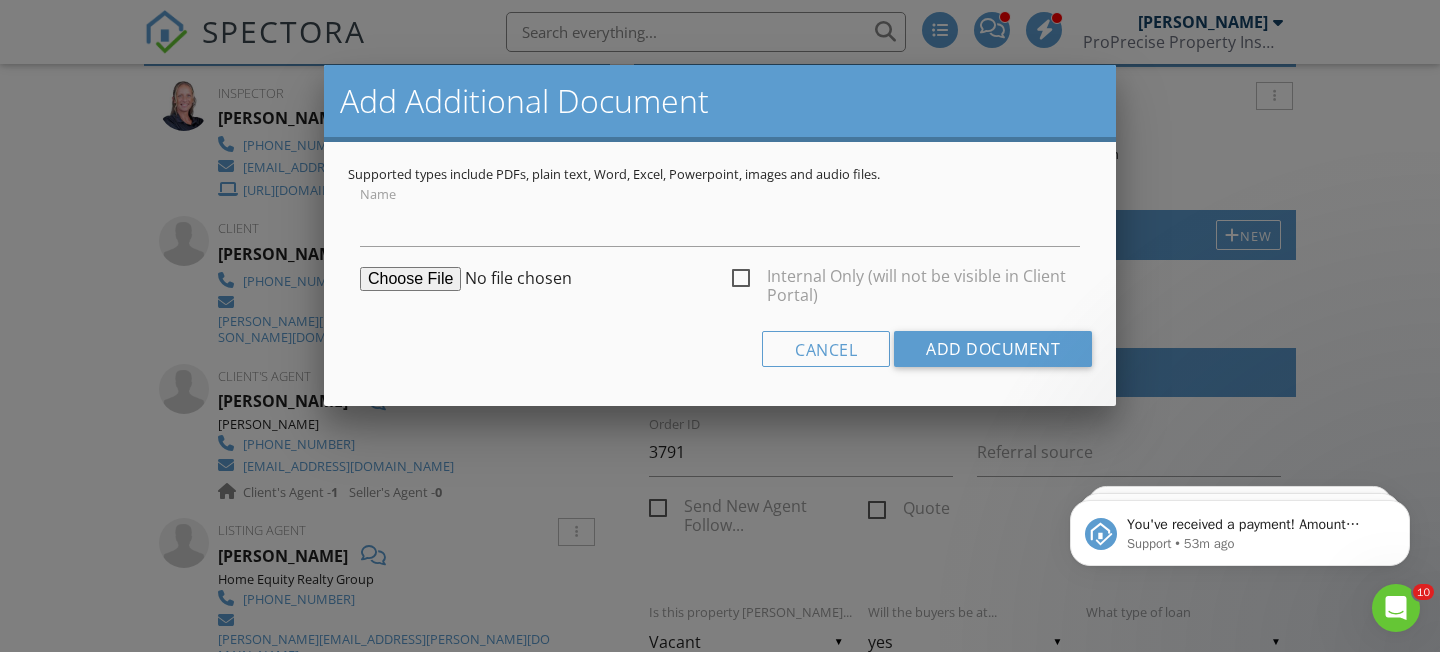 click on "Internal Only (will not be visible in Client Portal)" at bounding box center (906, 279) 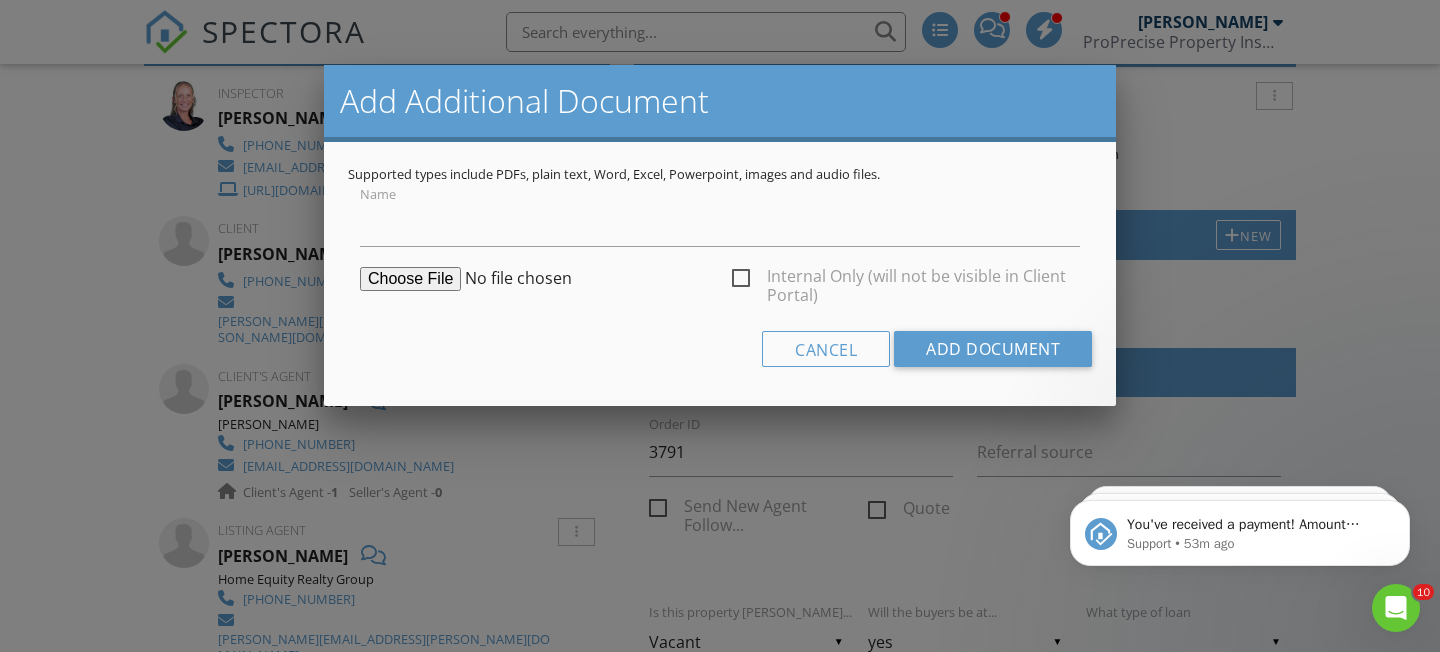click on "Internal Only (will not be visible in Client Portal)" at bounding box center [738, 281] 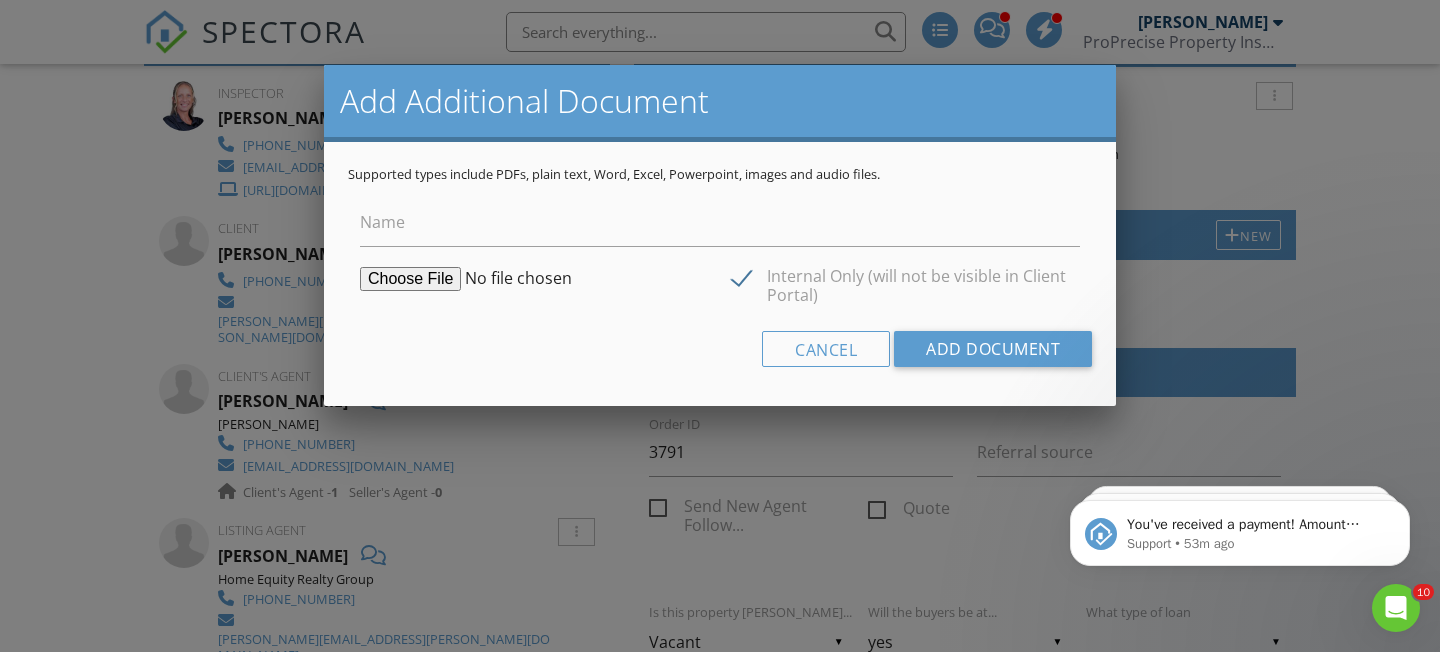 click on "Name
Internal Only (will not be visible in Client Portal)
Cancel
Add Document" at bounding box center (720, 282) 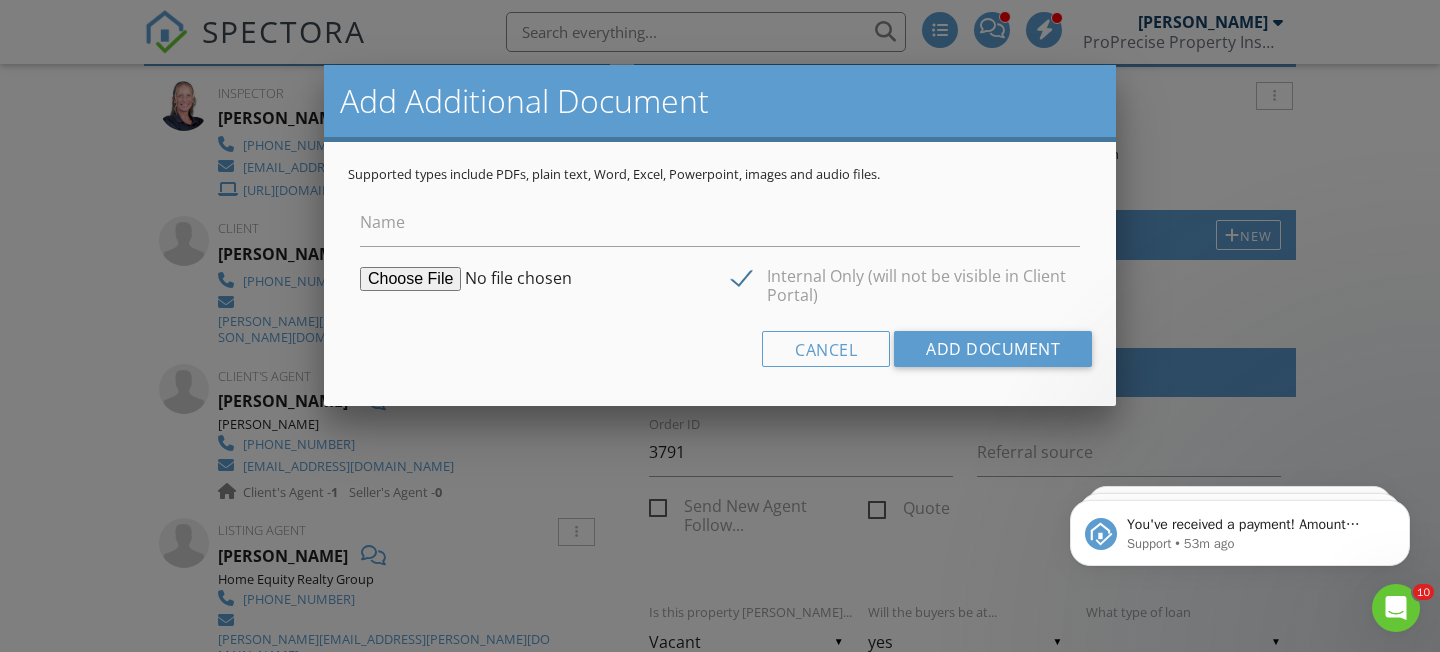 type on "C:\fakepath\RPD Property Info Oakwood.pdf" 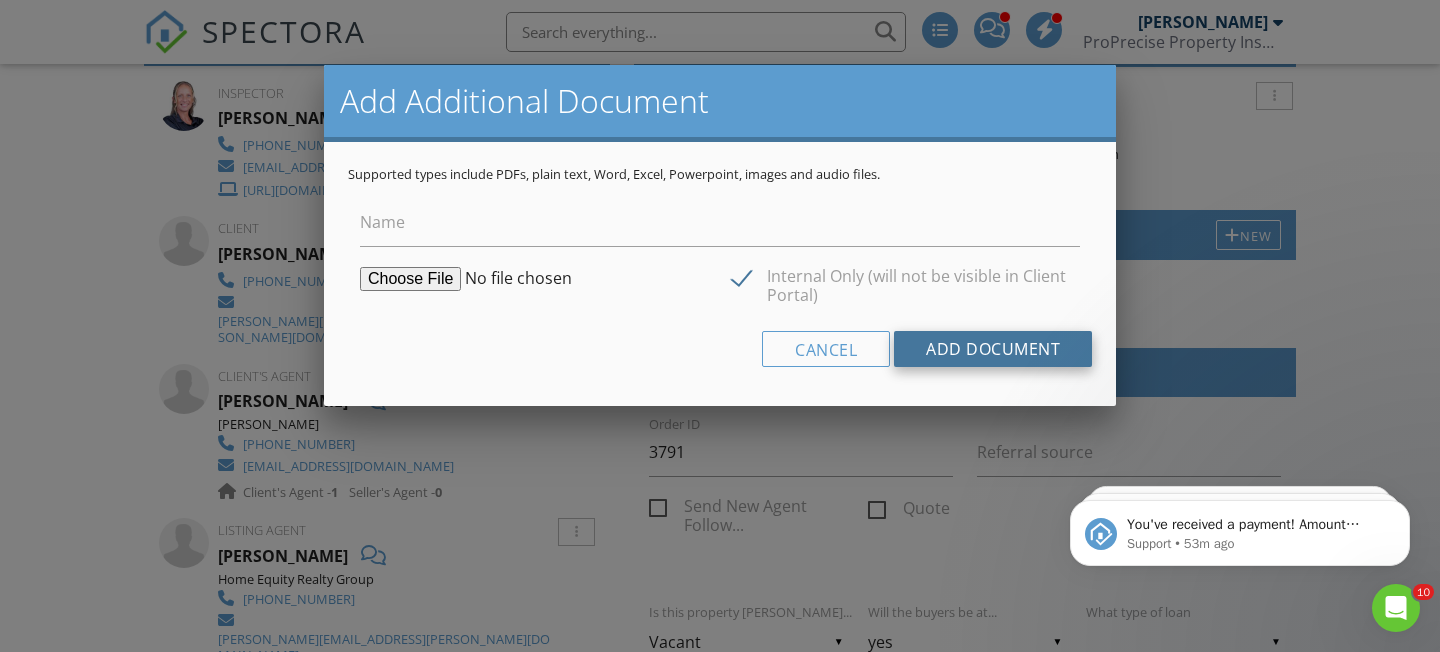 click on "Add Document" at bounding box center [993, 349] 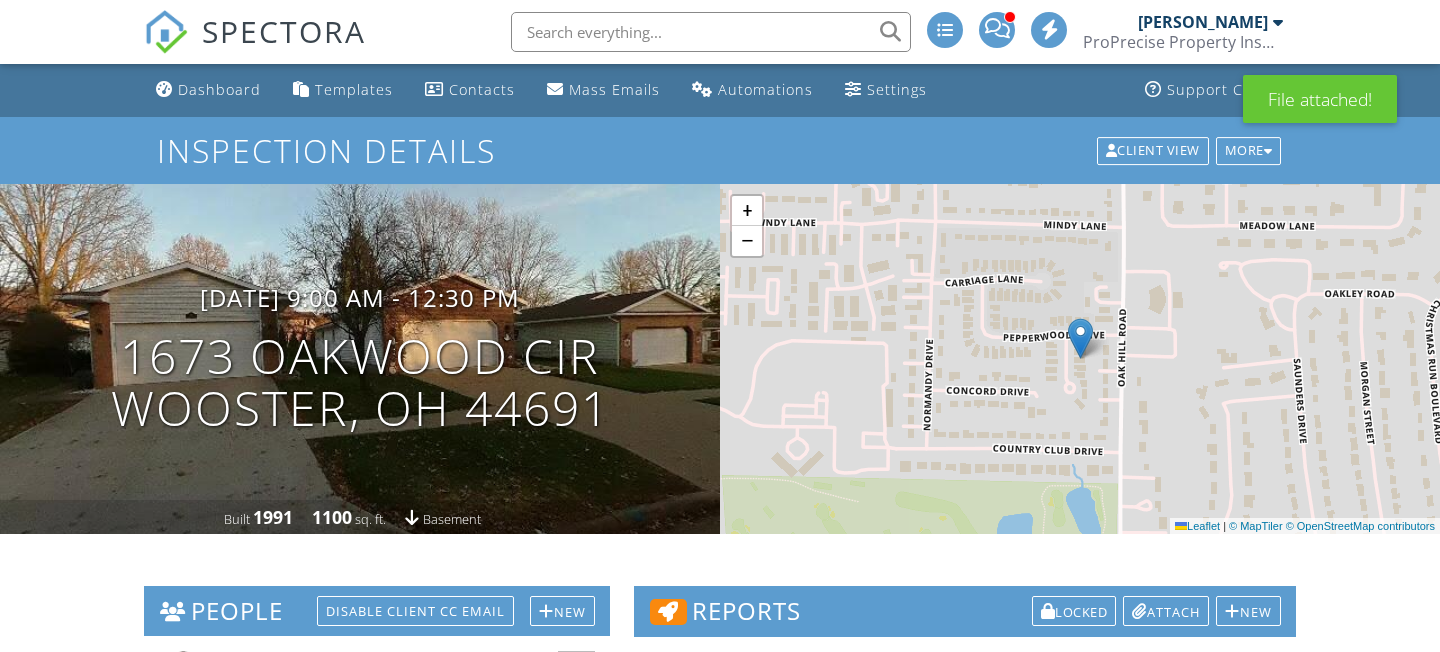 scroll, scrollTop: 843, scrollLeft: 0, axis: vertical 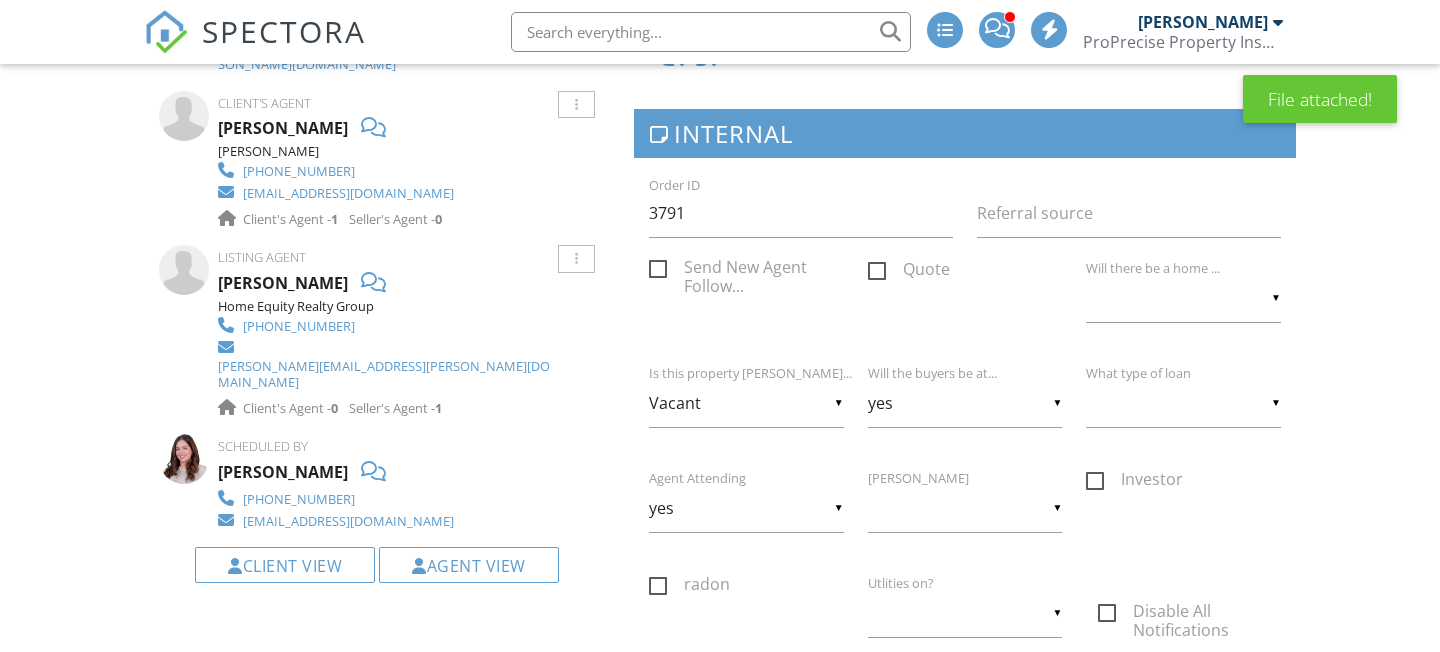 click on "Dashboard" at bounding box center (219, -754) 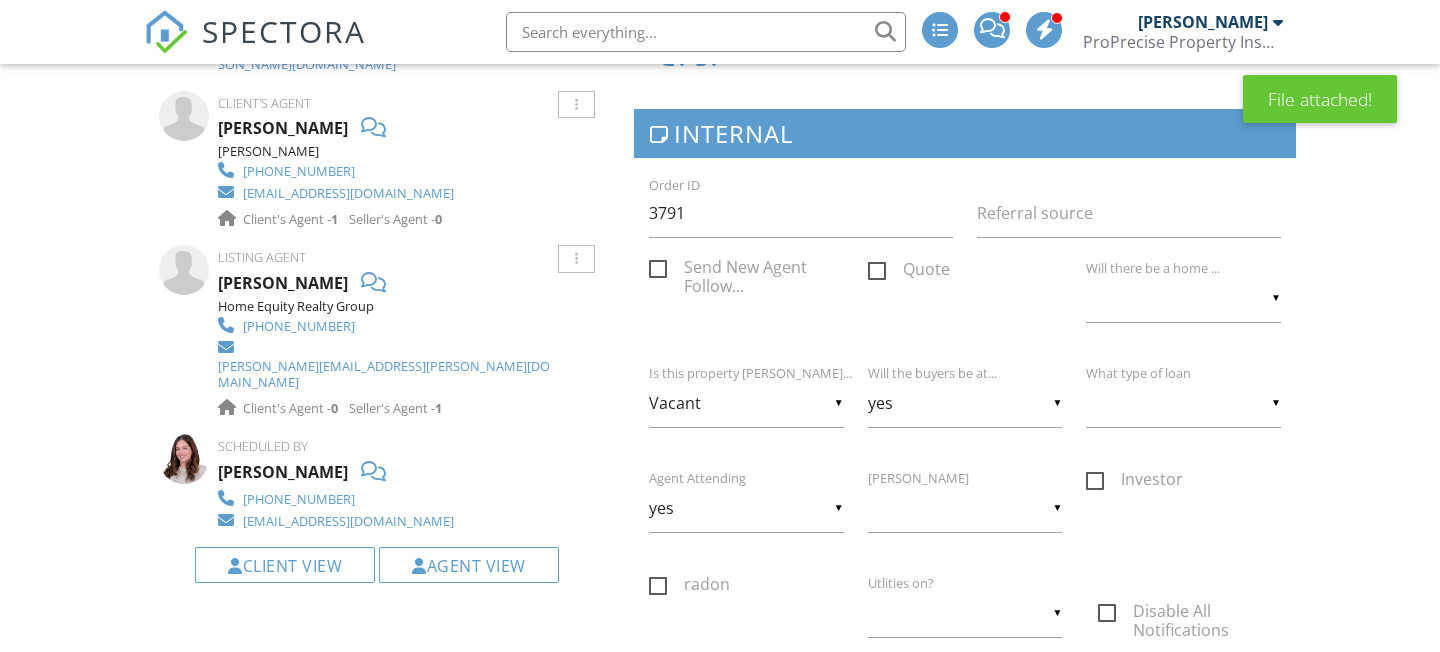 scroll, scrollTop: 0, scrollLeft: 0, axis: both 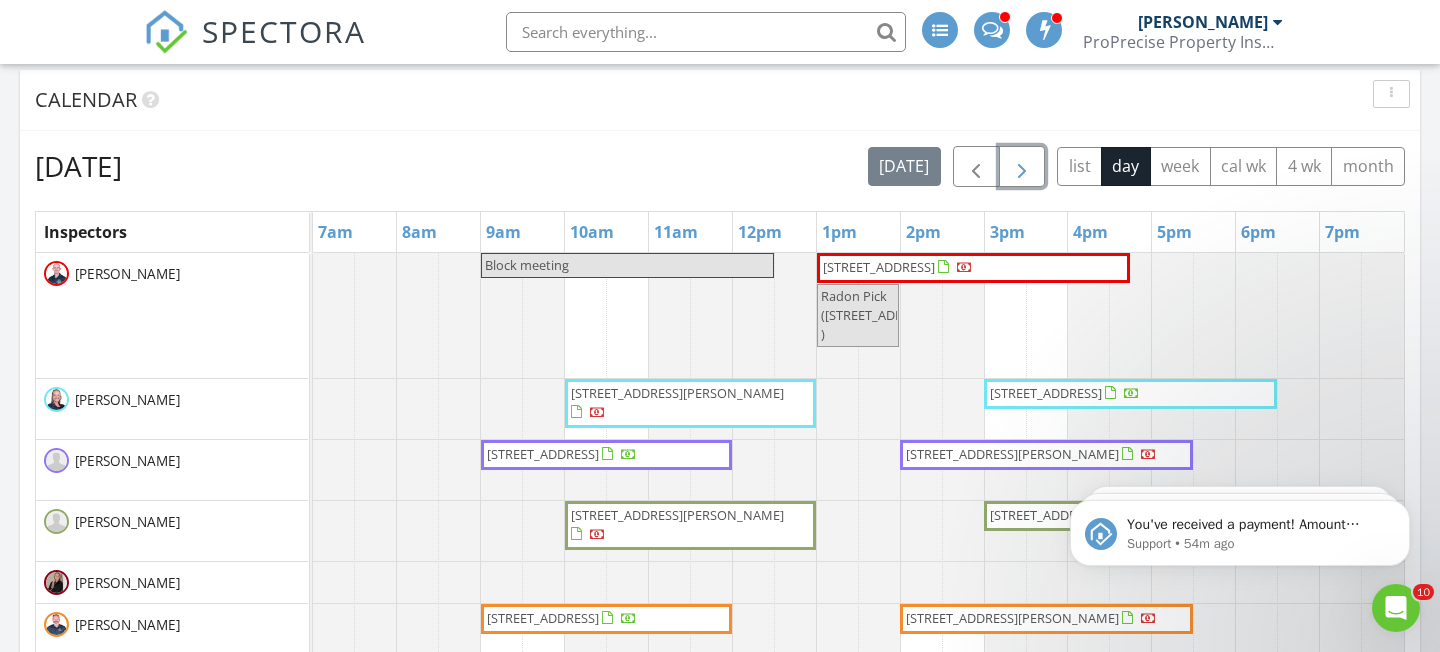 click at bounding box center [1022, 167] 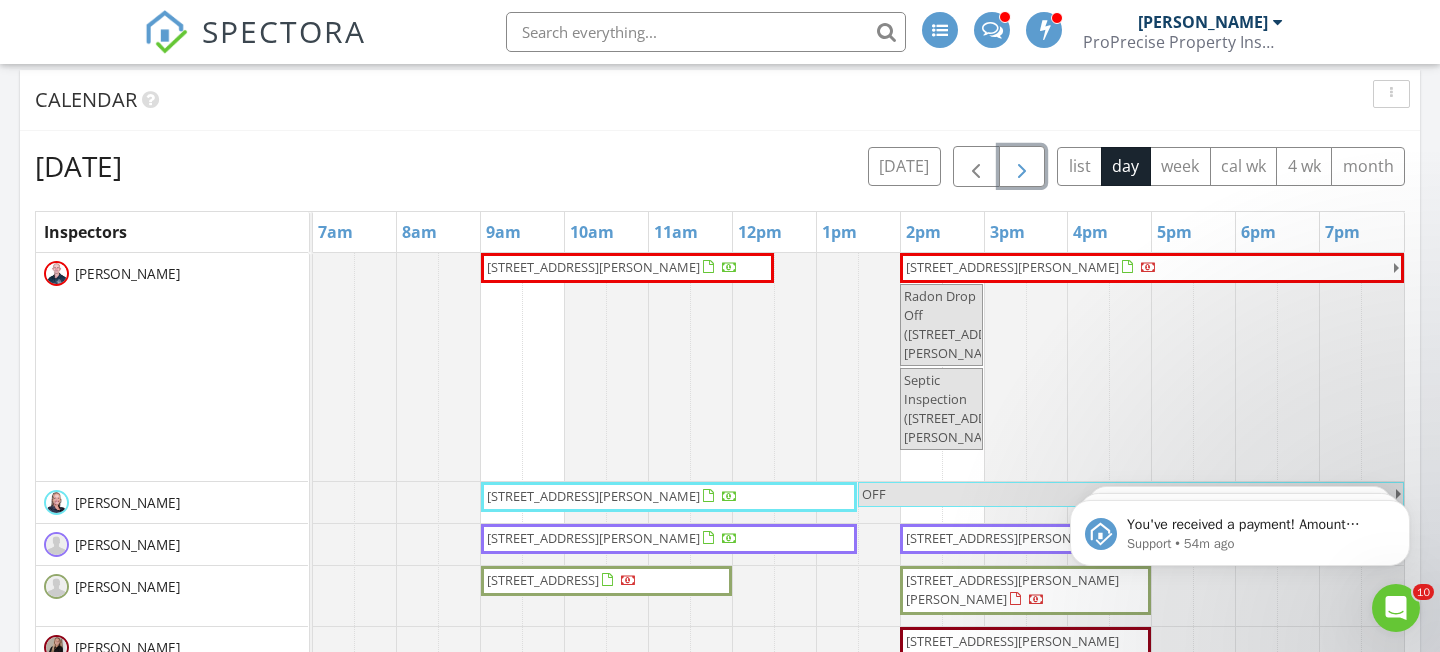 click at bounding box center [1022, 167] 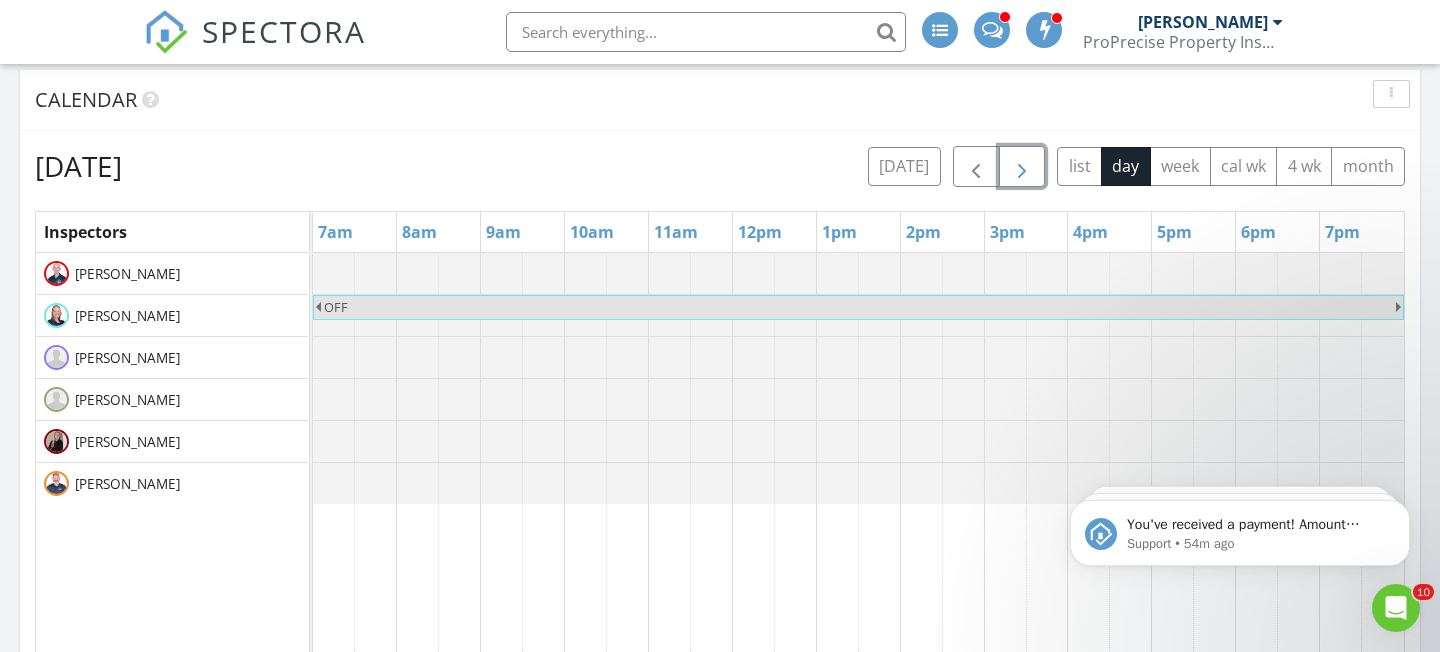 click at bounding box center [1022, 167] 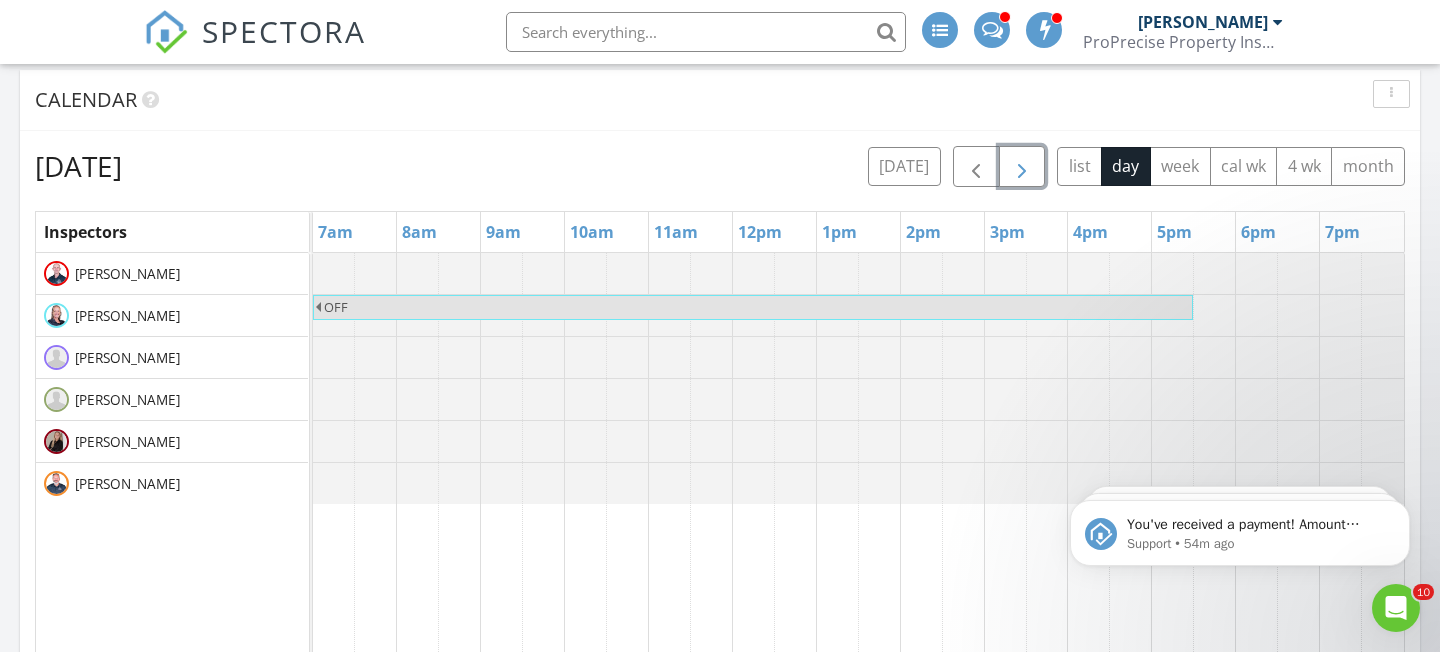 click at bounding box center [1022, 167] 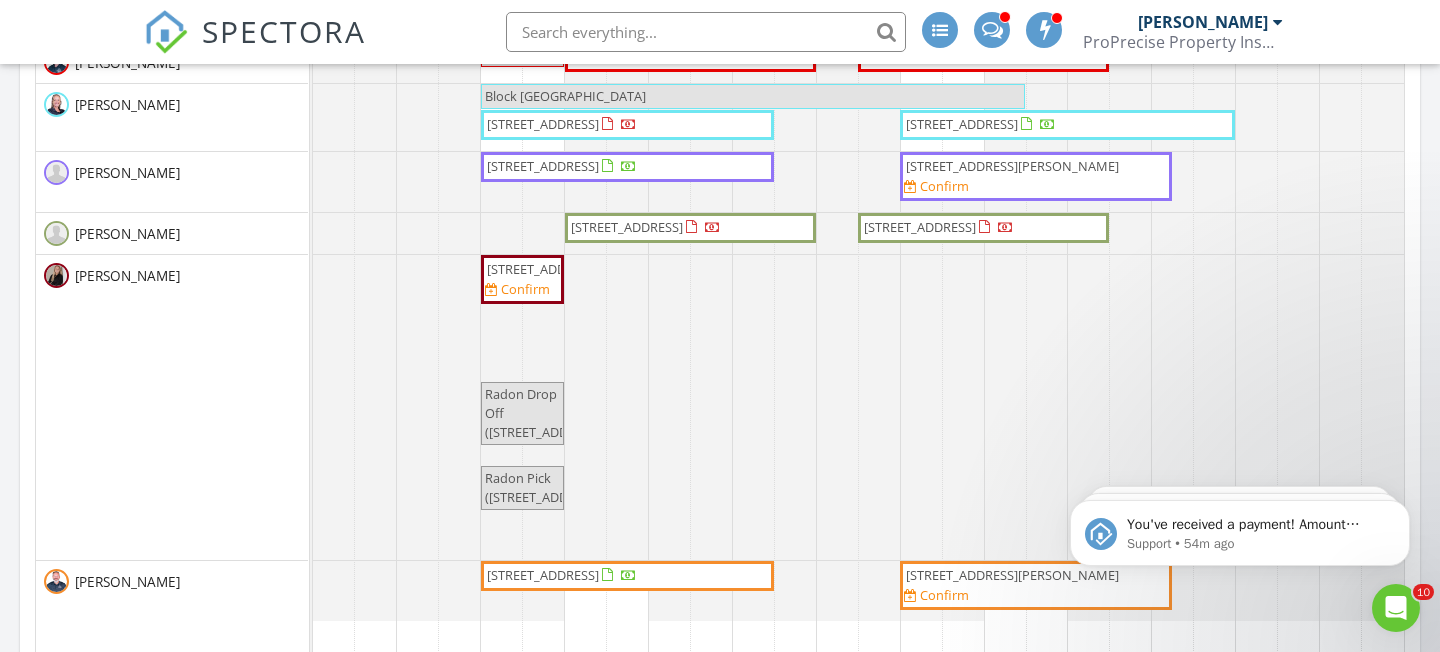 scroll, scrollTop: 1205, scrollLeft: 0, axis: vertical 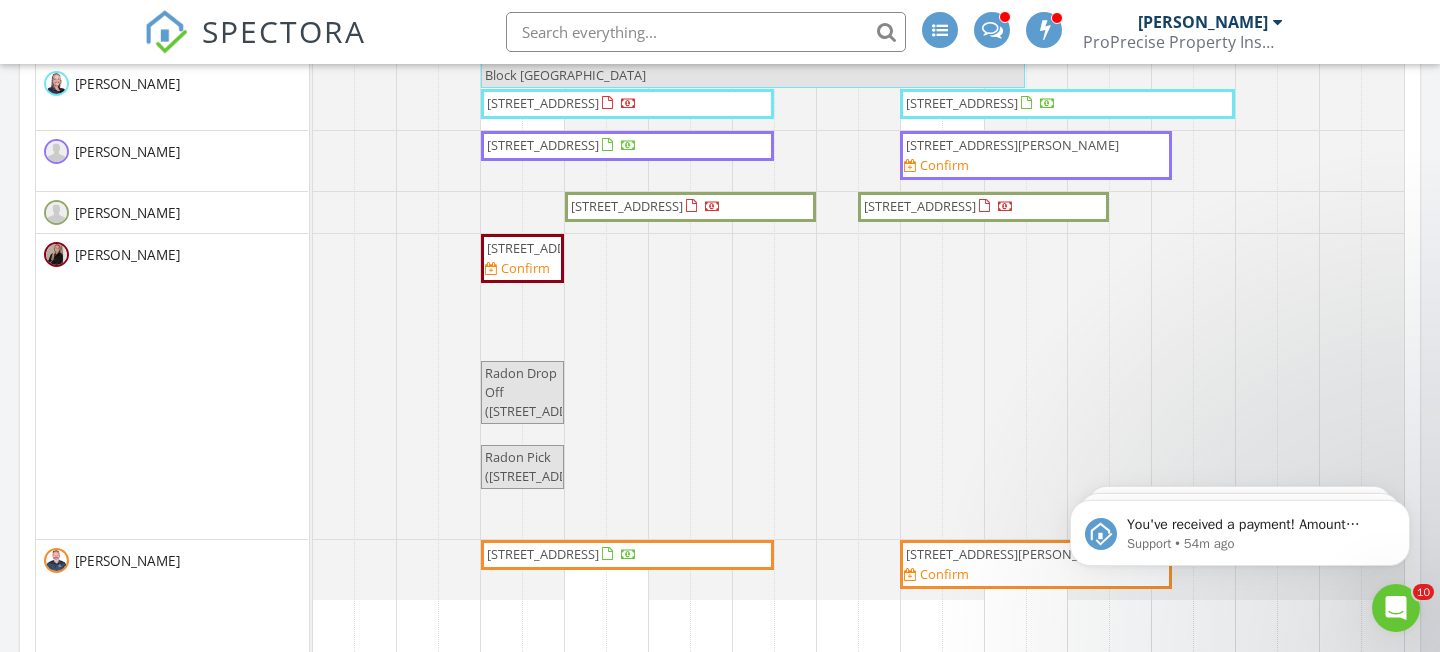 click on "279 Chestnut Ln, Fairlawn 44333" at bounding box center [543, 145] 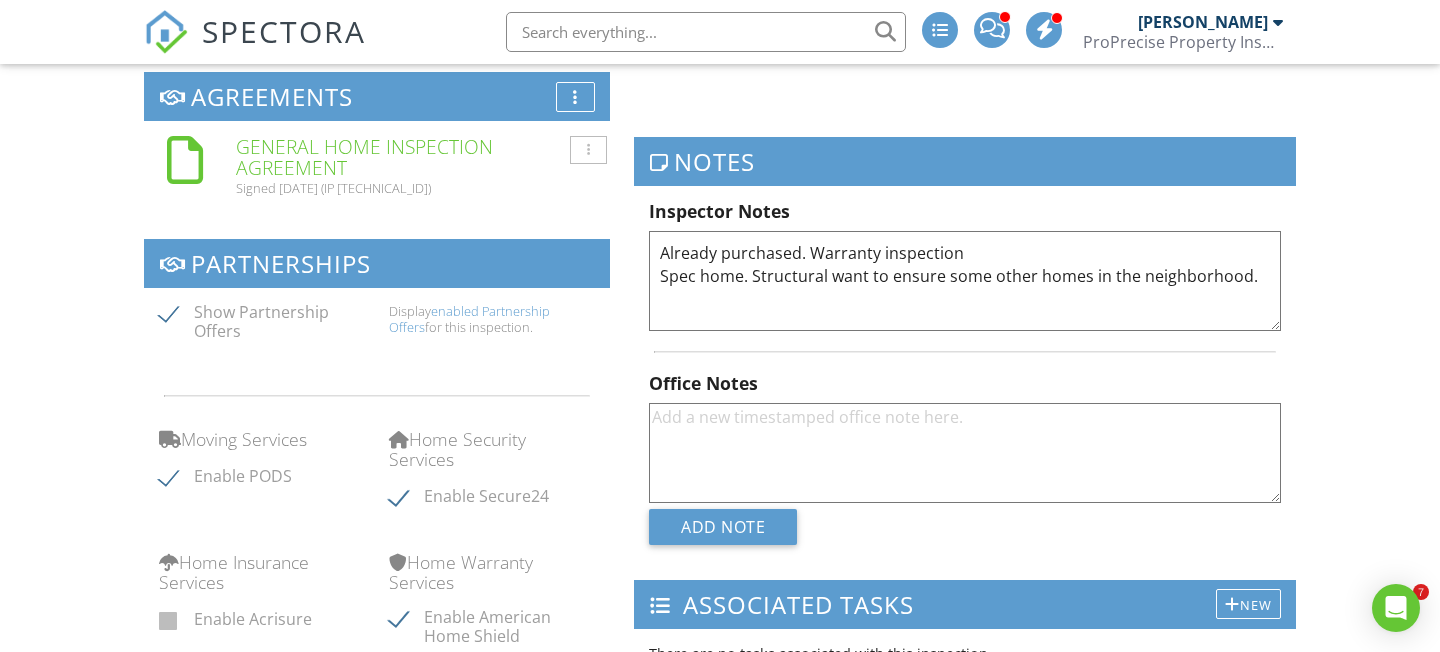 scroll, scrollTop: 1491, scrollLeft: 0, axis: vertical 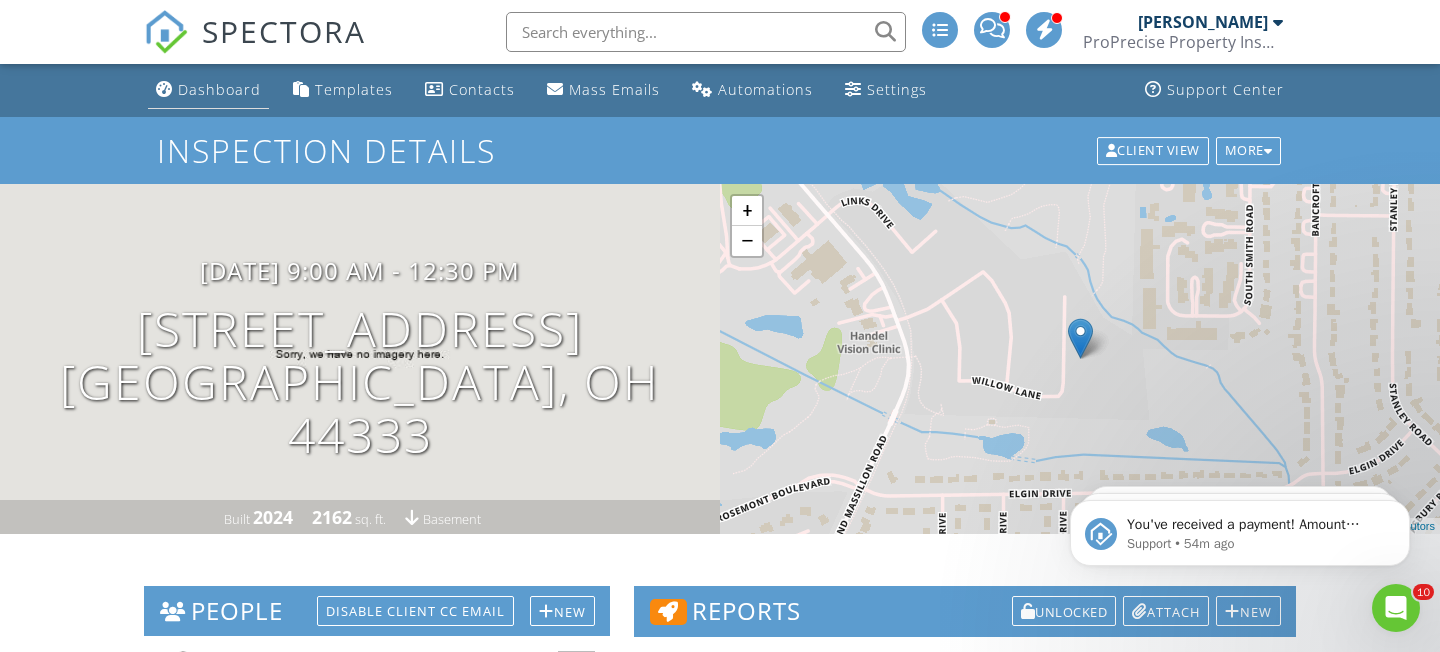 click on "Dashboard" at bounding box center (219, 89) 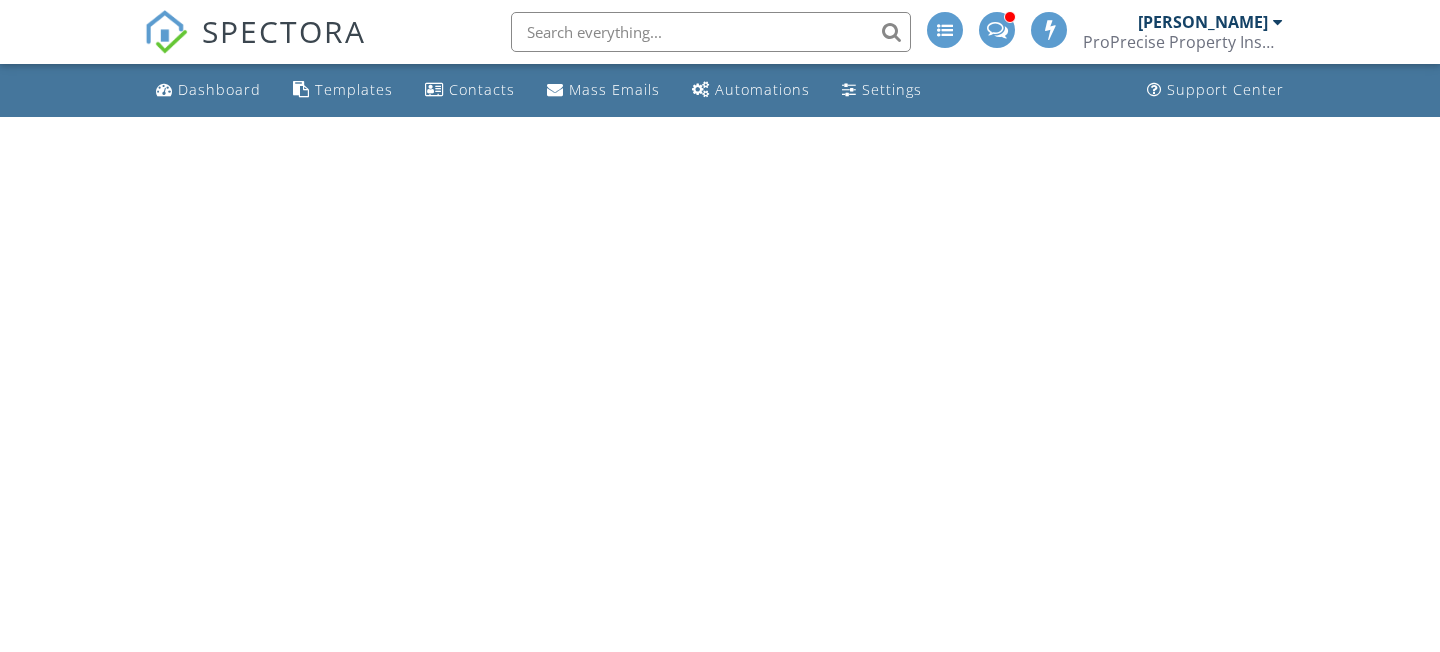 scroll, scrollTop: 0, scrollLeft: 0, axis: both 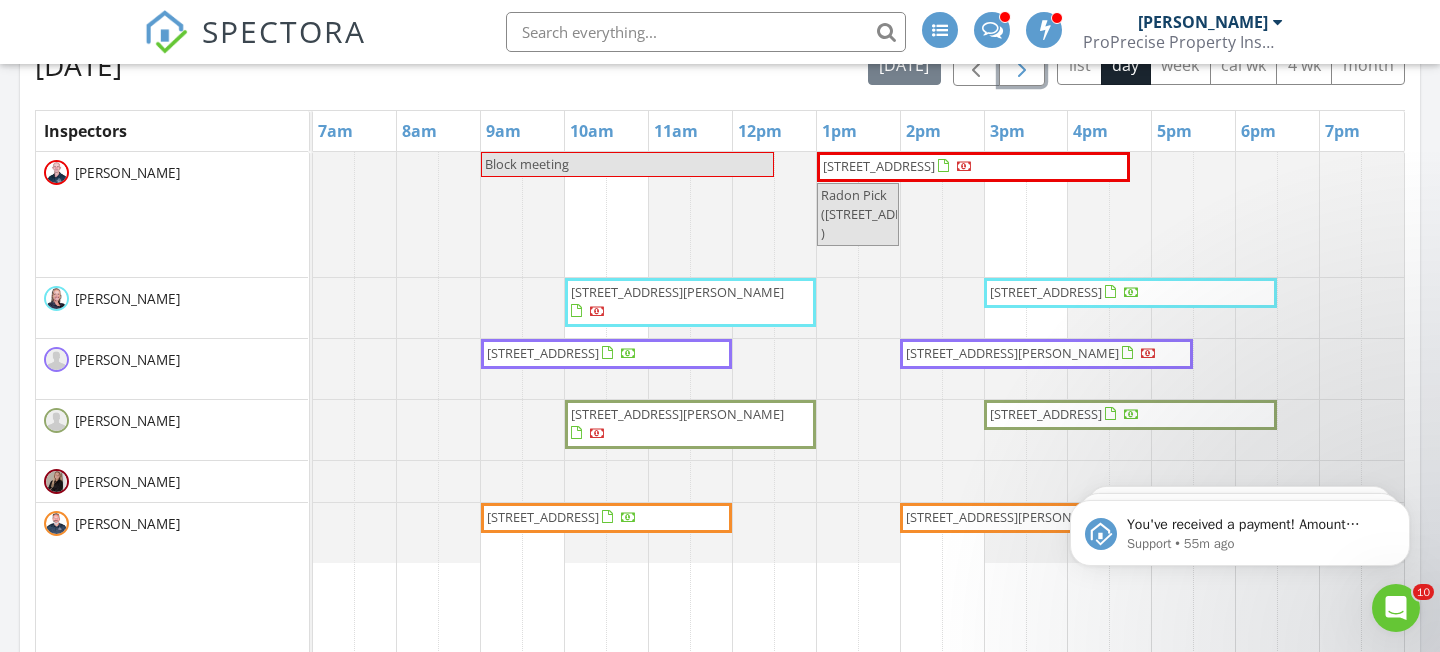 click at bounding box center [1022, 66] 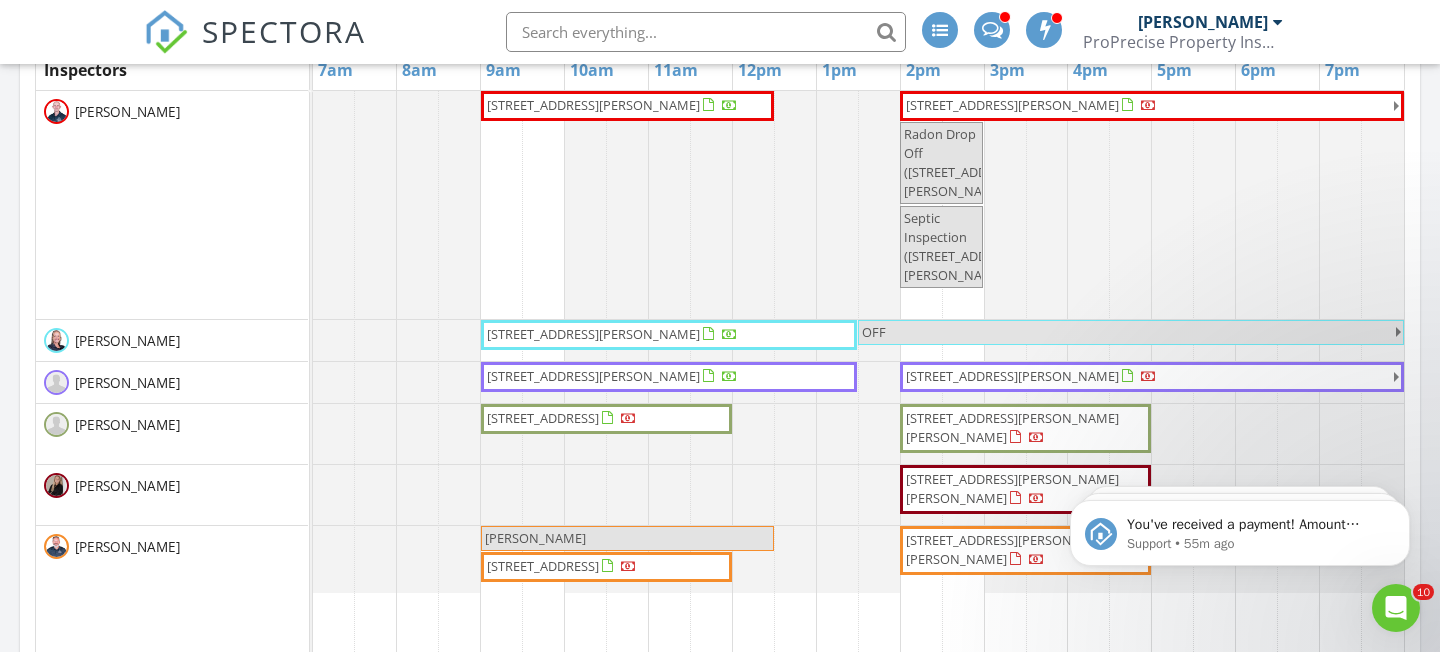 scroll, scrollTop: 1065, scrollLeft: 0, axis: vertical 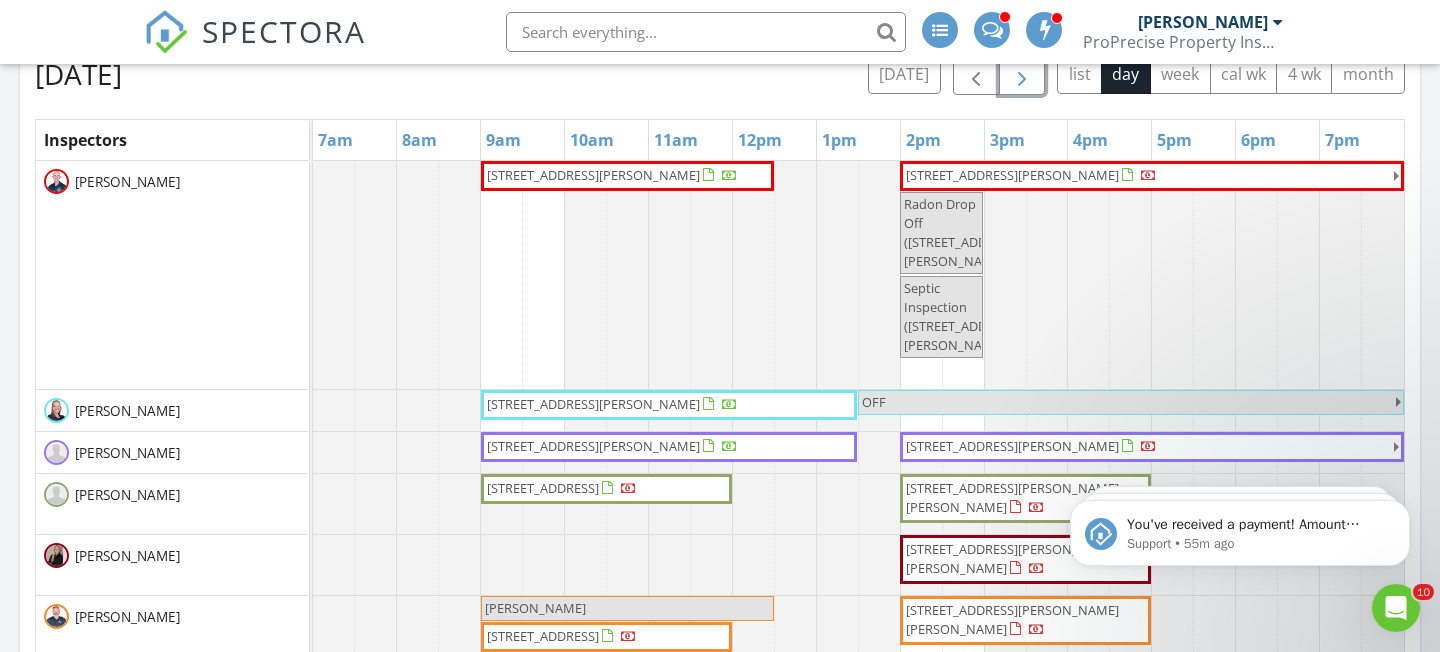 click at bounding box center [1022, 75] 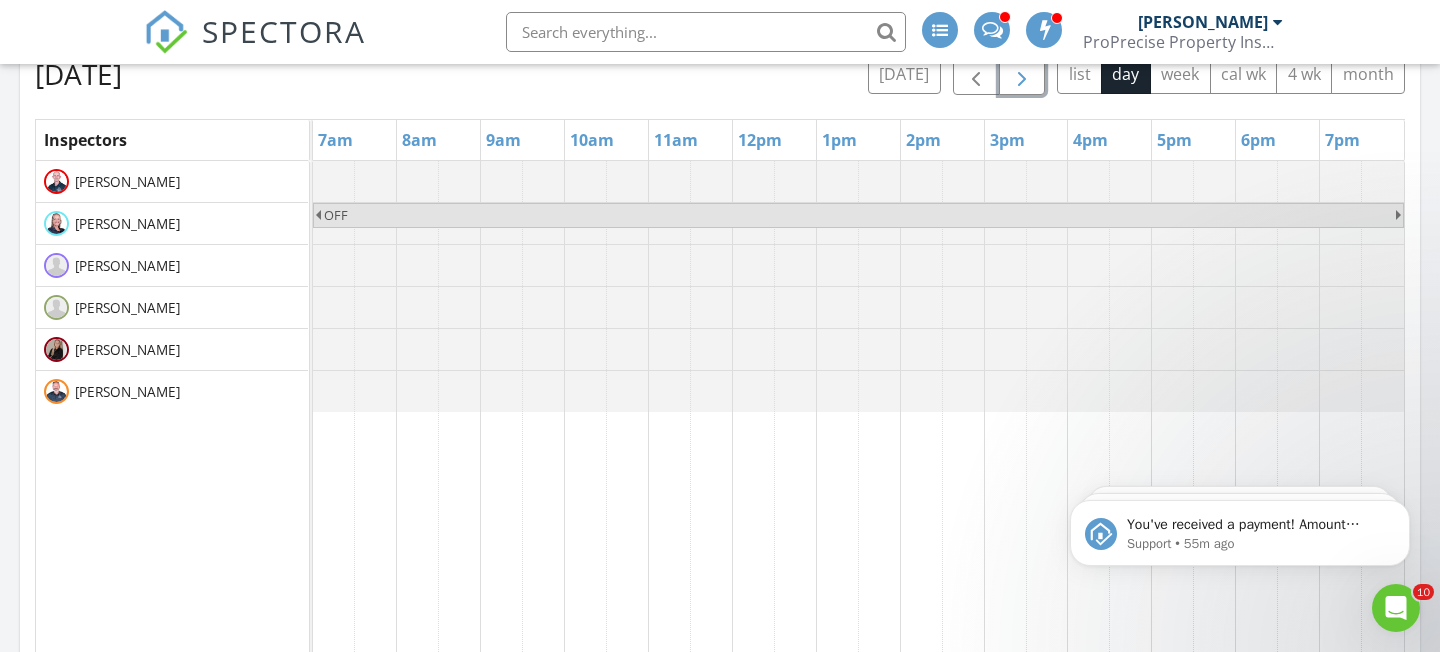 click at bounding box center [1022, 75] 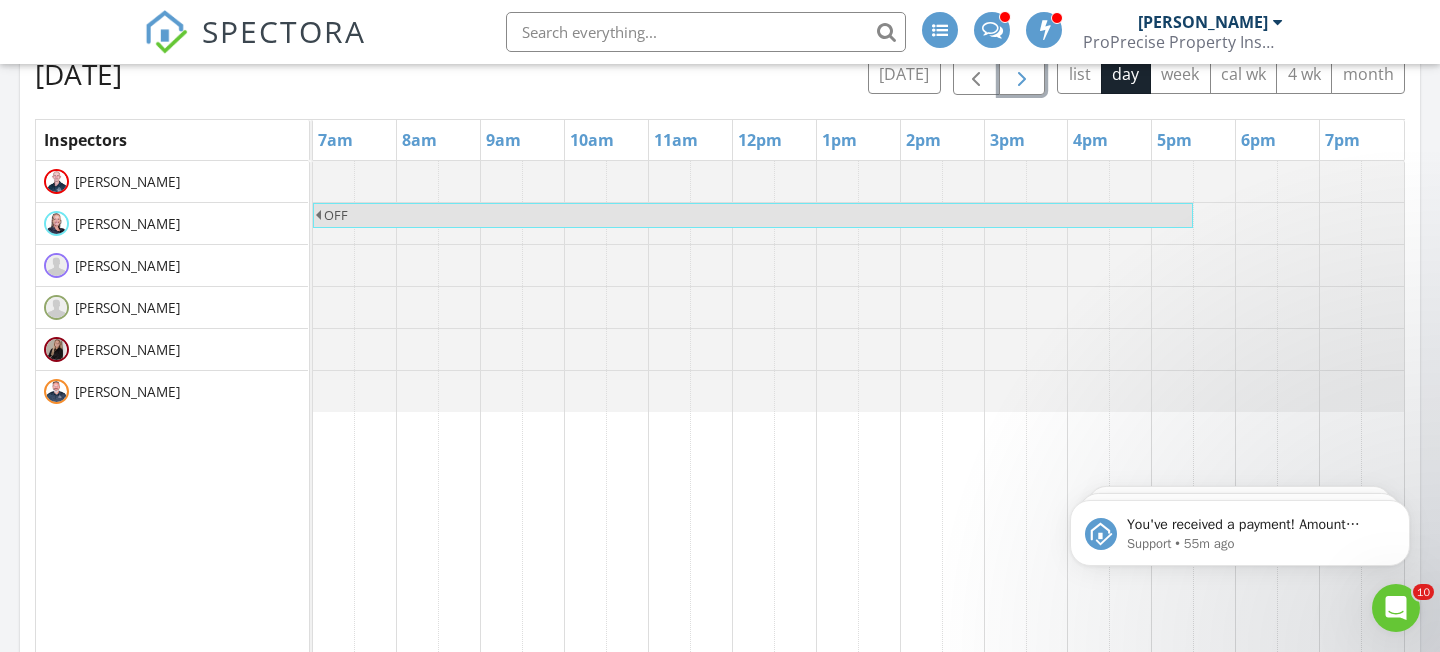 click at bounding box center (1022, 75) 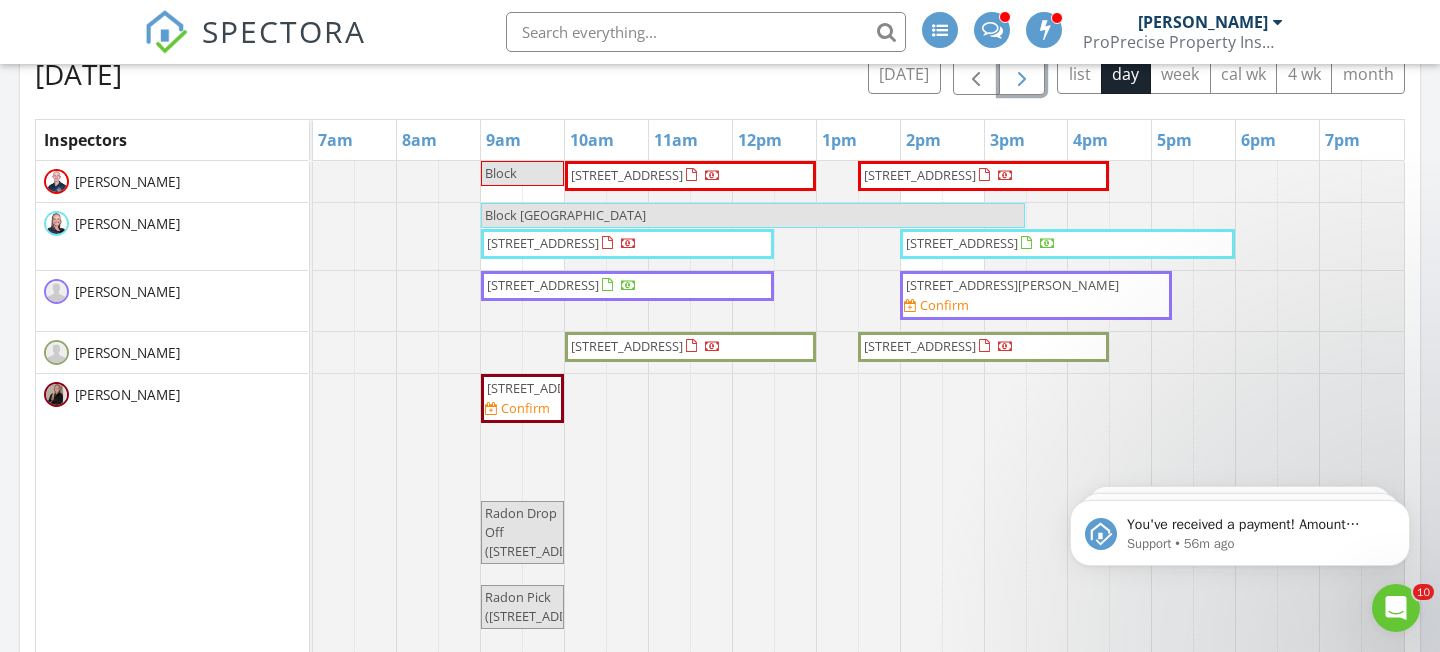 click on "5591 Columbia Rd, Medina 44256
Confirm" at bounding box center [1036, 295] 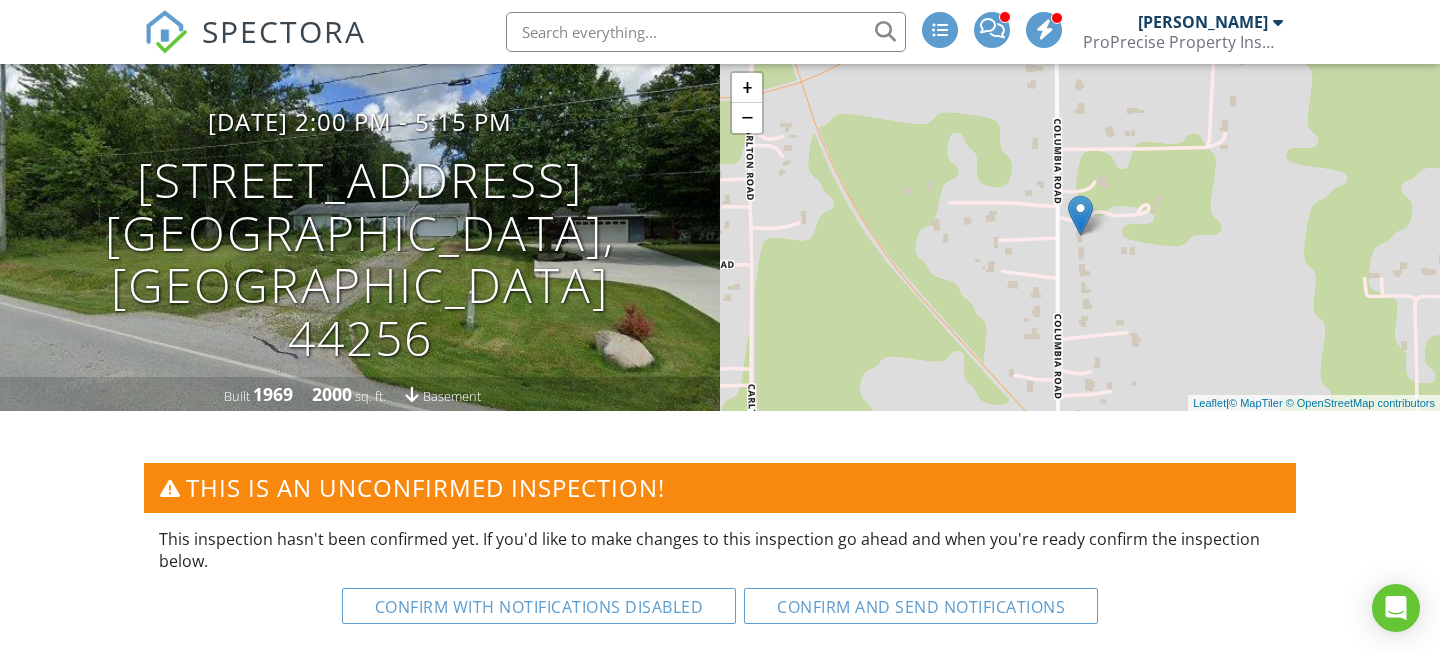 scroll, scrollTop: 0, scrollLeft: 0, axis: both 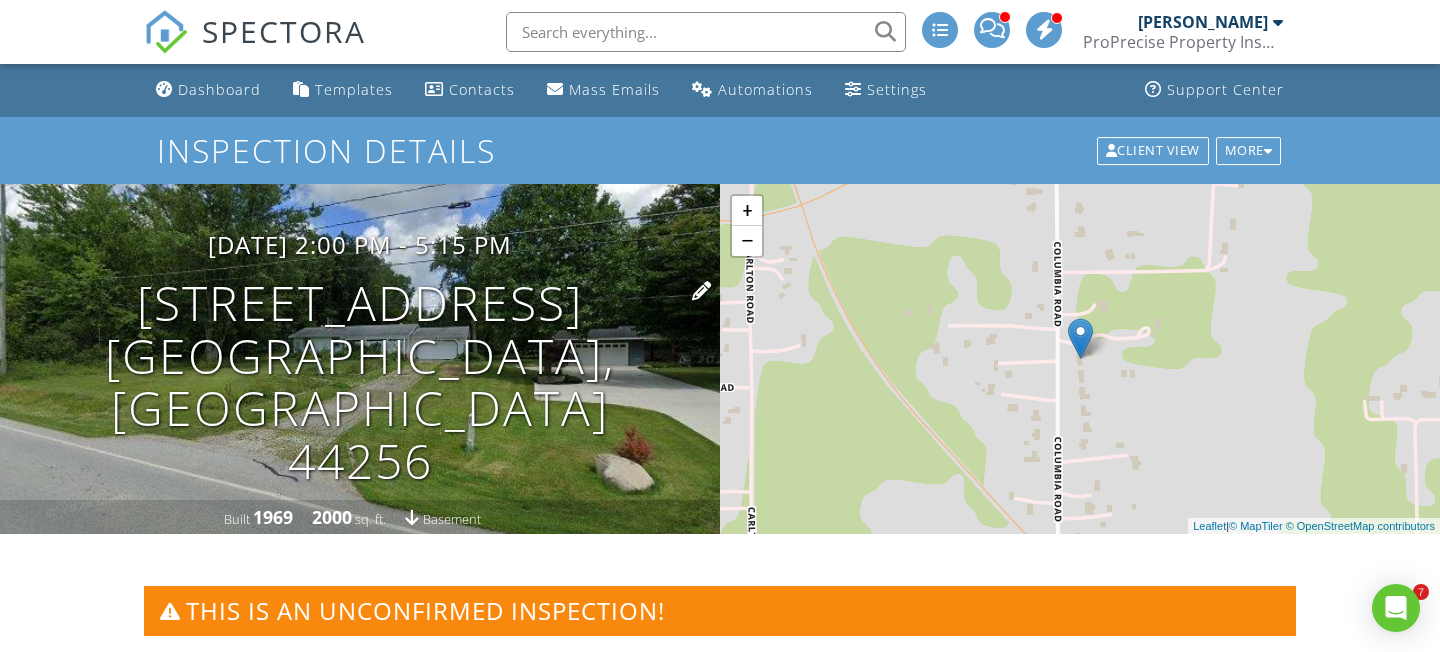 click on "5591 Columbia Rd
Medina, OH 44256" at bounding box center (360, 382) 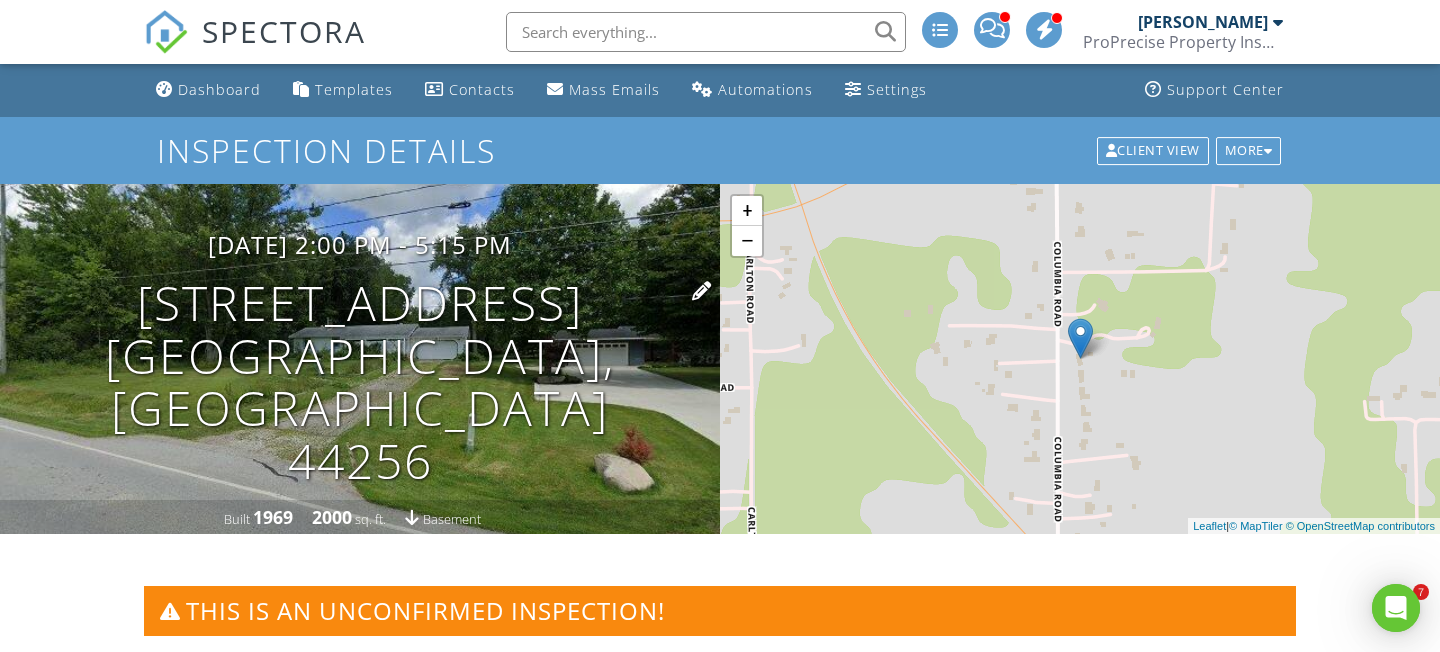scroll, scrollTop: 0, scrollLeft: 0, axis: both 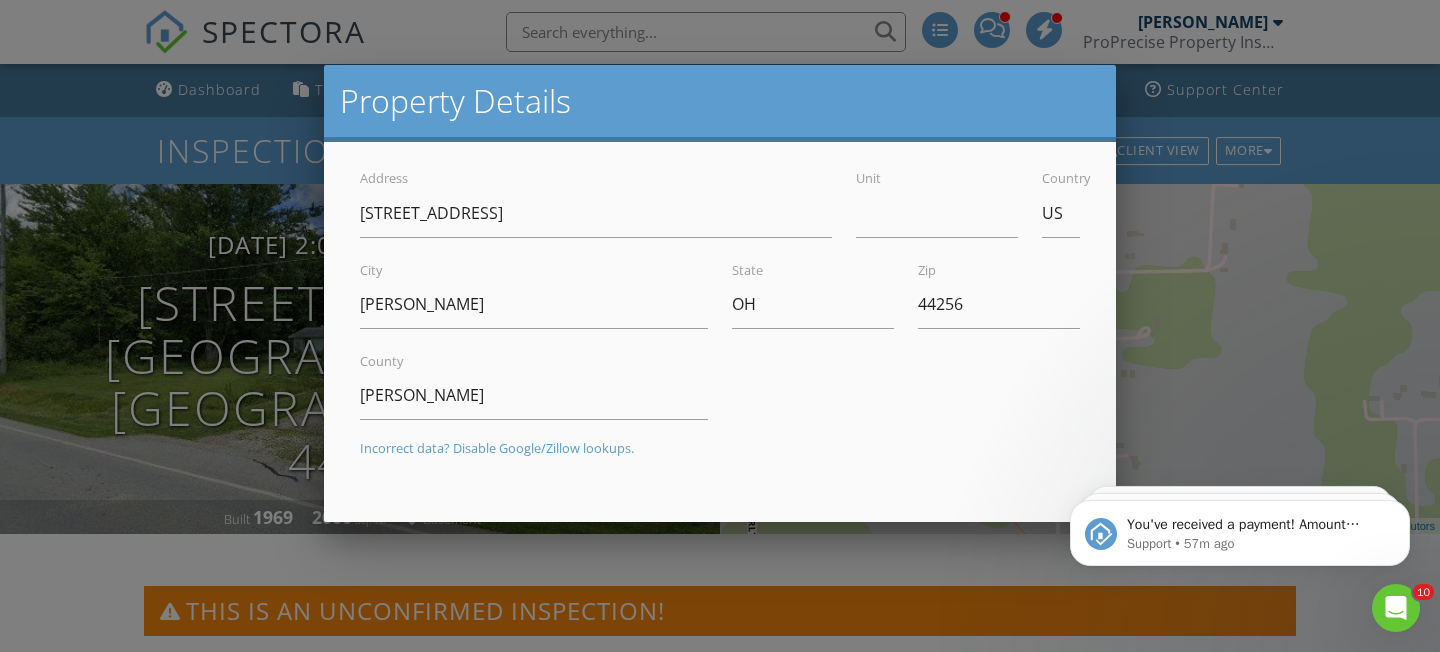 click at bounding box center (720, 307) 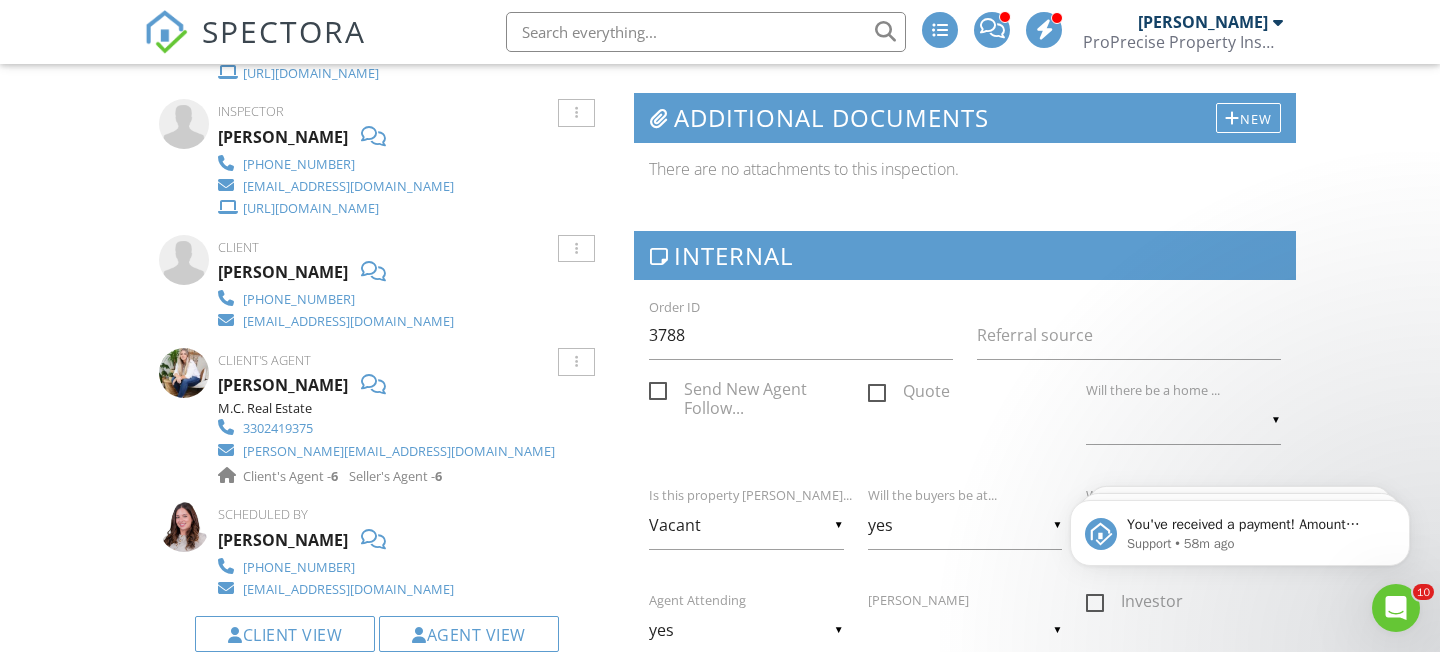 scroll, scrollTop: 0, scrollLeft: 0, axis: both 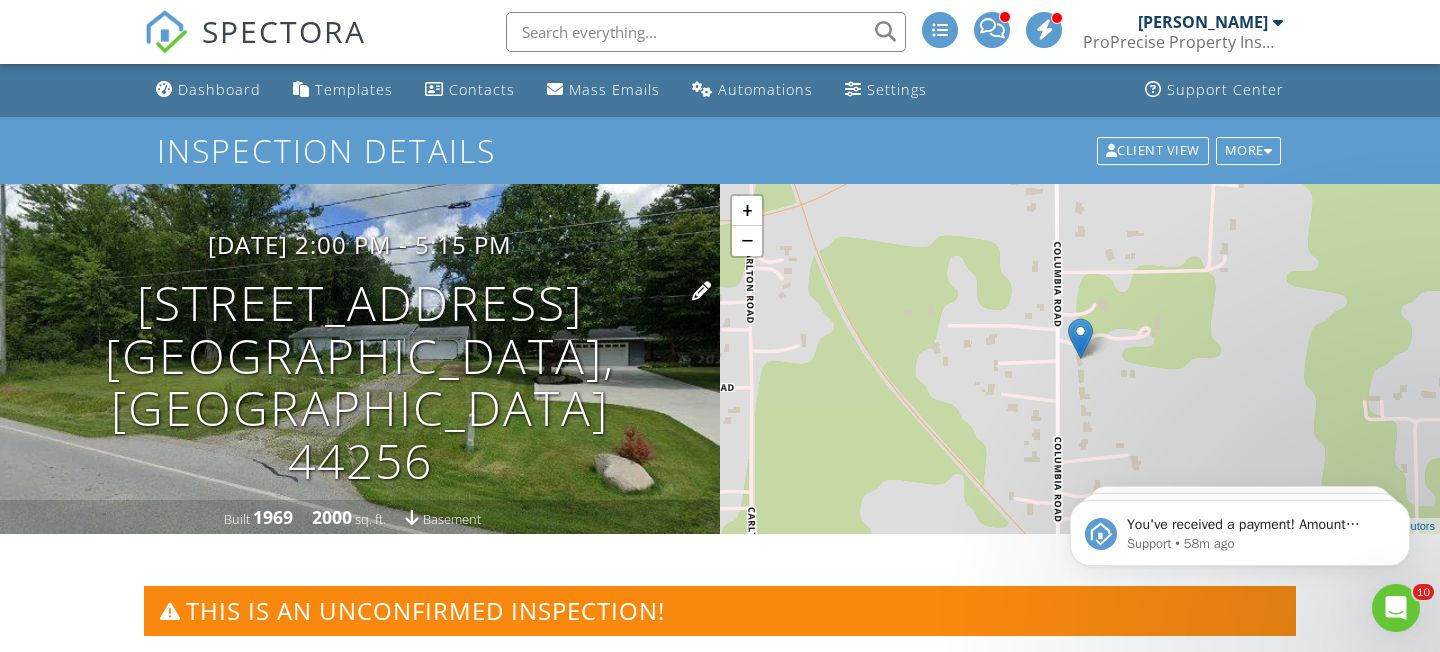 click on "5591 Columbia Rd
Medina, OH 44256" at bounding box center [360, 382] 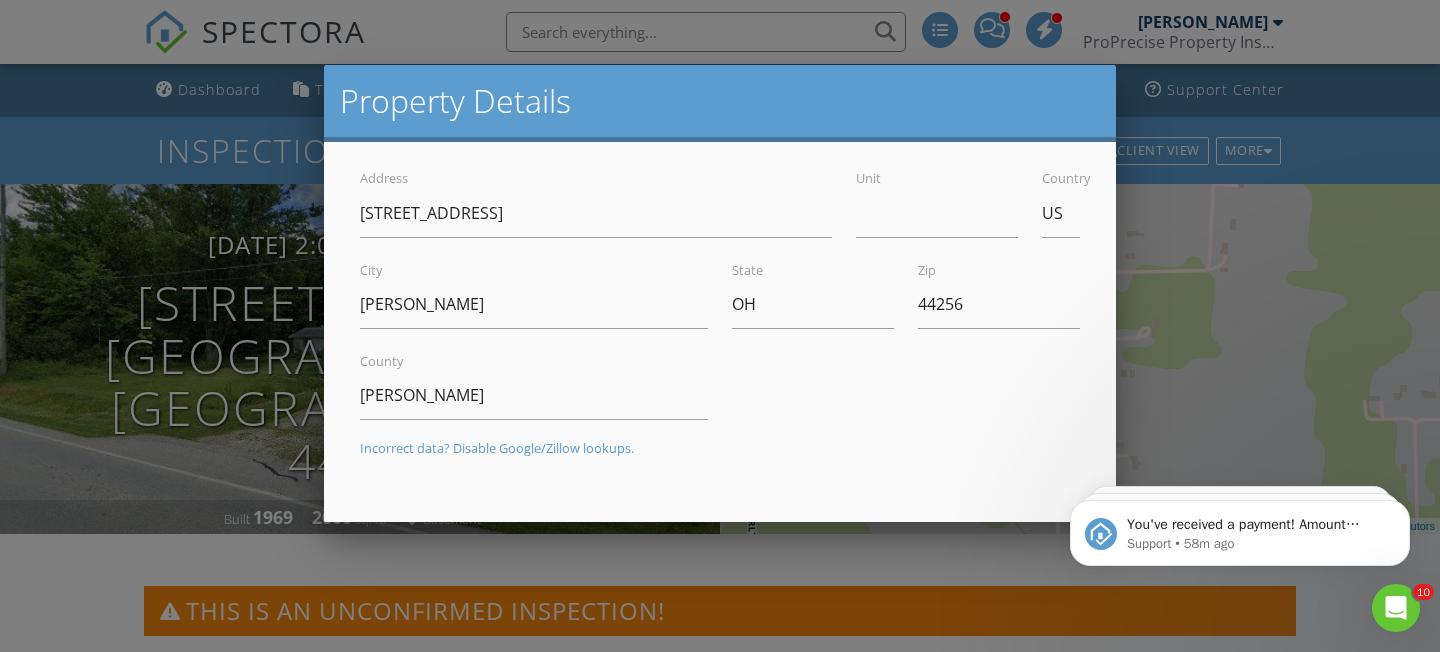 click at bounding box center [720, 307] 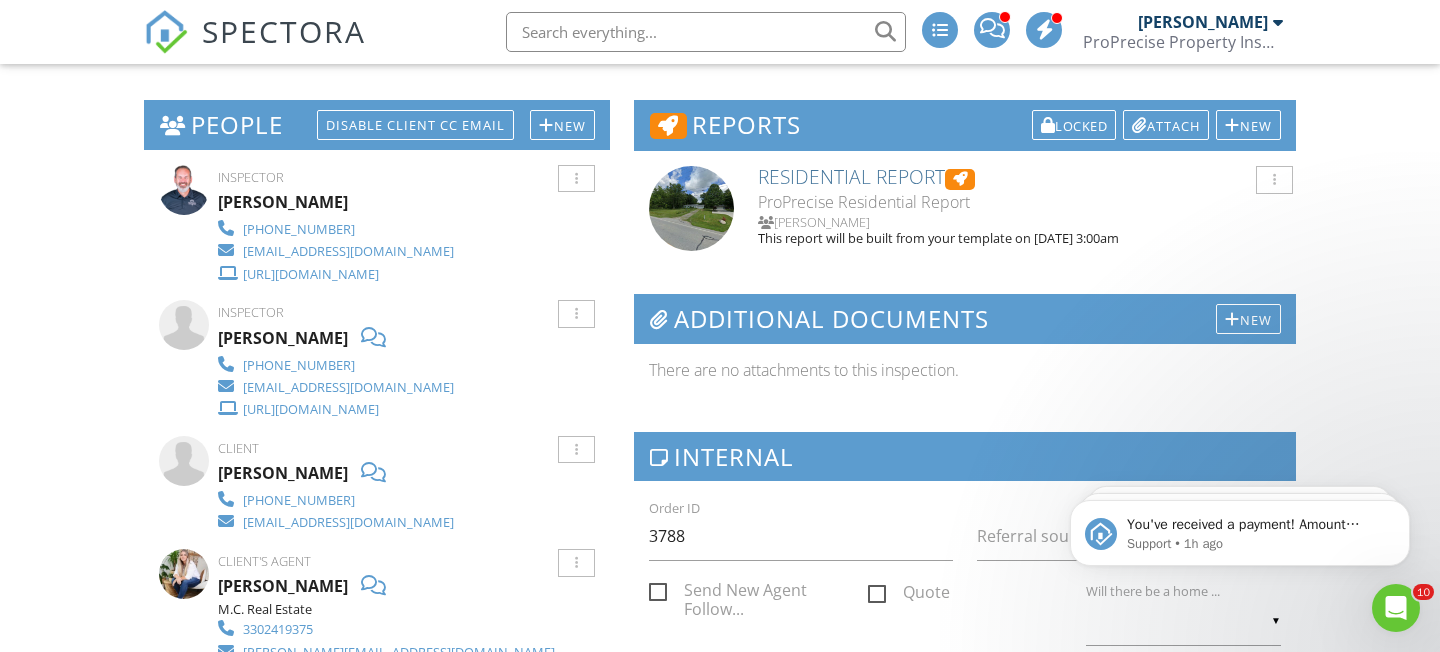 scroll, scrollTop: 678, scrollLeft: 0, axis: vertical 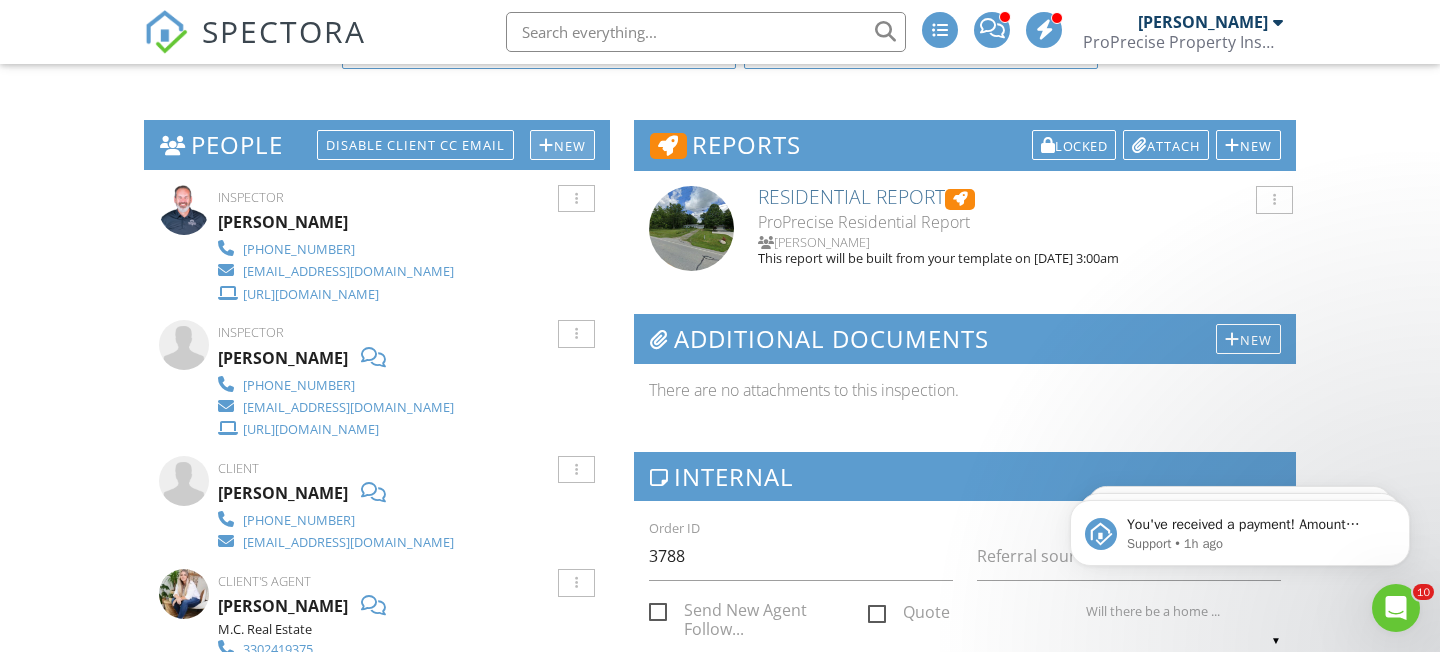 click on "New" at bounding box center [562, 145] 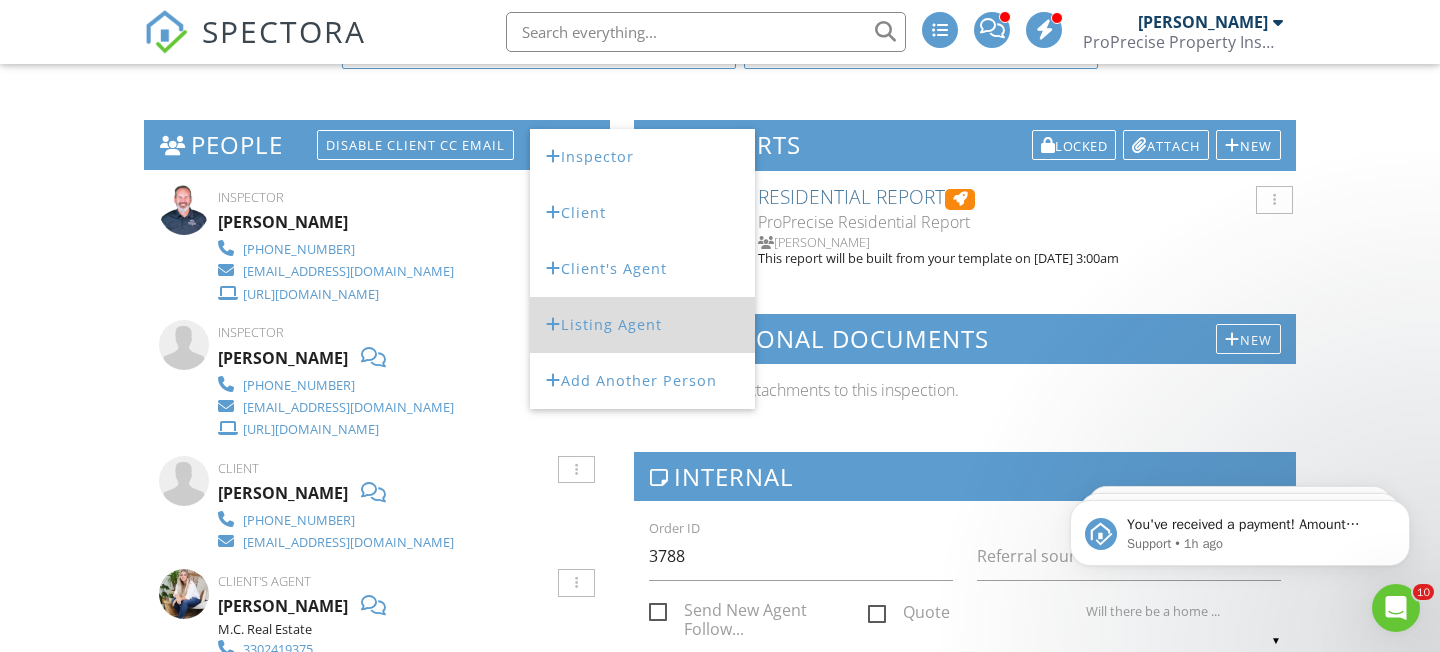 click on "Listing Agent" at bounding box center (642, 325) 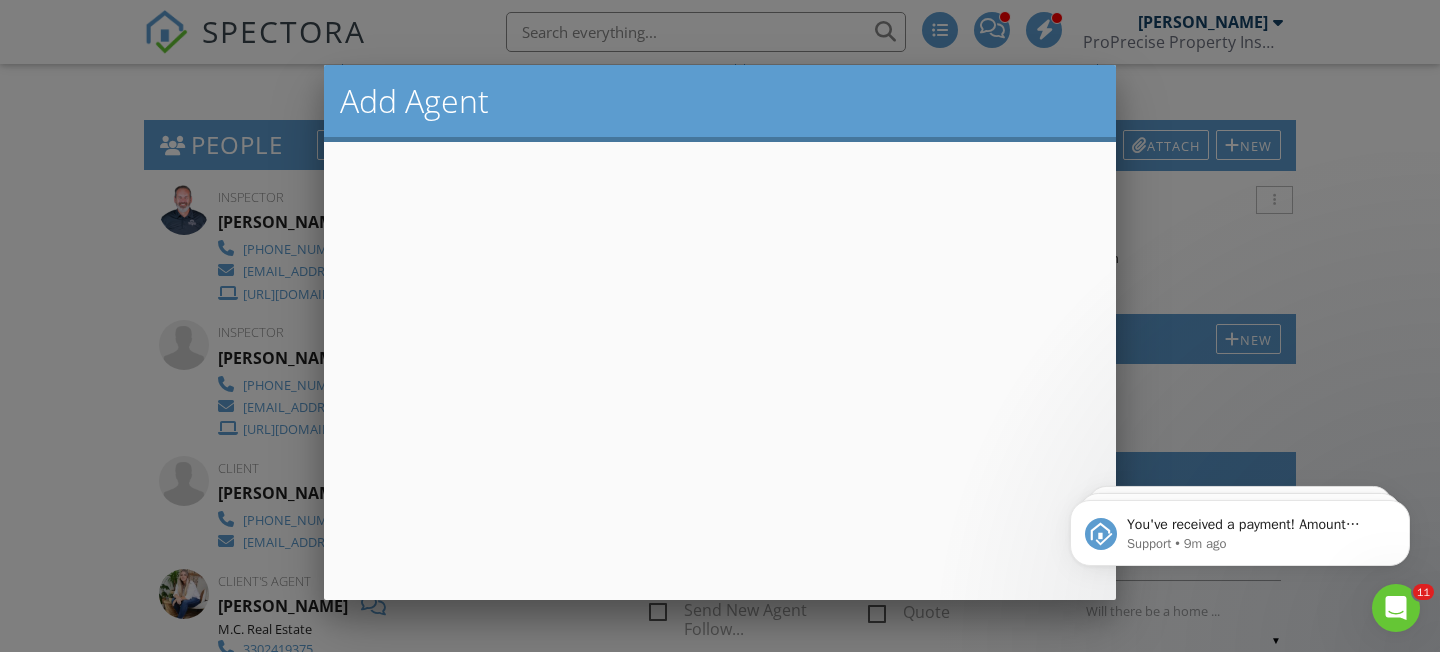 click at bounding box center [720, 307] 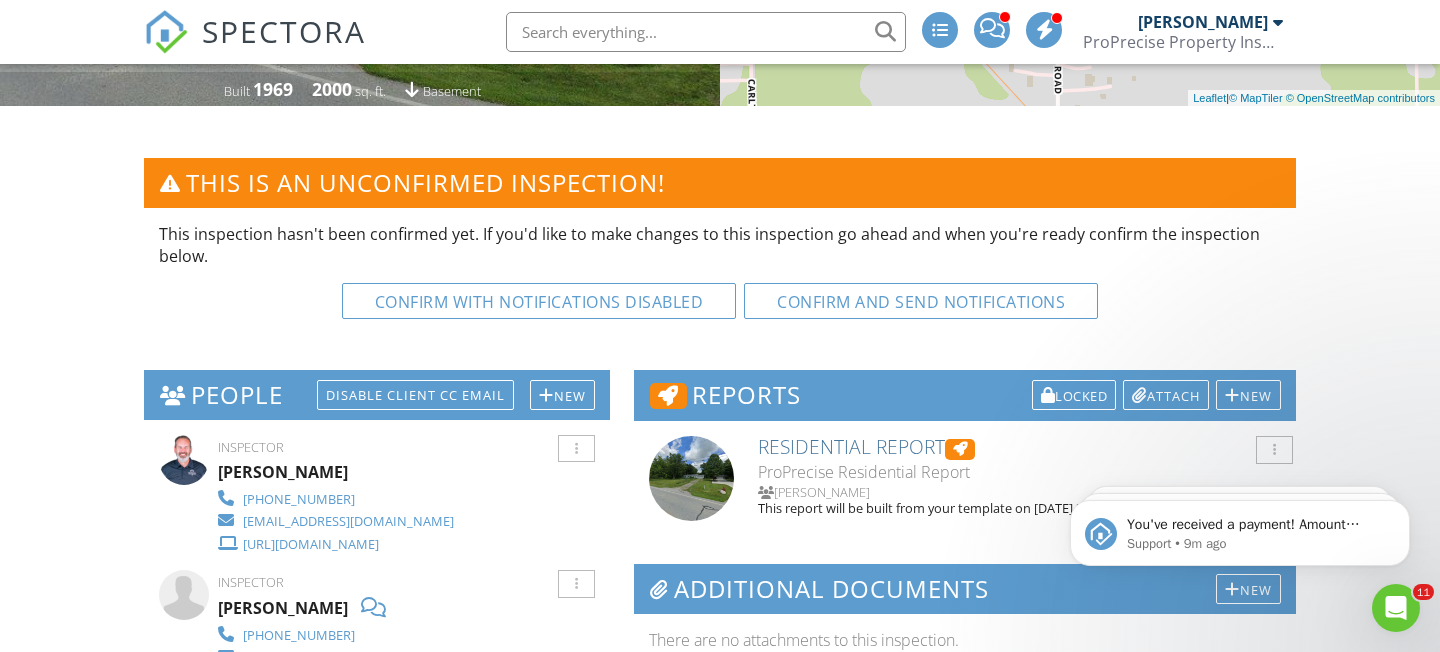 scroll, scrollTop: 0, scrollLeft: 0, axis: both 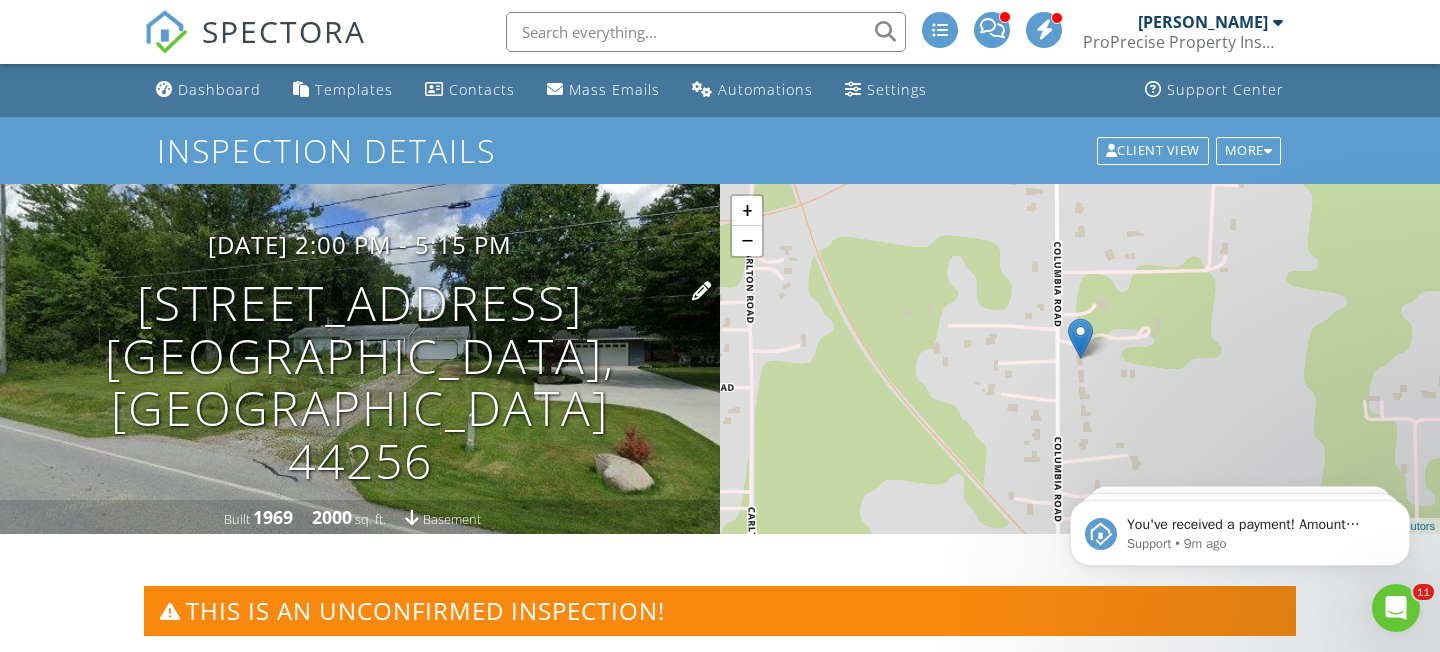 click on "5591 Columbia Rd
Medina, OH 44256" at bounding box center [360, 382] 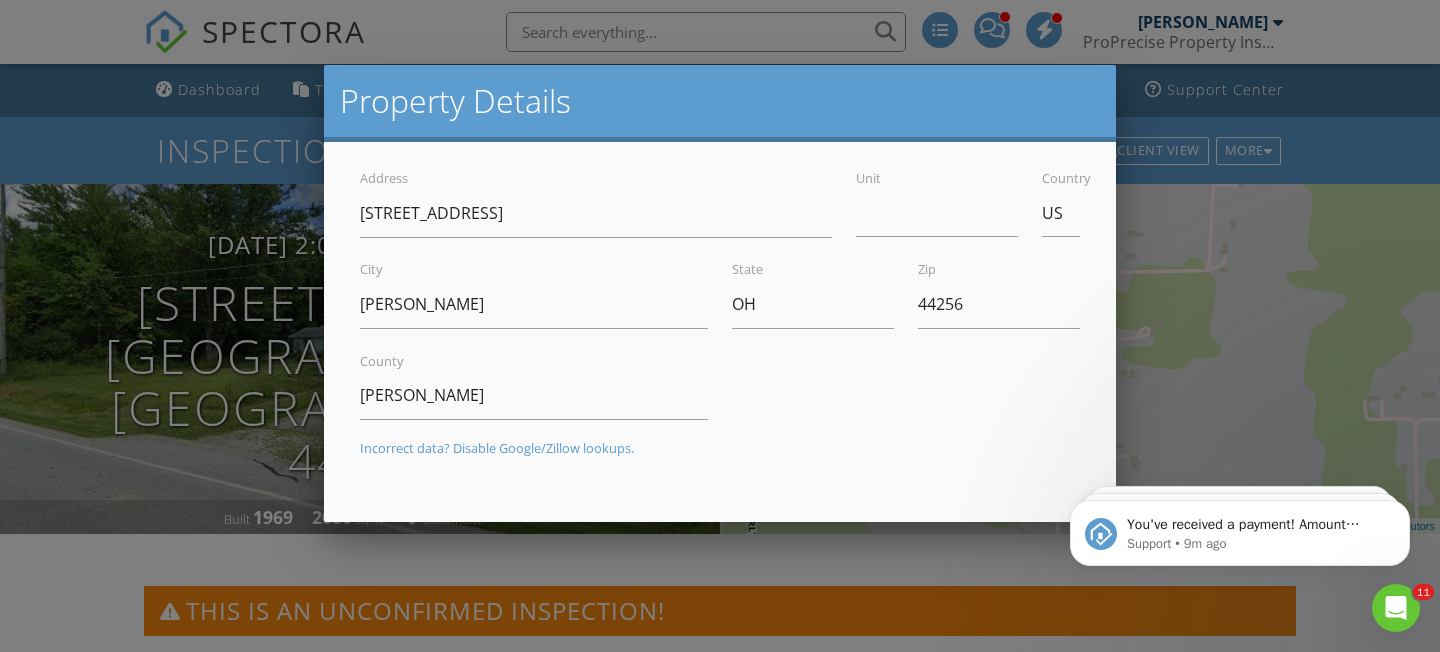 click at bounding box center [720, 307] 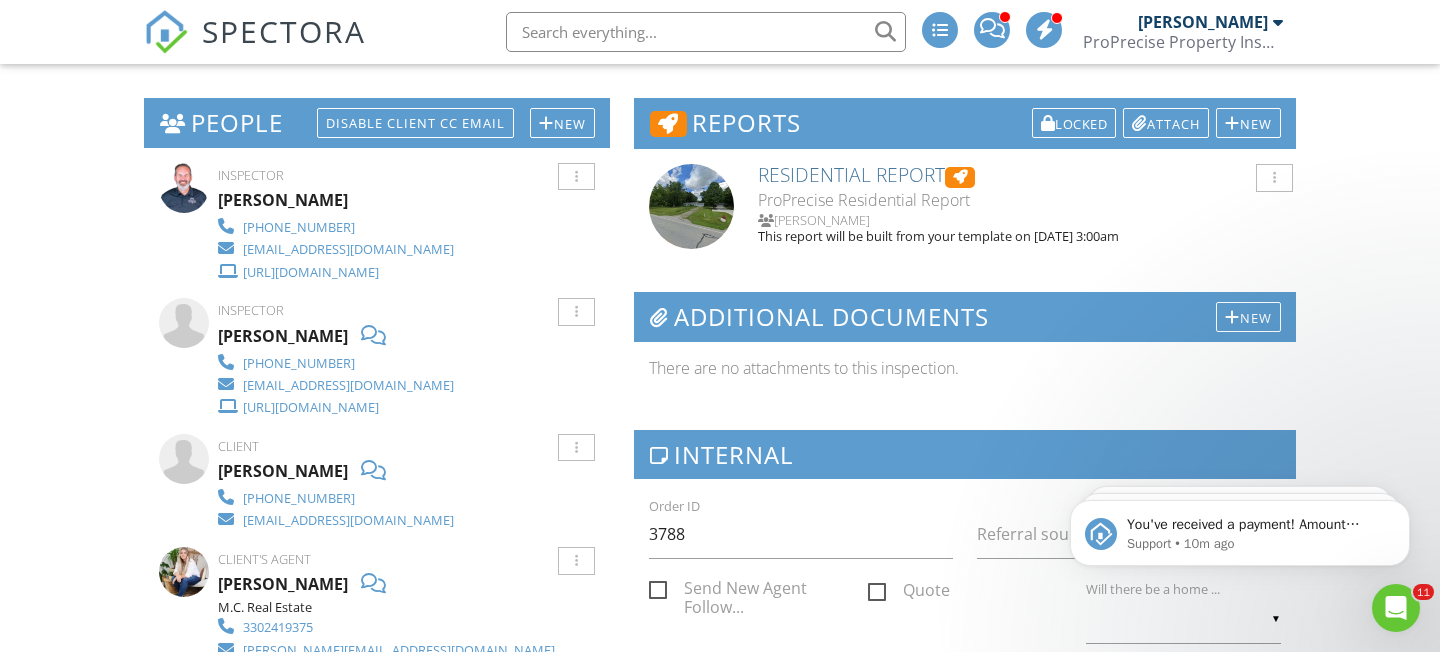 scroll, scrollTop: 708, scrollLeft: 0, axis: vertical 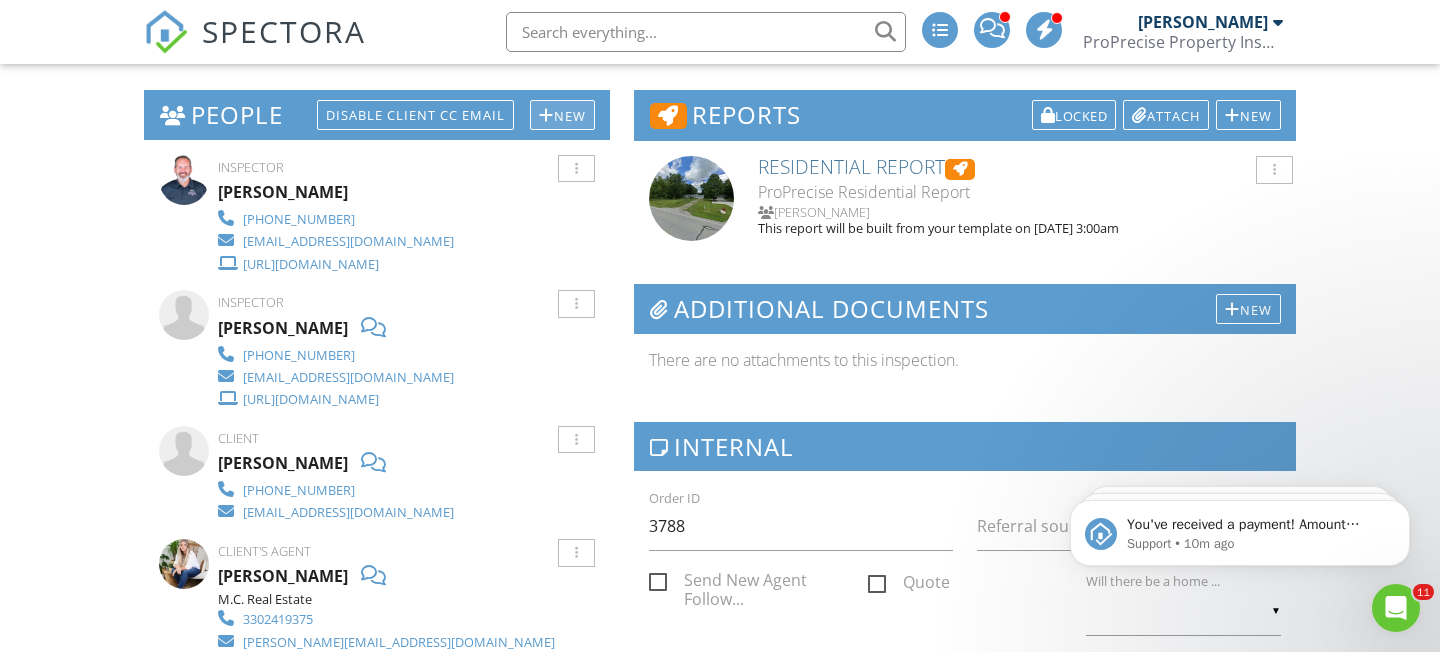 click on "New" at bounding box center (562, 115) 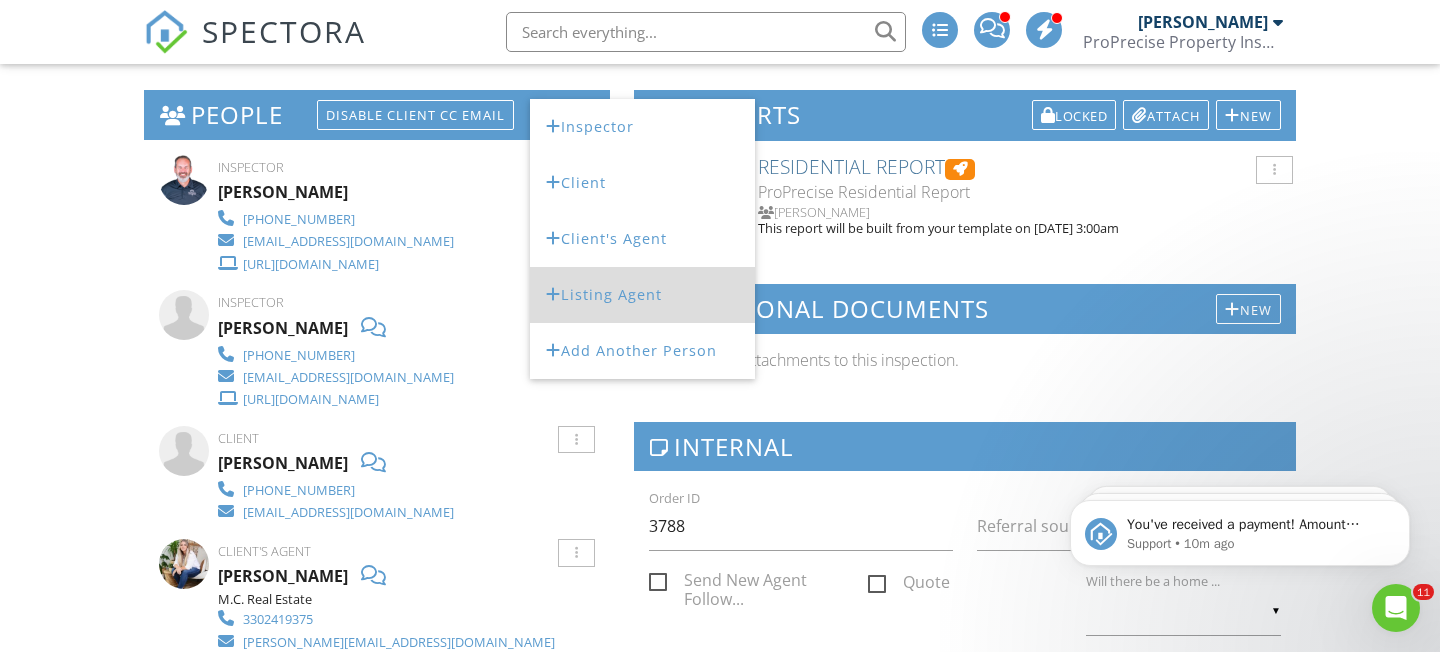 click on "Listing Agent" at bounding box center (642, 295) 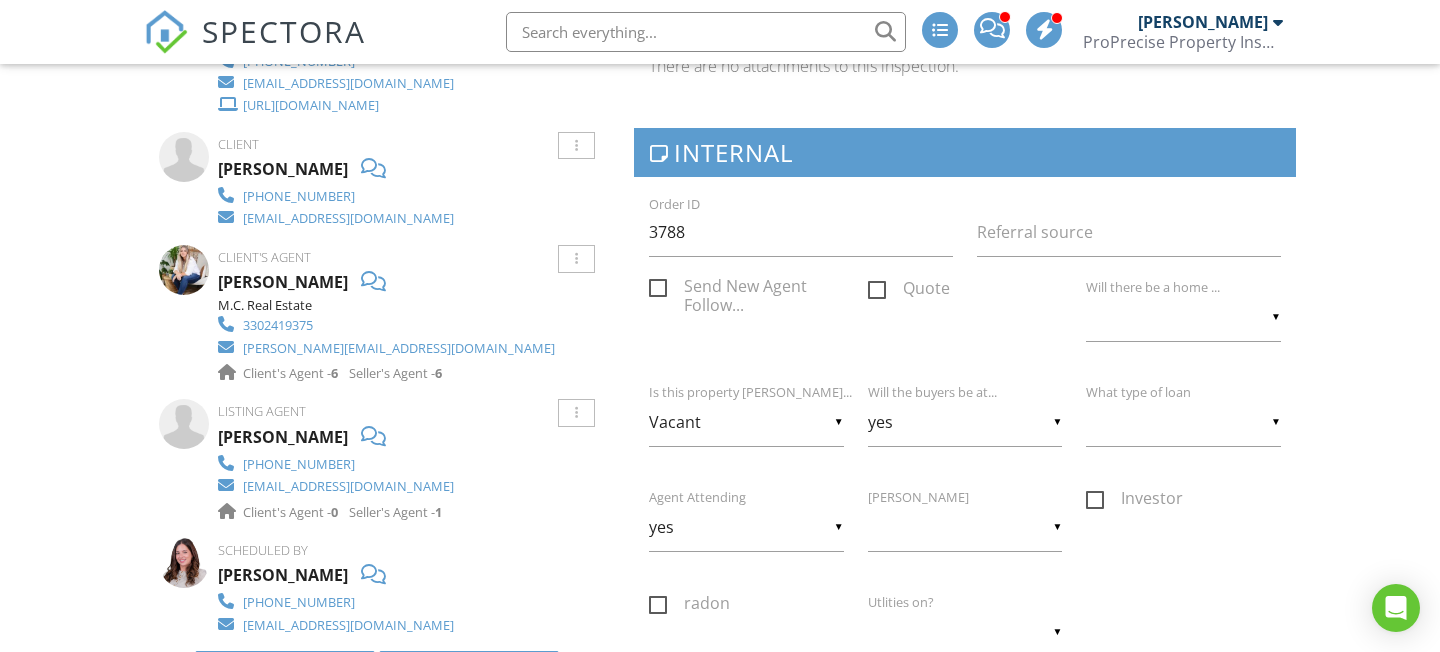 scroll, scrollTop: 1001, scrollLeft: 0, axis: vertical 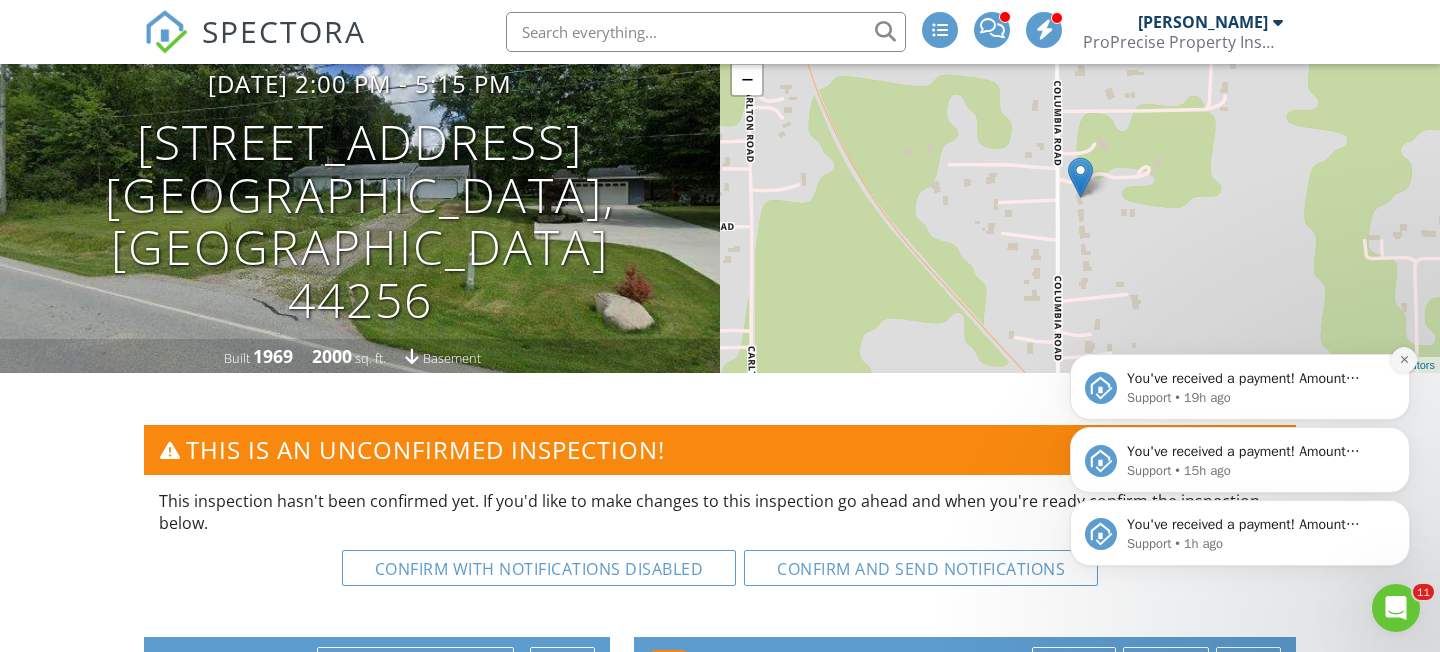 click at bounding box center (1404, 360) 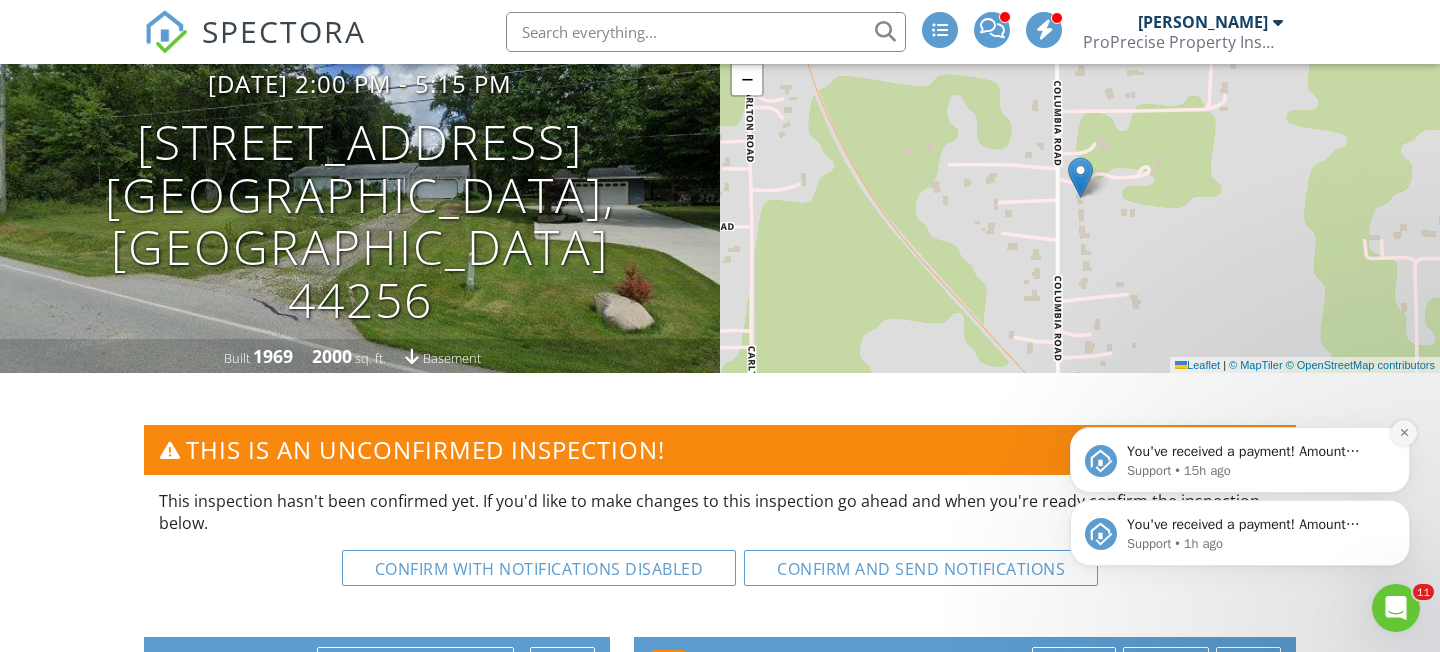 click 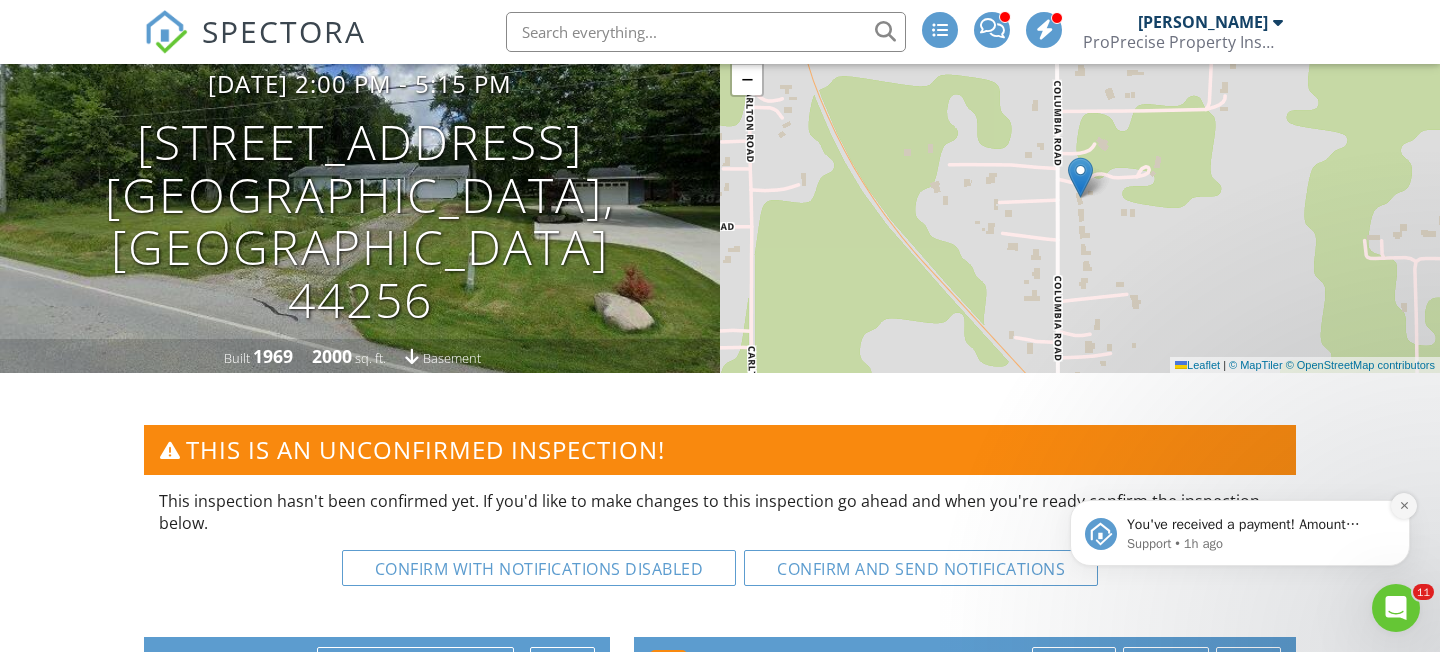 click at bounding box center (1404, 506) 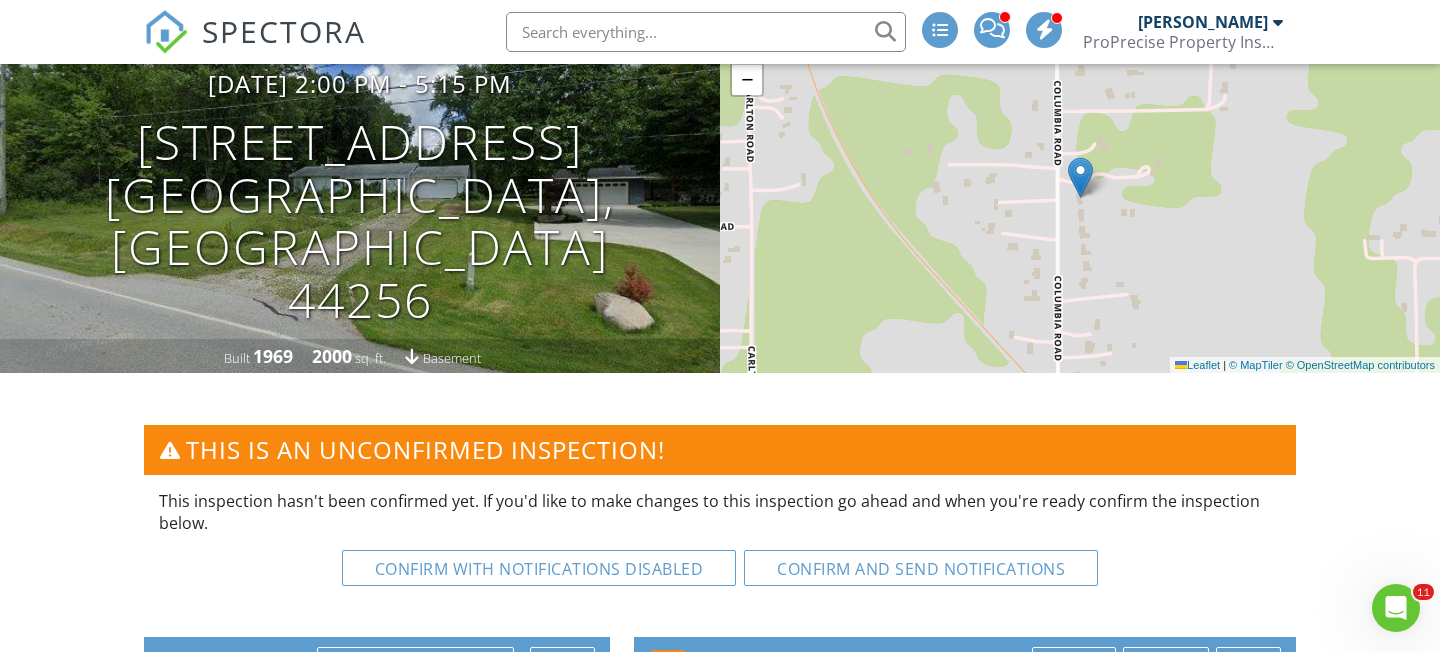scroll, scrollTop: 0, scrollLeft: 0, axis: both 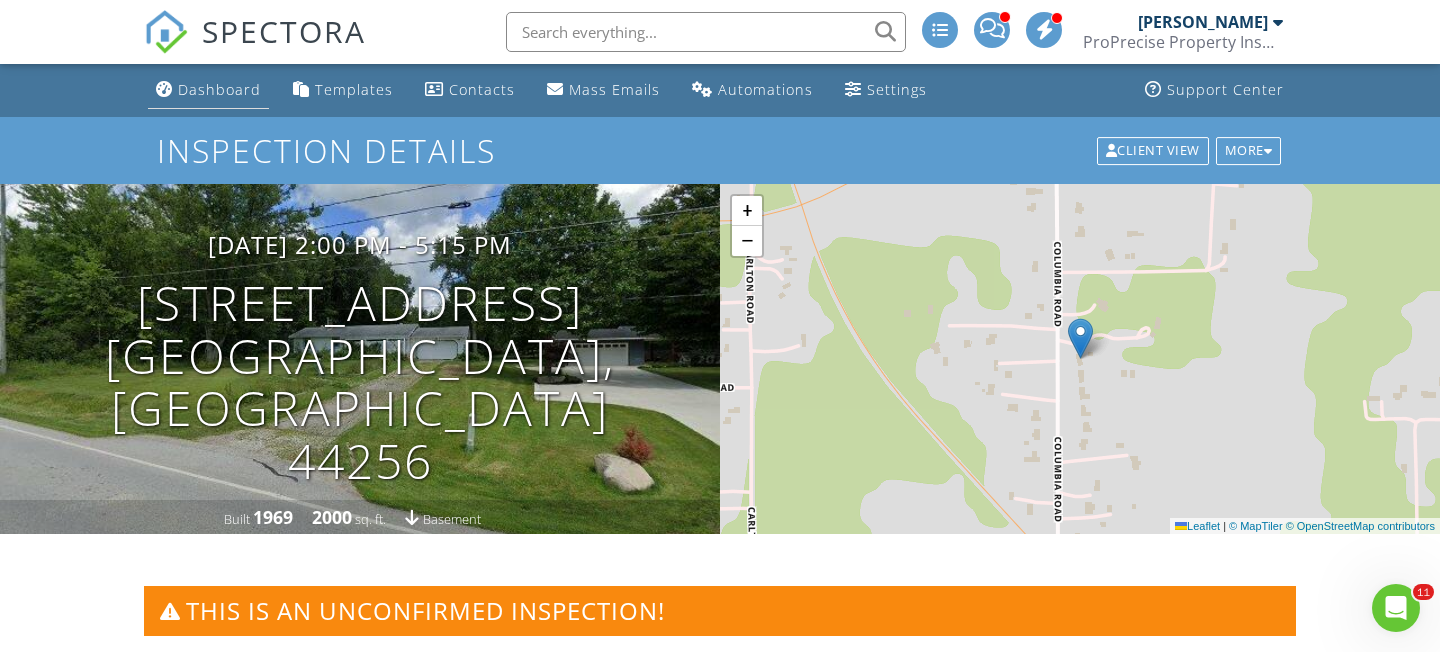 click on "Dashboard" at bounding box center (208, 90) 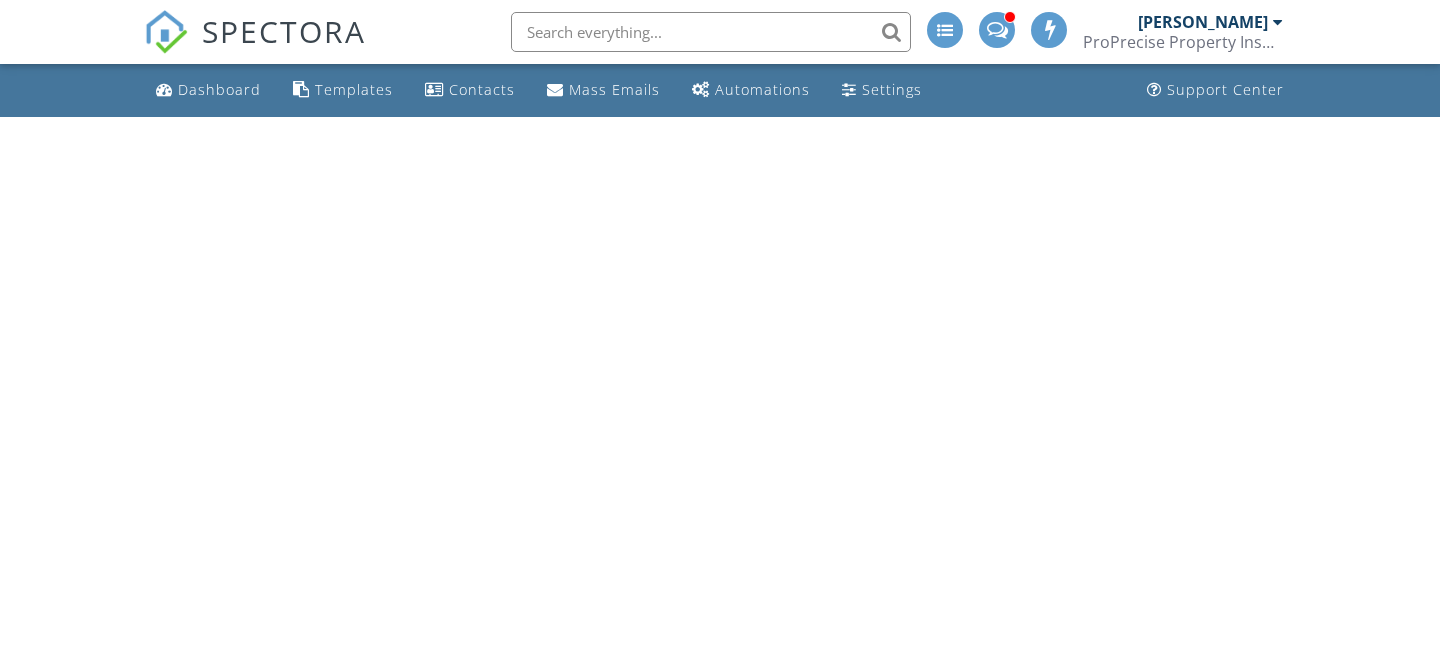 scroll, scrollTop: 0, scrollLeft: 0, axis: both 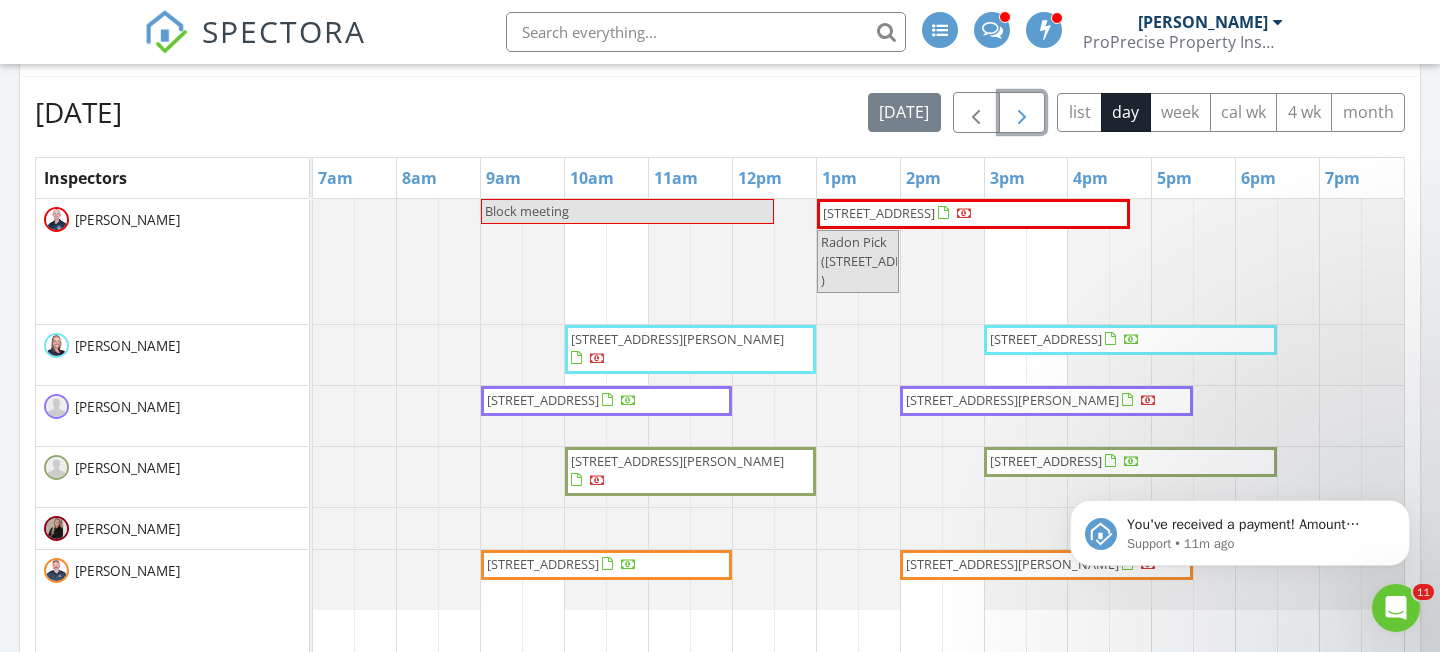 click at bounding box center (1022, 113) 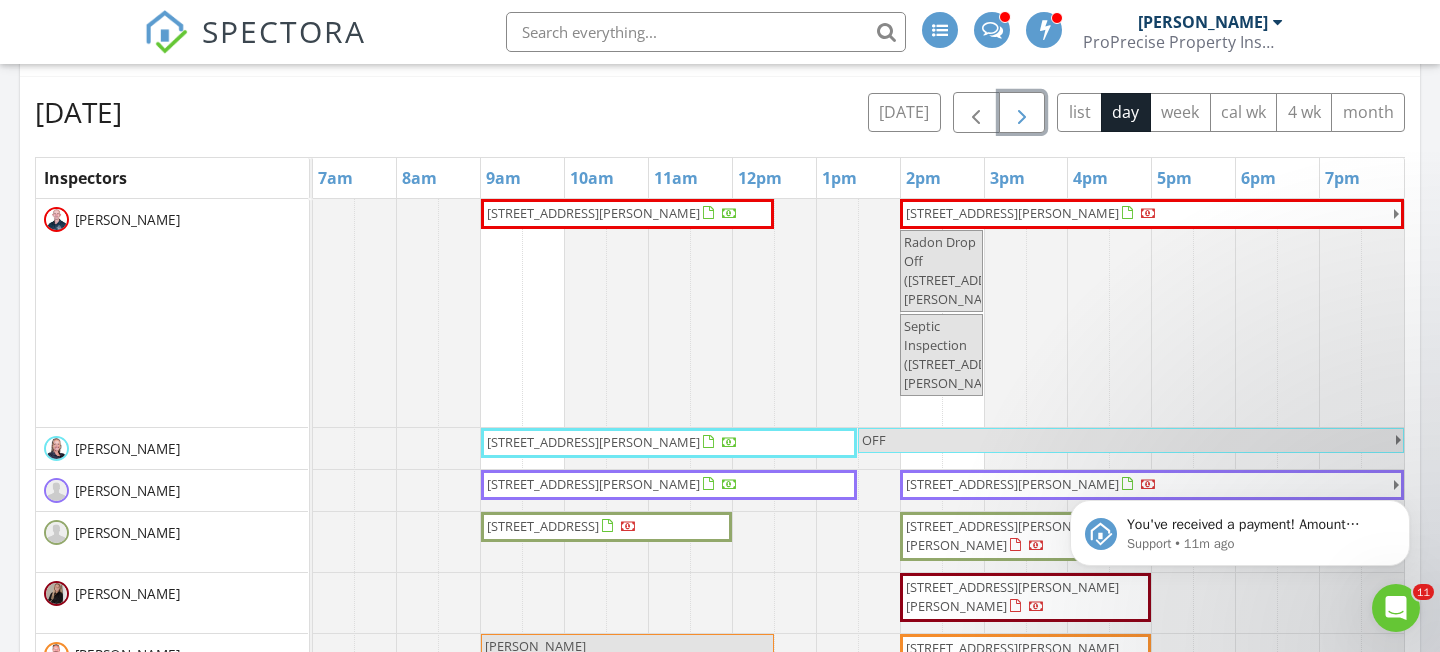 click at bounding box center (1022, 113) 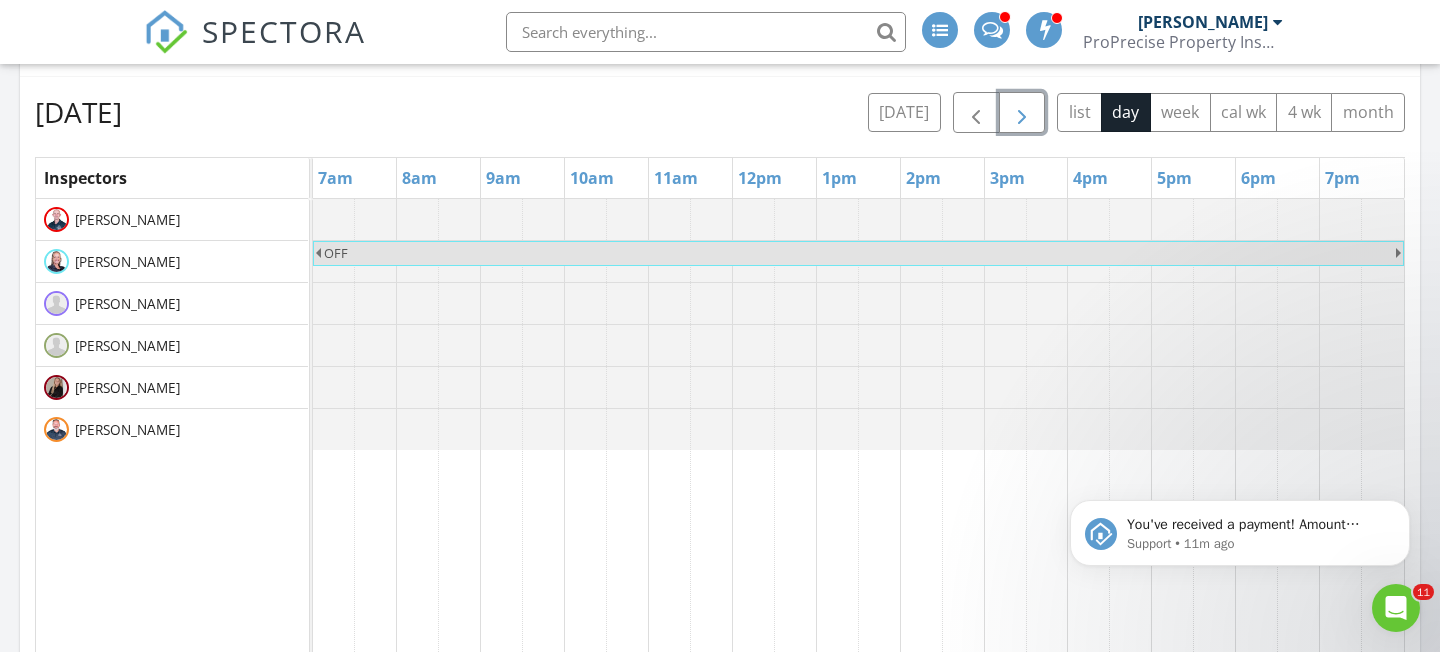 click at bounding box center (1022, 113) 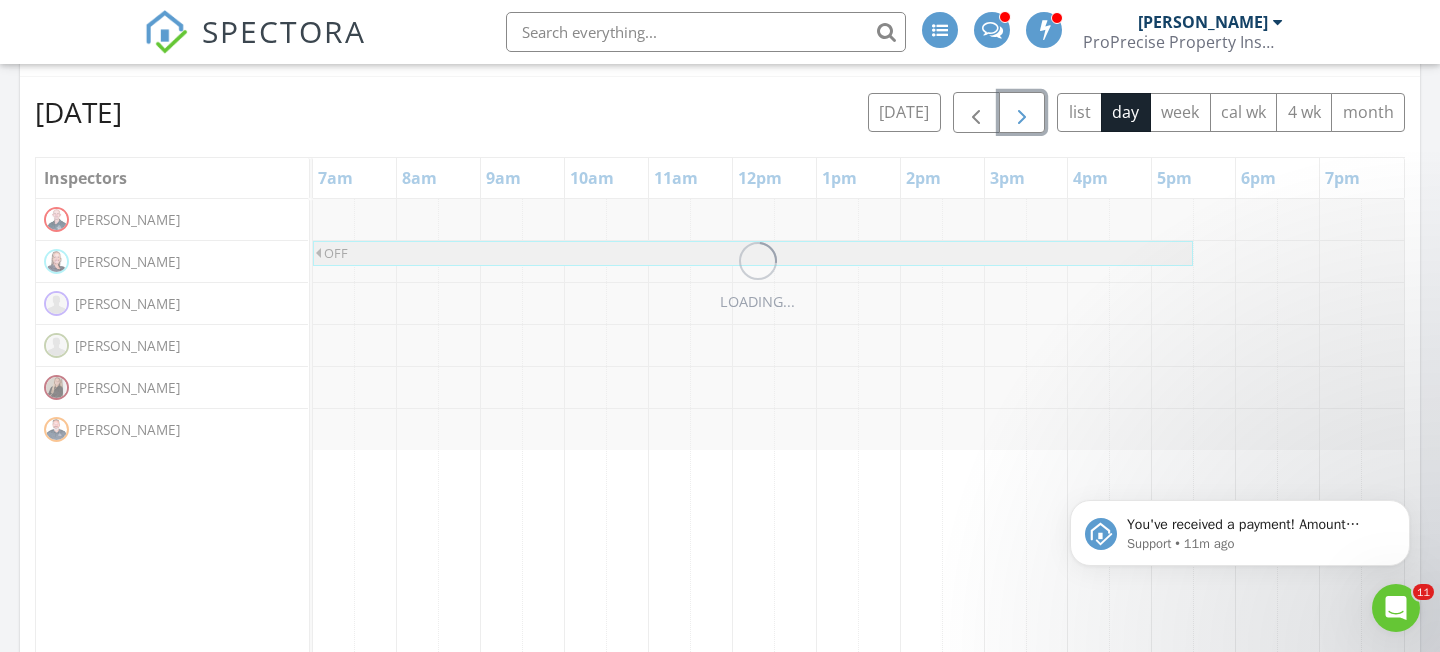 click at bounding box center (1022, 113) 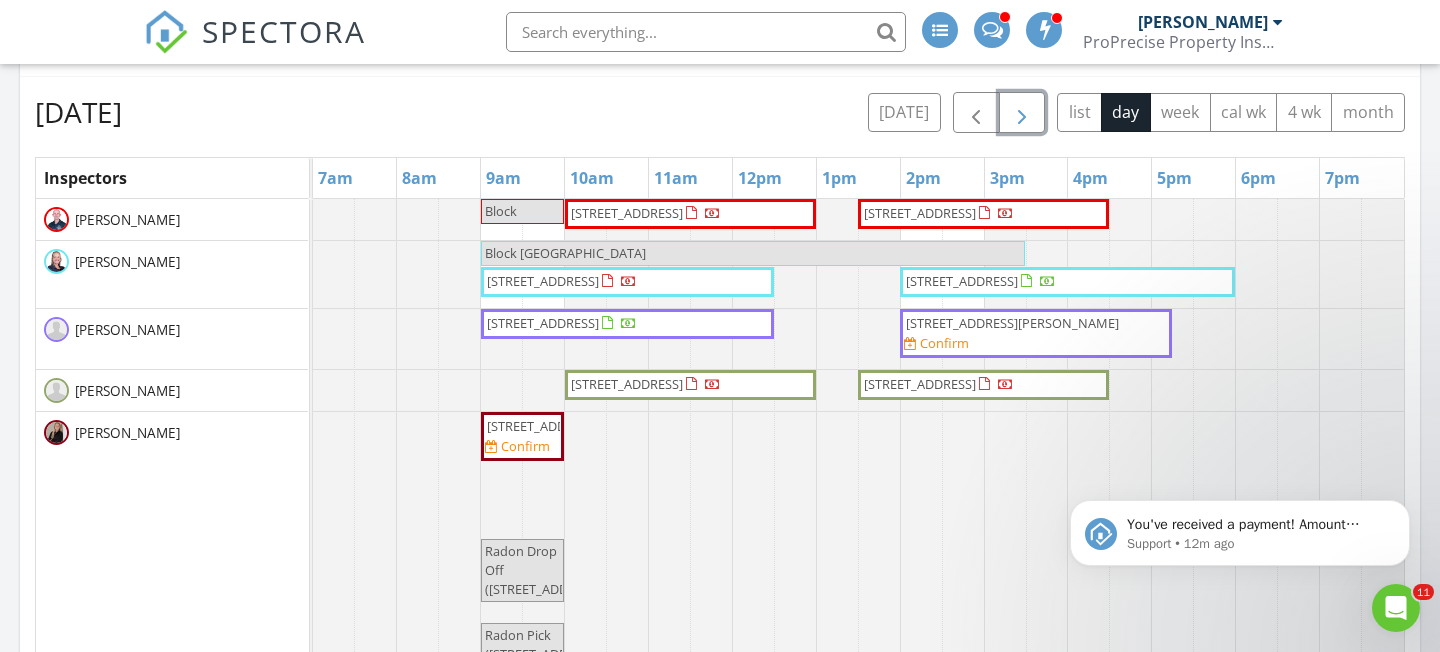 click on "[STREET_ADDRESS][PERSON_NAME]
Confirm" at bounding box center (1036, 333) 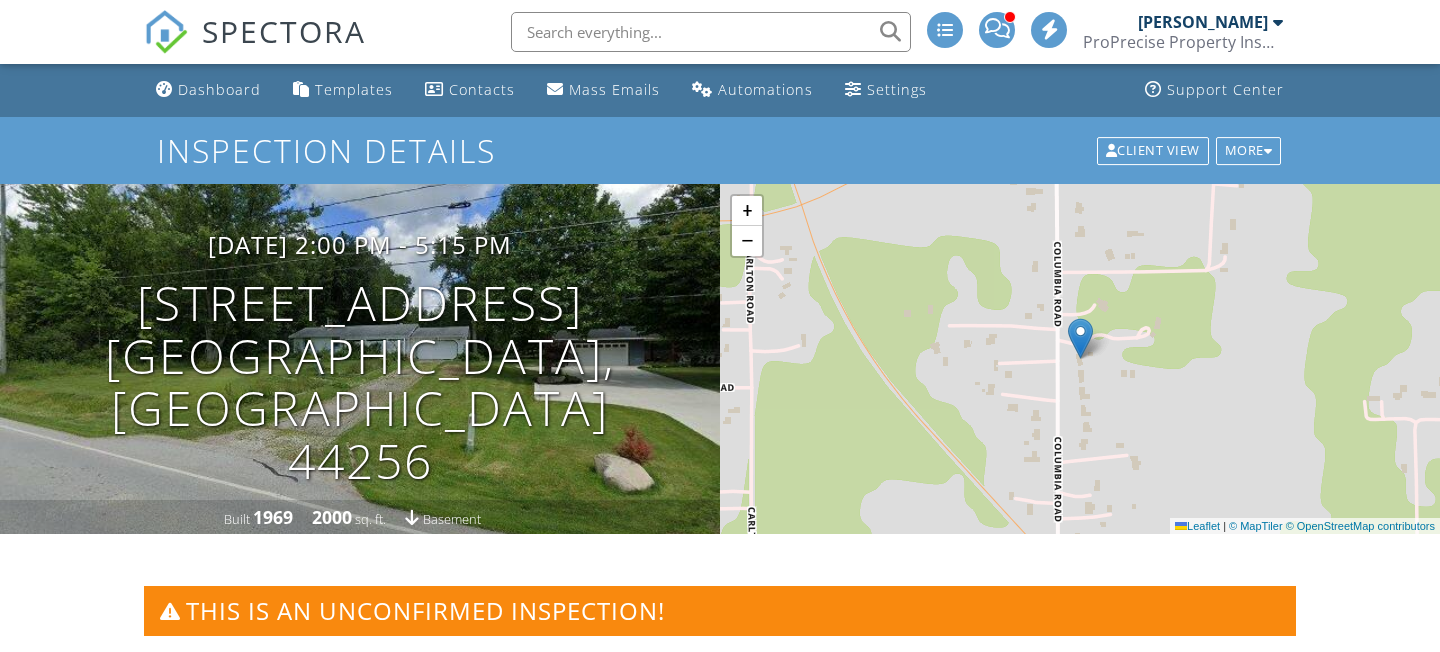 click on "Order ID
3788
Referral source
Send New Agent Follow...
Quote
▼ Yes No
Yes
No
Will there be a home ...
▼ Vacant Occupied Vacant
Occupied
Vacant
Is this property [PERSON_NAME]...
▼ yes yes no
yes
no
Will the buyers be at...
▼ Cash Conventional FHA VA USDA
Cash
Conventional
FHA
VA
USDA
What type of loan
▼ yes yes no
yes
no
Agent Attending
▼ yes no
yes
no
[PERSON_NAME]
Investor
radon
▼ Yes No
Yes
No
Utlities on?
▼ Military - 15.0% off Military - 15.0% off VIP10 - 10.0% off Spot the Discount - $50.00 off VIP25 - $25.00 off
Military - 15.0% off
VIP10 - 10.0% off
Spot the Discount - $50.00 off
VIP25 - $25.00 off
Discount code" at bounding box center (965, 1499) 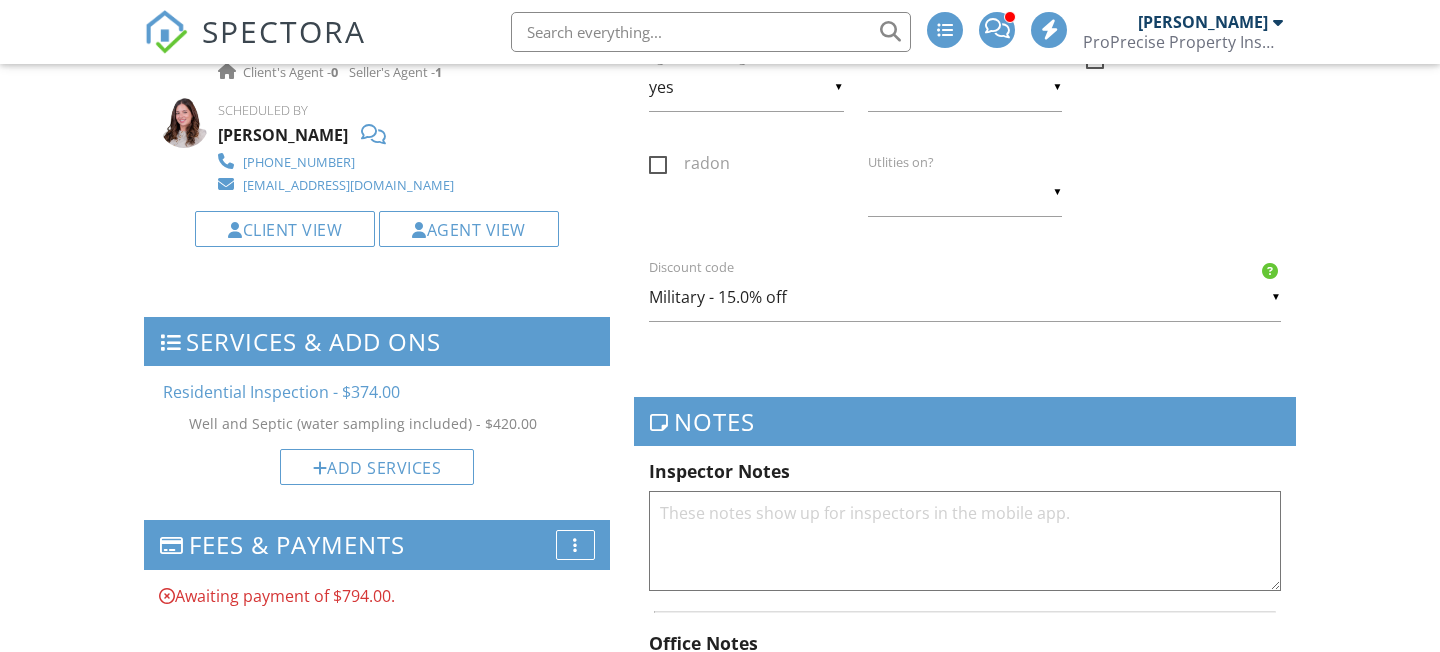 scroll, scrollTop: 1442, scrollLeft: 0, axis: vertical 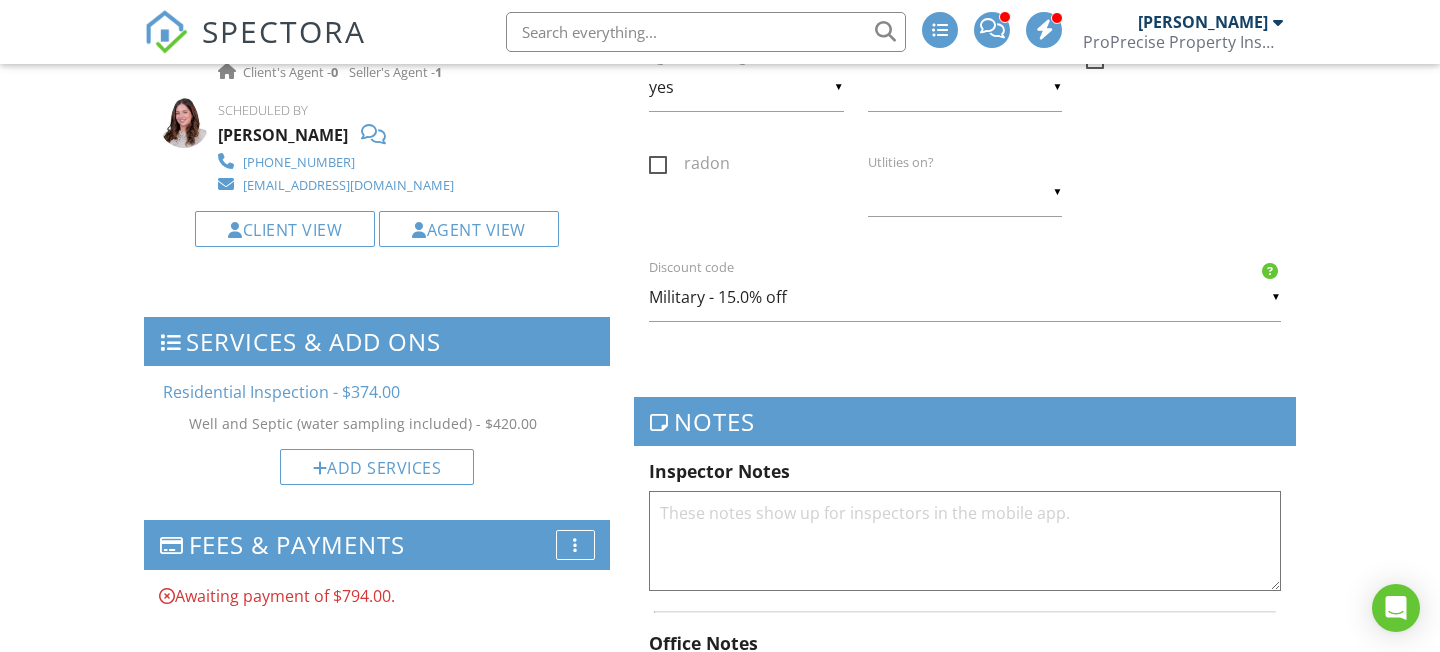 paste on "You’ll love the 4-car garage capacity, with a 2-car attached garage and an additional 2.5-car outbuilding" 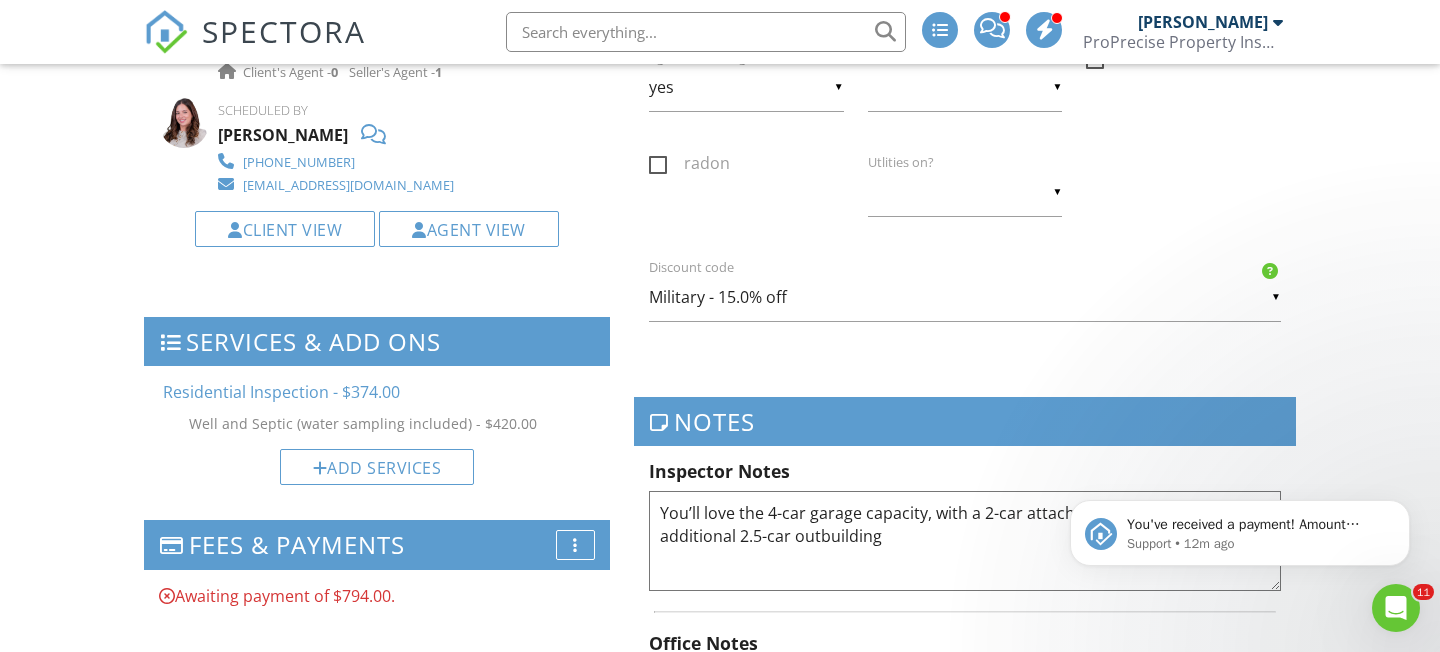 scroll, scrollTop: 0, scrollLeft: 0, axis: both 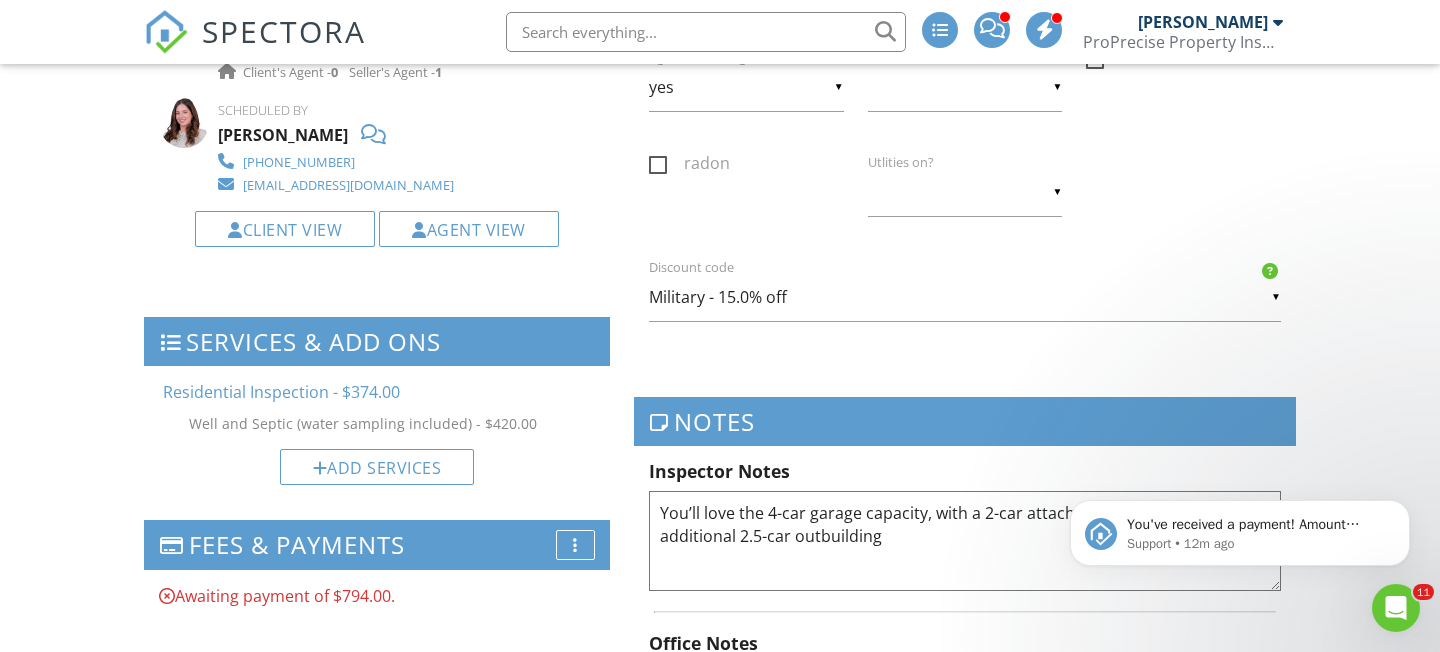 drag, startPoint x: 764, startPoint y: 515, endPoint x: 598, endPoint y: 496, distance: 167.08382 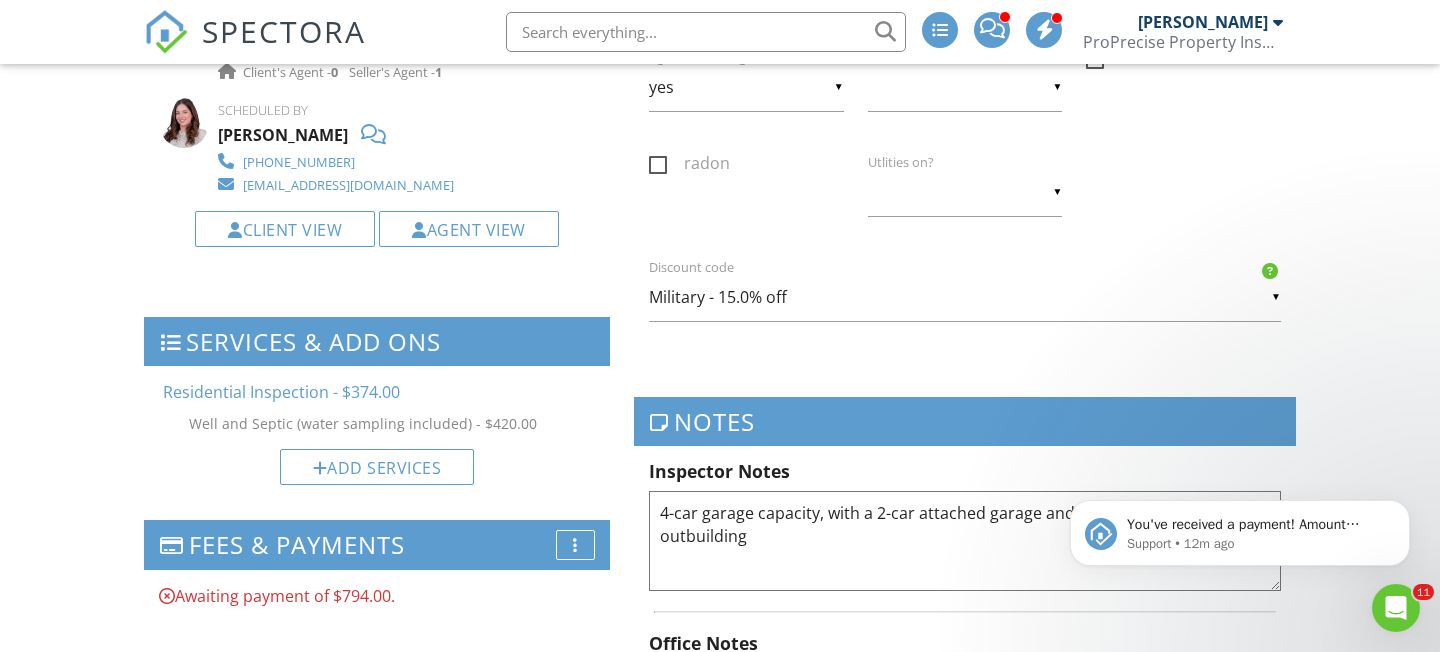 click on "Dashboard
Templates
Contacts
Mass Emails
Automations
Settings
Support Center
Inspection Details
Client View
More
Property Details
Reschedule
Reorder / Copy
Share
Cancel
[GEOGRAPHIC_DATA]
Print Order
Convert to V9
Disable Pass on CC Fees
View Change Log
[DATE]  2:00 pm
- 5:15 pm
[STREET_ADDRESS]
[GEOGRAPHIC_DATA], [GEOGRAPHIC_DATA] 44256
Built
1969
2000
sq. ft.
basement
+ −  Leaflet   |   © MapTiler   © OpenStreetMap contributors
This is an Unconfirmed Inspection!
This inspection hasn't been confirmed yet. If you'd like to make changes to this inspection go ahead and when you're ready confirm the inspection below.
Confirm with notifications disabled
Confirm and send notifications
Reports
Locked" at bounding box center [720, 362] 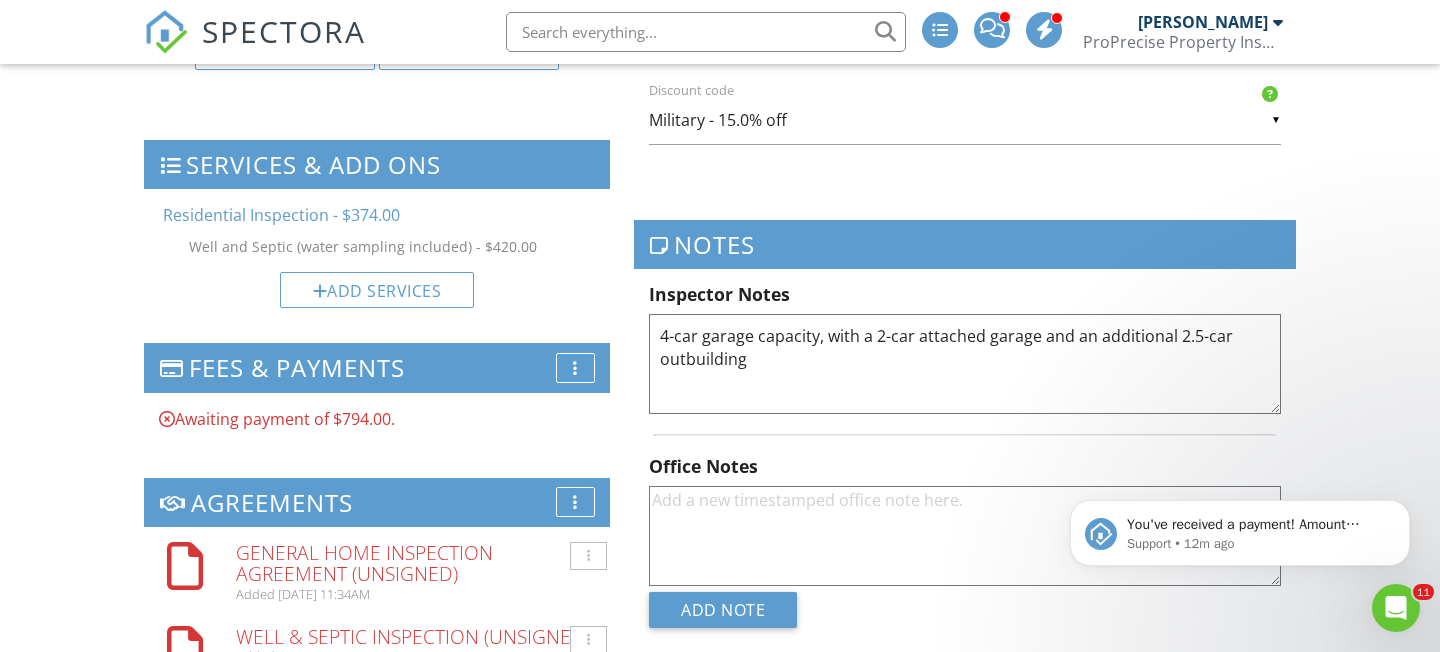 scroll, scrollTop: 1618, scrollLeft: 0, axis: vertical 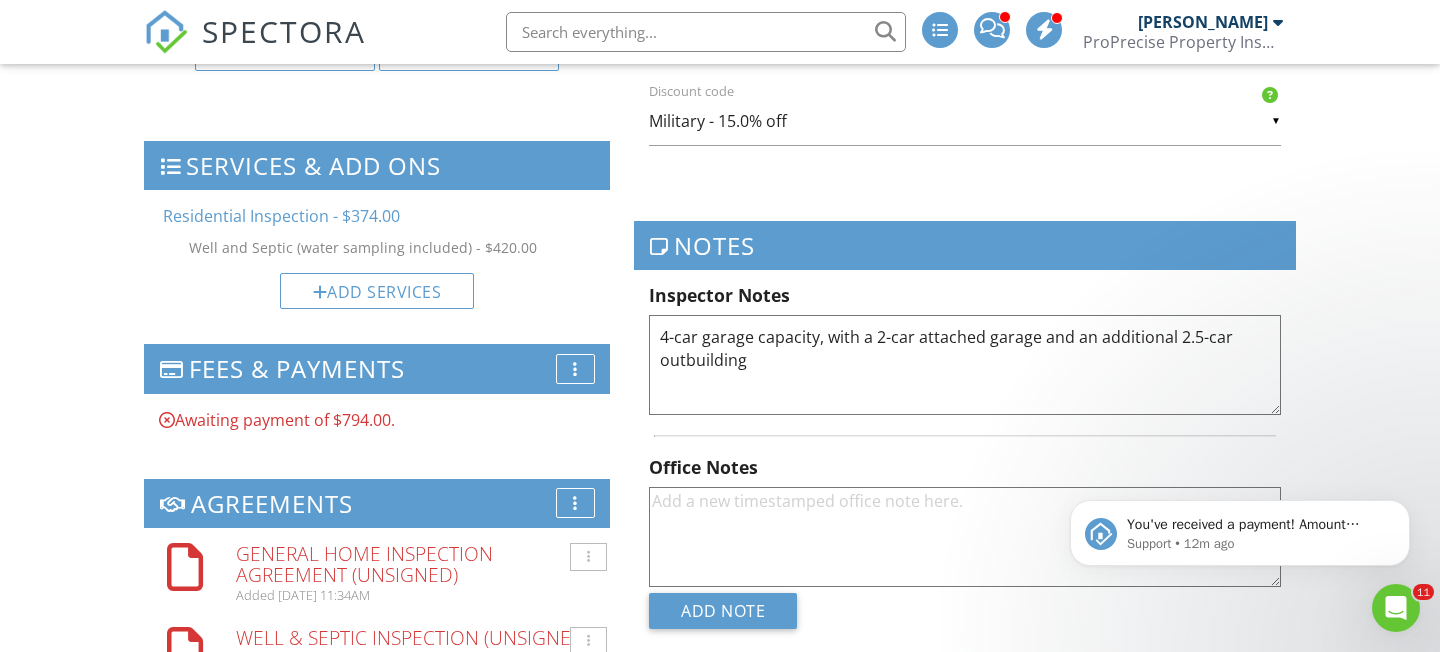 click on "4-car garage capacity, with a 2-car attached garage and an additional 2.5-car outbuilding" at bounding box center [965, 365] 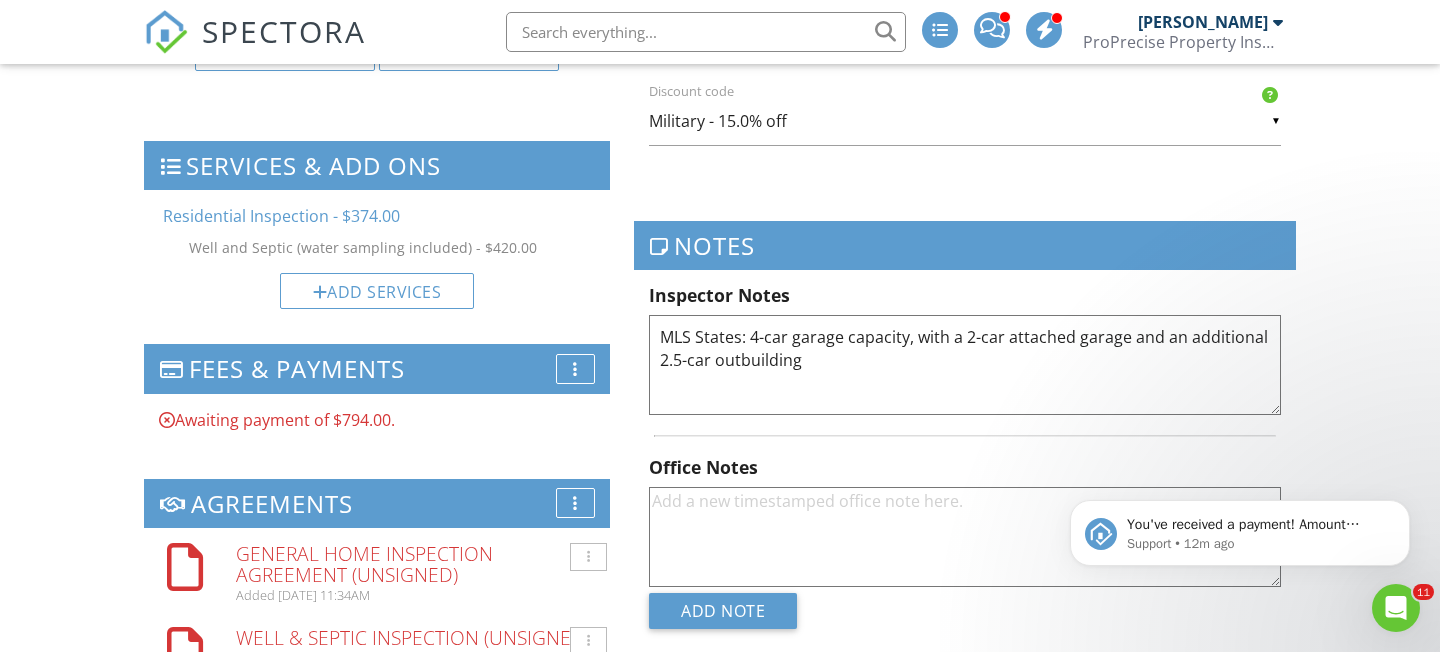 click on "MLS States: 4-car garage capacity, with a 2-car attached garage and an additional 2.5-car outbuilding" at bounding box center [965, 365] 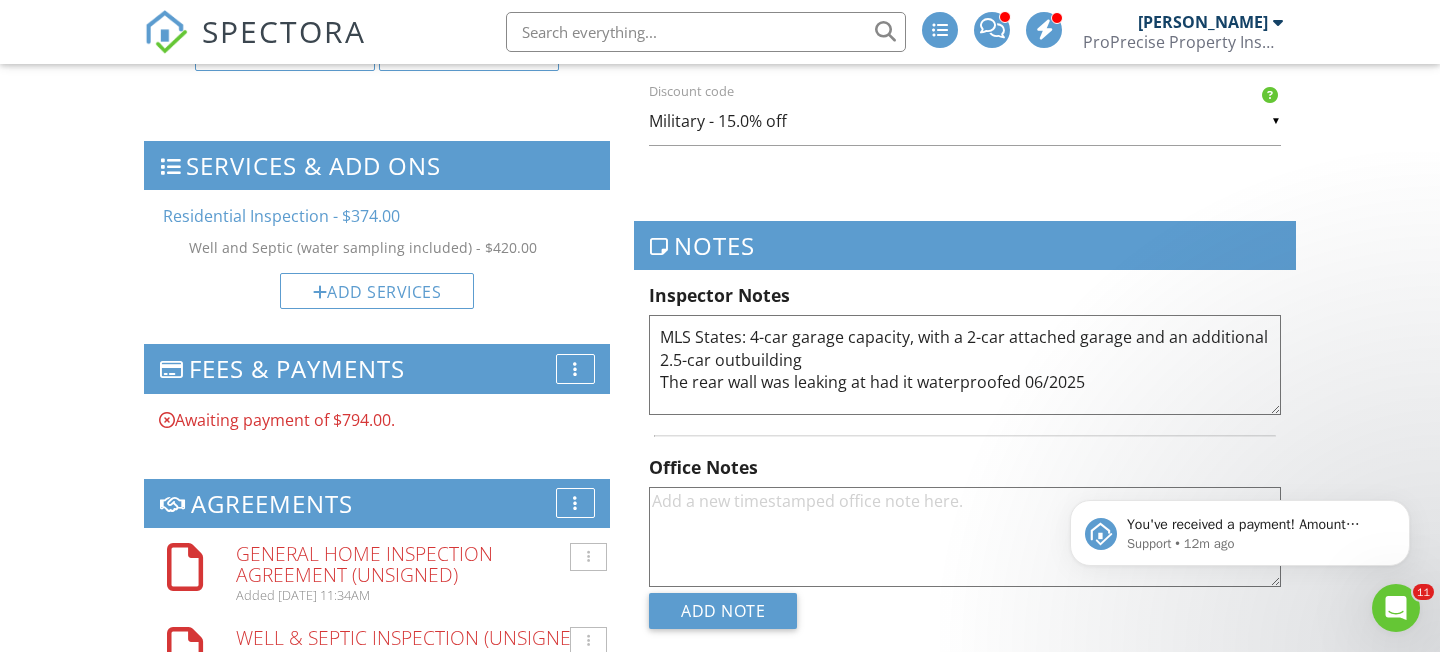 click on "MLS States: 4-car garage capacity, with a 2-car attached garage and an additional 2.5-car outbuilding
The rear wall was leaking at had it waterproofed 06/2025" at bounding box center [965, 365] 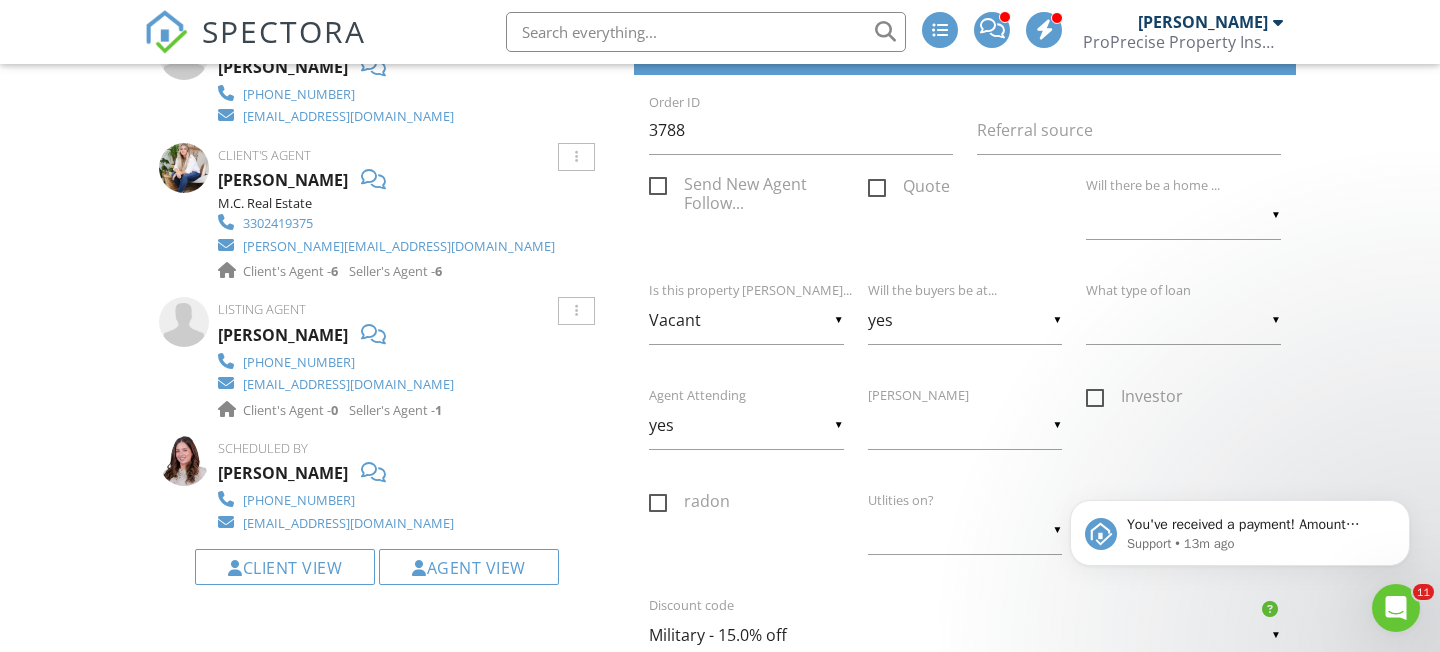 scroll, scrollTop: 739, scrollLeft: 0, axis: vertical 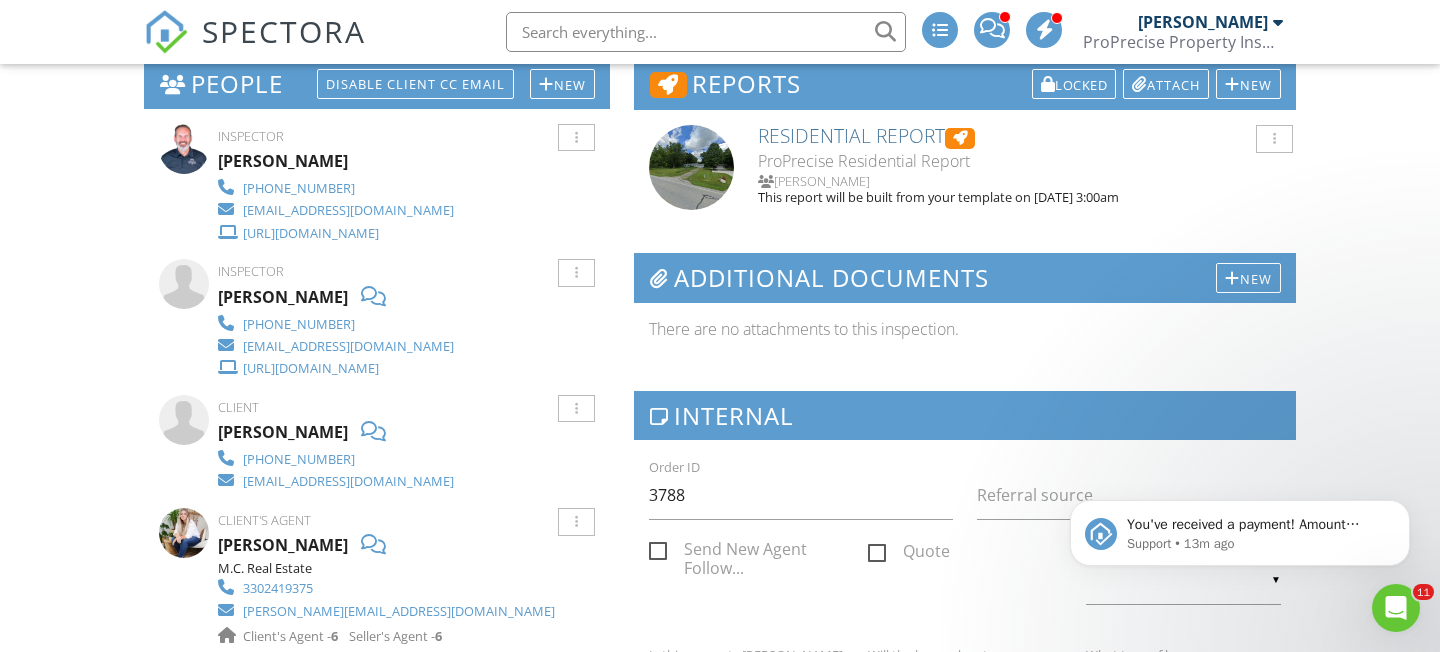 type on "MLS States: 4-car garage capacity, with a 2-car attached garage and an additional 2.5-car outbuilding
RPD States: The rear wall was leaking at had it waterproofed 06/2025" 